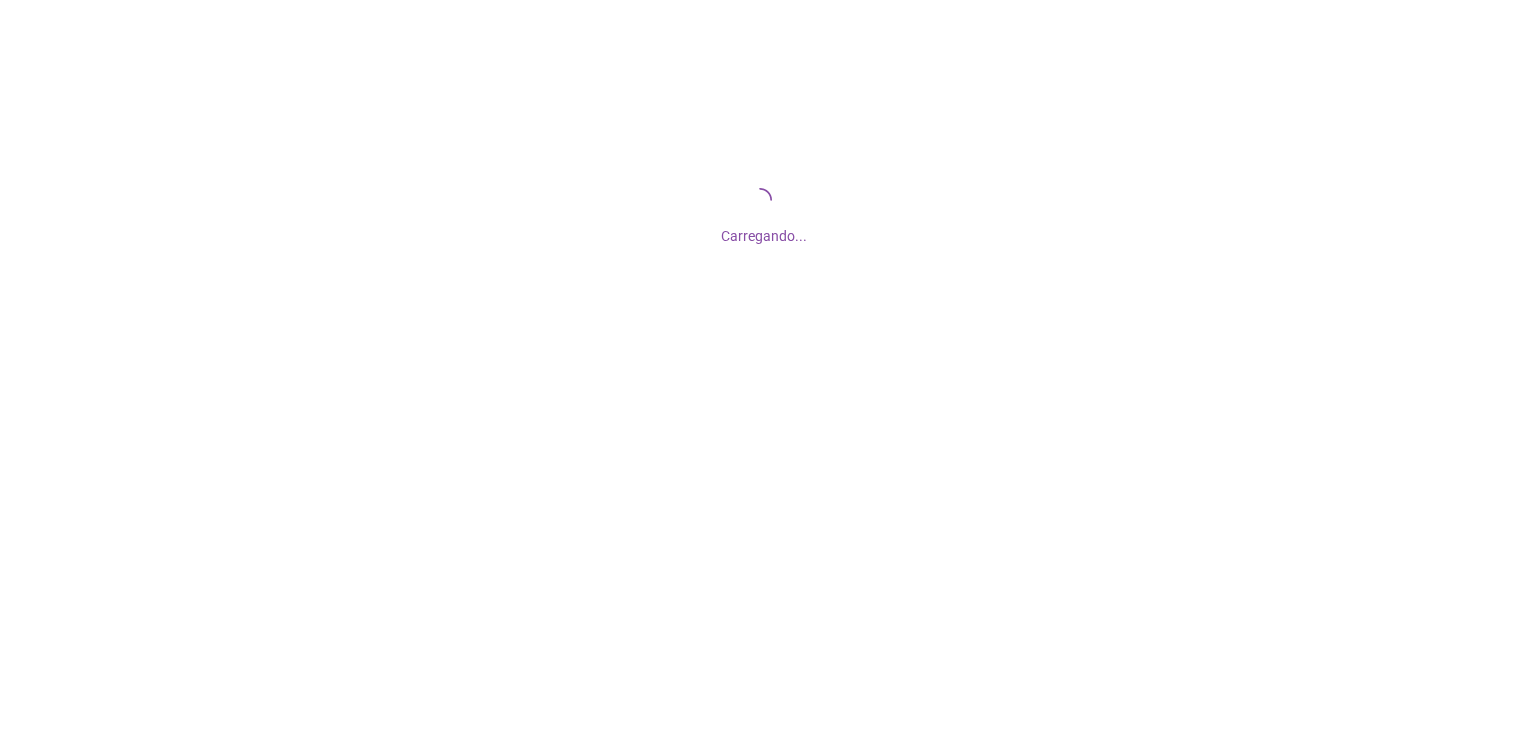 scroll, scrollTop: 0, scrollLeft: 0, axis: both 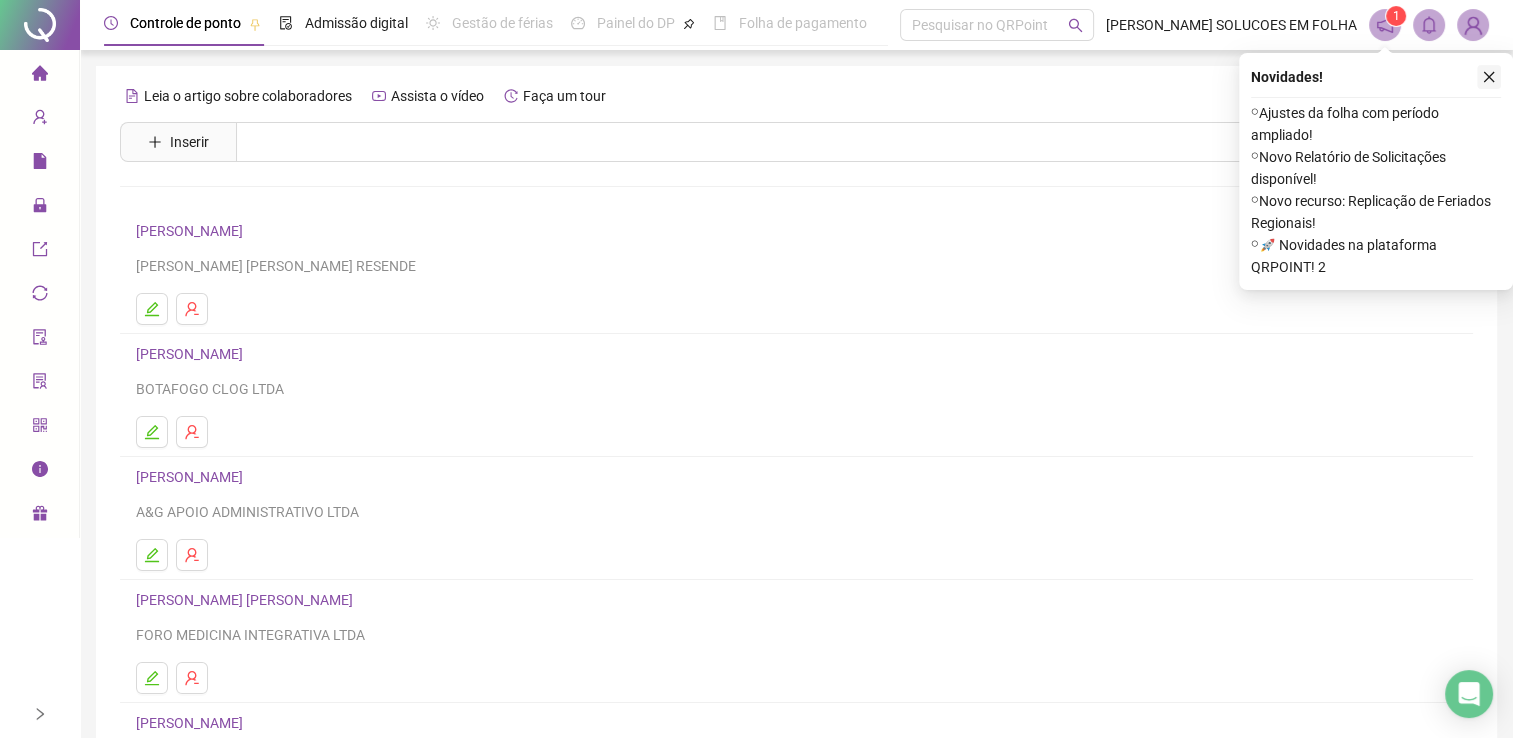 click 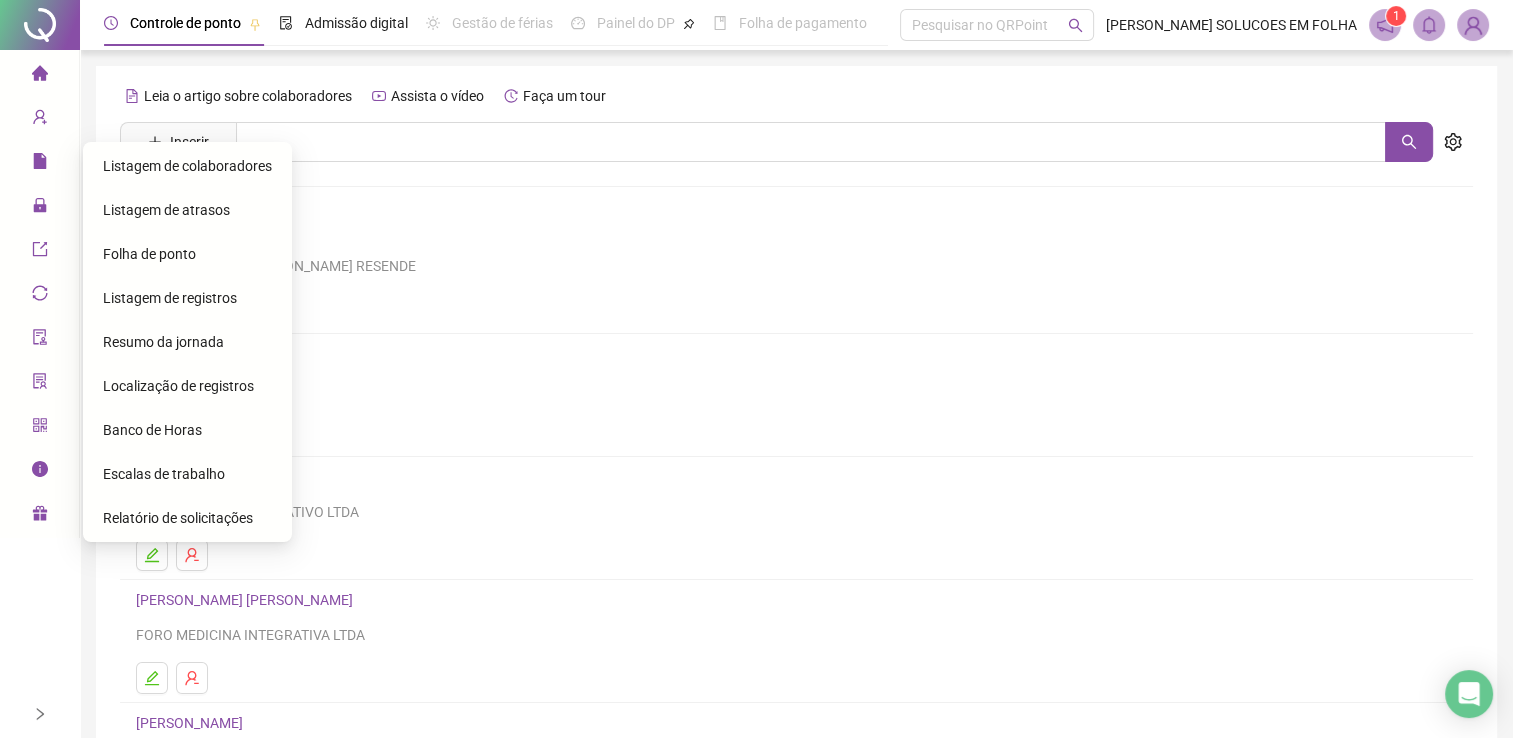 click on "Folha de ponto" at bounding box center [187, 254] 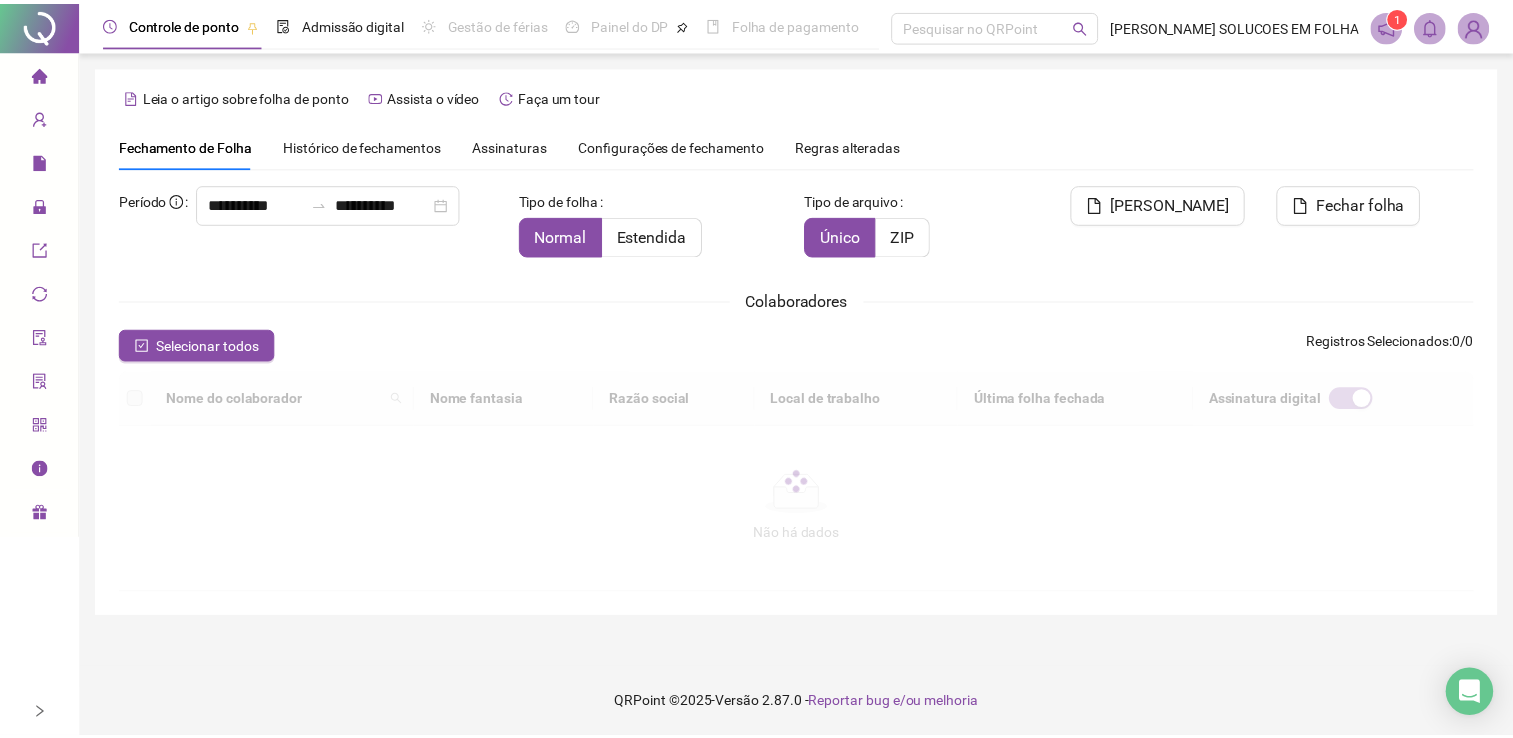 scroll, scrollTop: 40, scrollLeft: 0, axis: vertical 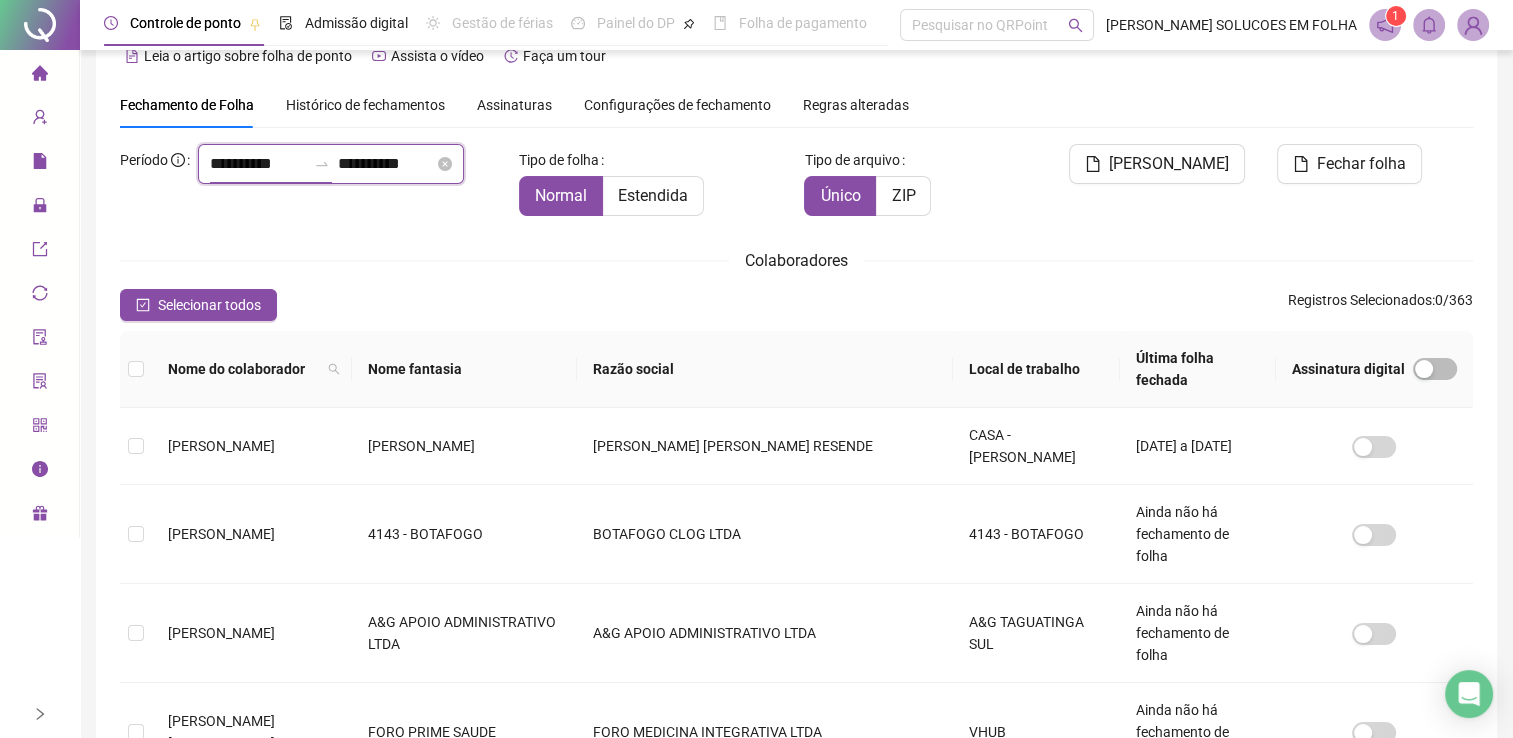 click on "**********" at bounding box center [258, 164] 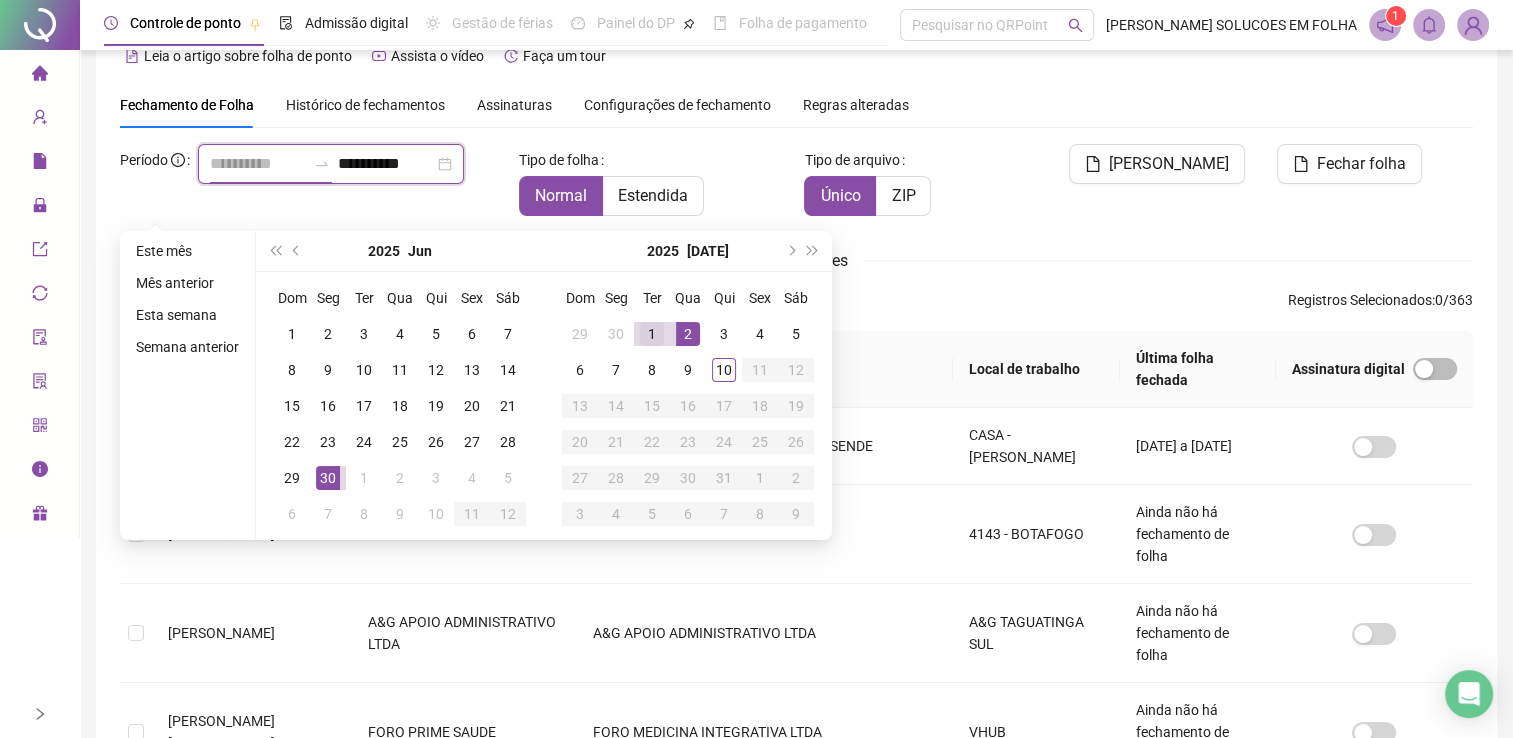 type on "**********" 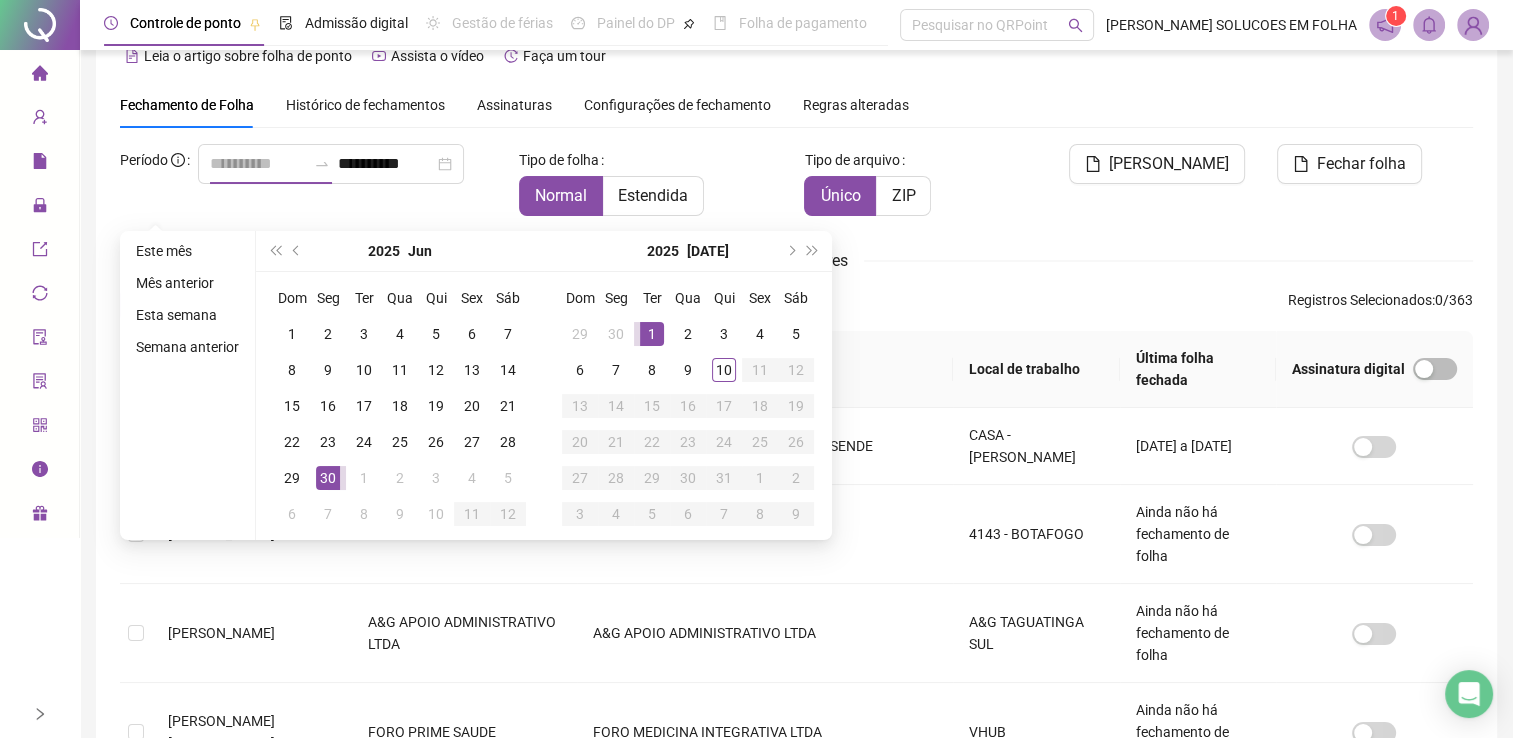 click on "1" at bounding box center [652, 334] 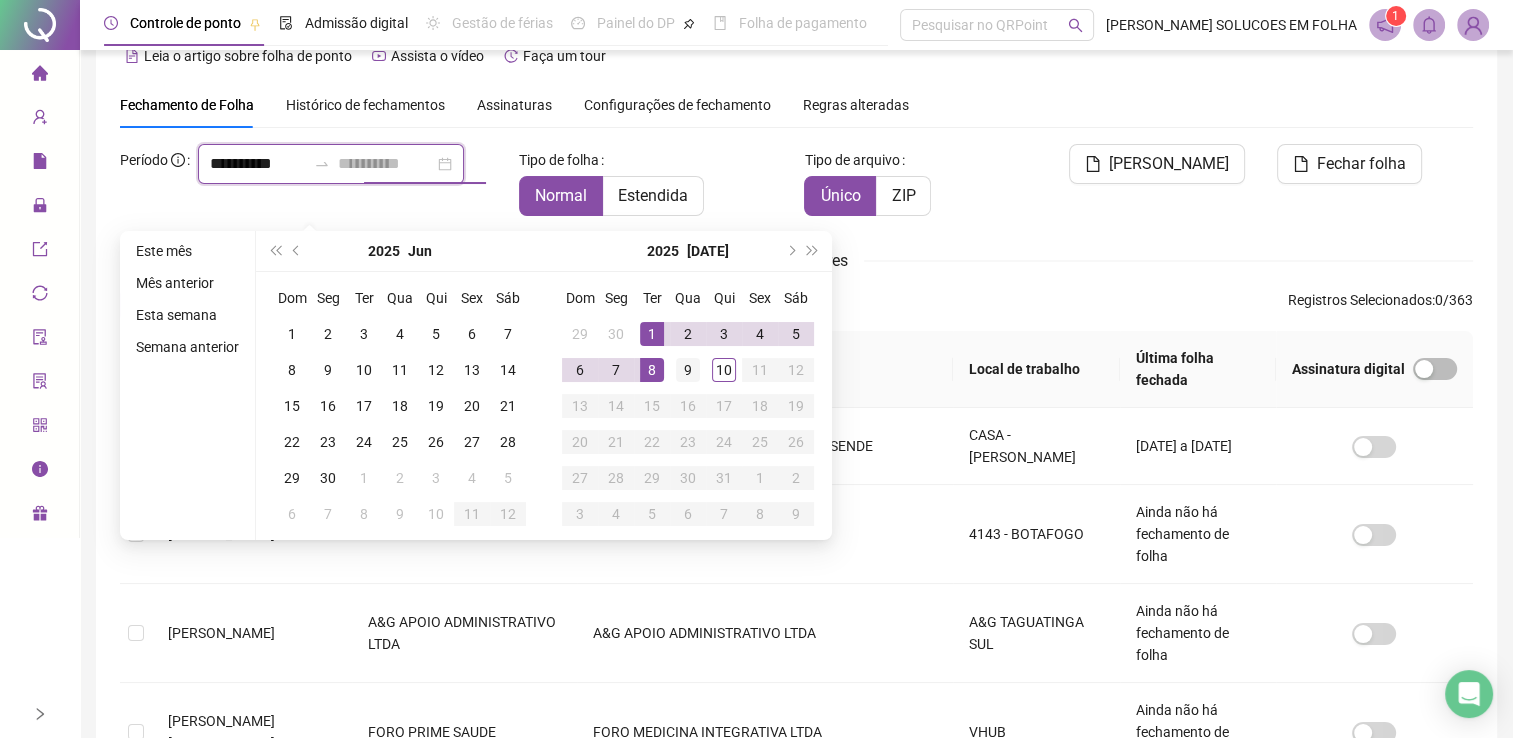 type on "**********" 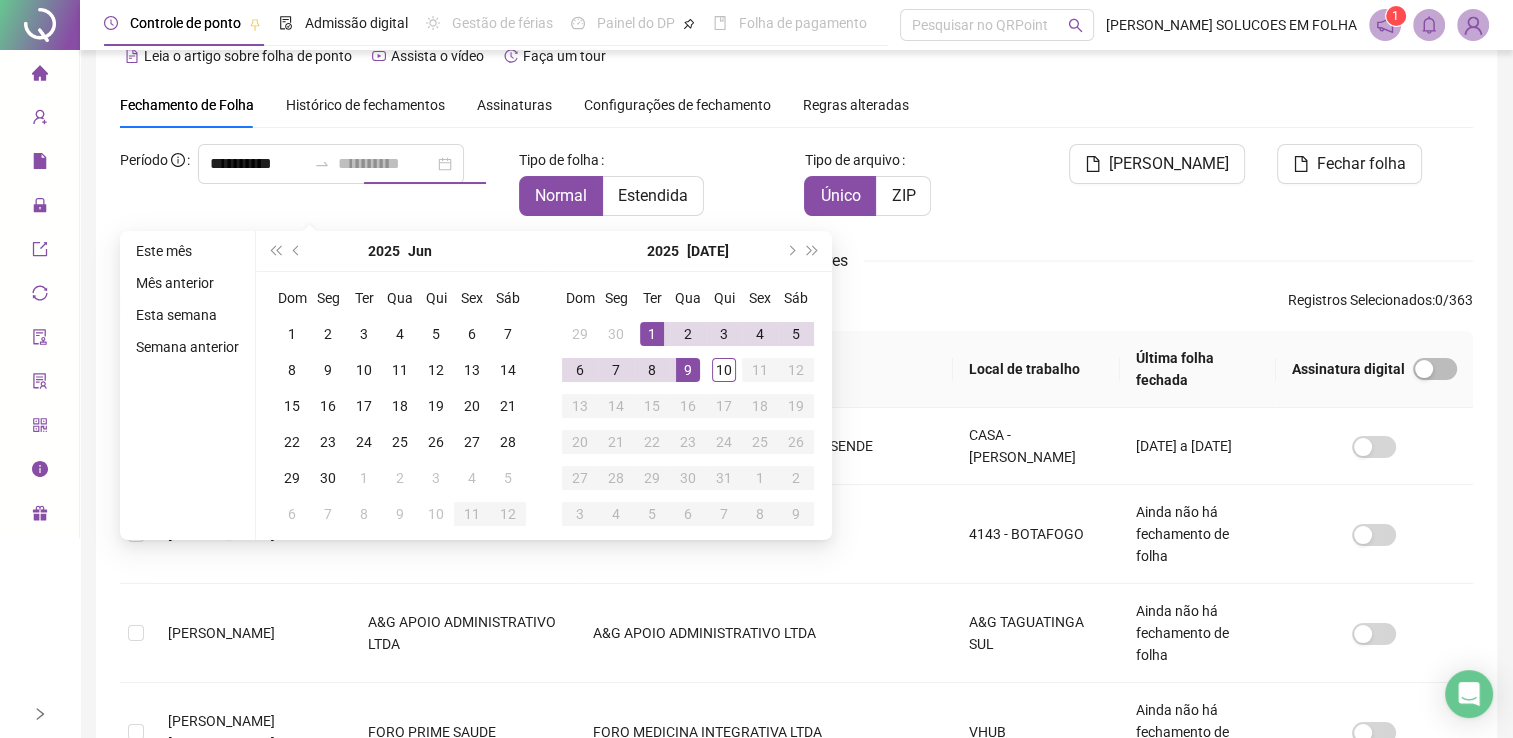 click on "9" at bounding box center [688, 370] 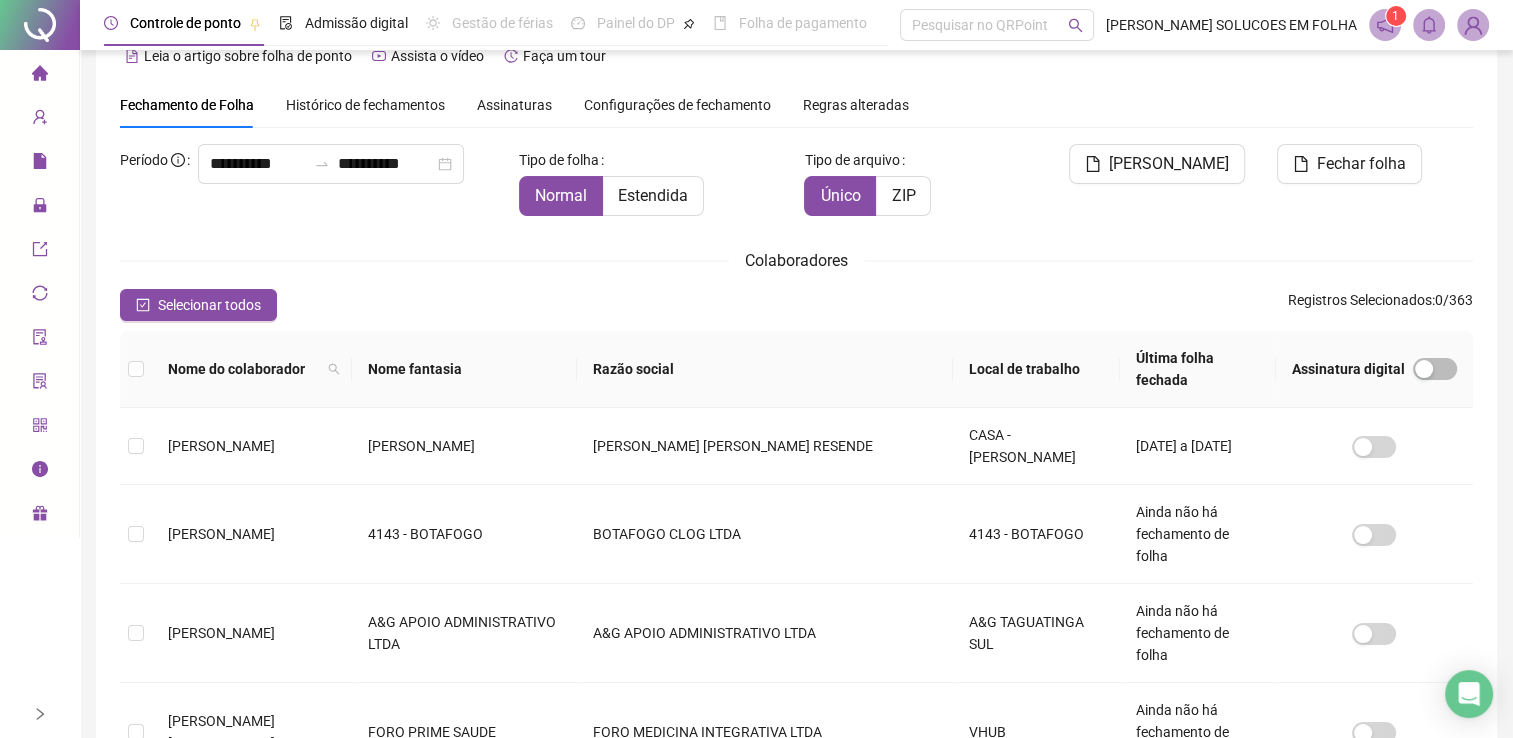 click on "Nome fantasia" at bounding box center [464, 369] 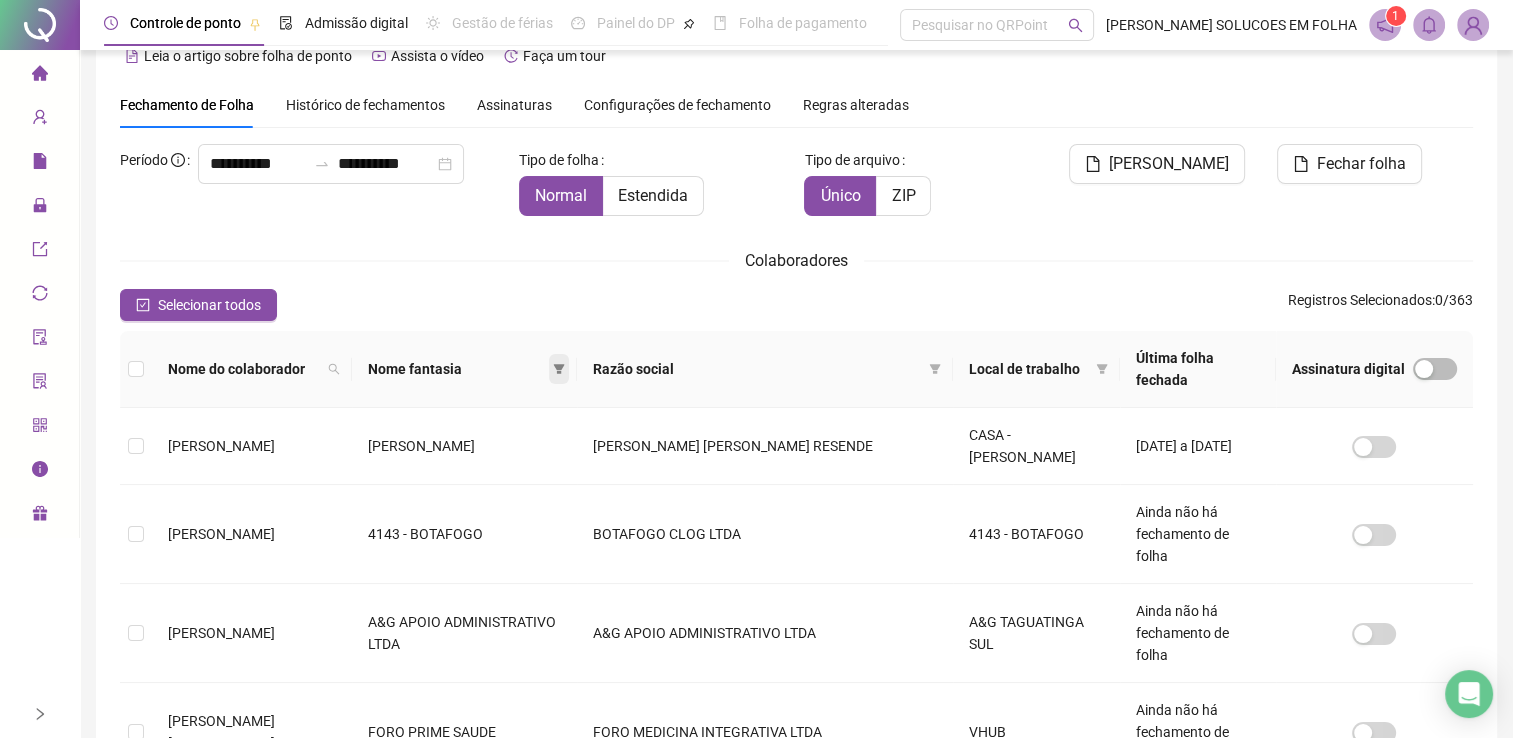 click 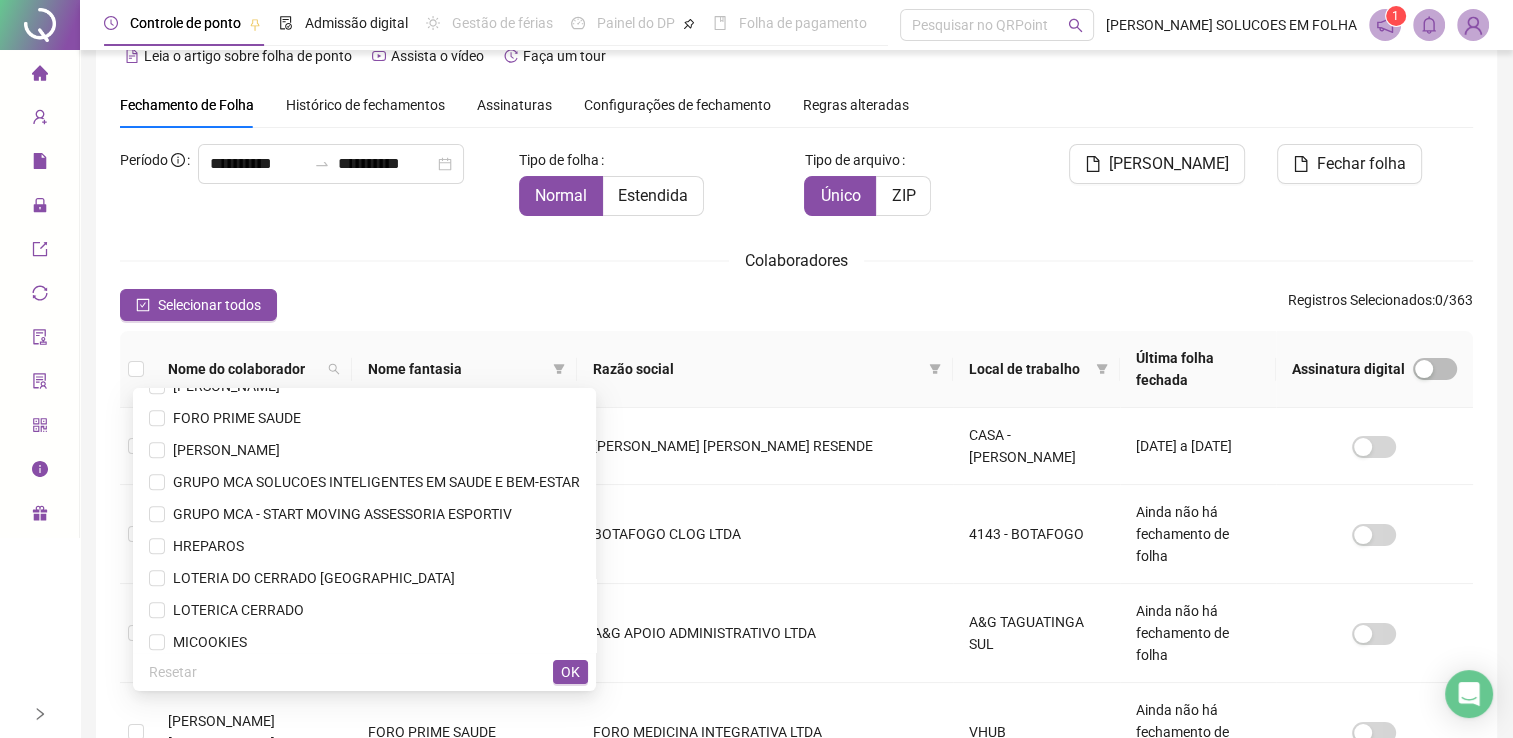scroll, scrollTop: 1382, scrollLeft: 0, axis: vertical 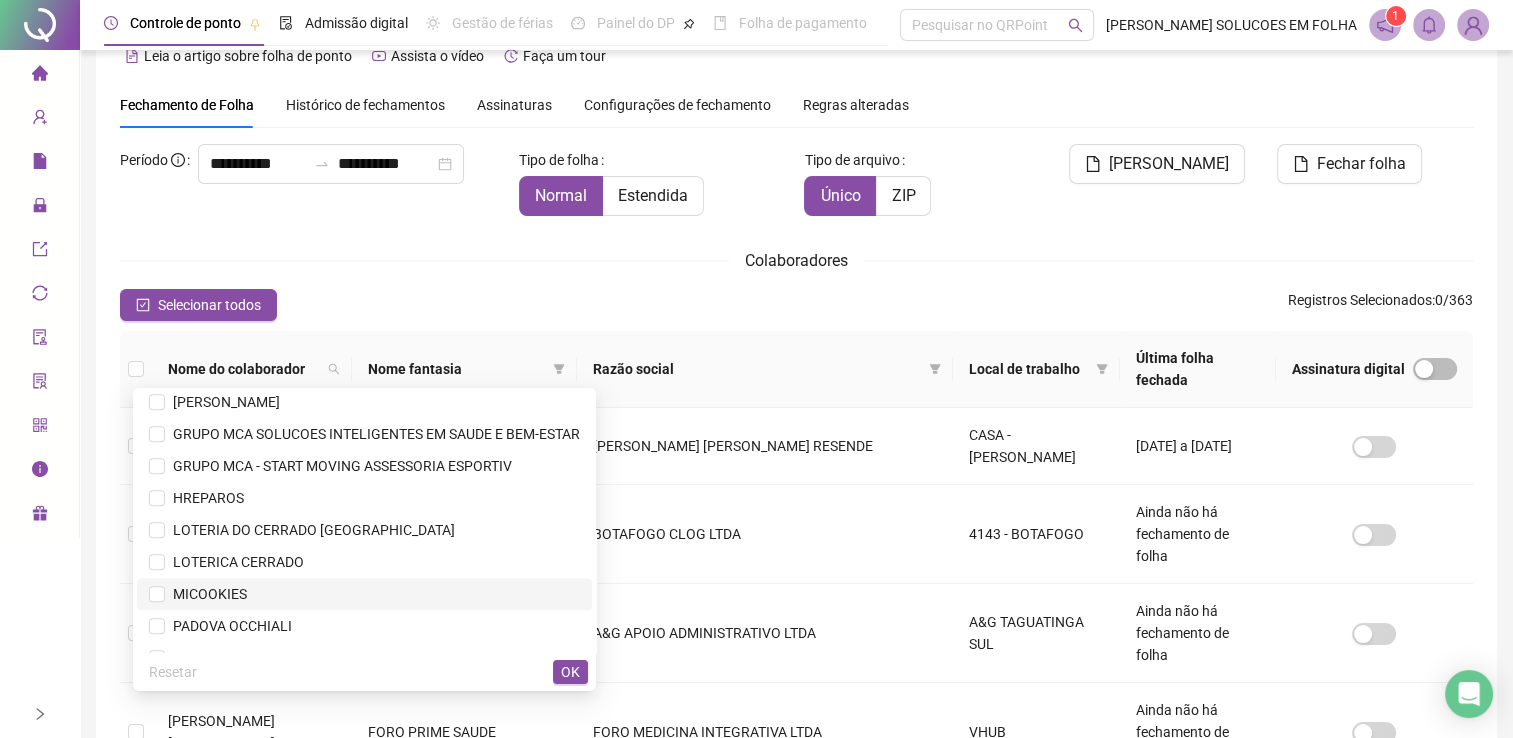 click on "MICOOKIES" at bounding box center [364, 594] 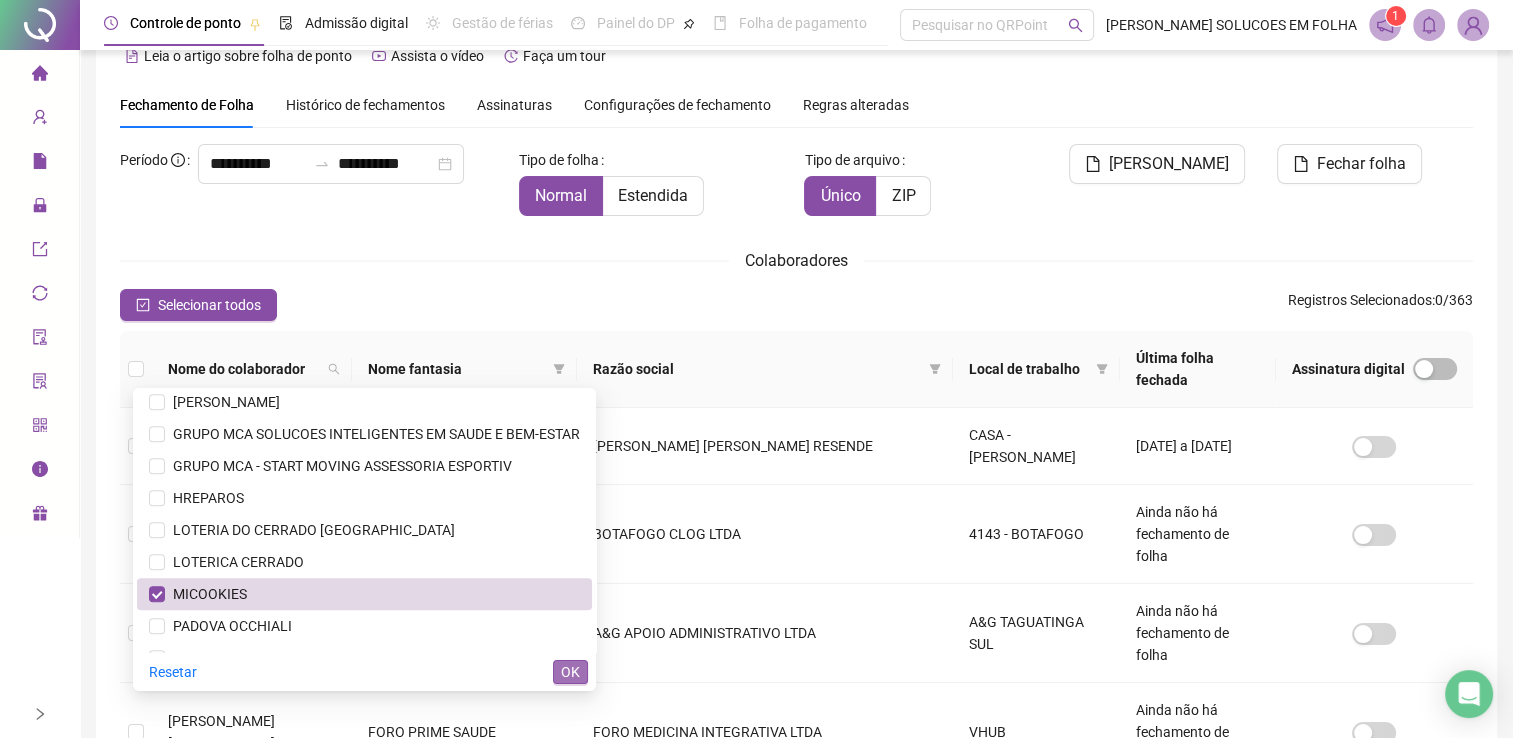 click on "OK" at bounding box center [570, 672] 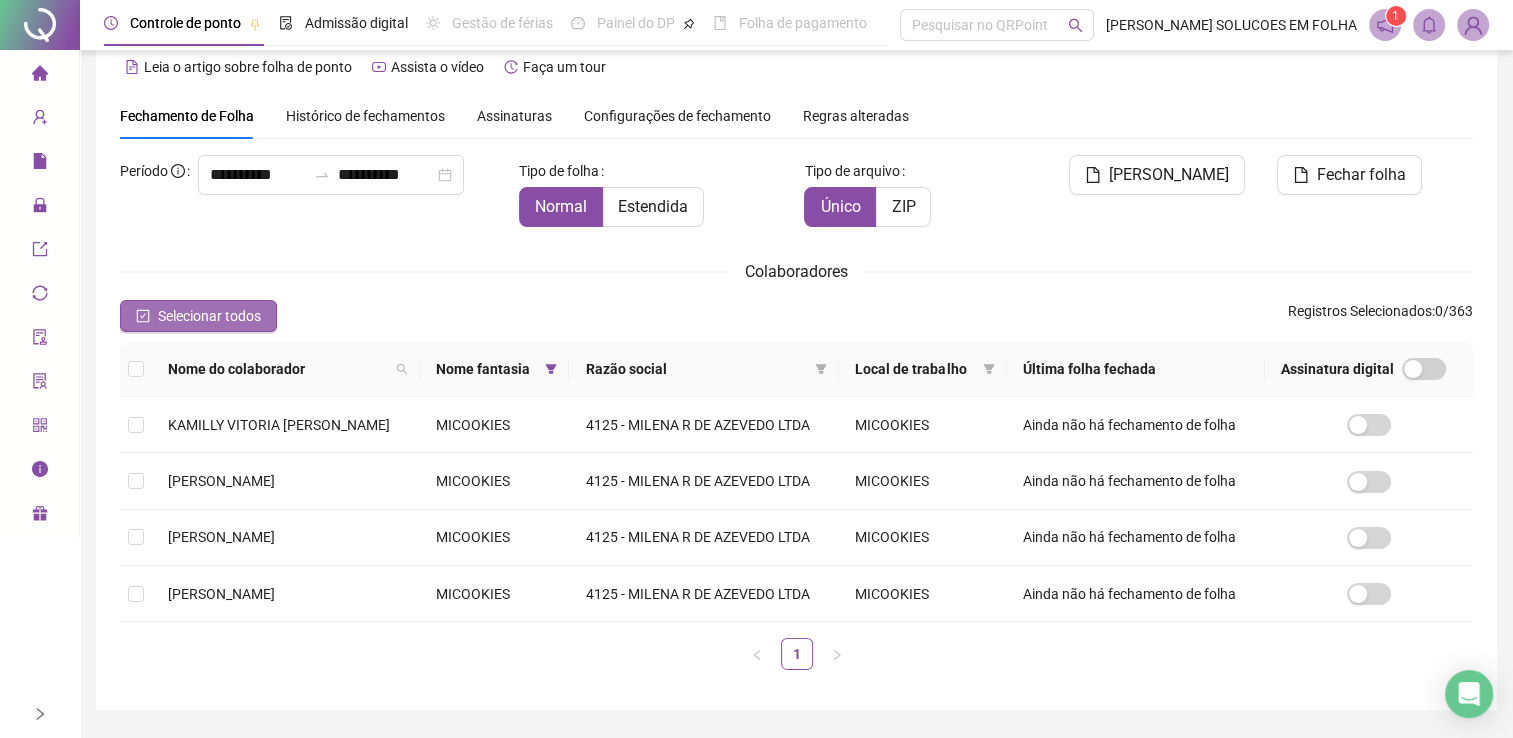 click on "Selecionar todos" at bounding box center (209, 316) 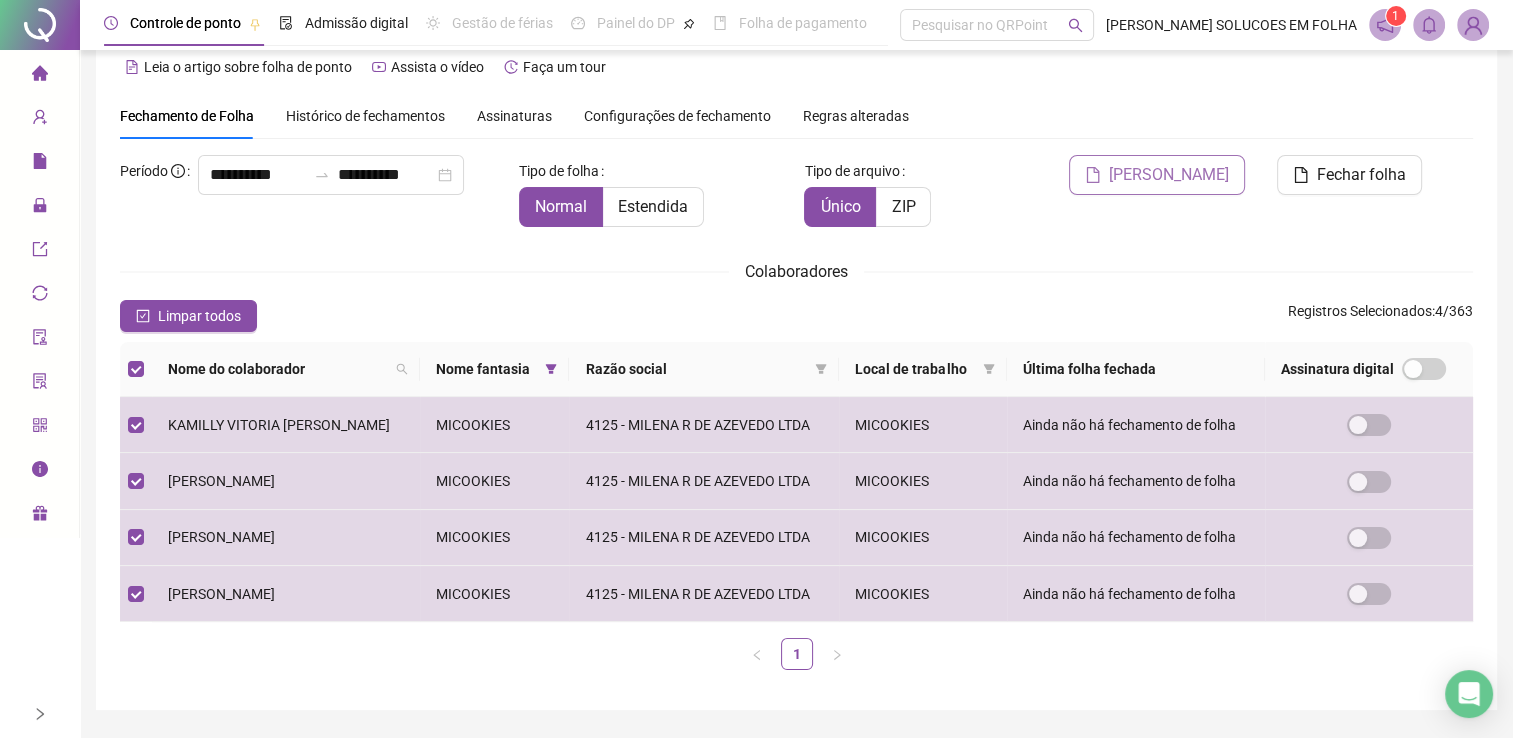 click on "[PERSON_NAME]" at bounding box center (1169, 175) 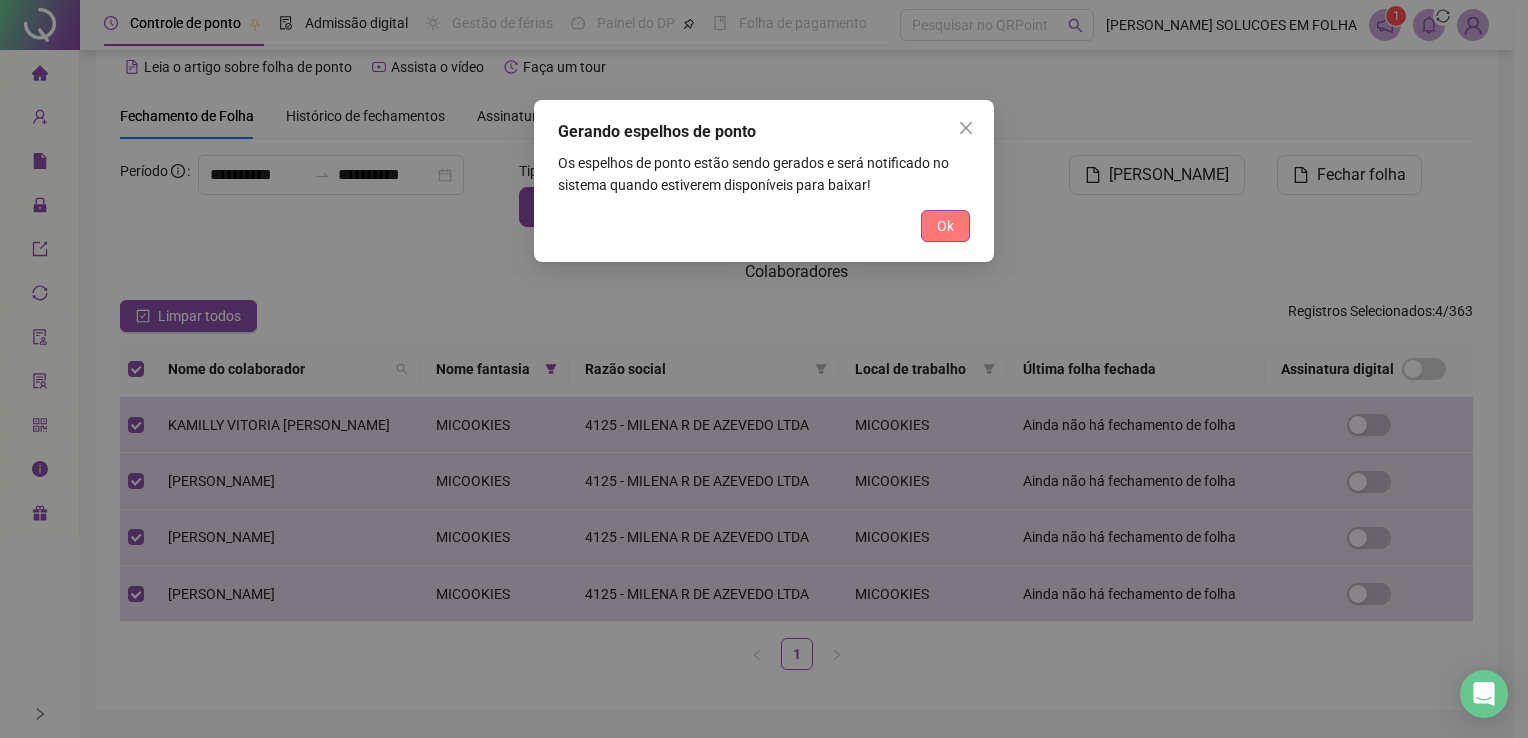 click on "Ok" at bounding box center [945, 226] 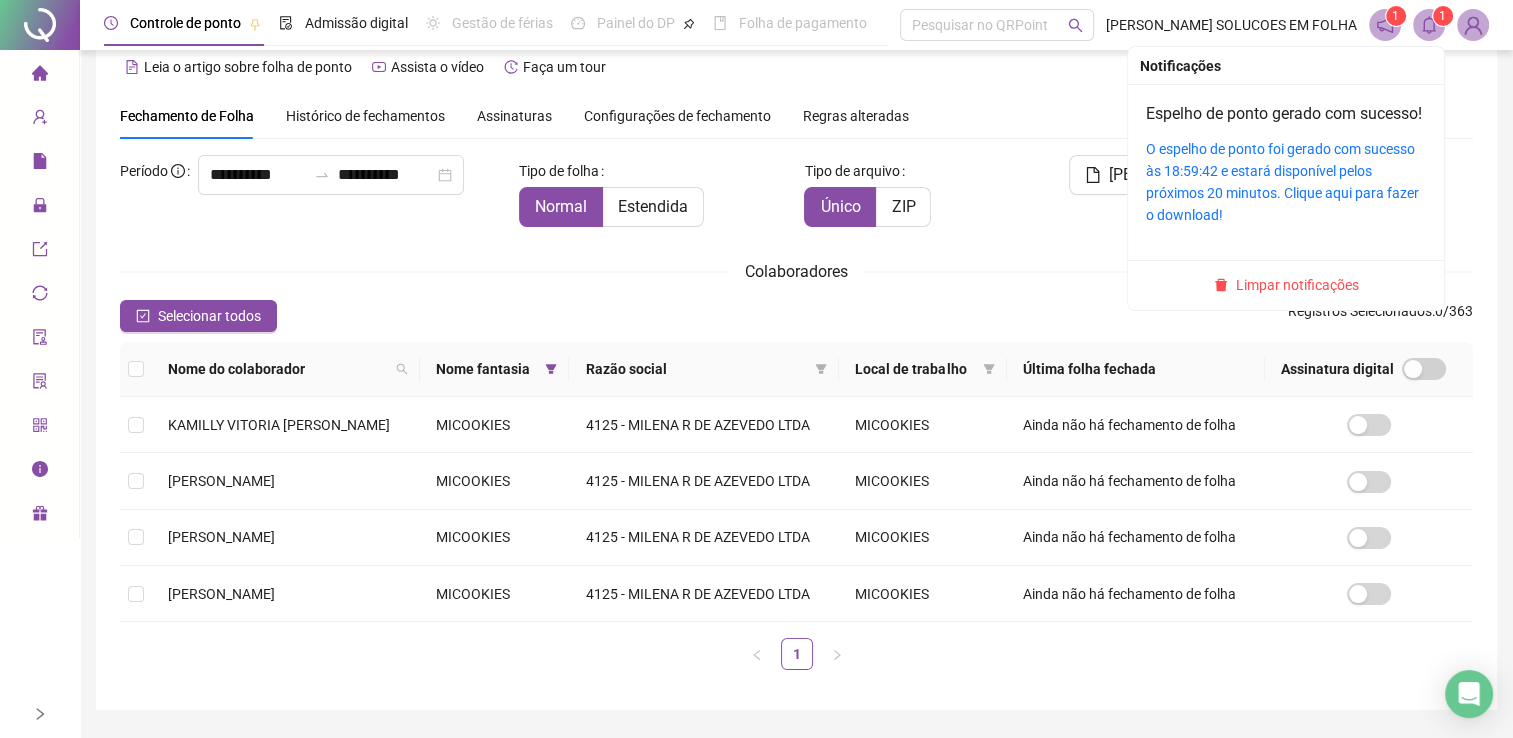 click on "O espelho de ponto foi gerado com sucesso às 18:59:42 e estará disponível pelos próximos 20 minutos.
Clique aqui para fazer o download!" at bounding box center [1286, 182] 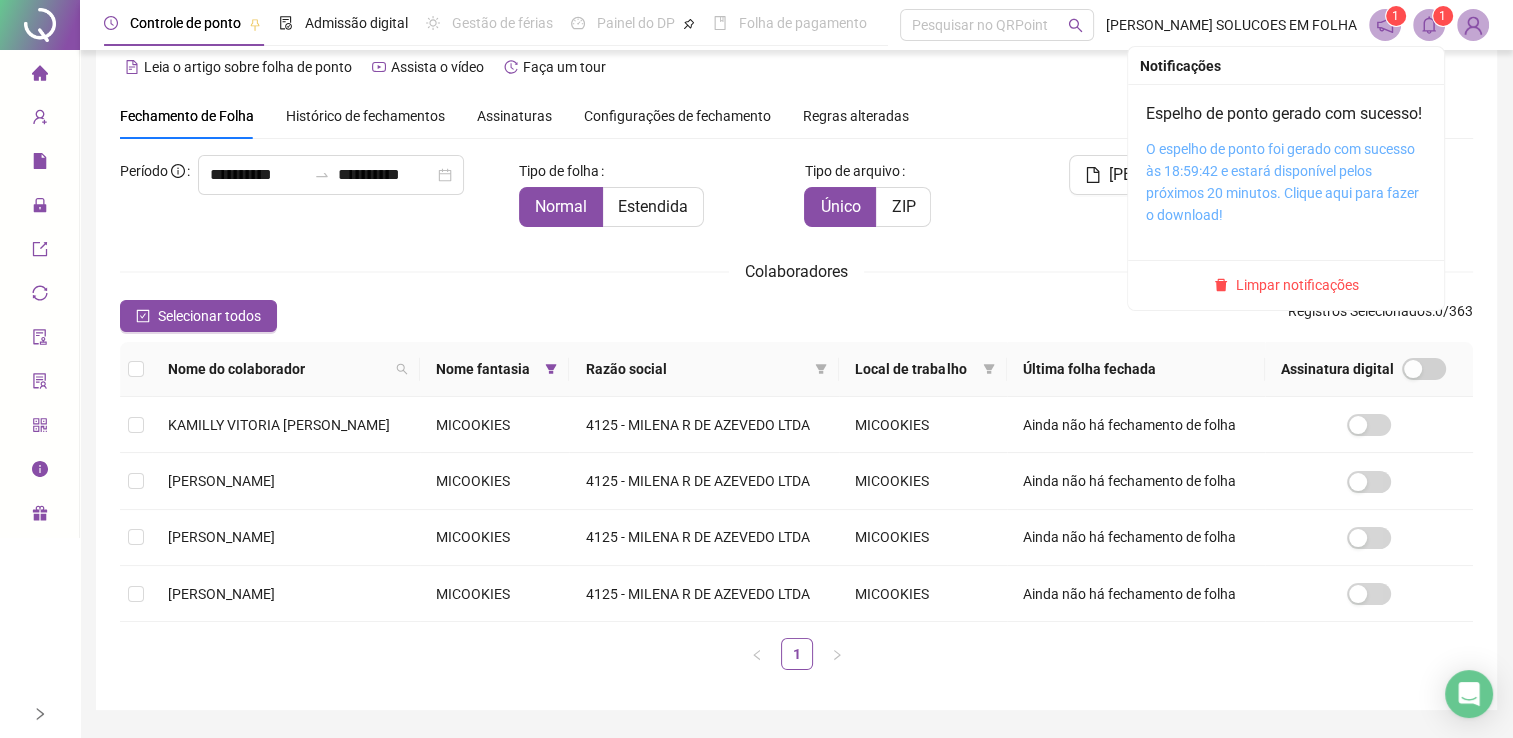 click on "O espelho de ponto foi gerado com sucesso às 18:59:42 e estará disponível pelos próximos 20 minutos.
Clique aqui para fazer o download!" at bounding box center [1282, 182] 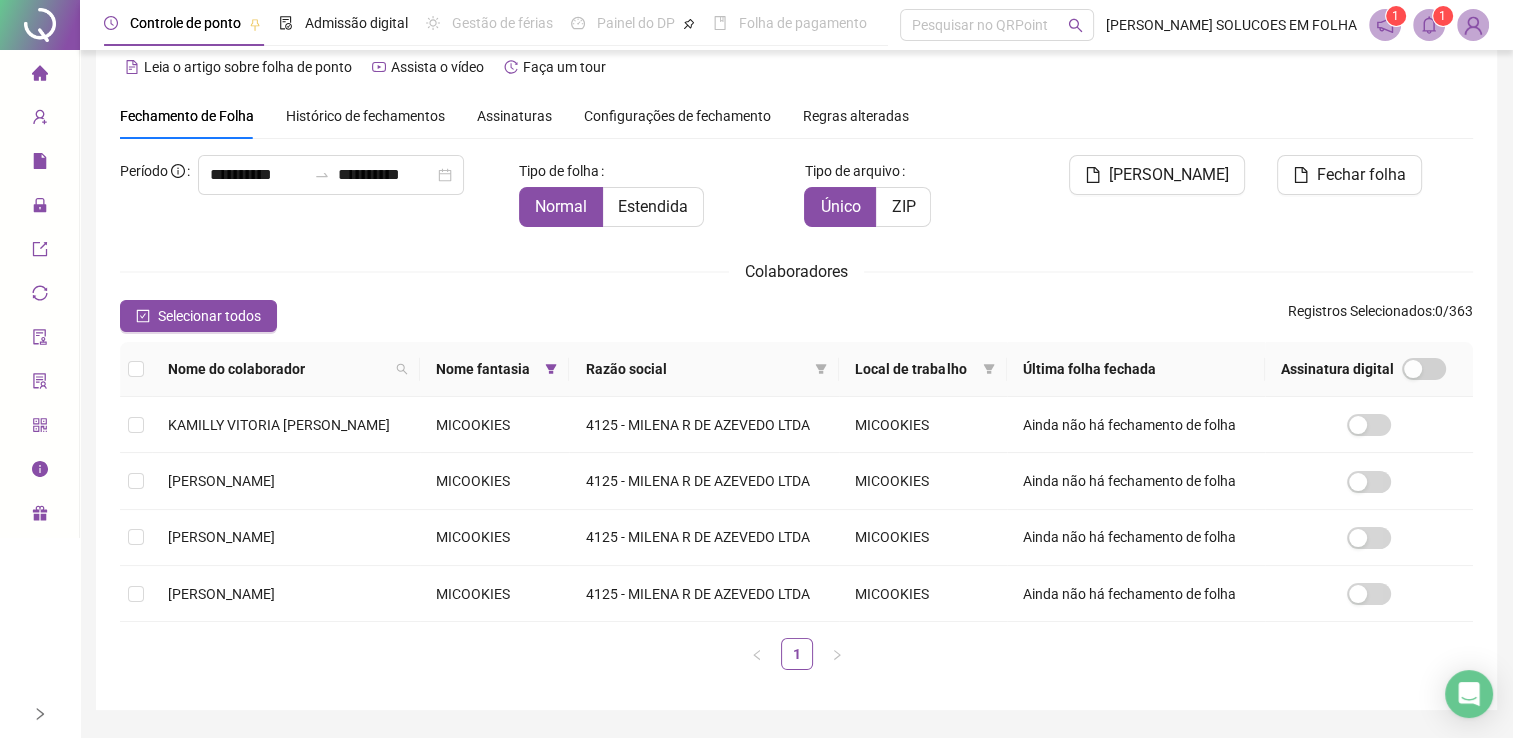 click on "Colaboradores" at bounding box center (796, 271) 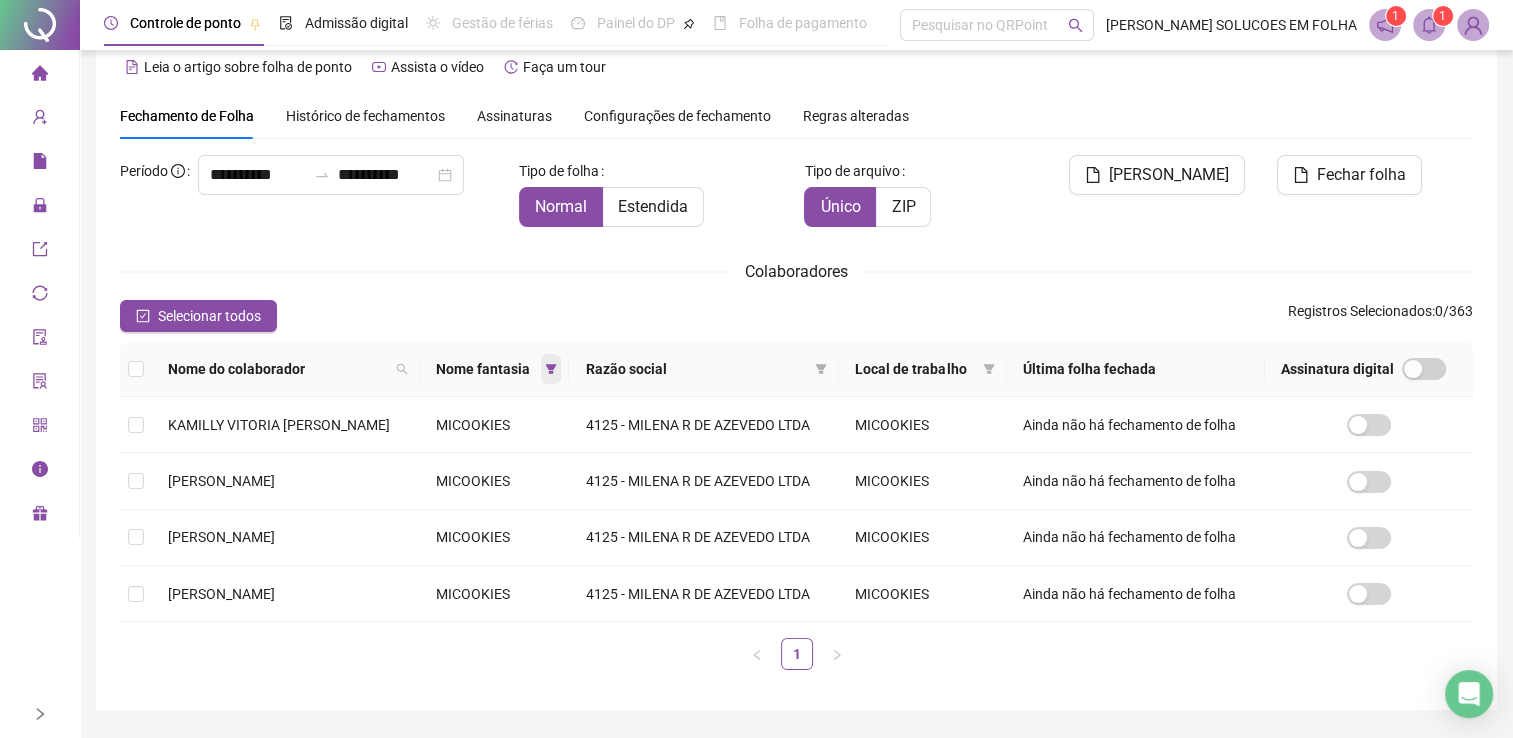 click at bounding box center (551, 369) 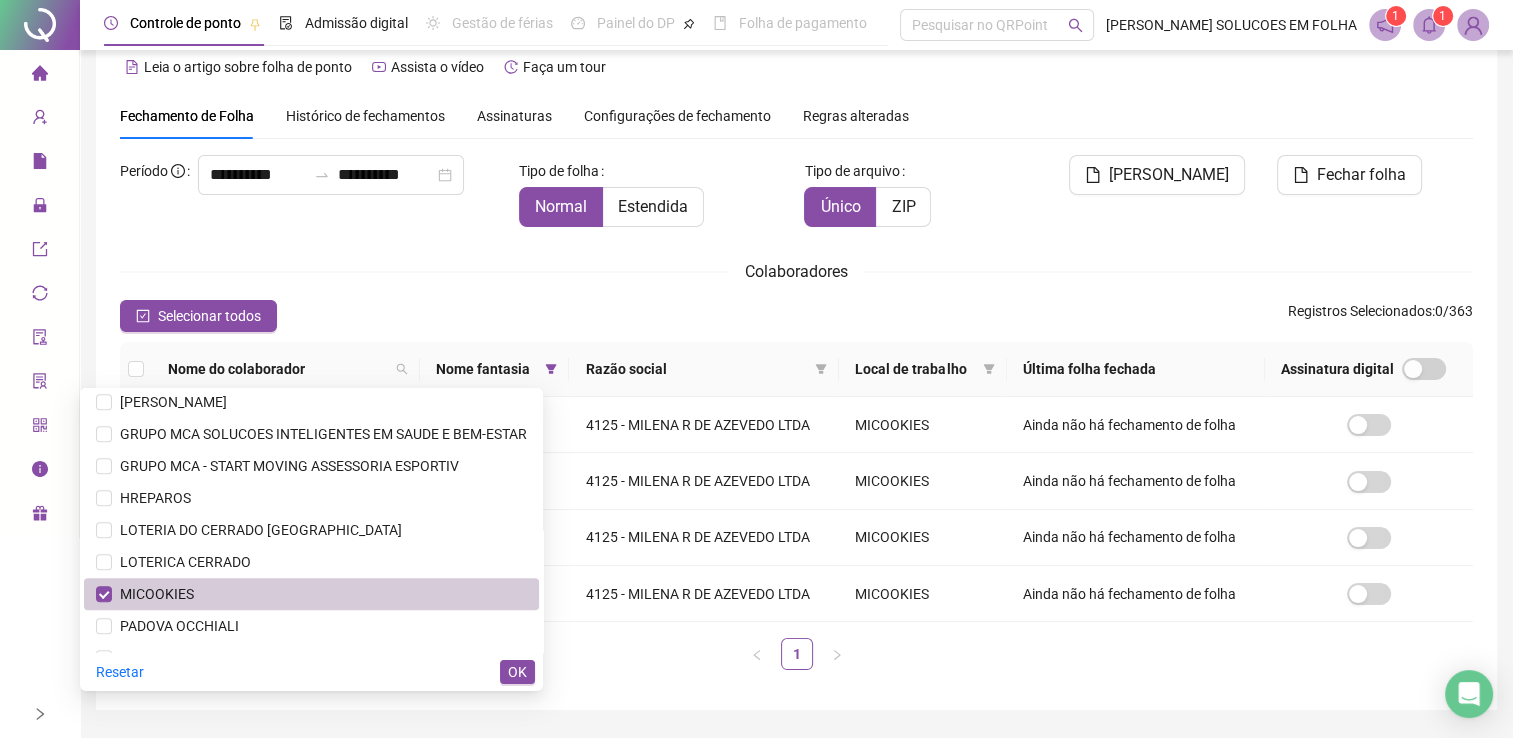 click on "MICOOKIES" at bounding box center (311, 594) 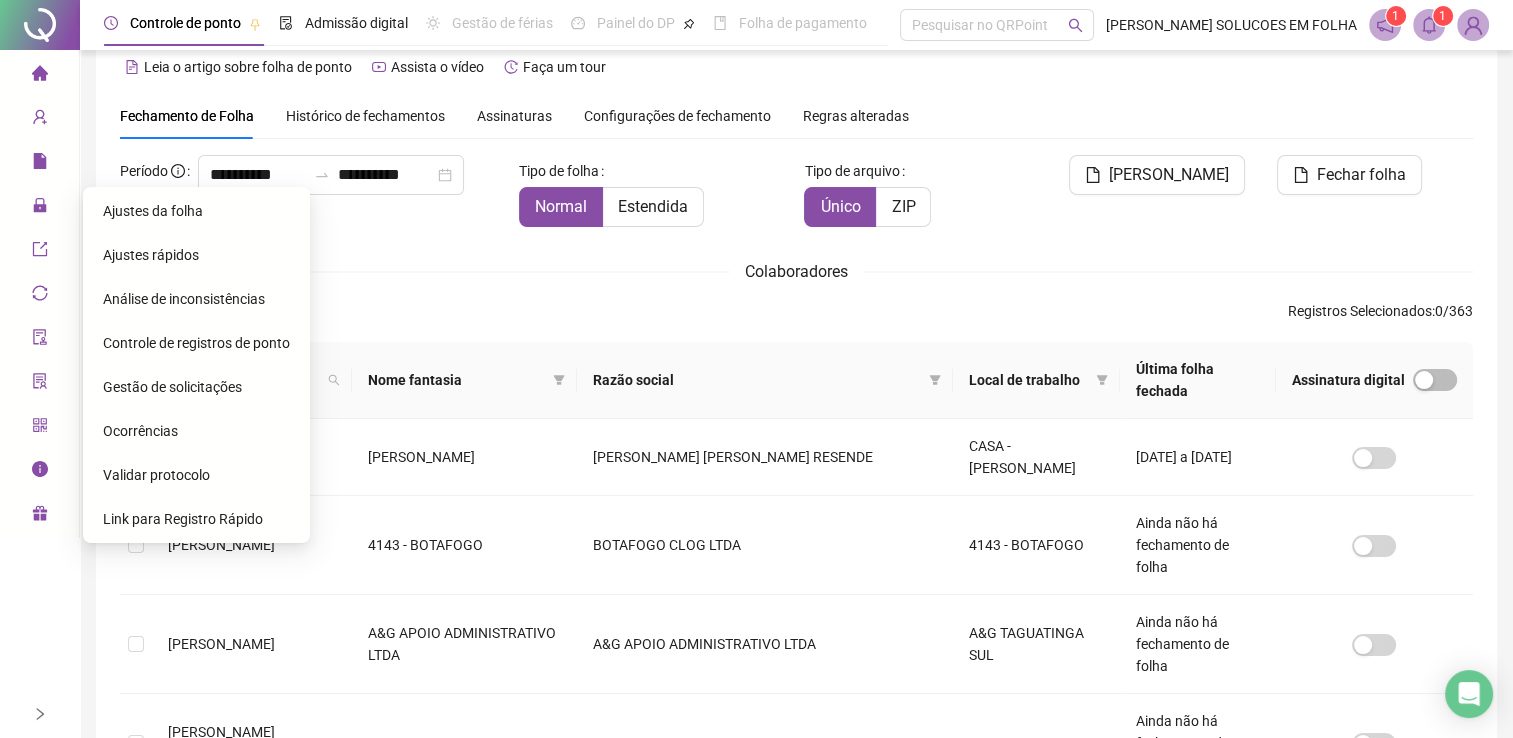 scroll, scrollTop: 40, scrollLeft: 0, axis: vertical 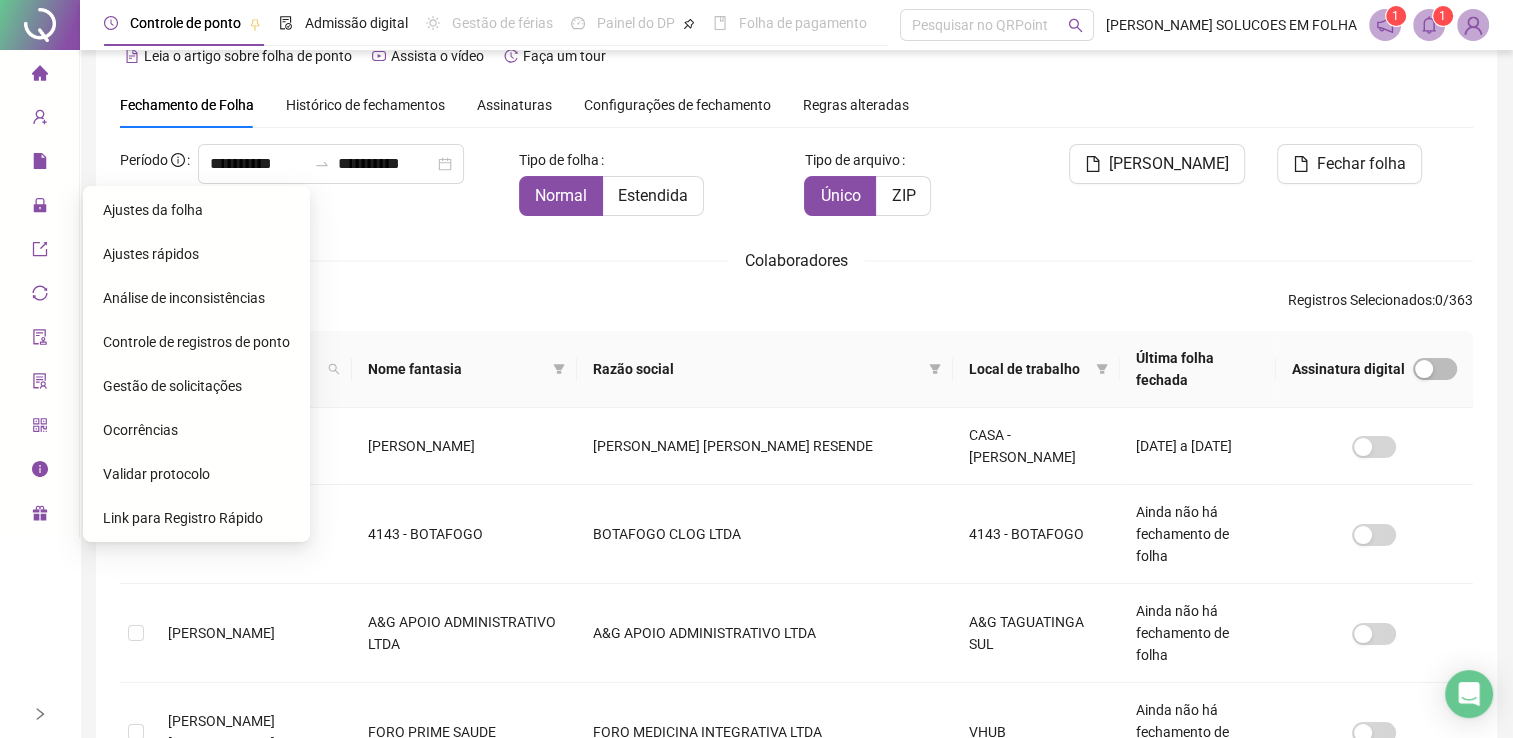 click on "Ajustes da folha" at bounding box center [196, 210] 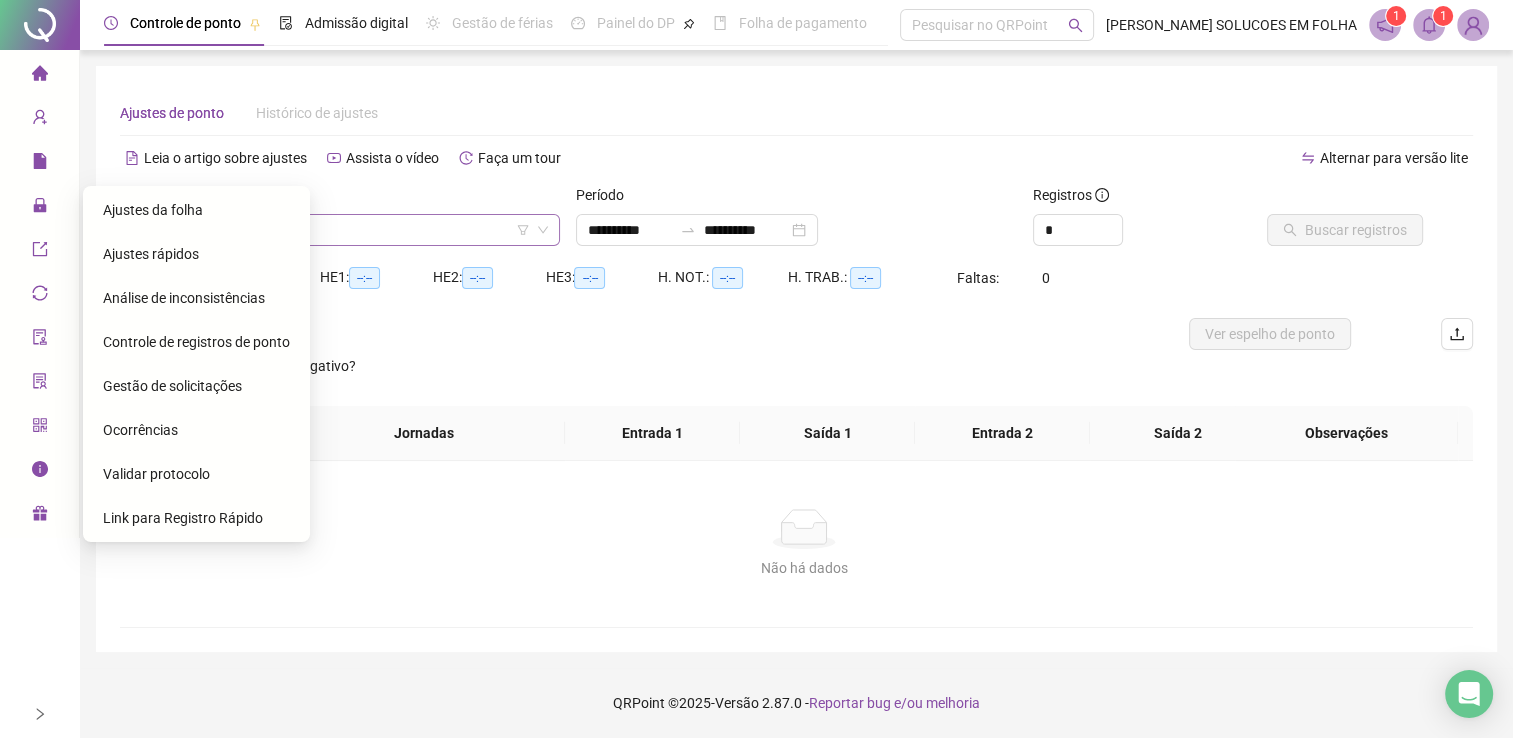 scroll, scrollTop: 0, scrollLeft: 0, axis: both 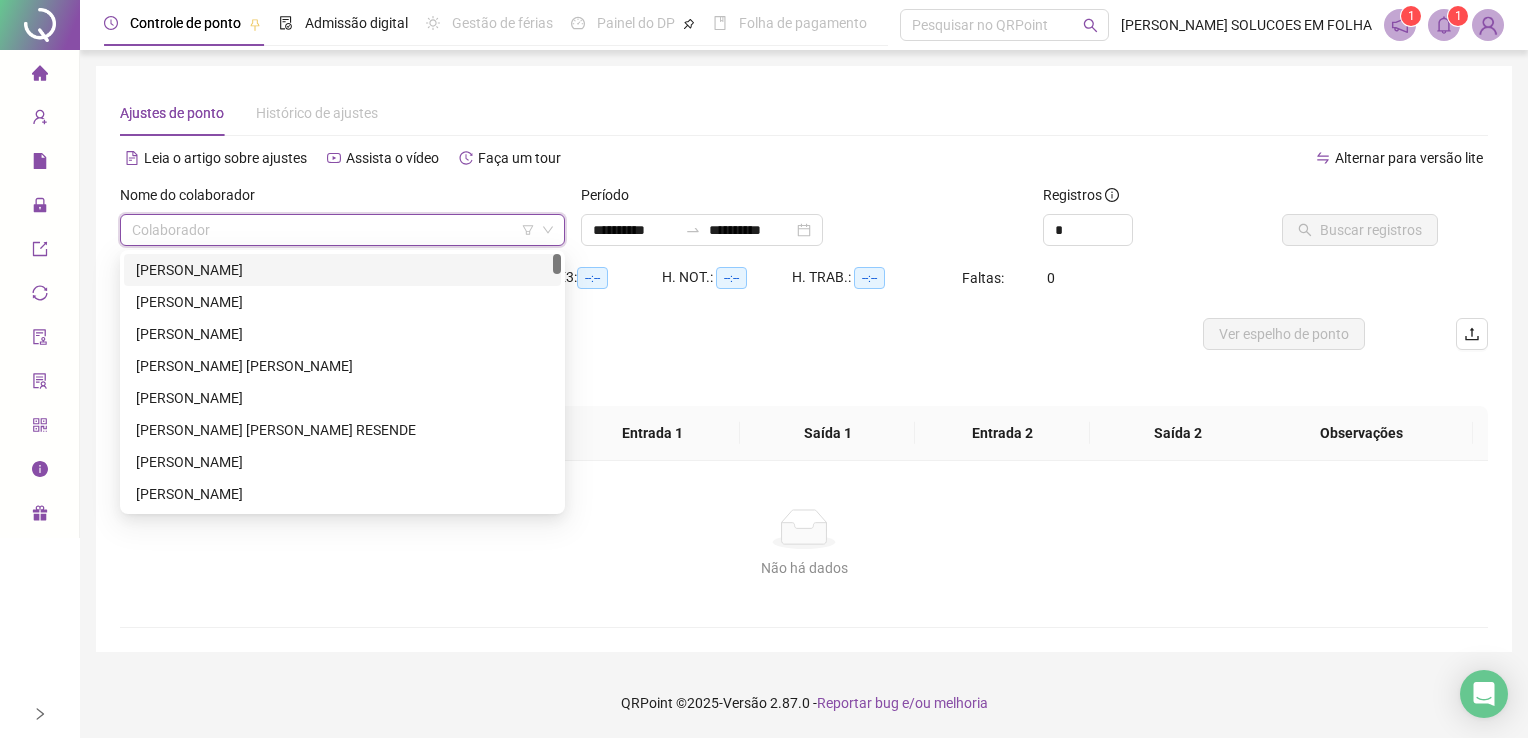 click at bounding box center (336, 230) 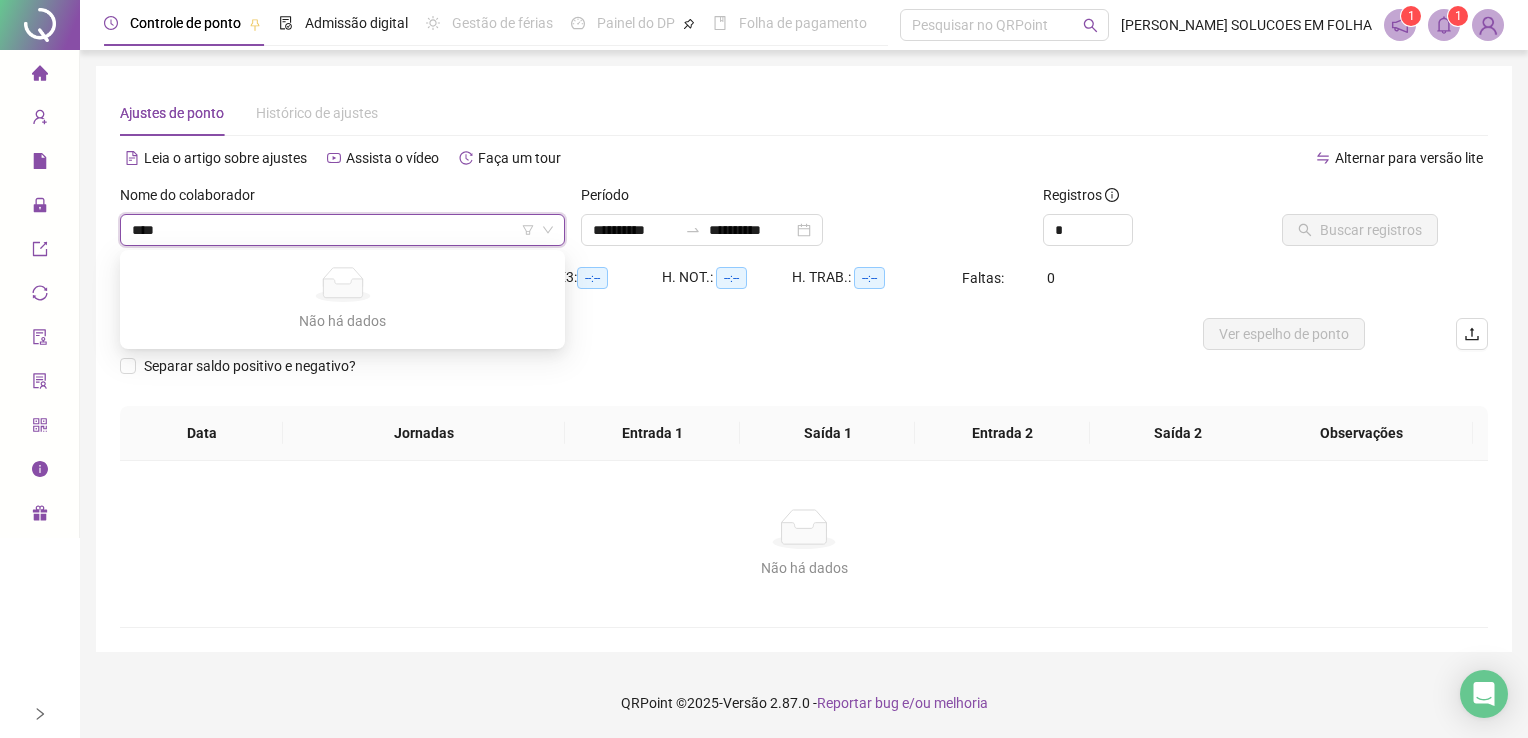 type on "***" 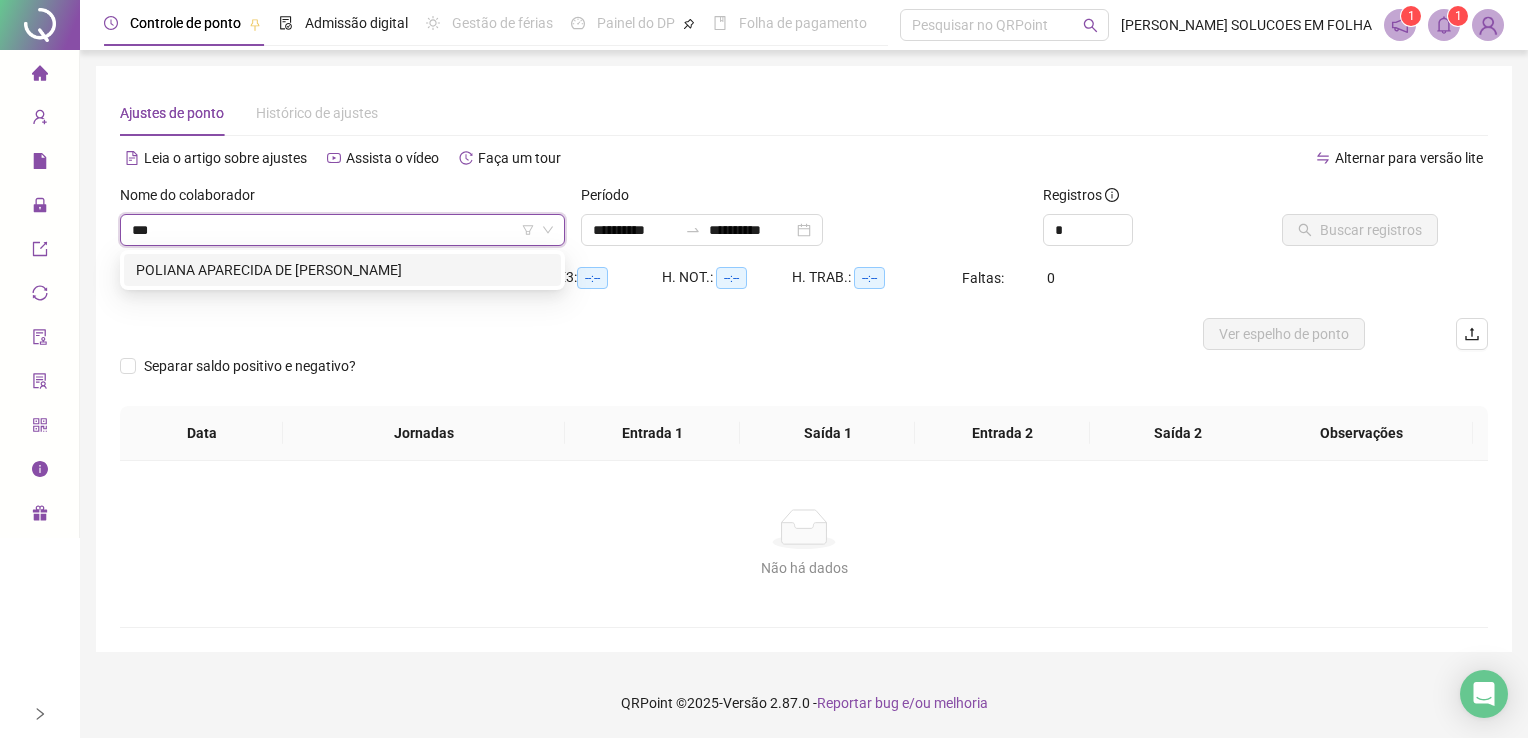 click on "POLIANA APARECIDA DE [PERSON_NAME]" at bounding box center [342, 270] 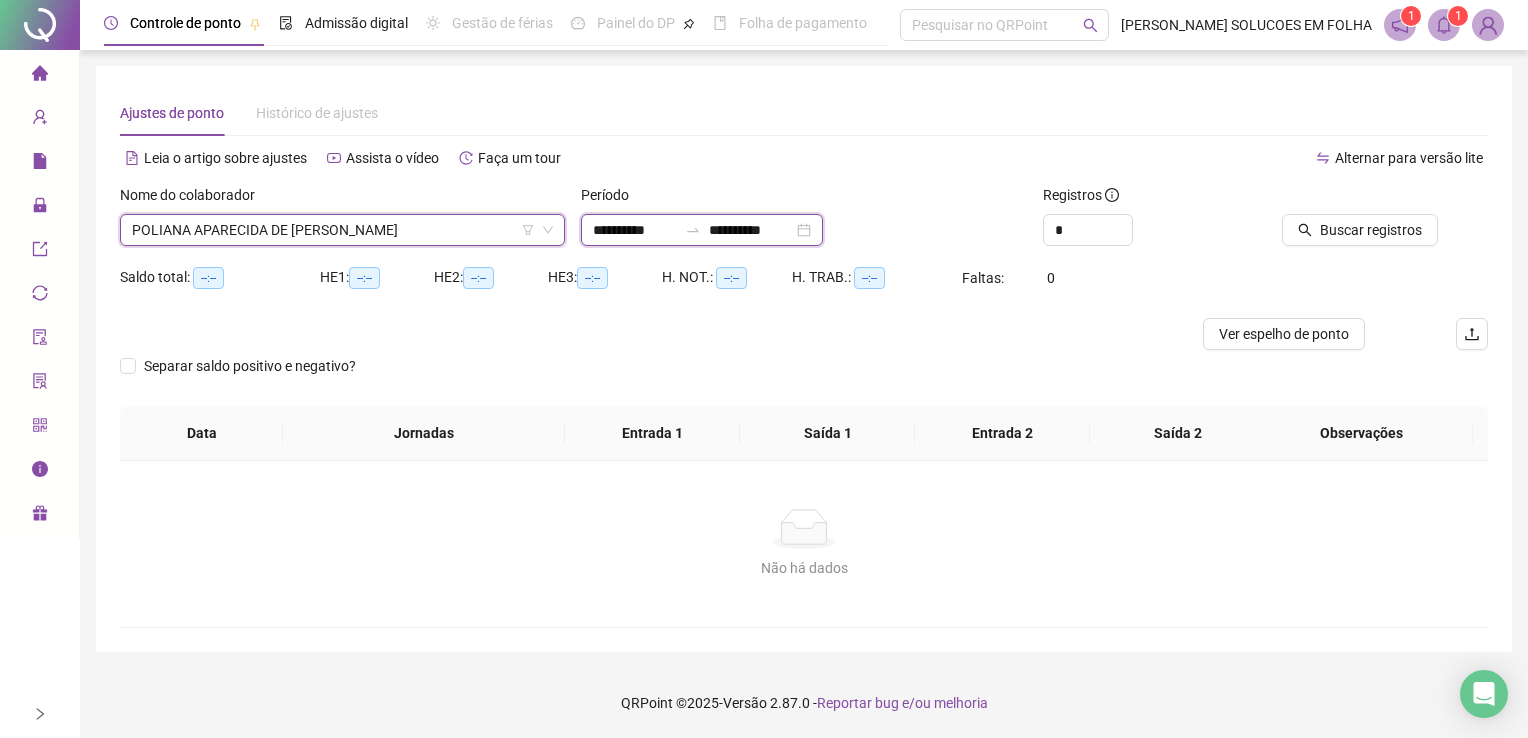 click on "**********" at bounding box center [635, 230] 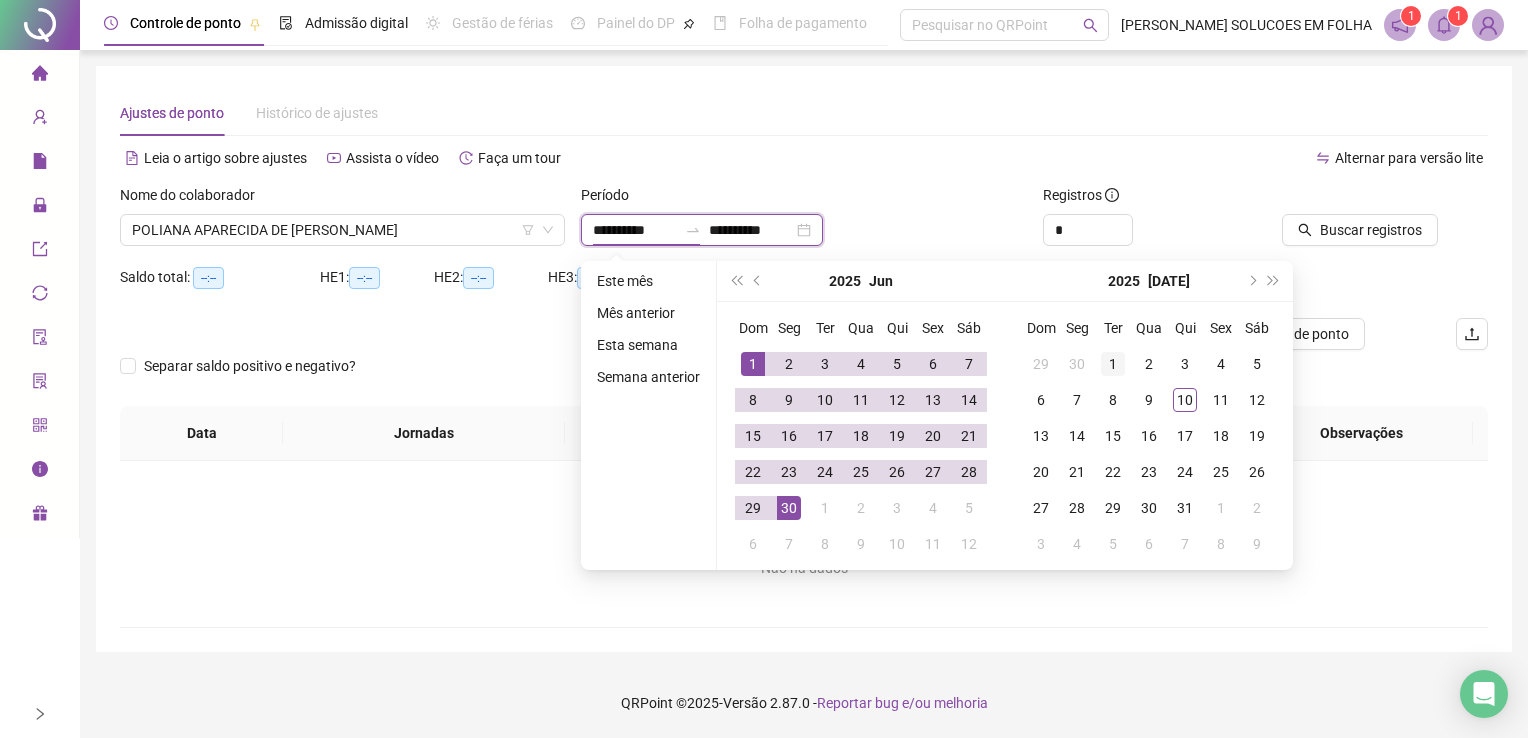 type on "**********" 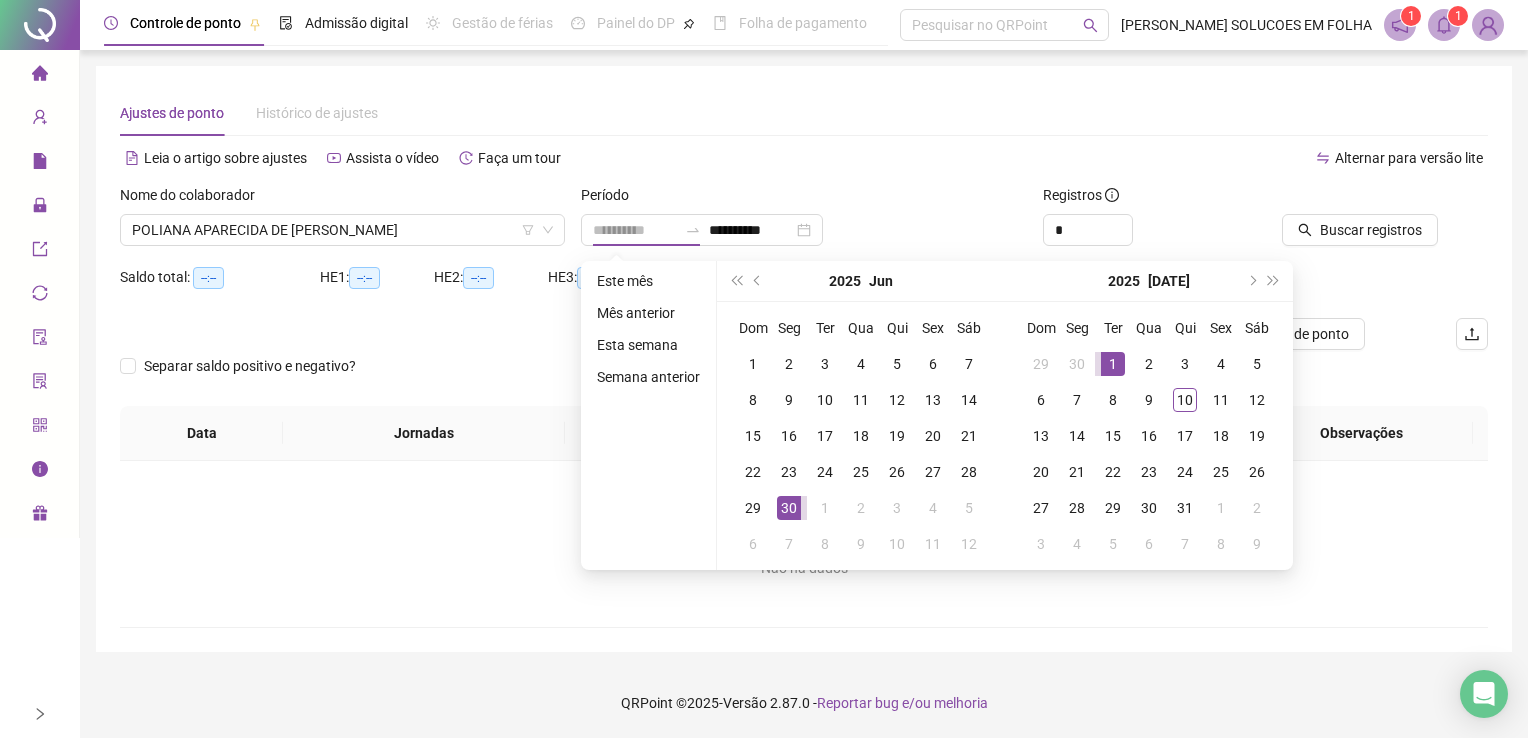 click on "1" at bounding box center [1113, 364] 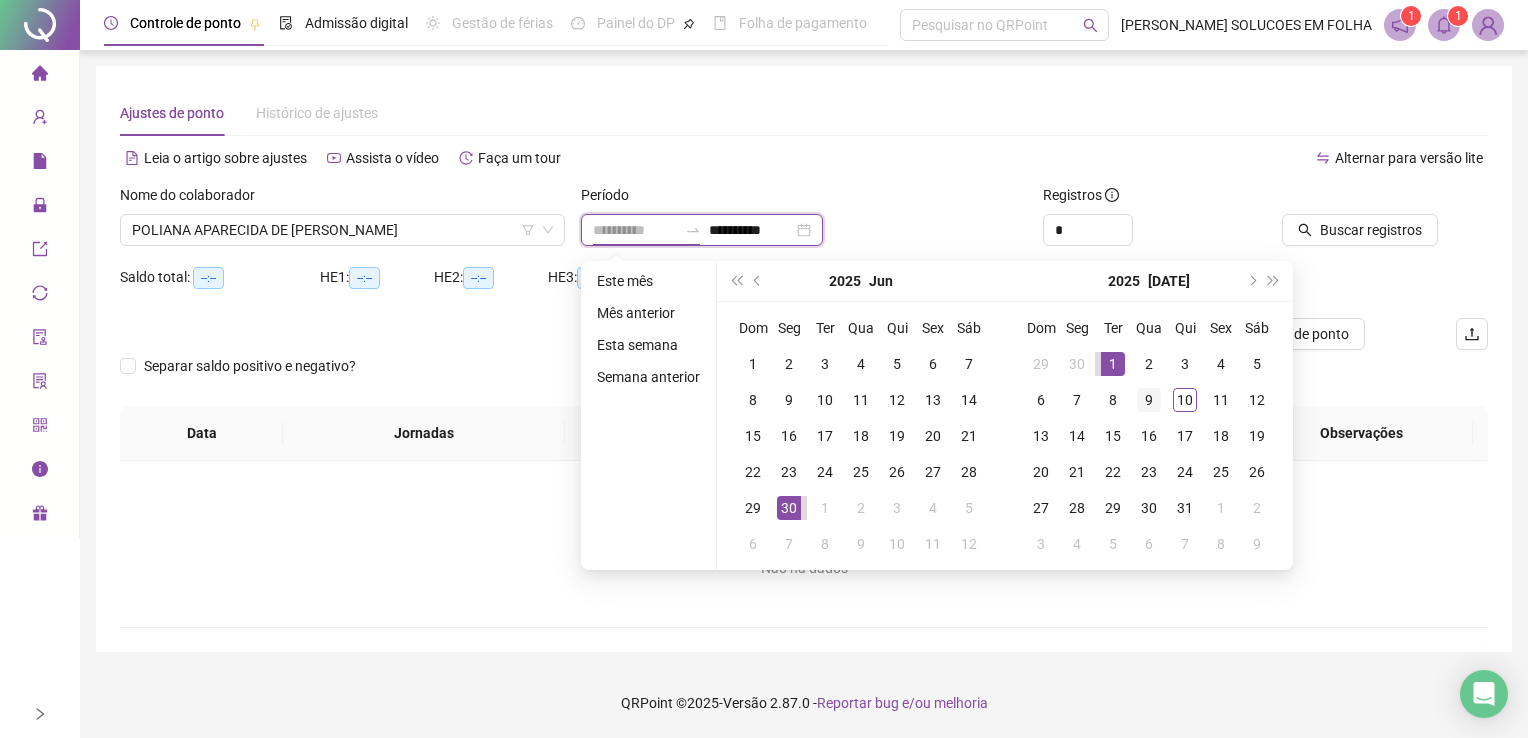 type on "**********" 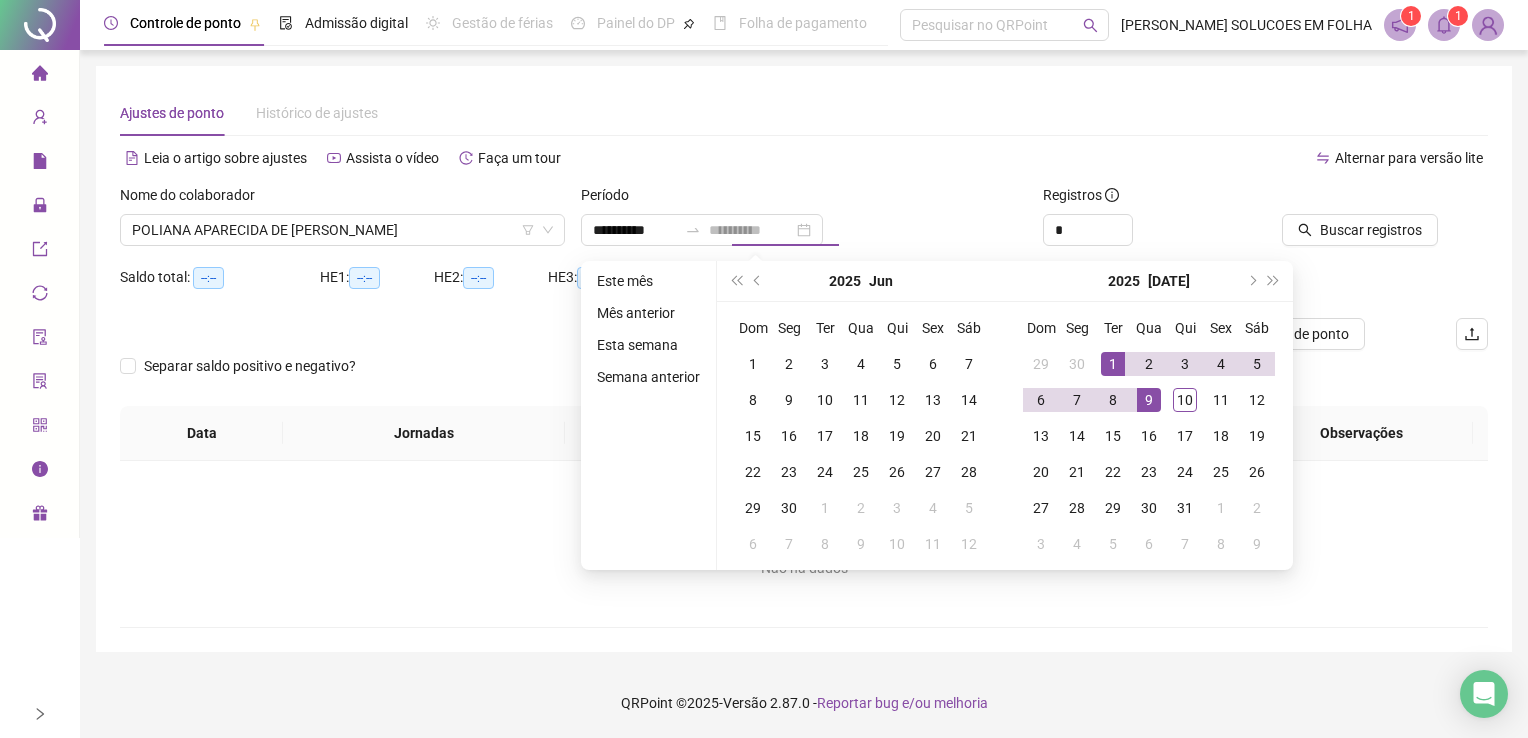 click on "9" at bounding box center [1149, 400] 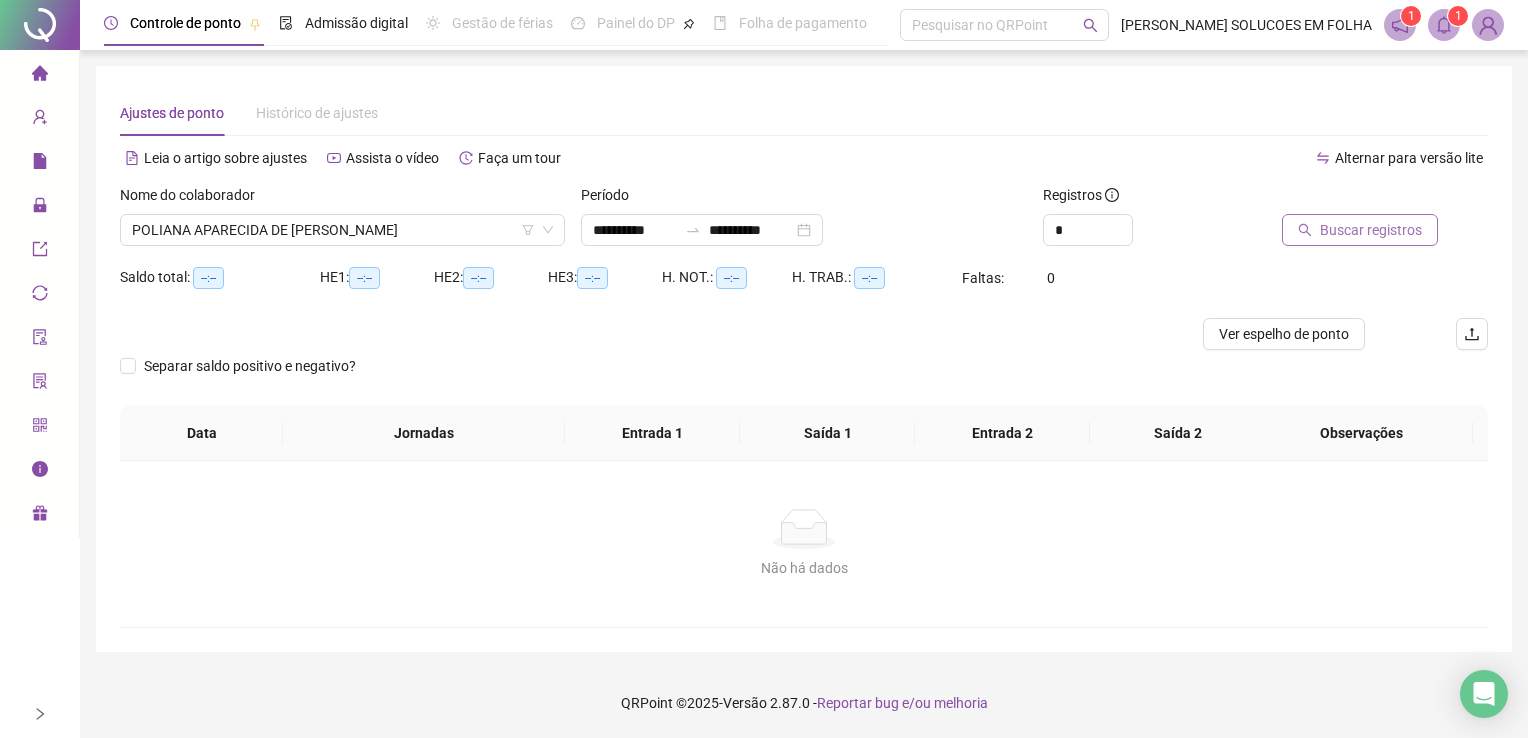 click on "Buscar registros" at bounding box center [1371, 230] 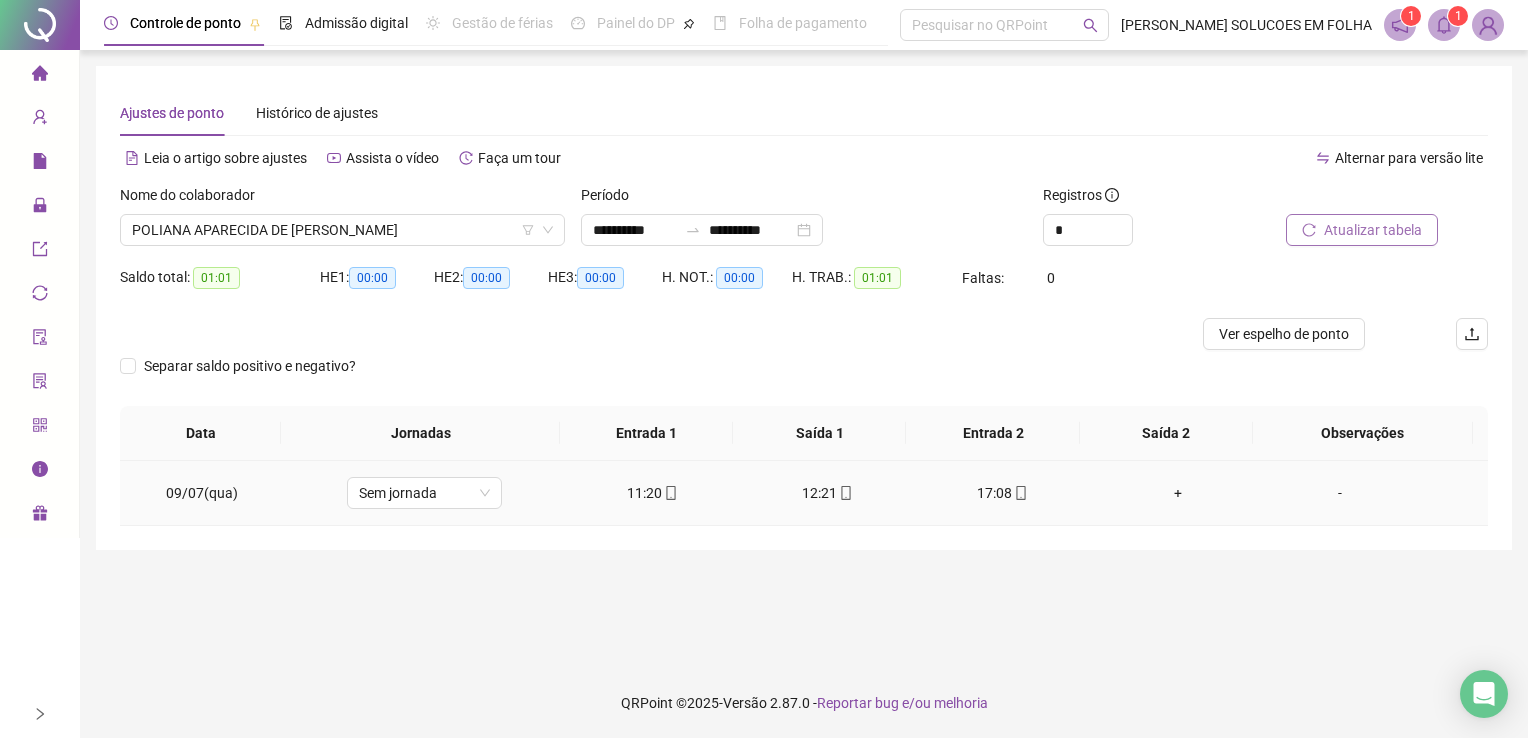 click on "+" at bounding box center [1177, 493] 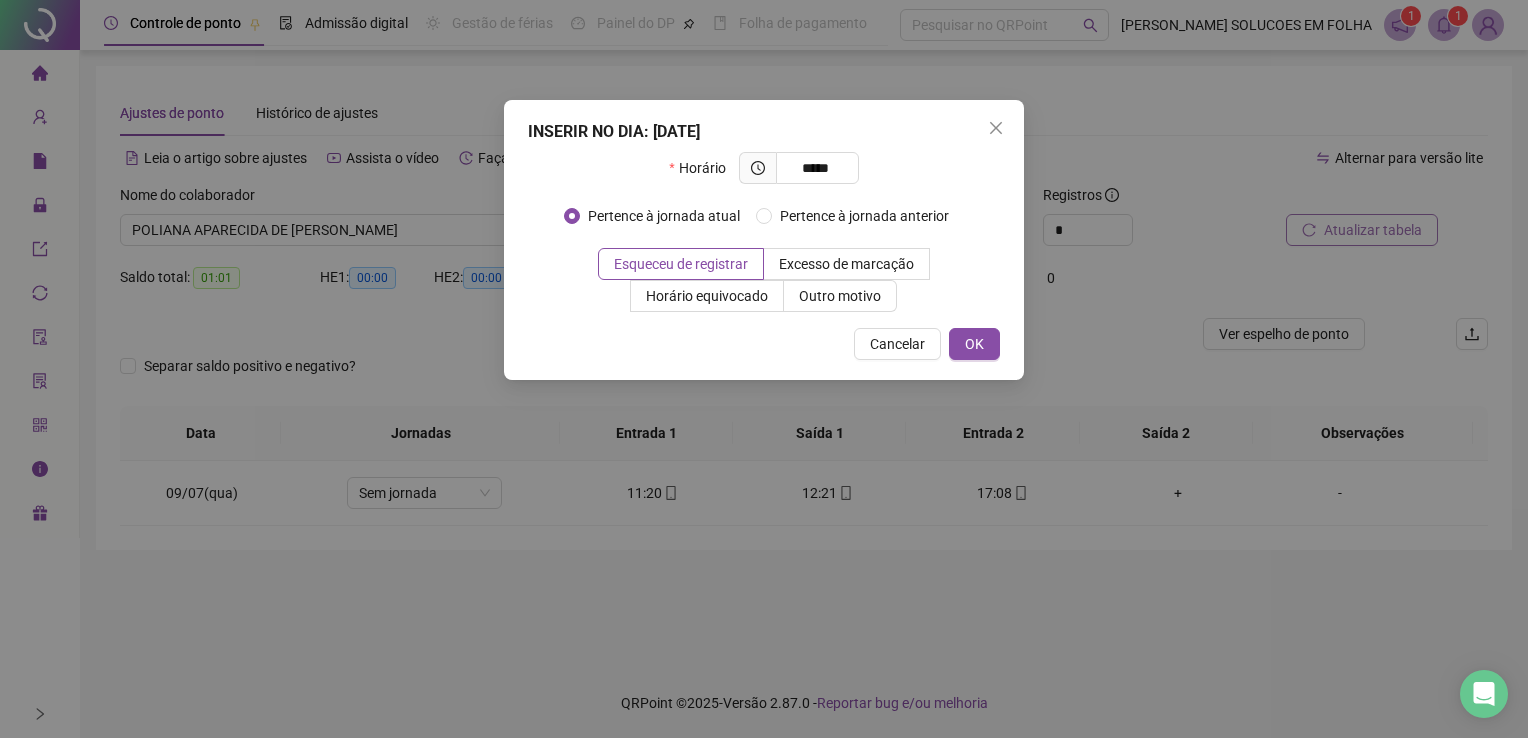type on "*****" 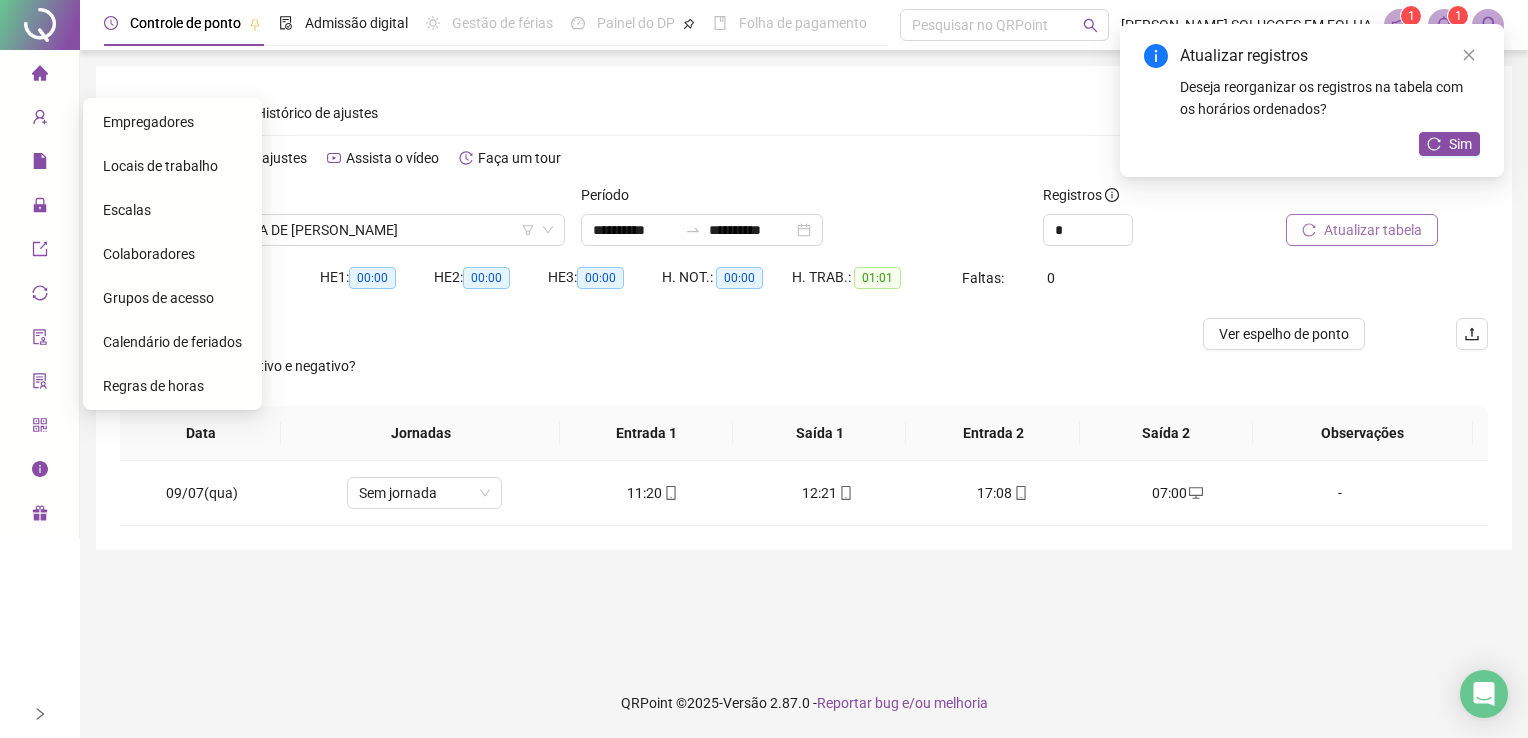 click 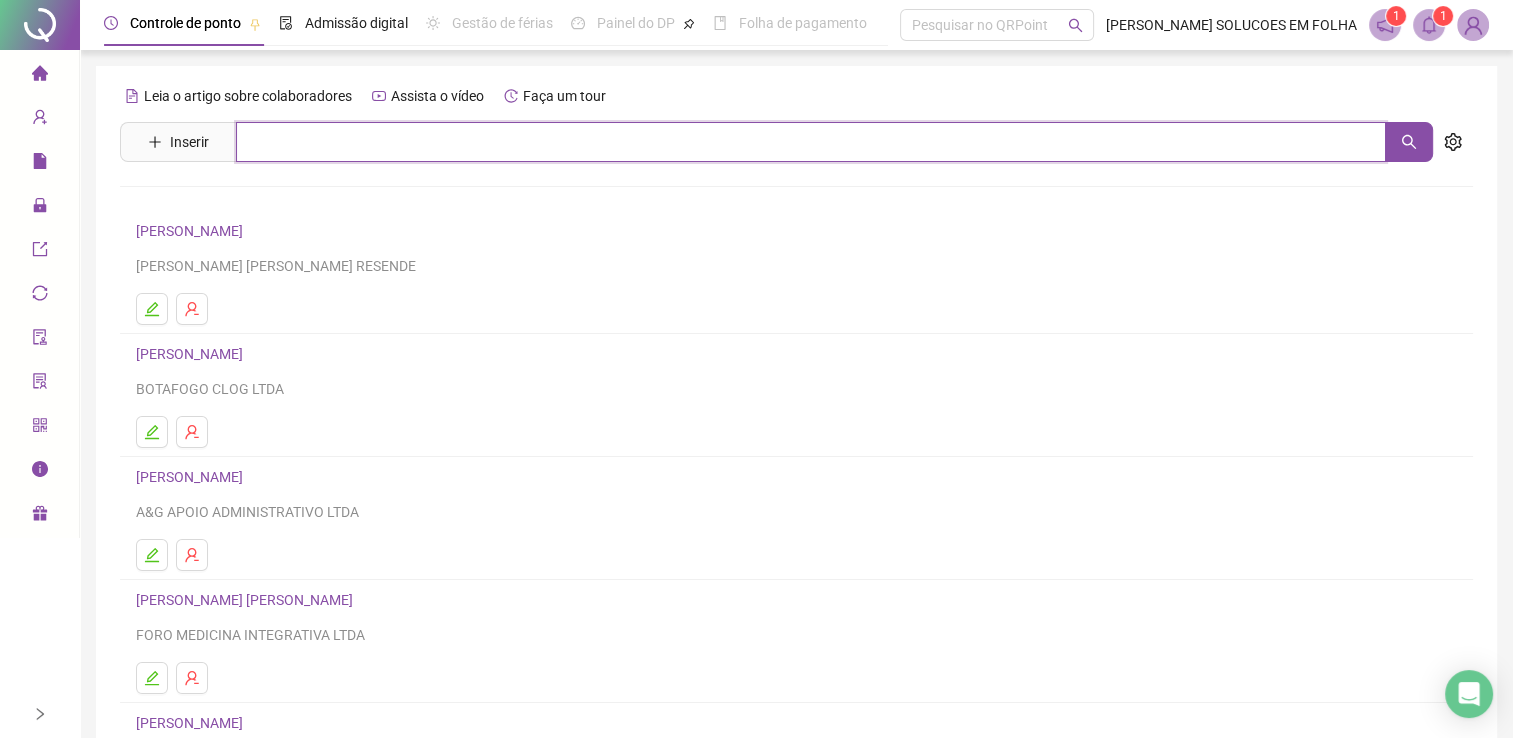 click at bounding box center (811, 142) 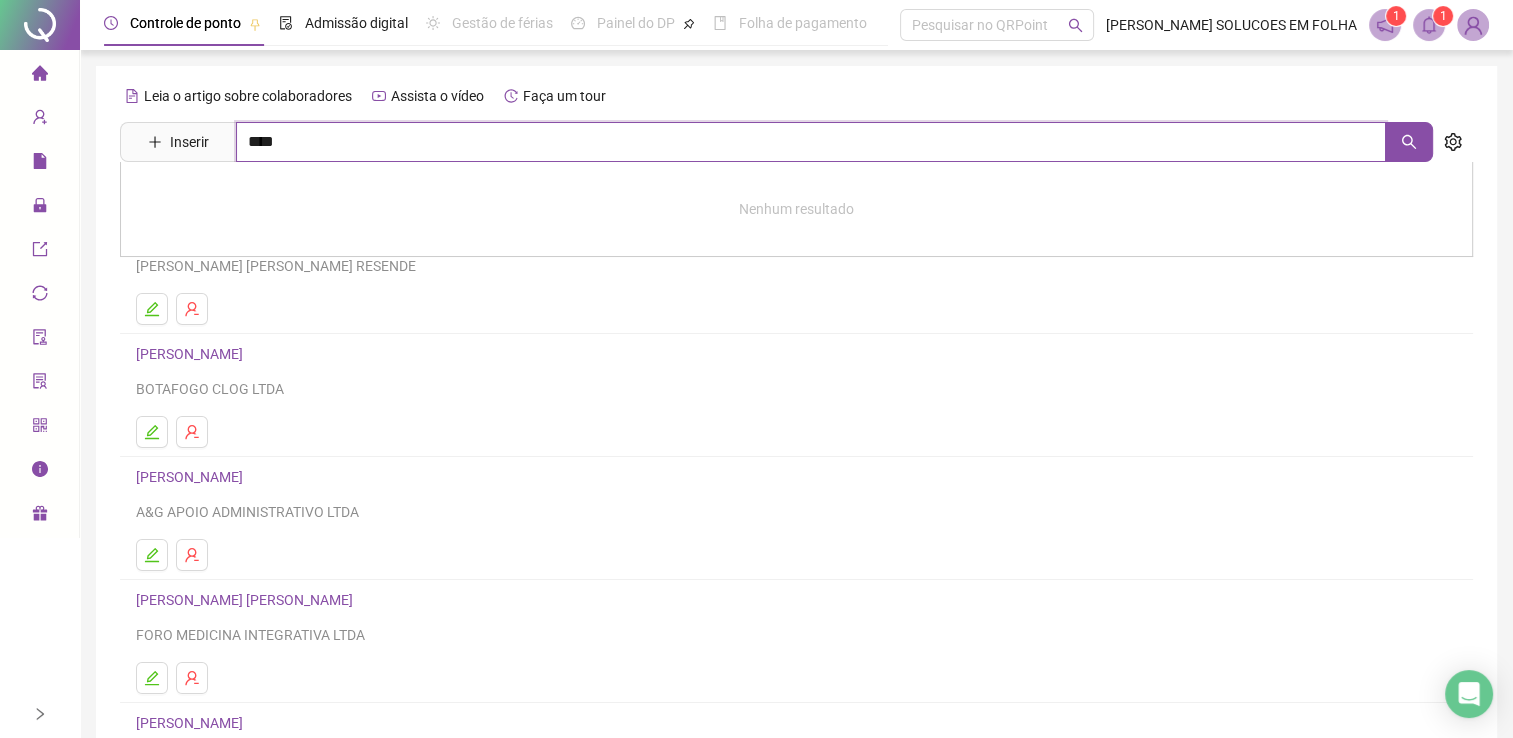type on "****" 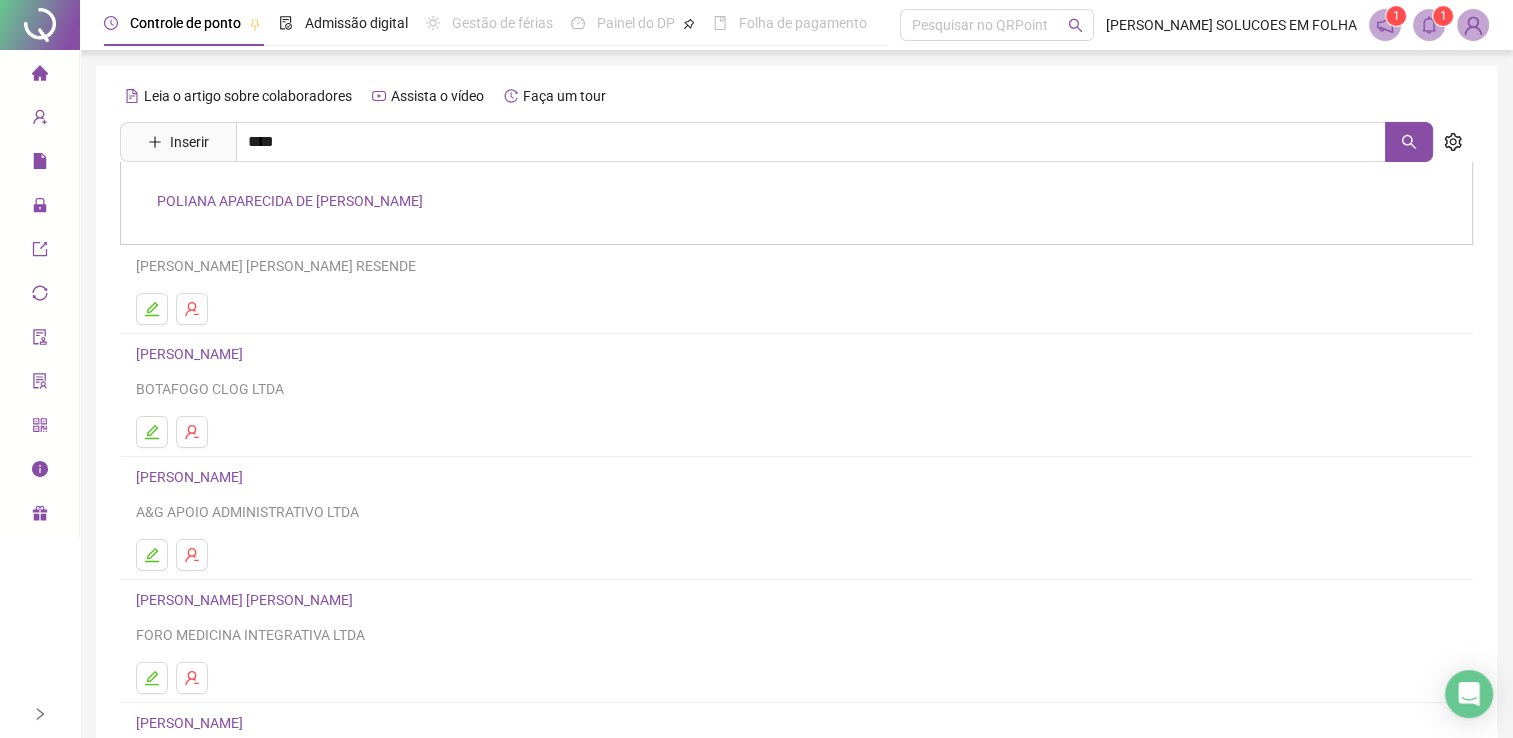 click on "POLIANA APARECIDA DE [PERSON_NAME]" at bounding box center (290, 201) 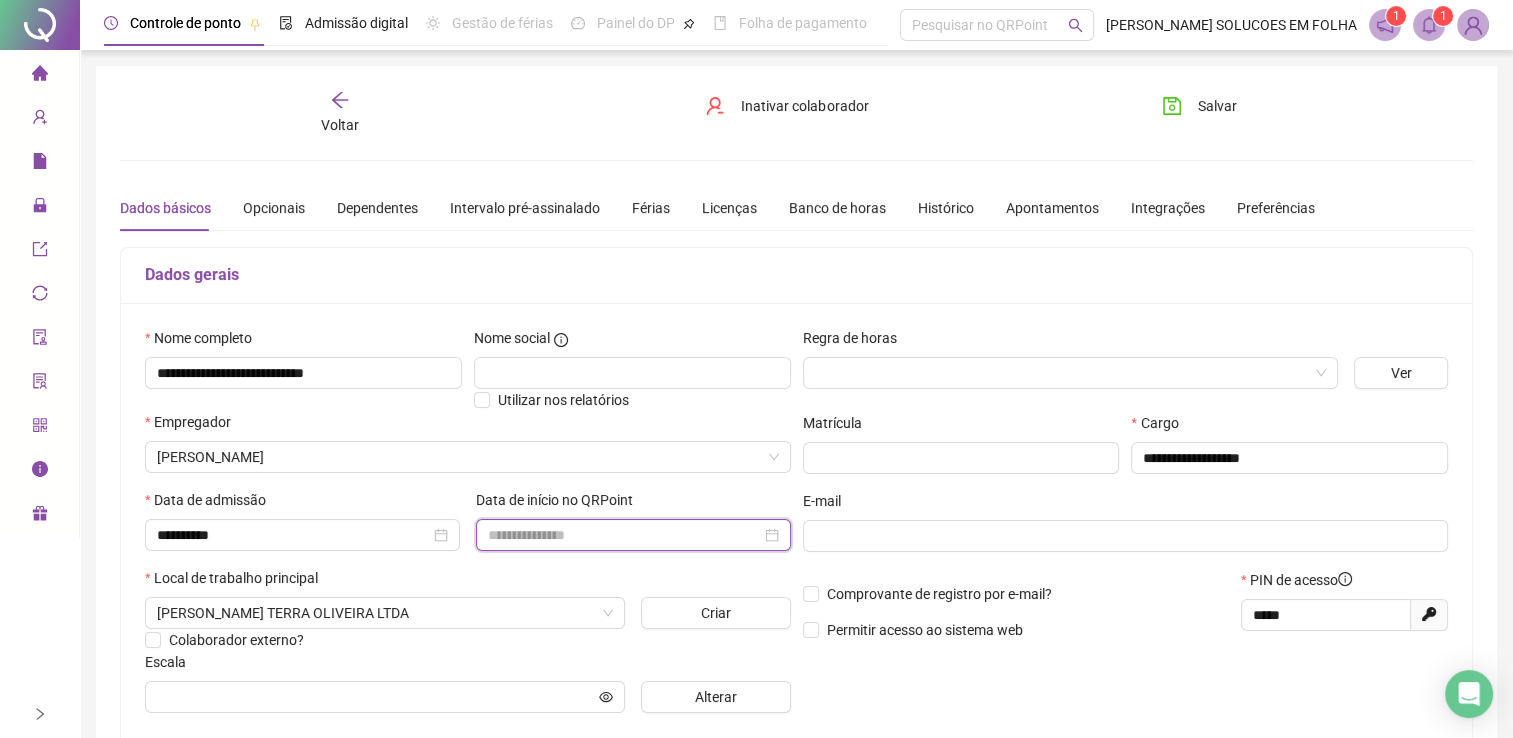 click at bounding box center (624, 535) 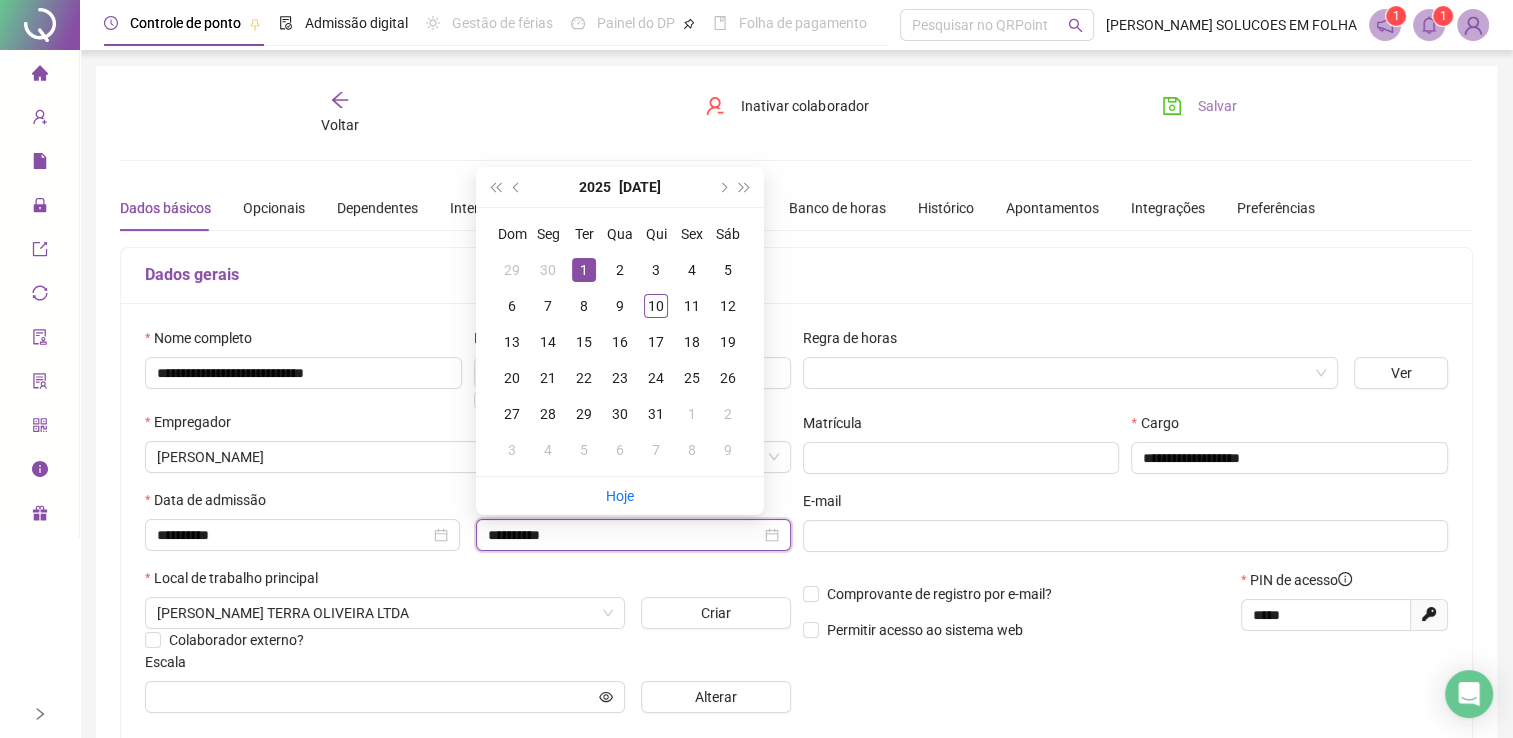 type on "**********" 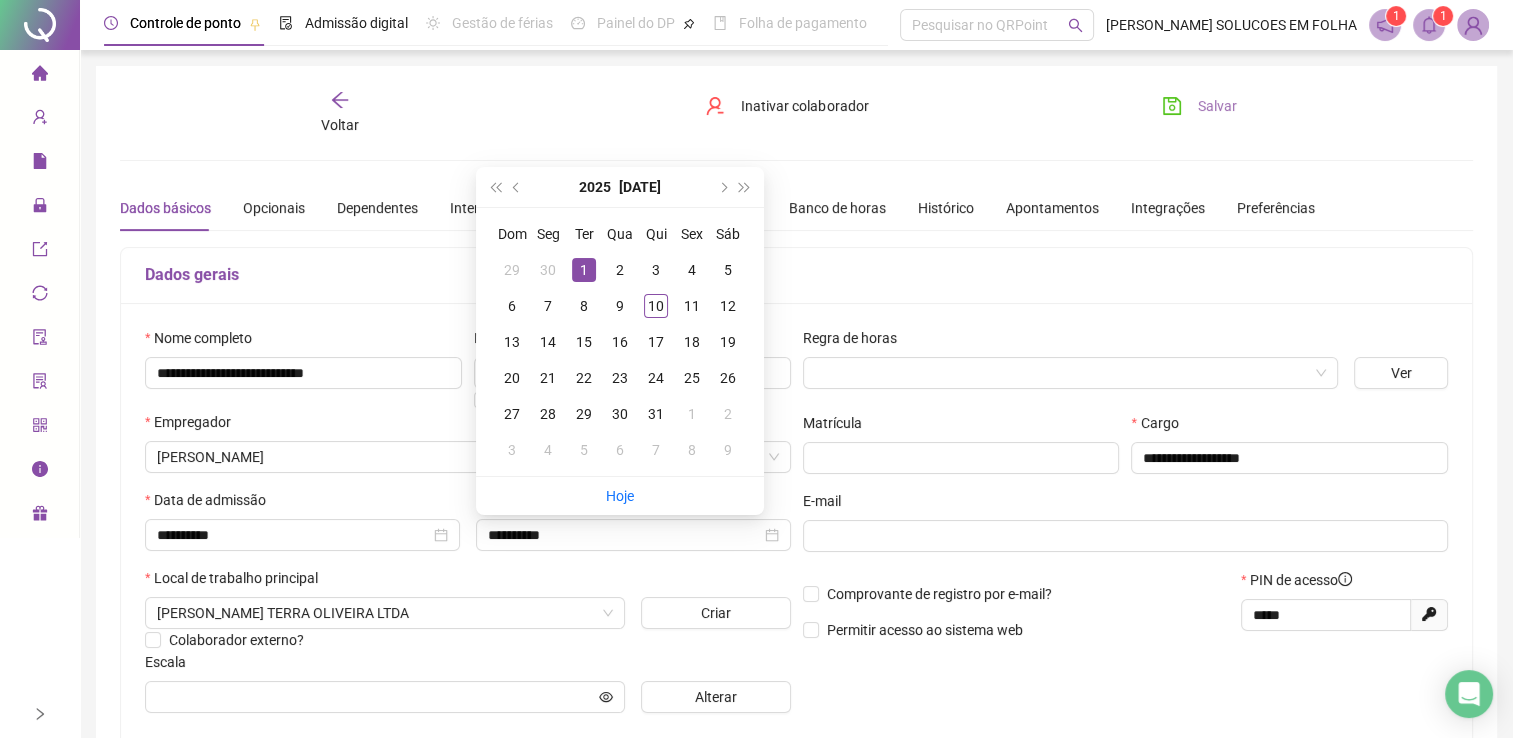 click on "Salvar" at bounding box center (1217, 106) 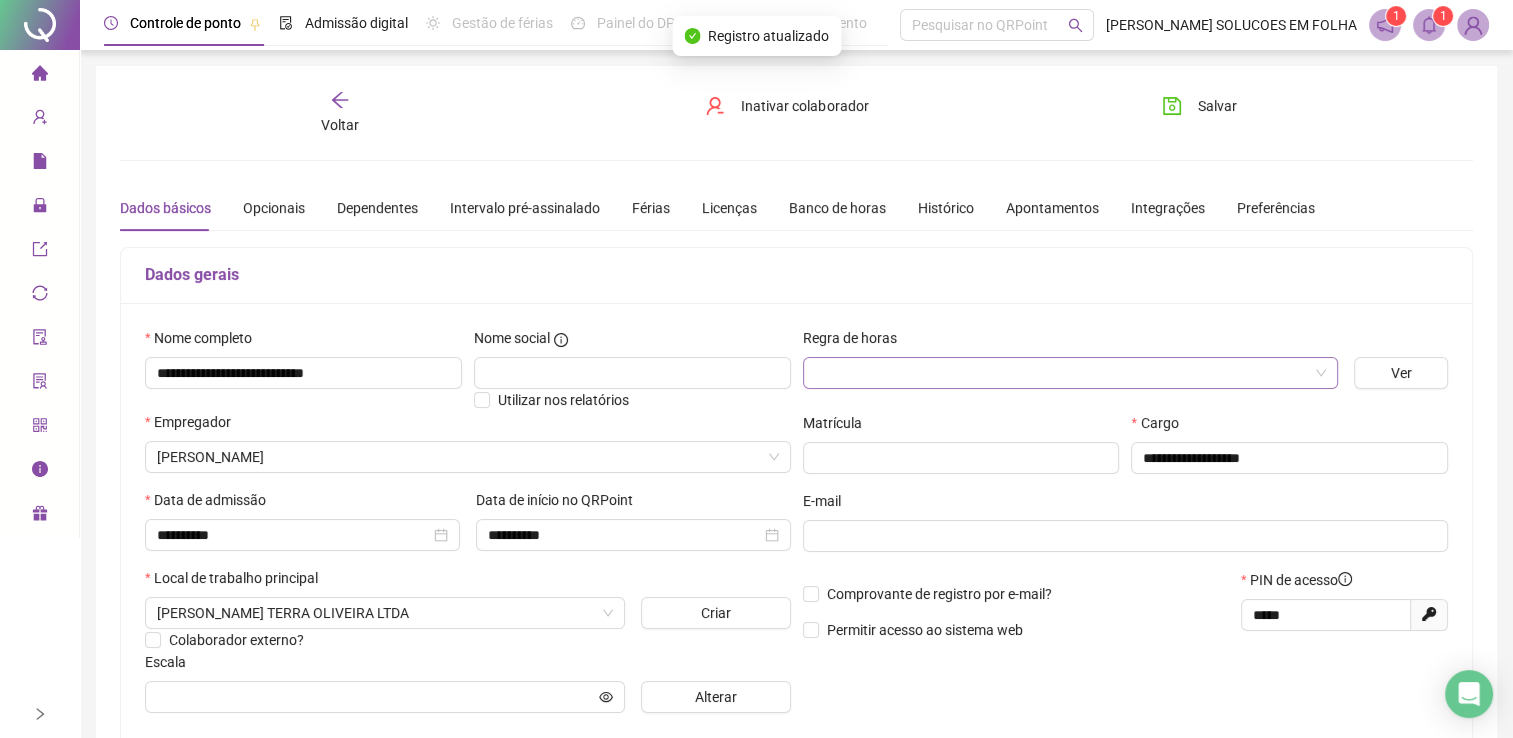 click at bounding box center [1064, 373] 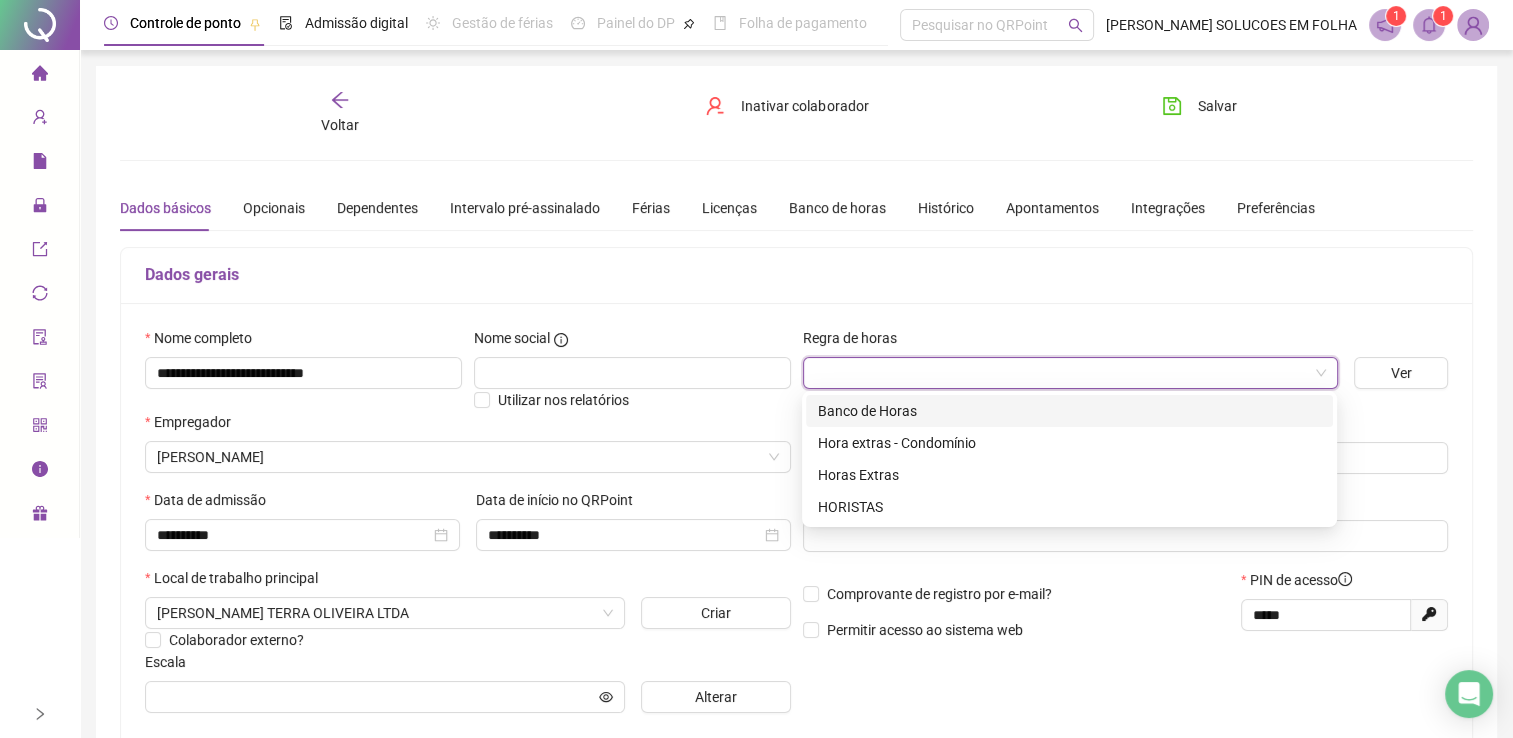 click on "Banco de Horas" at bounding box center [1069, 411] 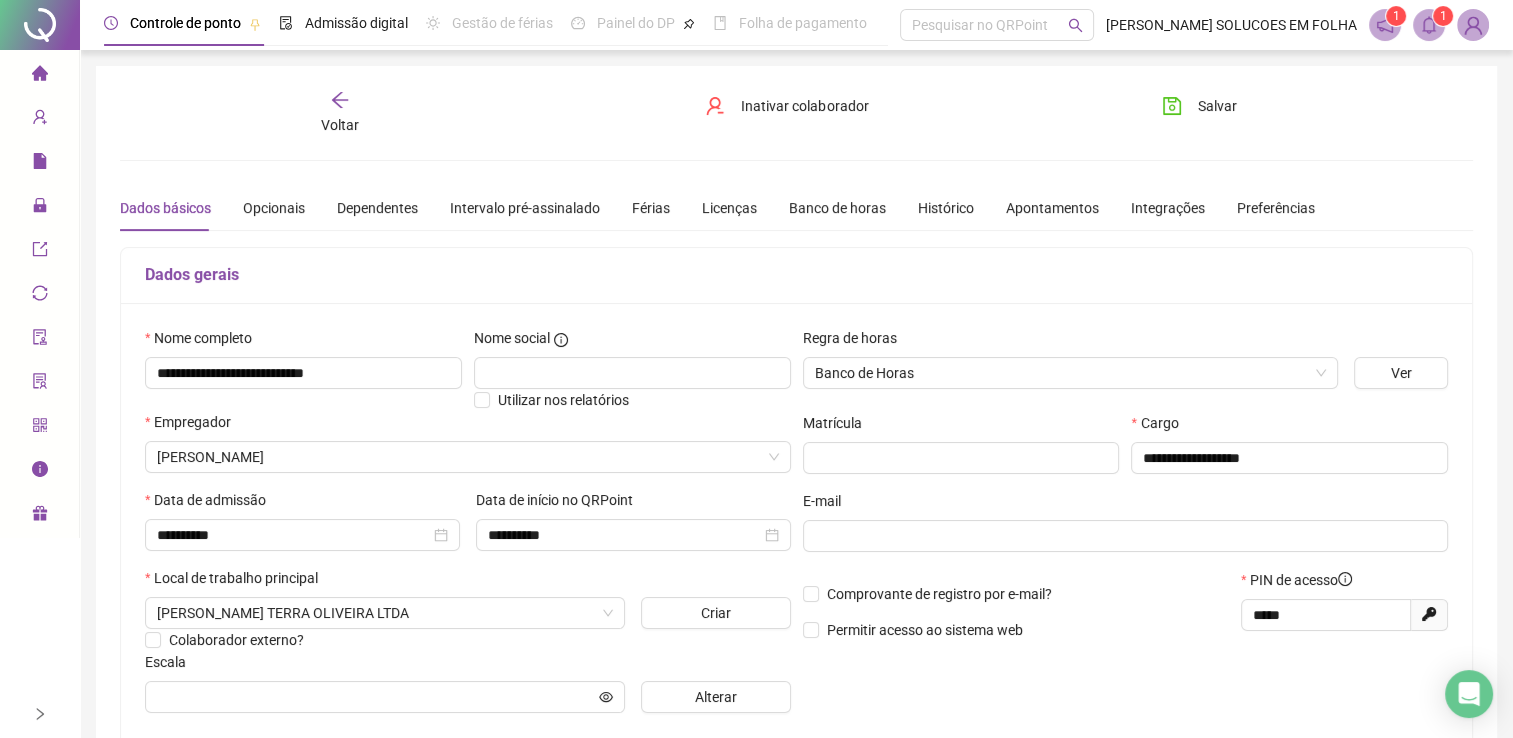 click on "Dados gerais" at bounding box center (796, 275) 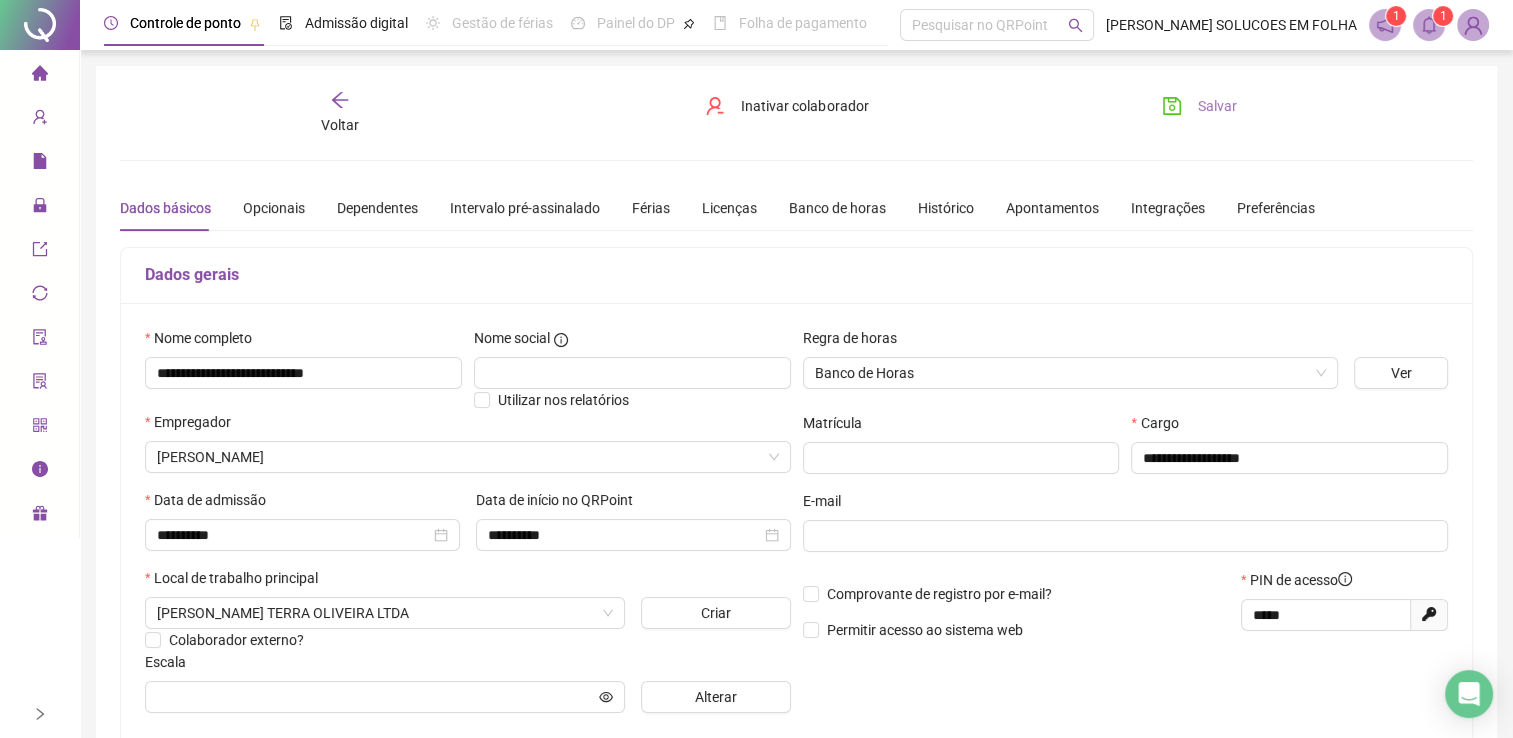 click on "Salvar" at bounding box center (1217, 106) 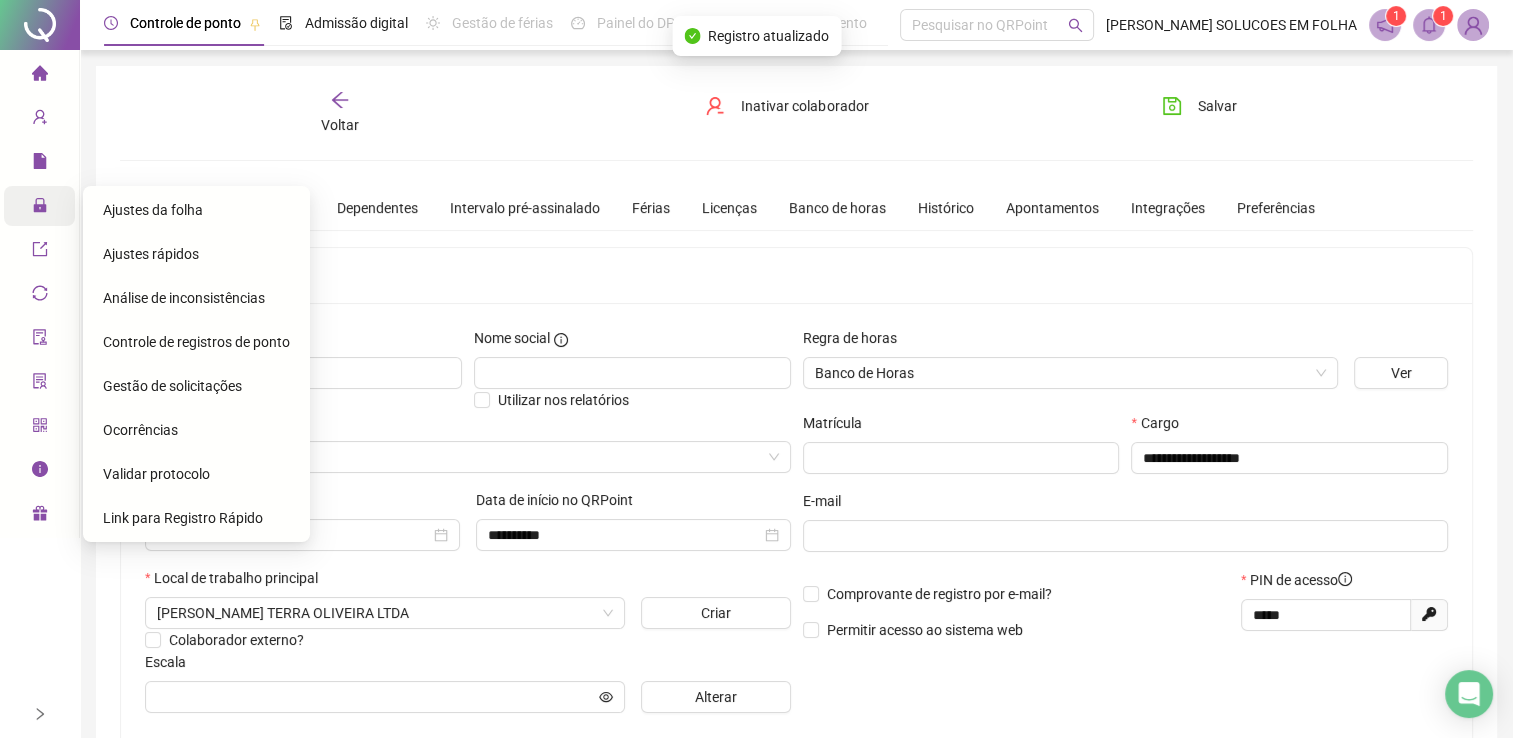 click on "Administração" at bounding box center [39, 206] 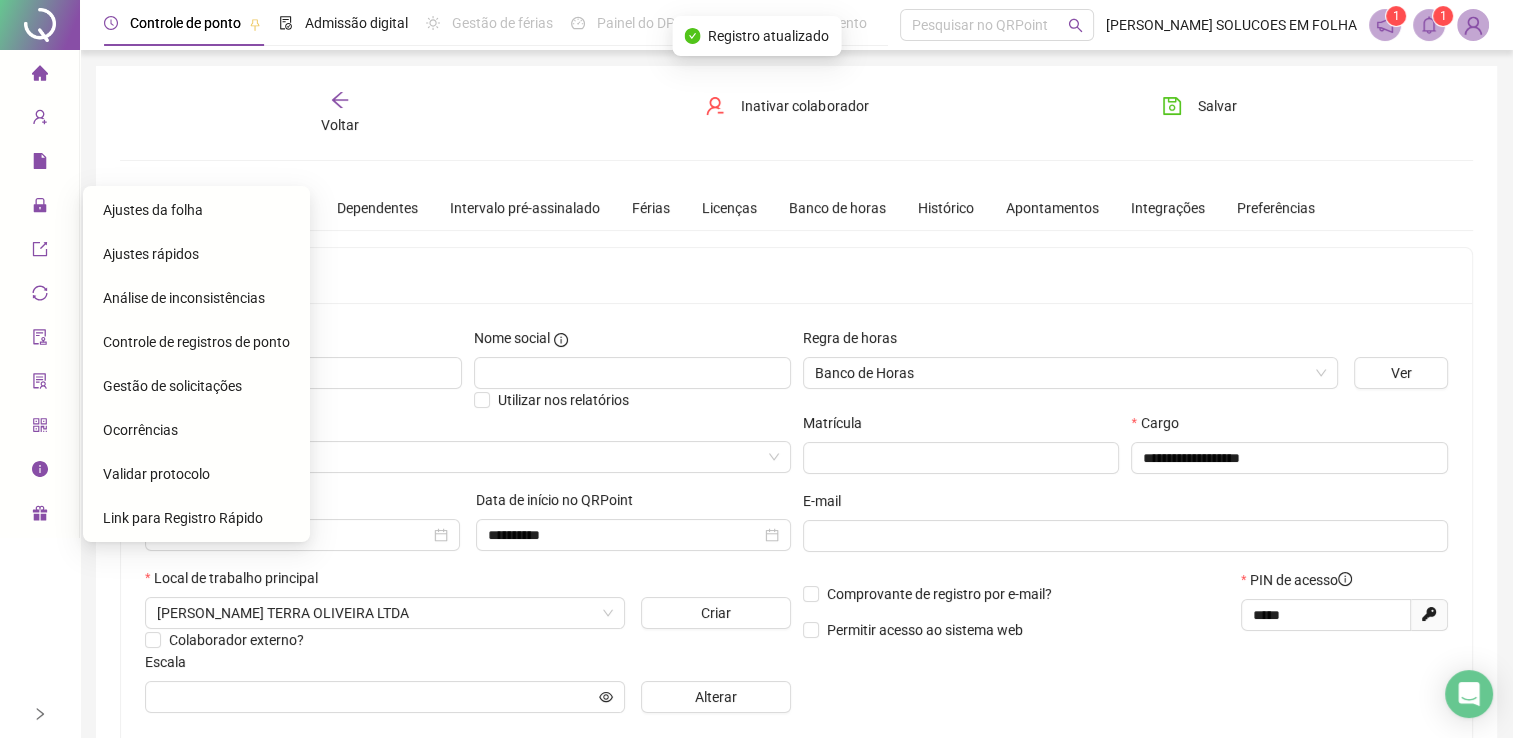 click on "Ajustes da folha" at bounding box center [153, 210] 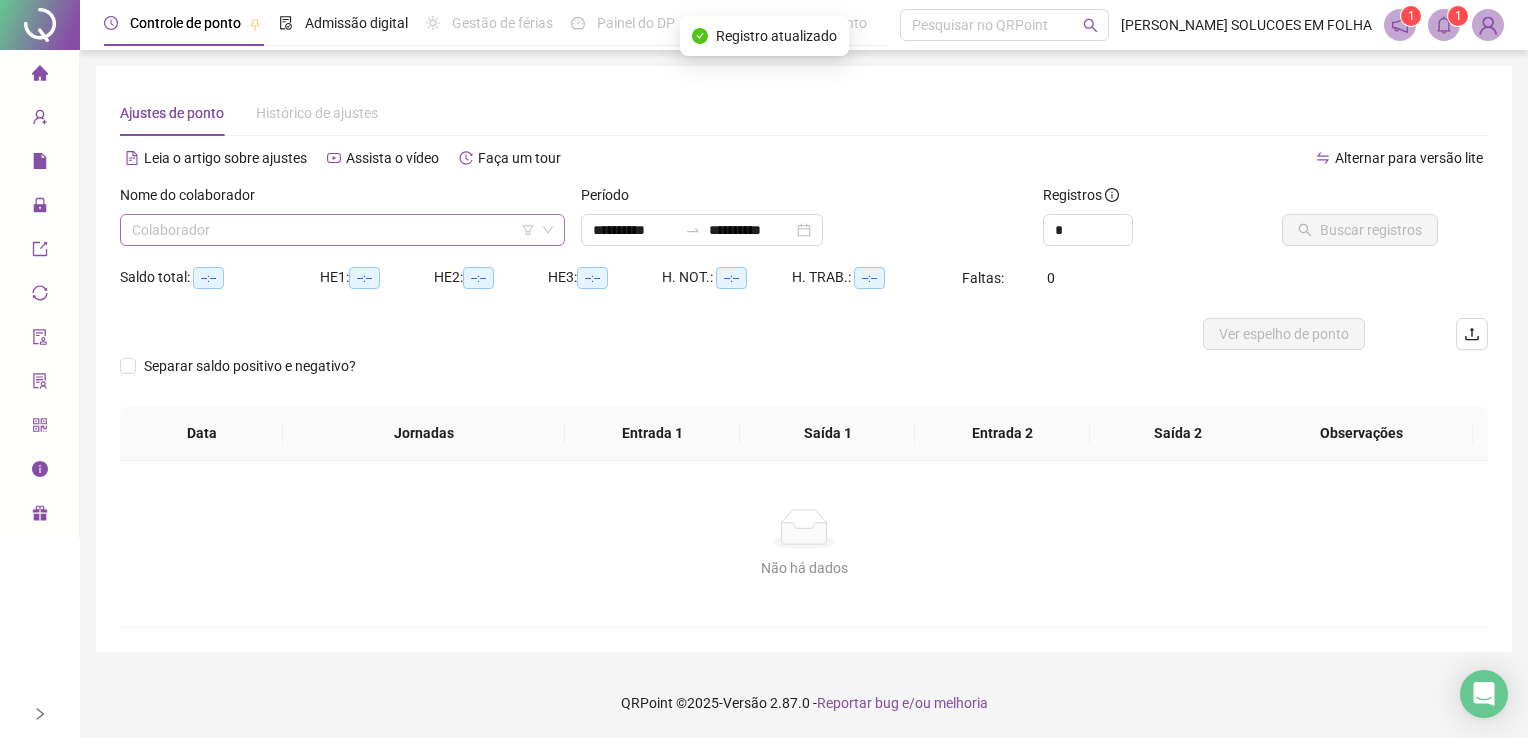 click at bounding box center (336, 230) 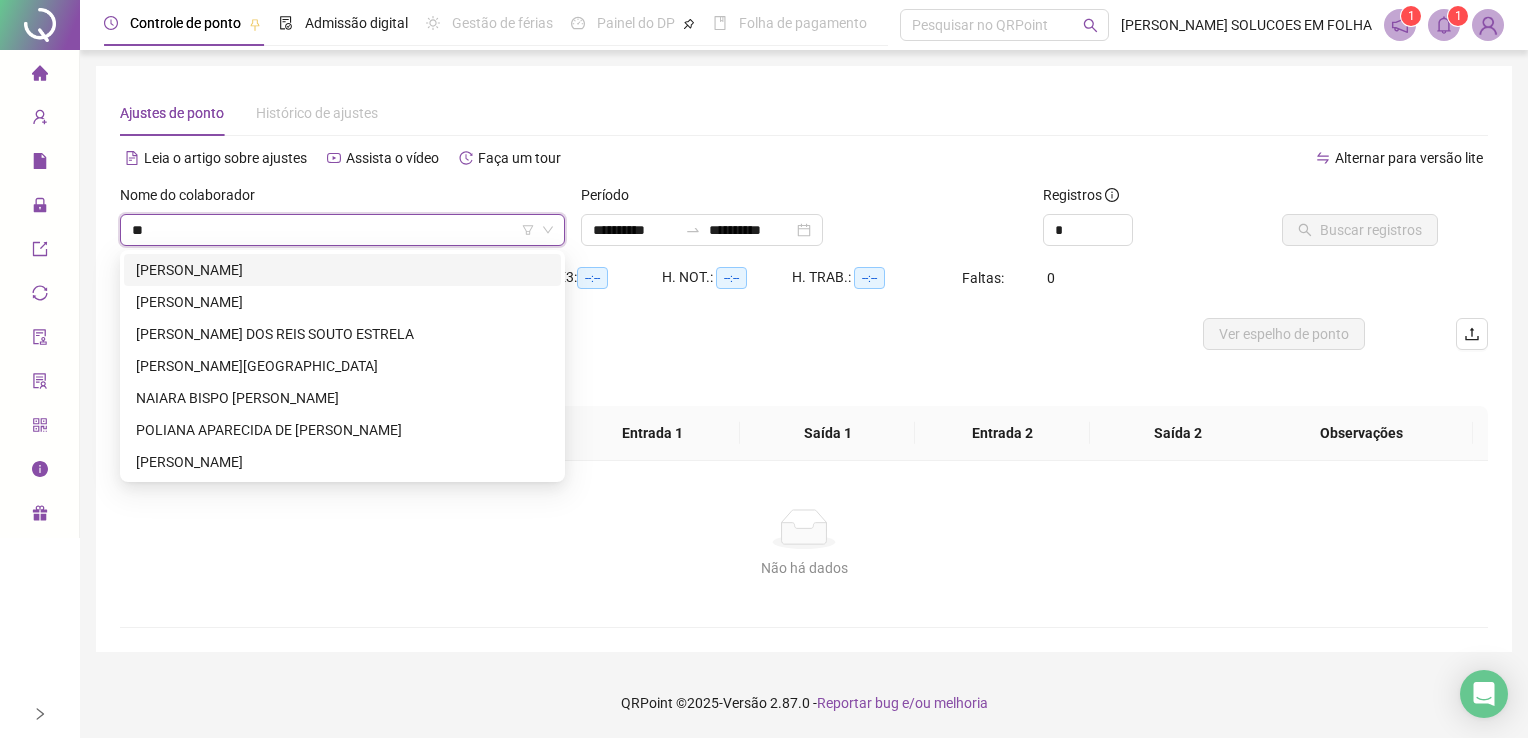 type on "***" 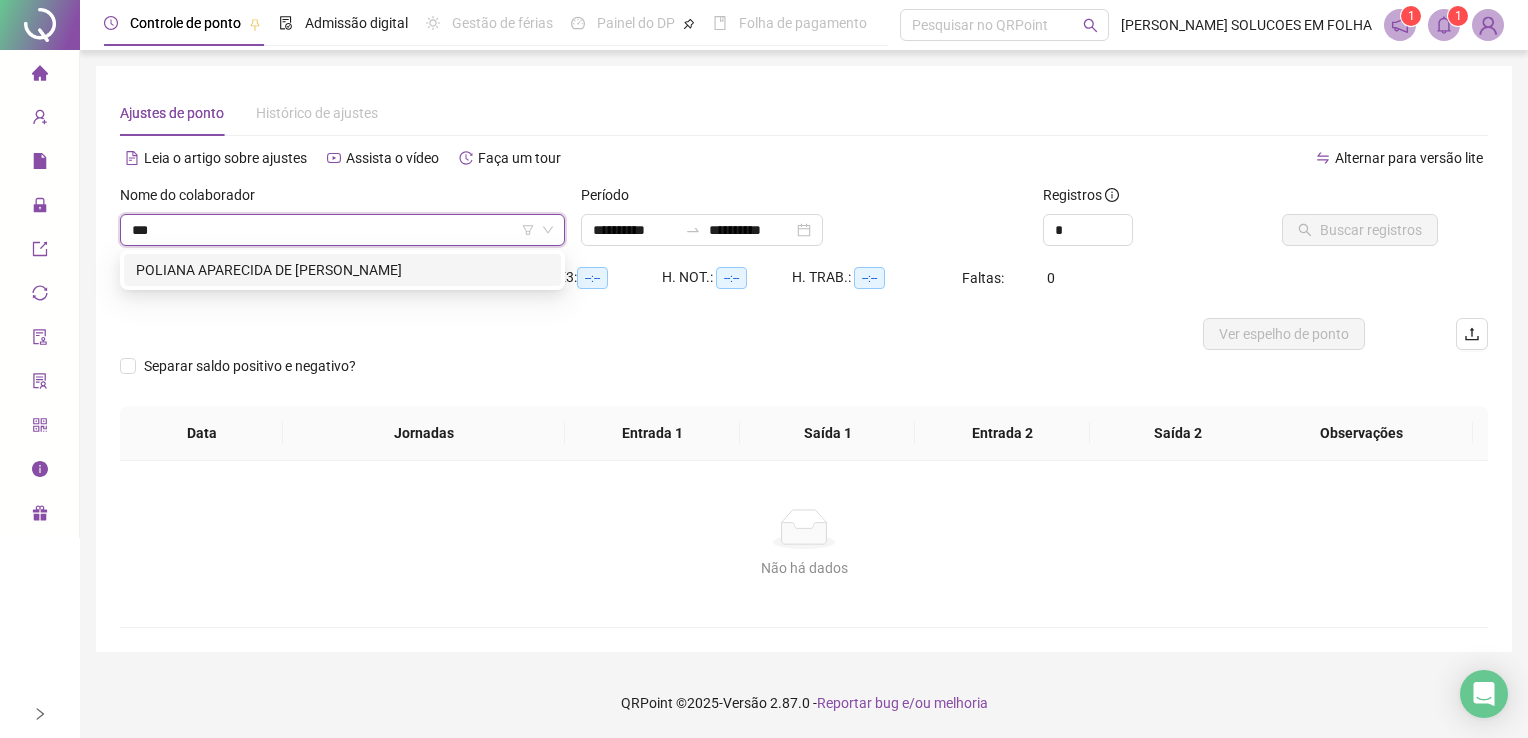 click on "POLIANA APARECIDA DE [PERSON_NAME]" at bounding box center [342, 270] 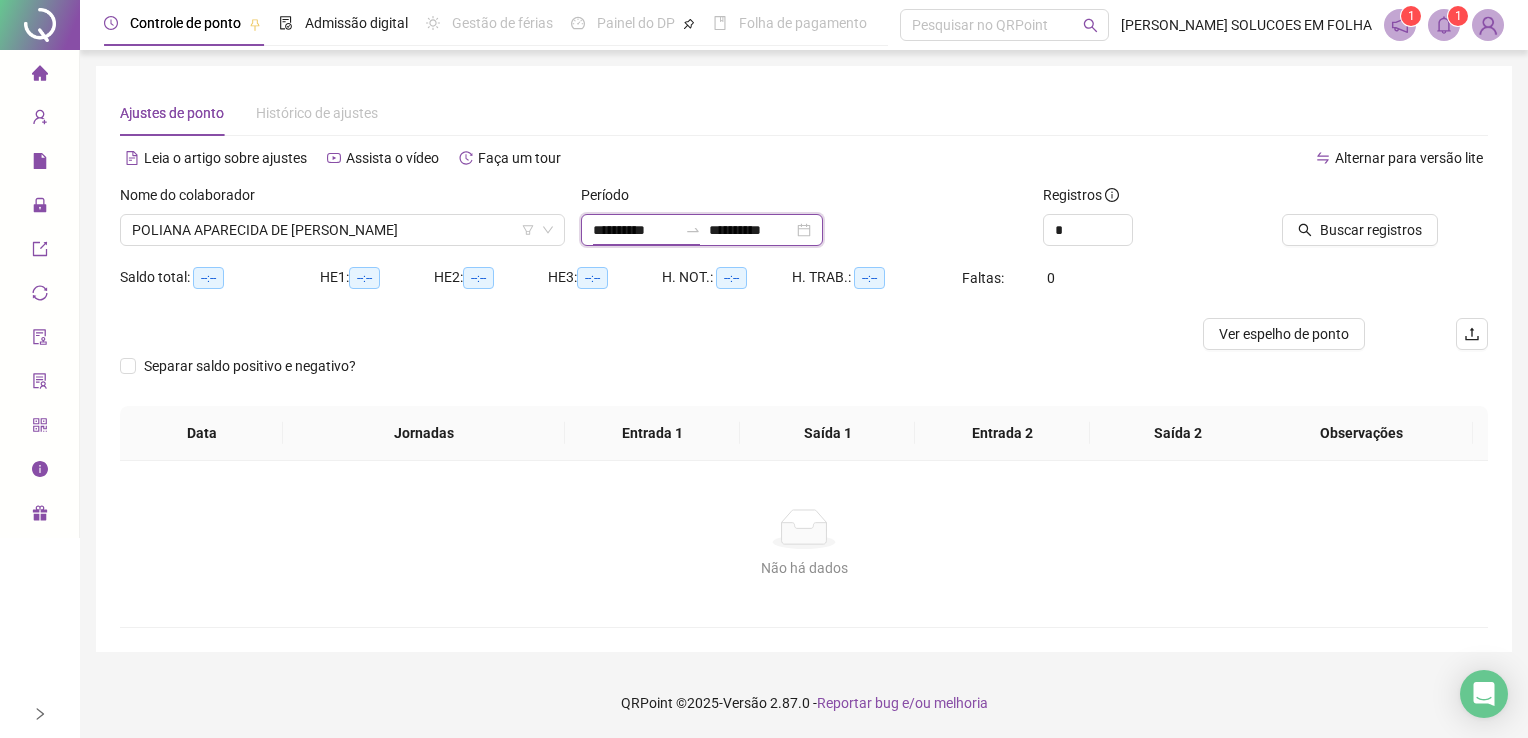 click on "**********" at bounding box center (635, 230) 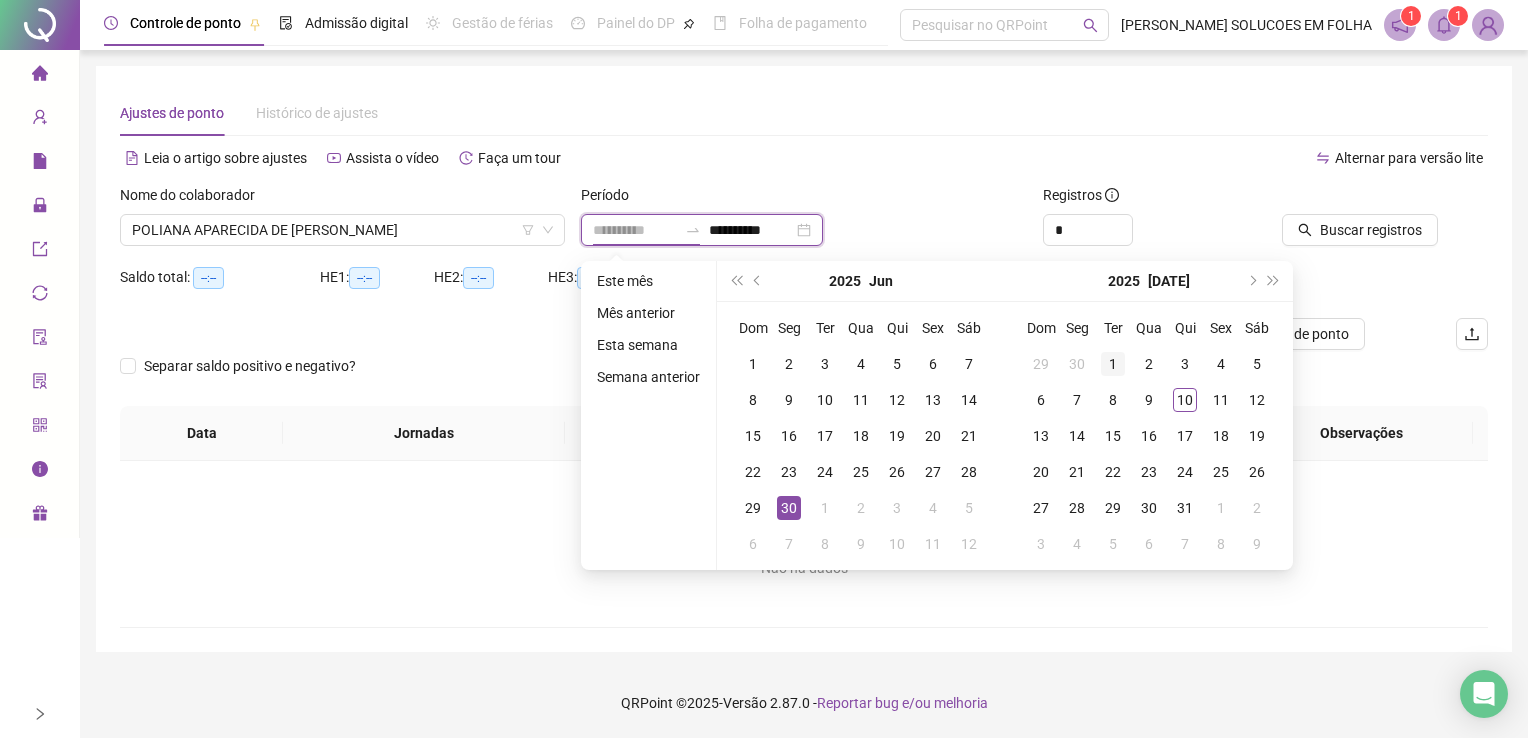 type on "**********" 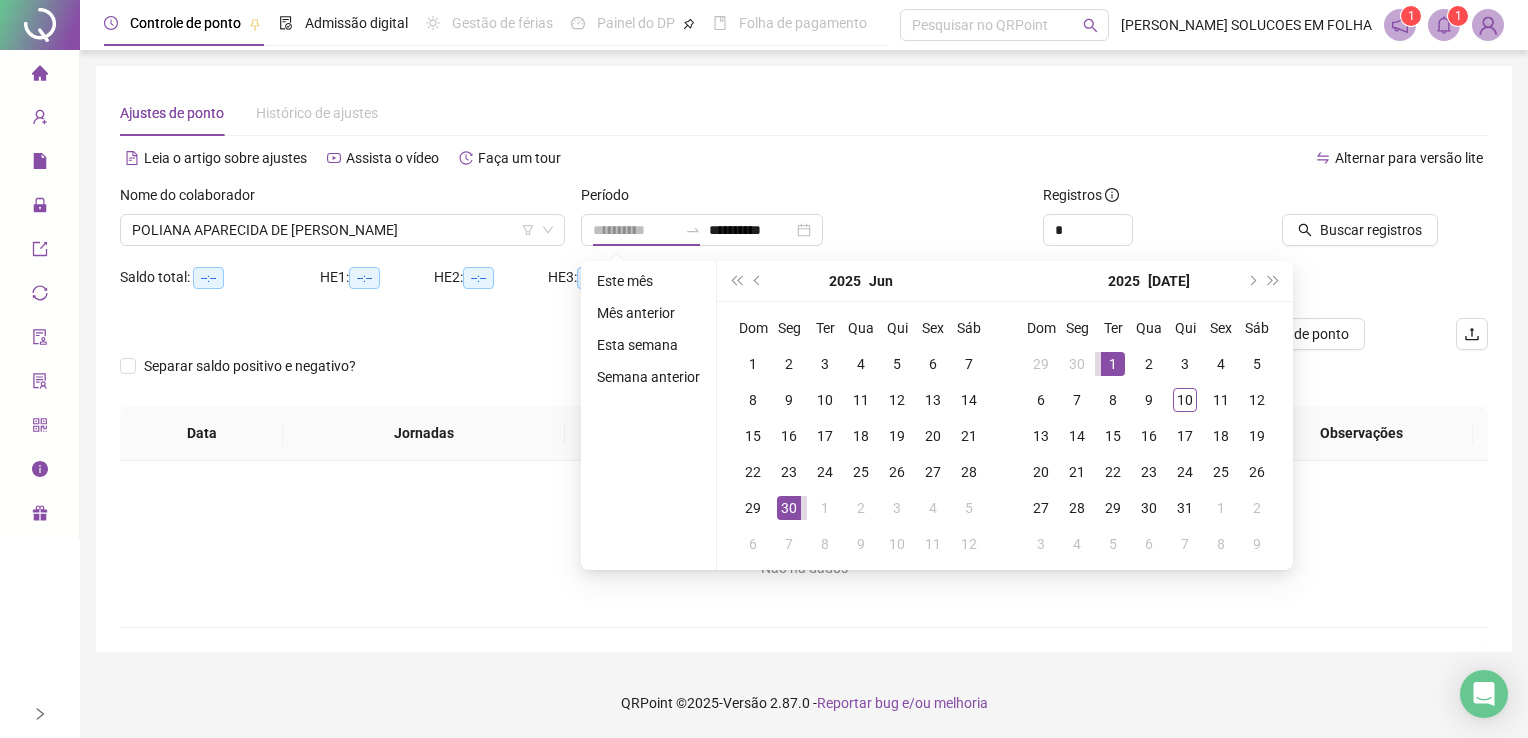 click on "1" at bounding box center [1113, 364] 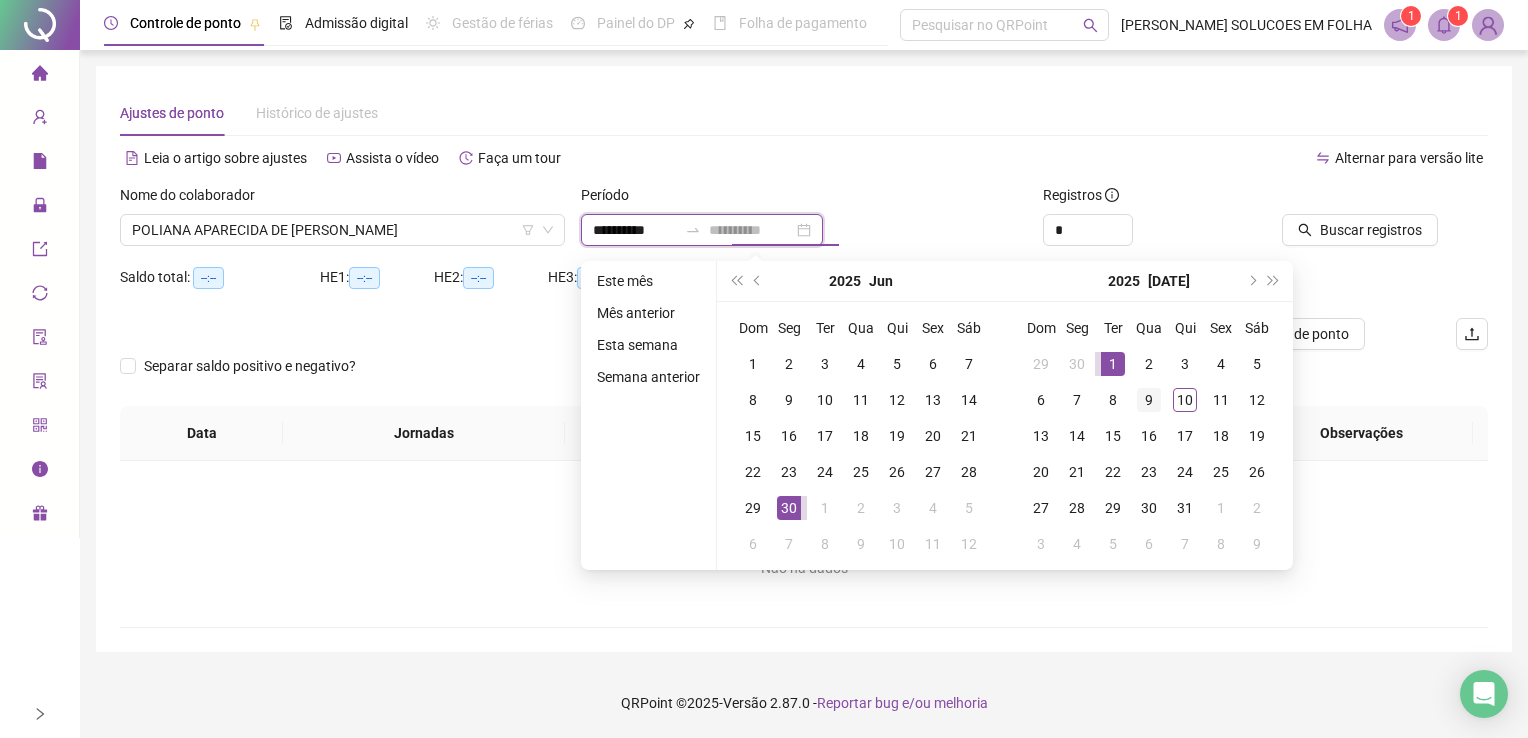 type on "**********" 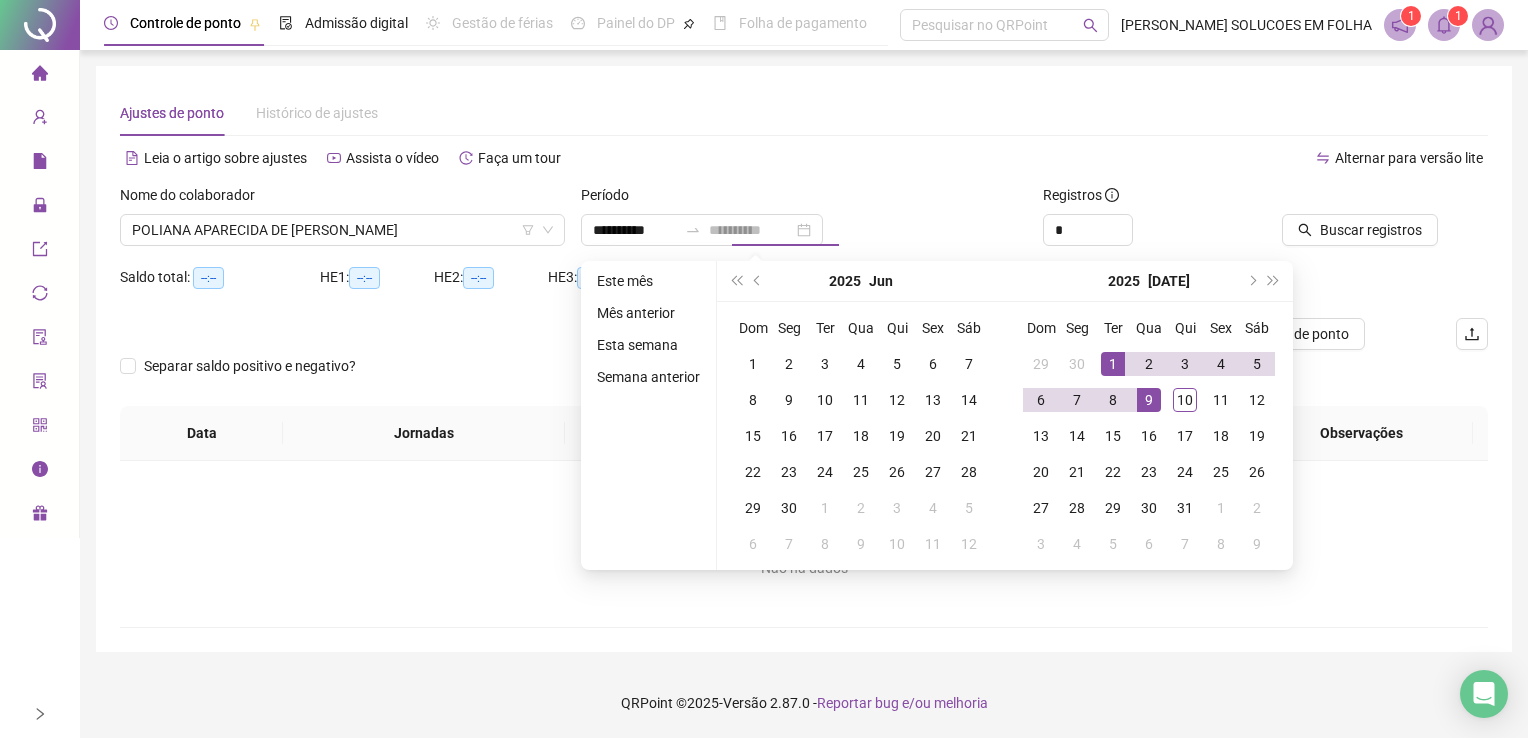 click on "9" at bounding box center (1149, 400) 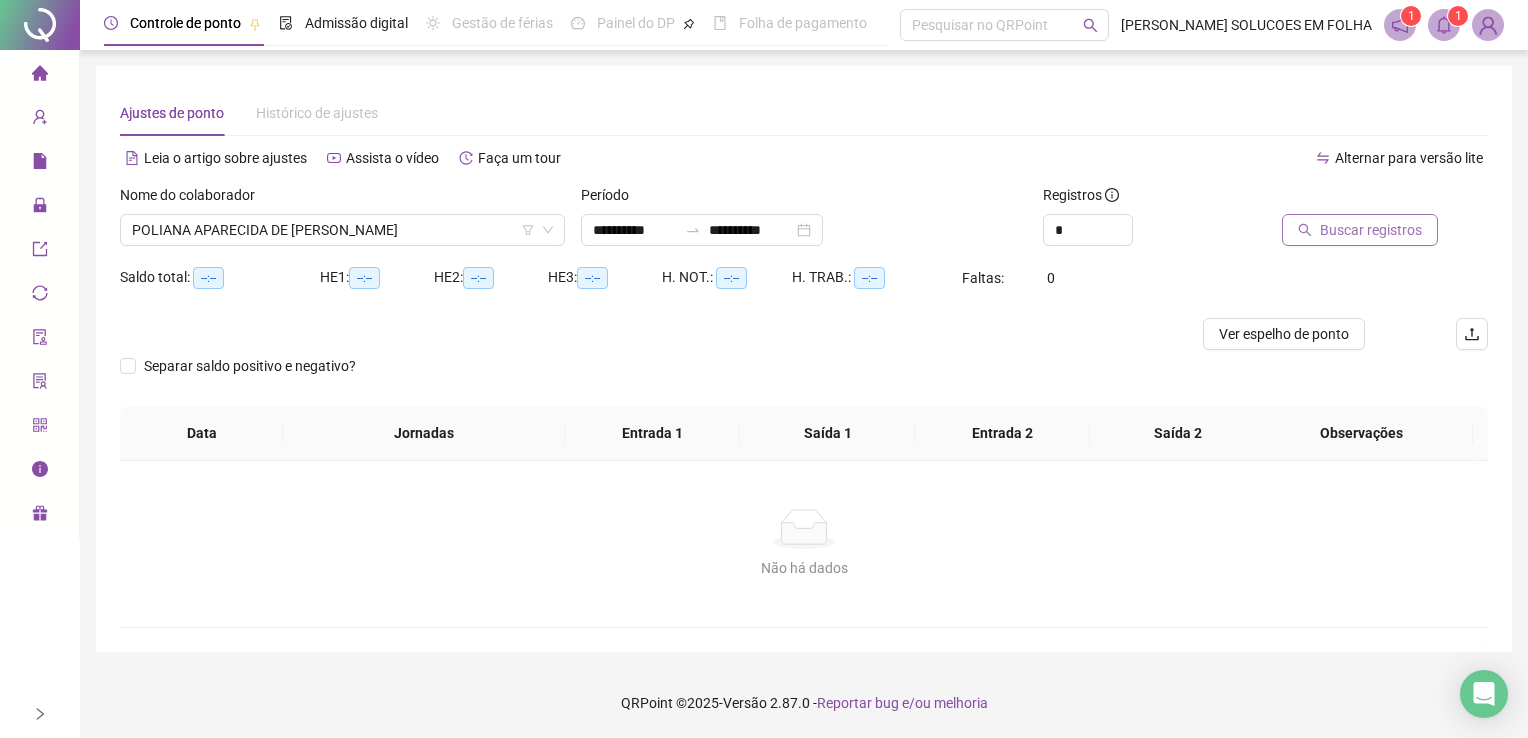 click on "Buscar registros" at bounding box center [1371, 230] 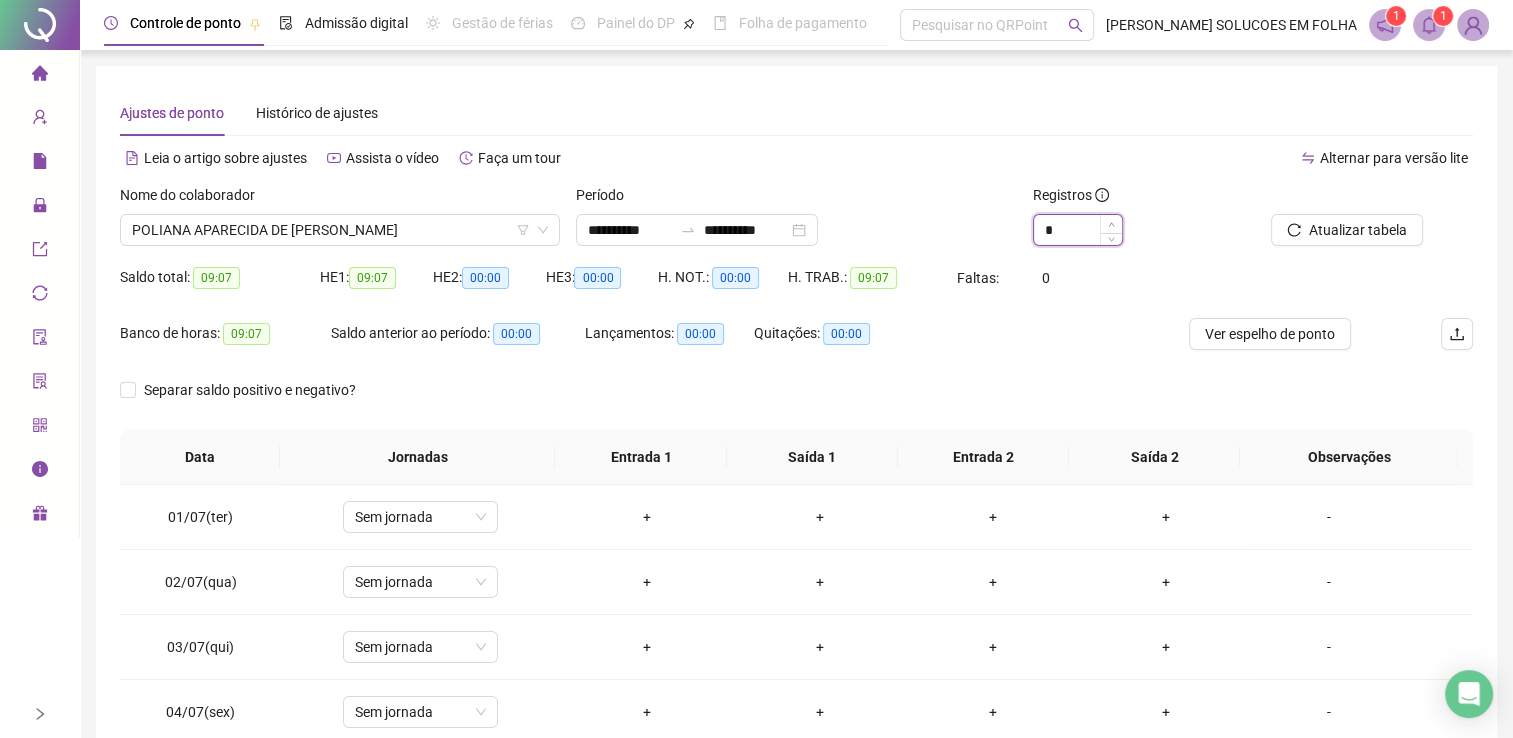 type on "*" 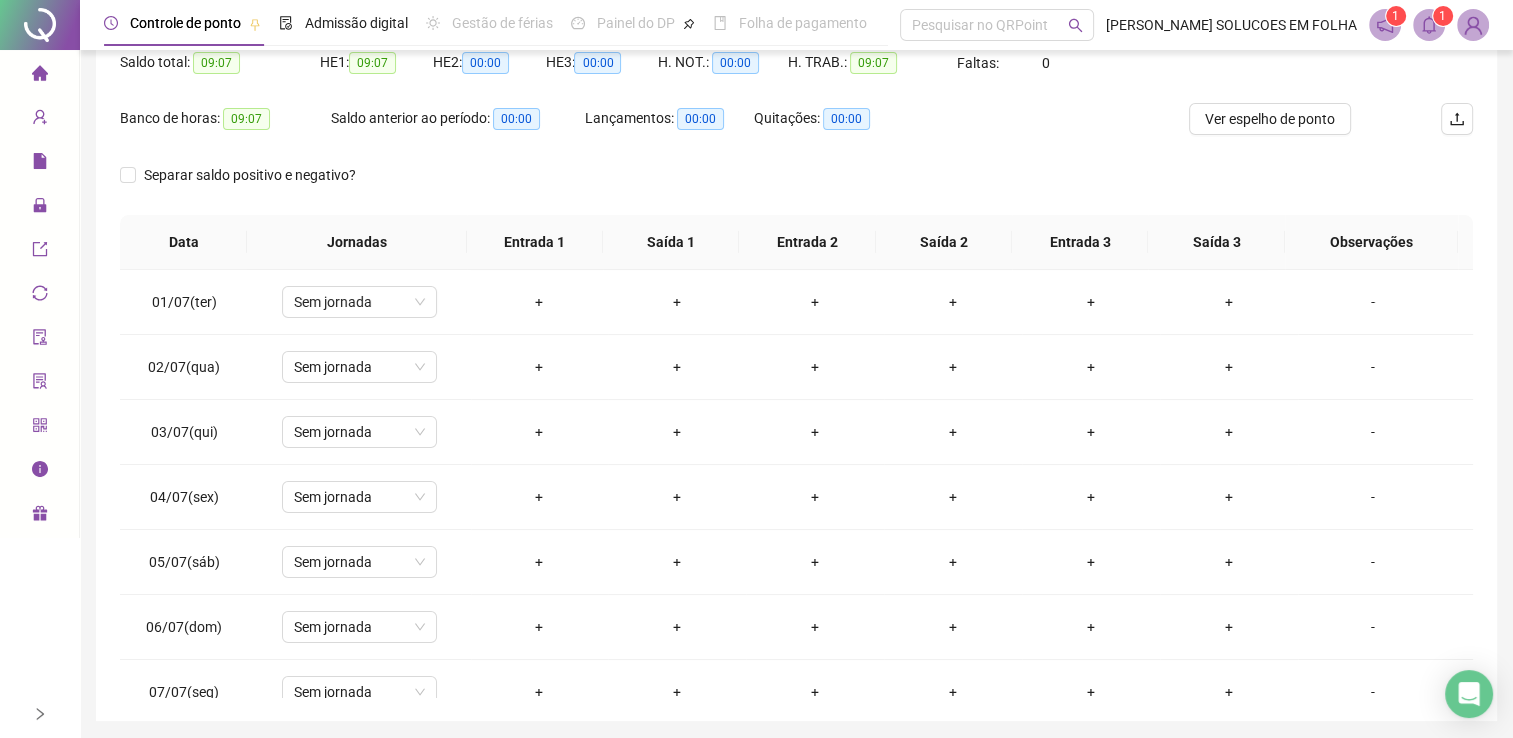 scroll, scrollTop: 217, scrollLeft: 0, axis: vertical 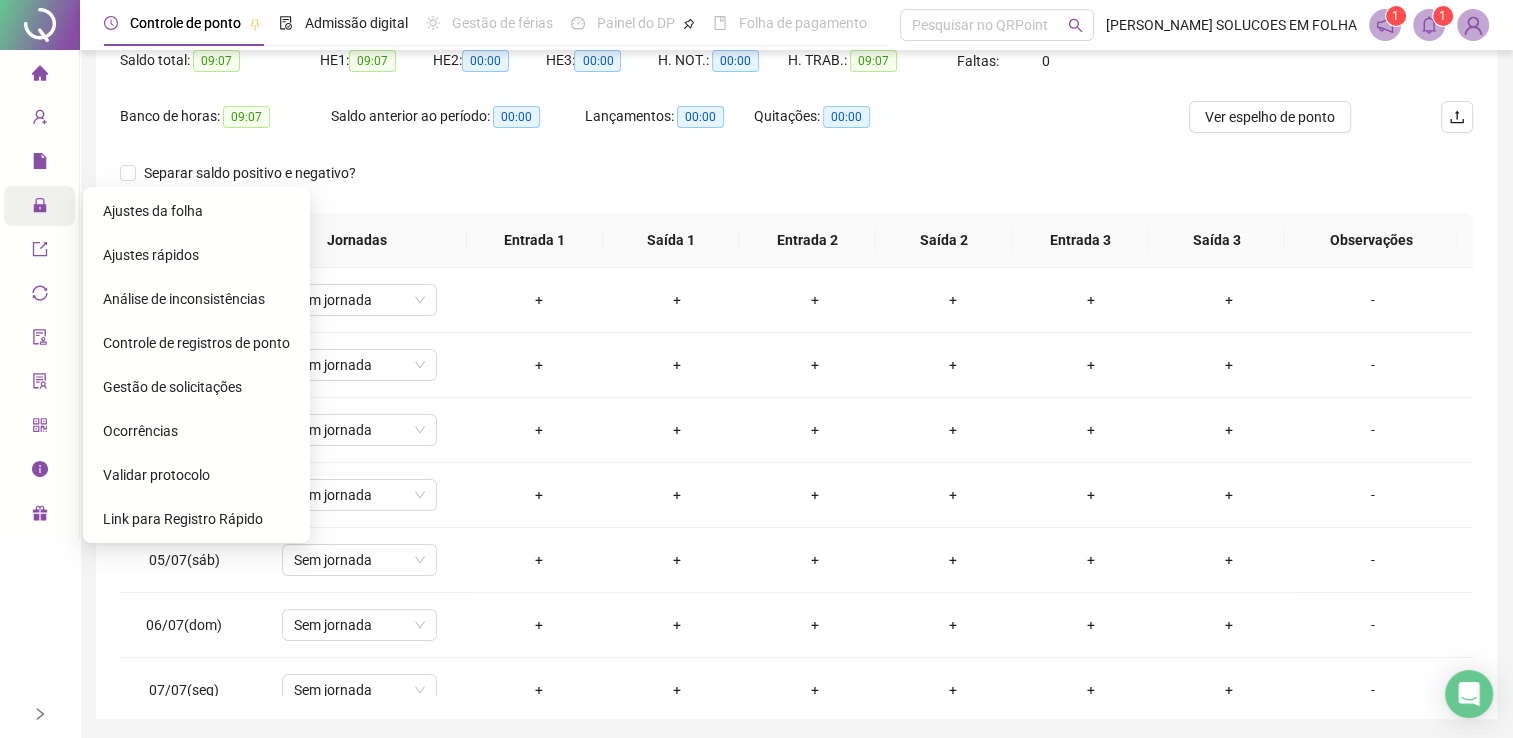 click on "Administração" at bounding box center (39, 206) 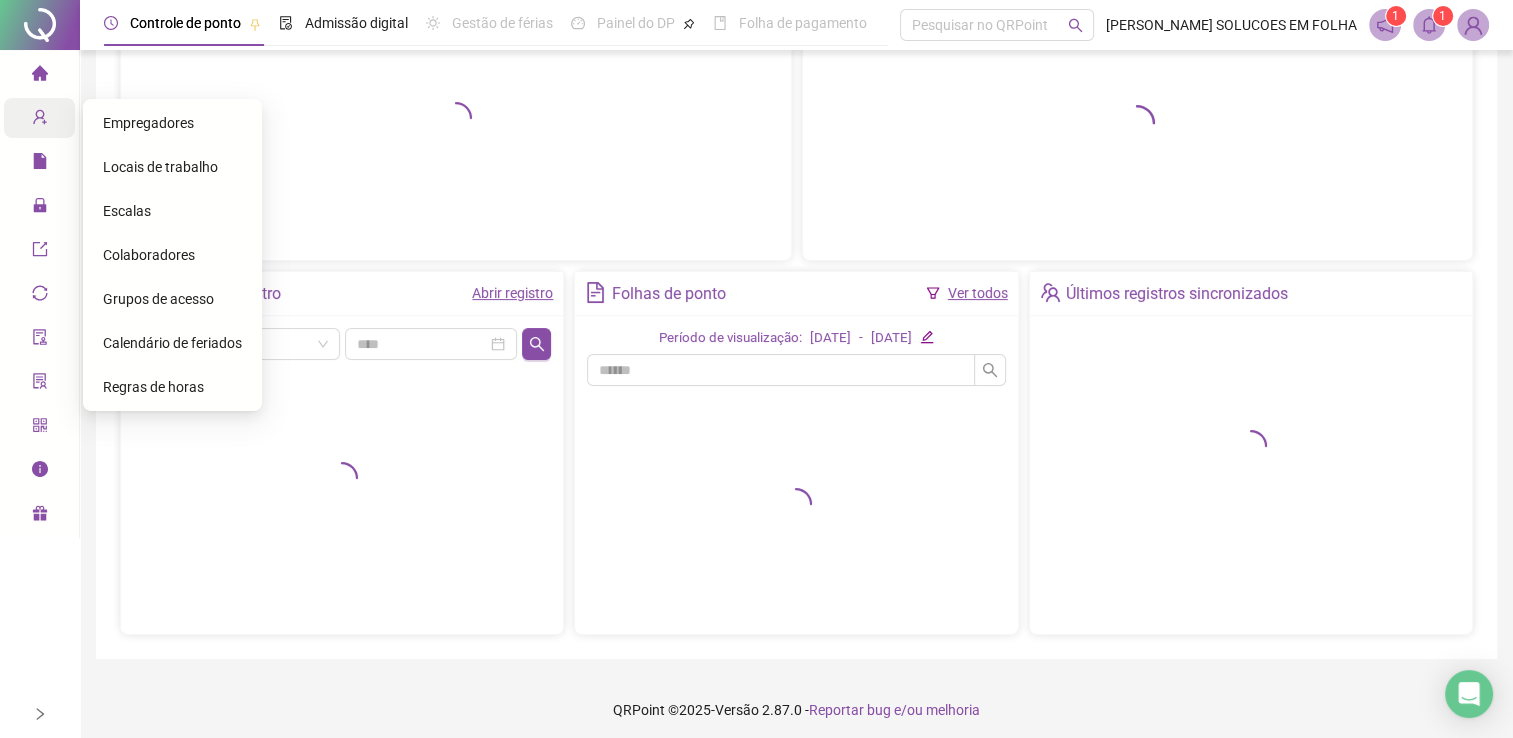 click 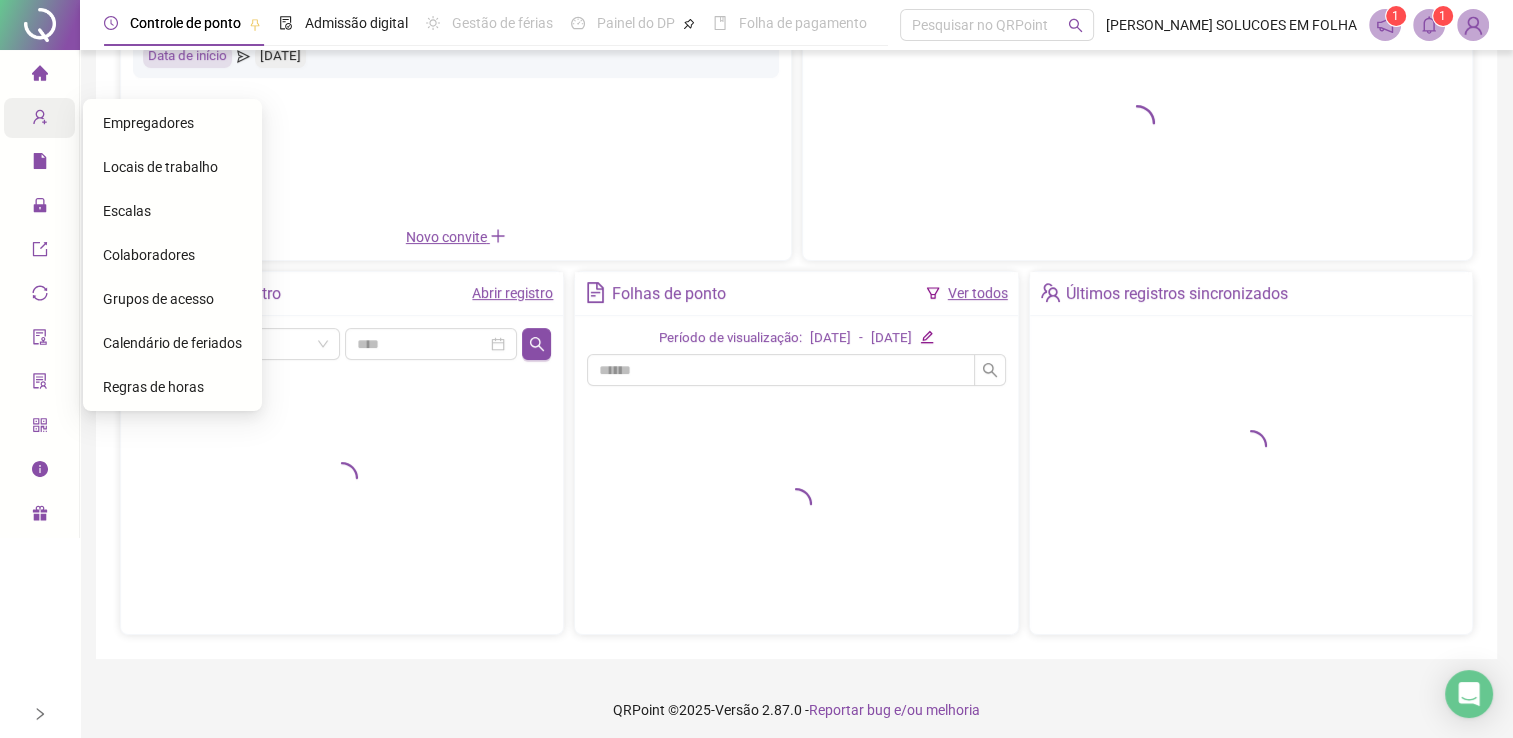 click on "Colaboradores" at bounding box center [172, 255] 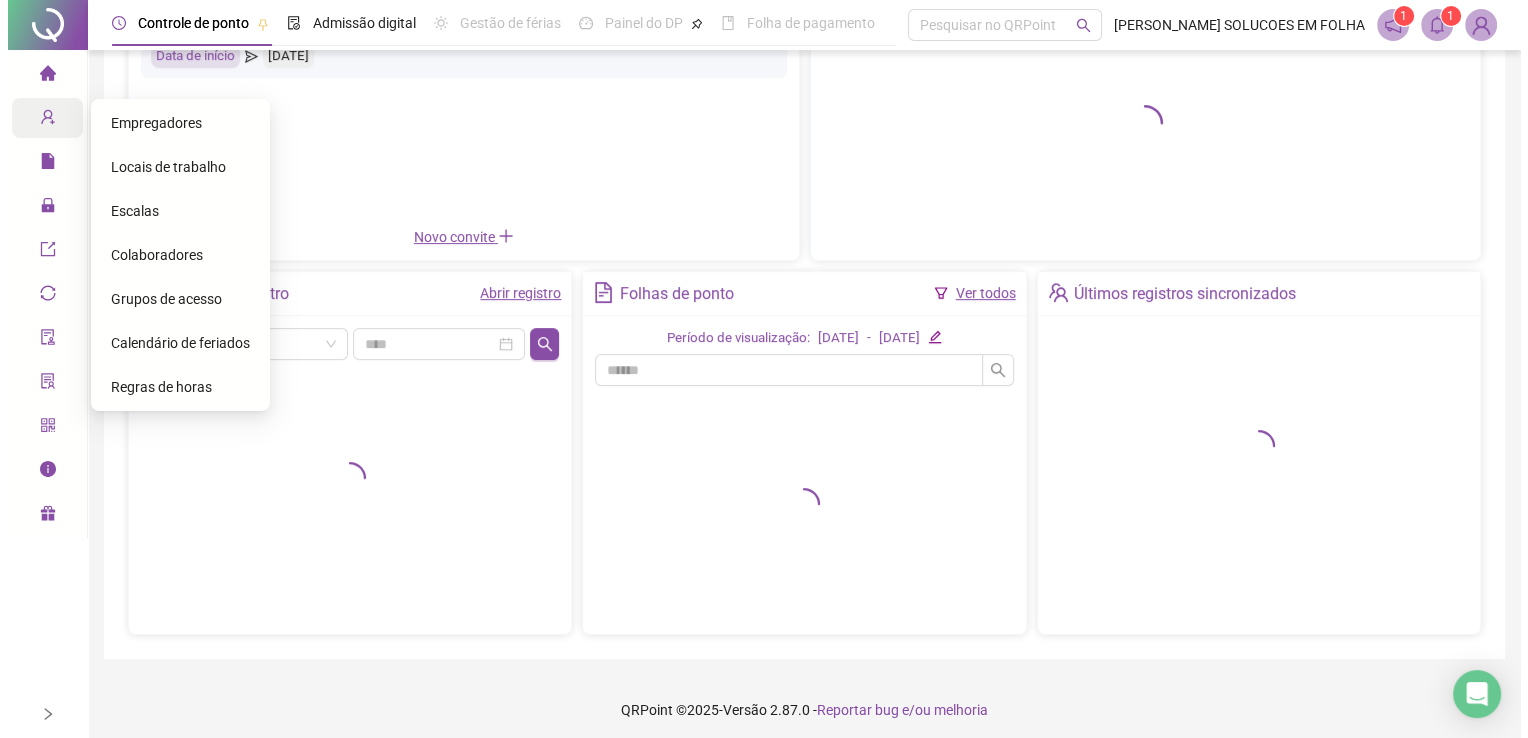 scroll, scrollTop: 0, scrollLeft: 0, axis: both 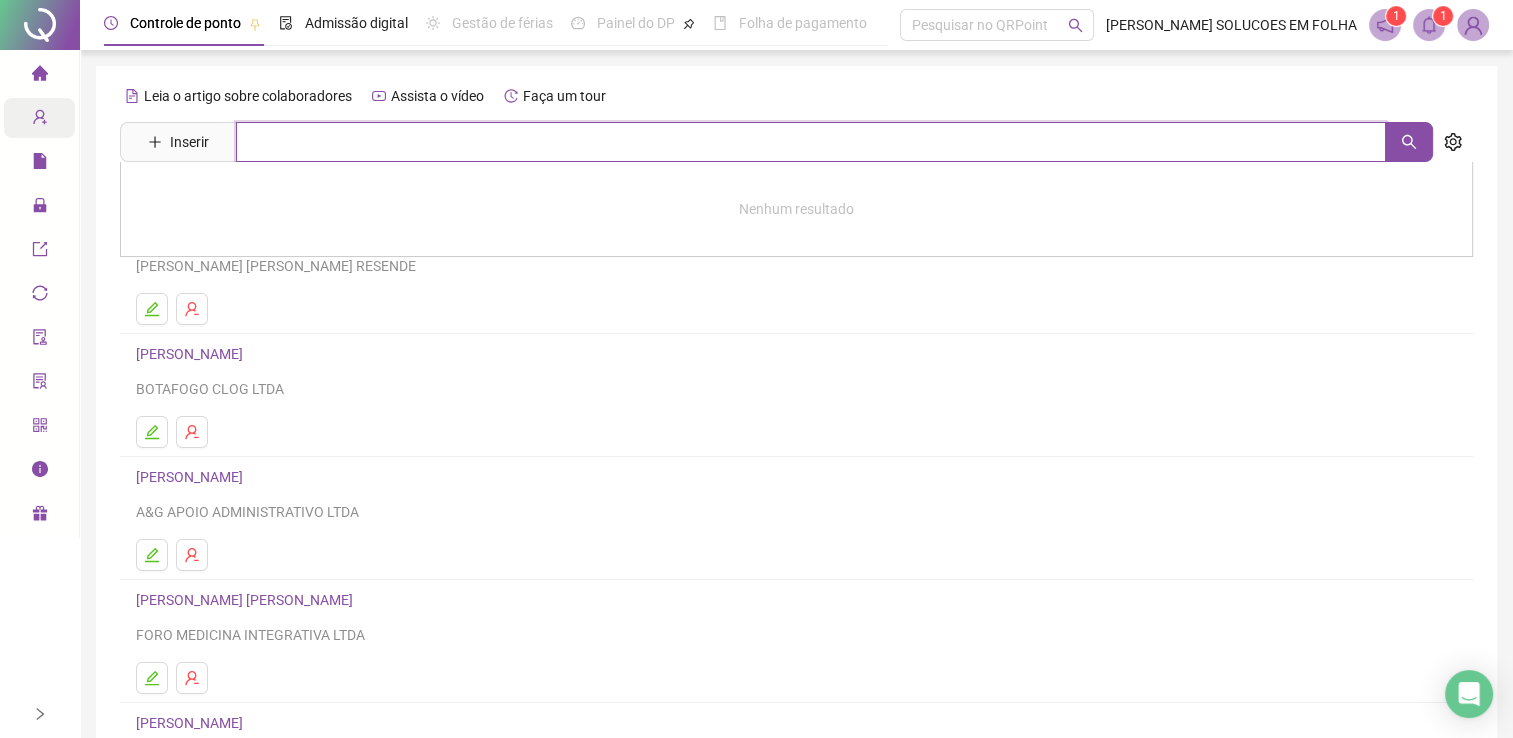 click at bounding box center [811, 142] 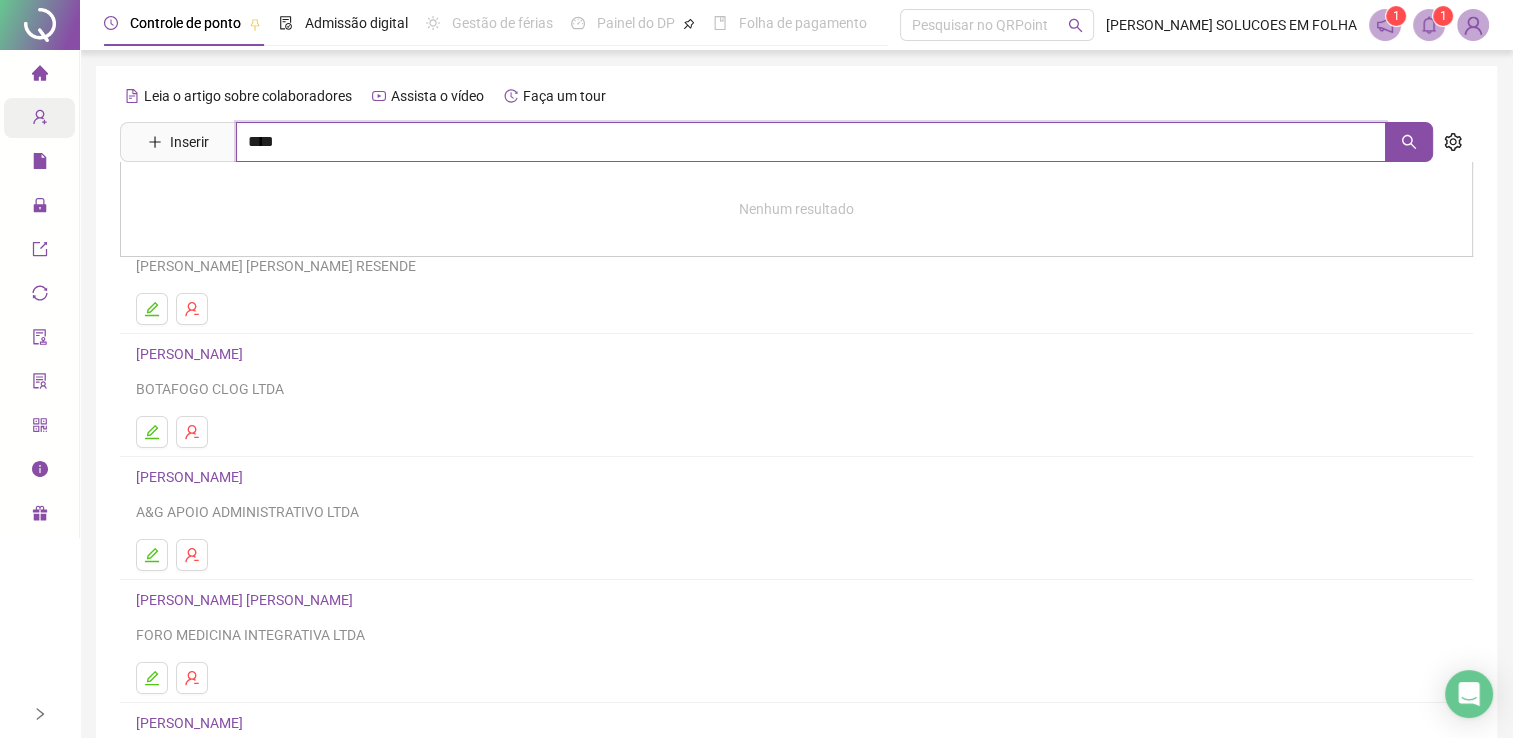 type on "****" 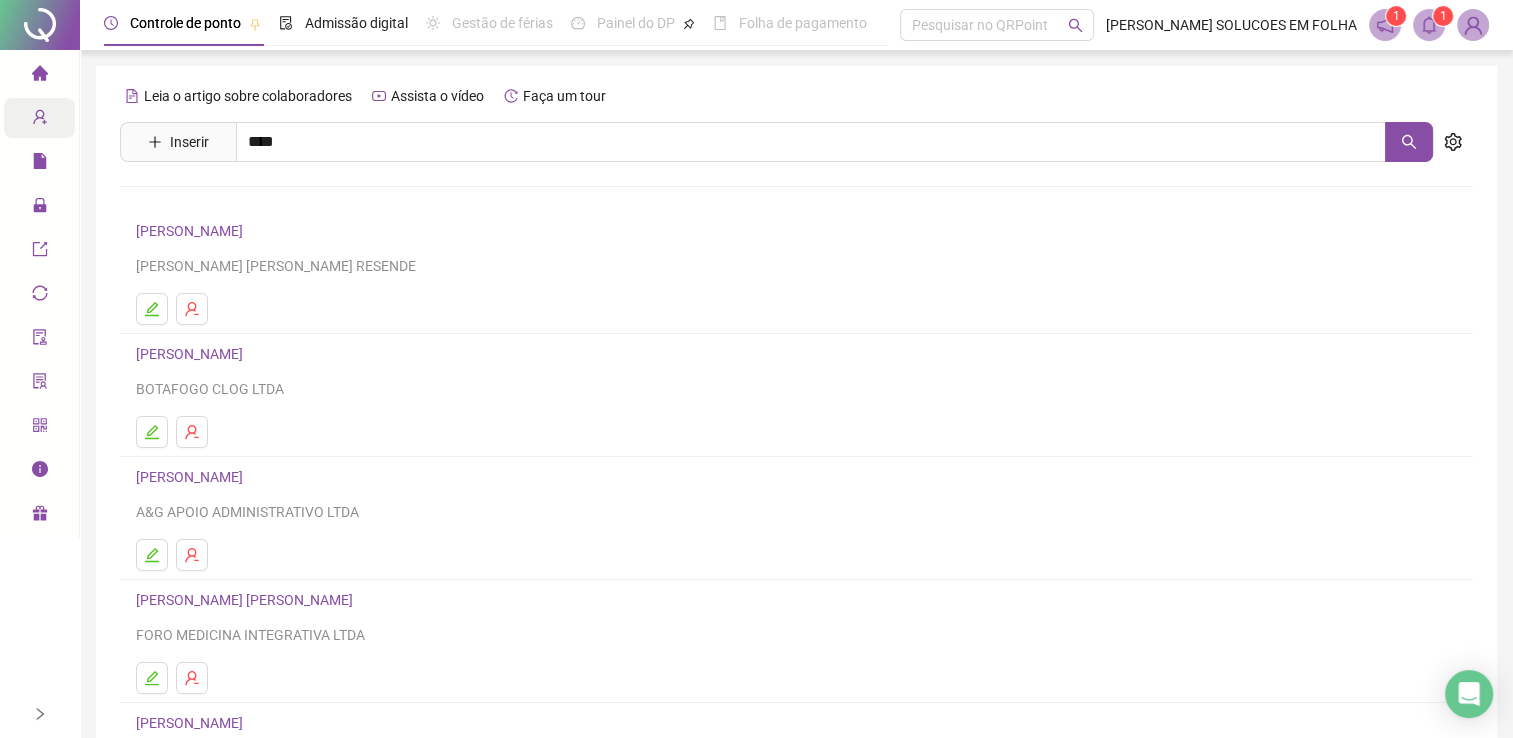 click on "POLIANA APARECIDA DE [PERSON_NAME]" at bounding box center (290, 201) 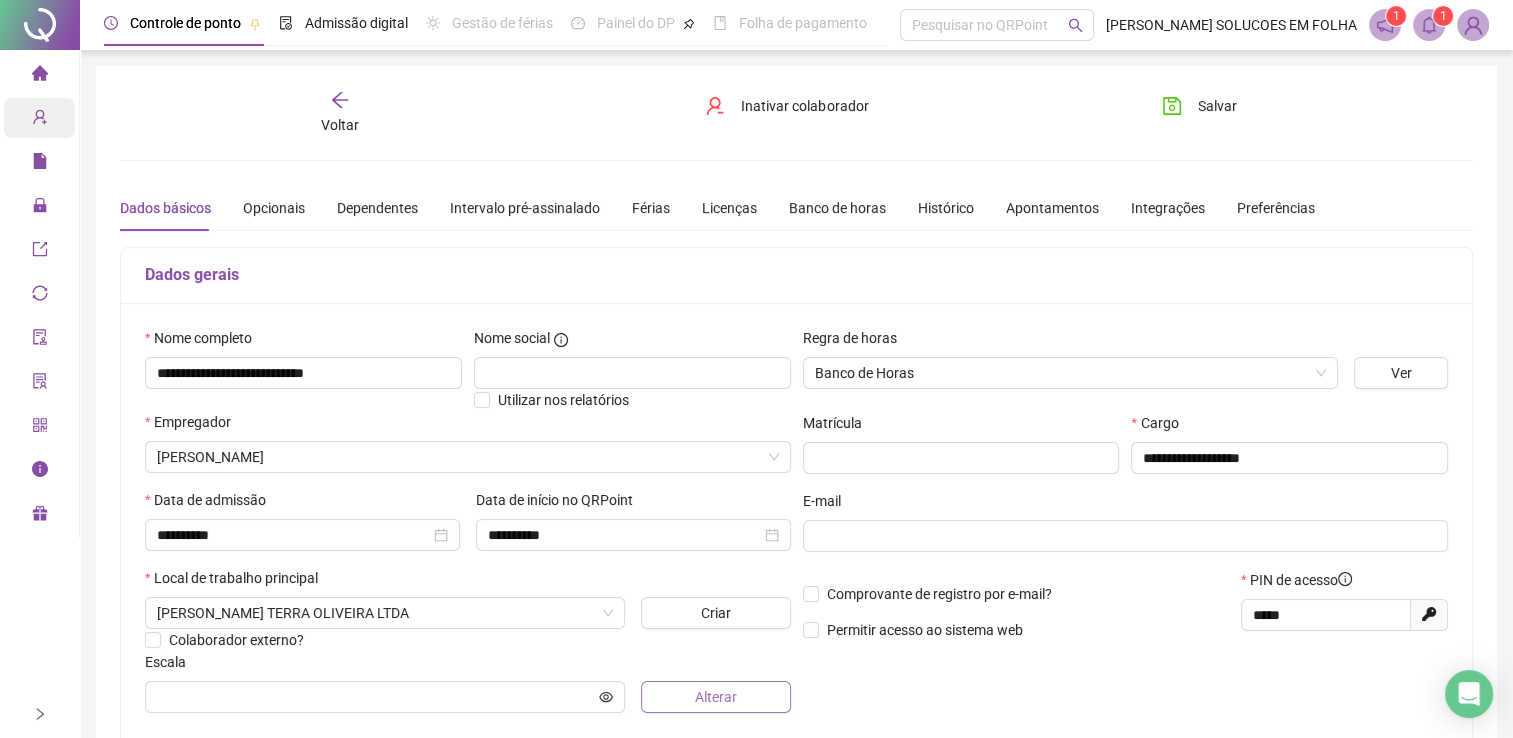 click on "Alterar" at bounding box center [716, 697] 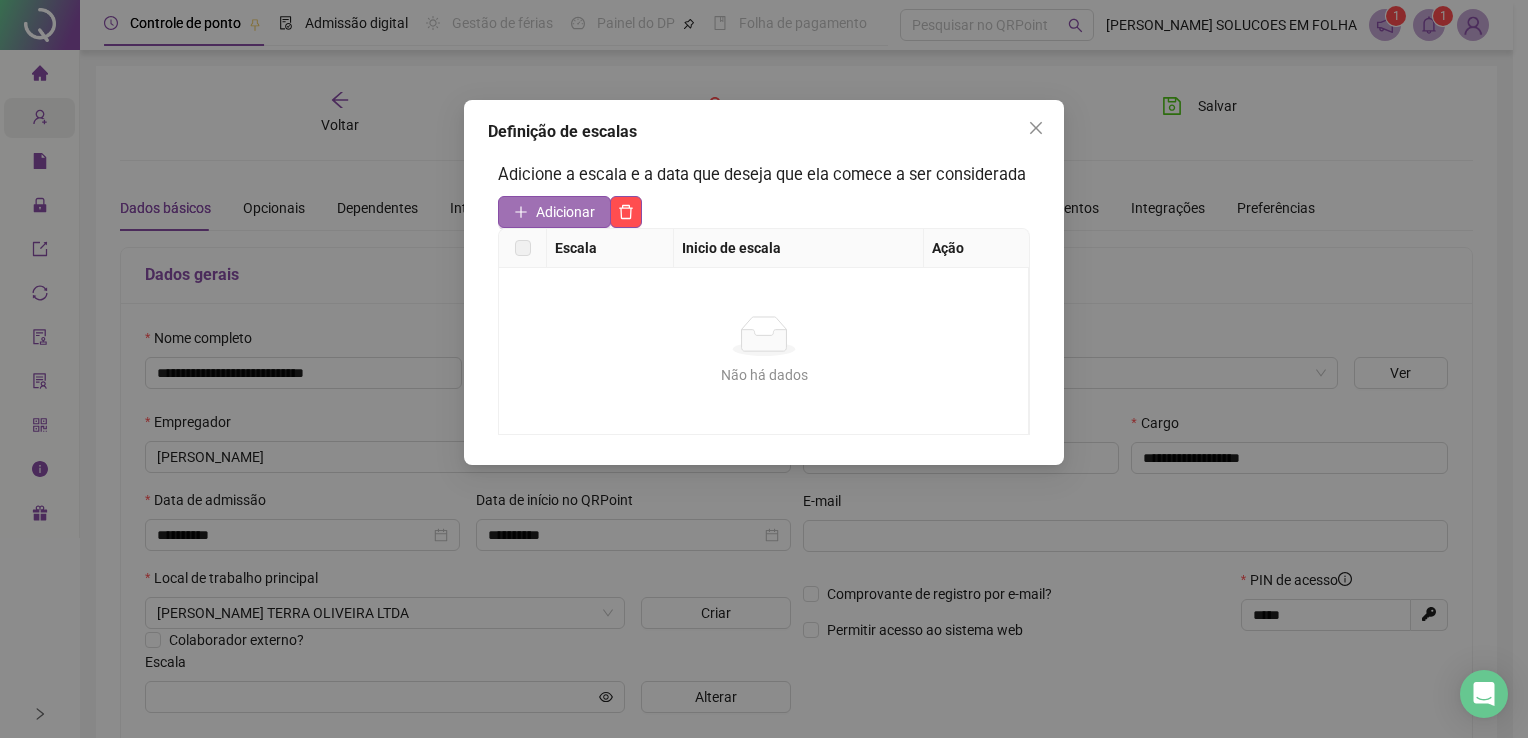 click on "Adicionar" at bounding box center [565, 212] 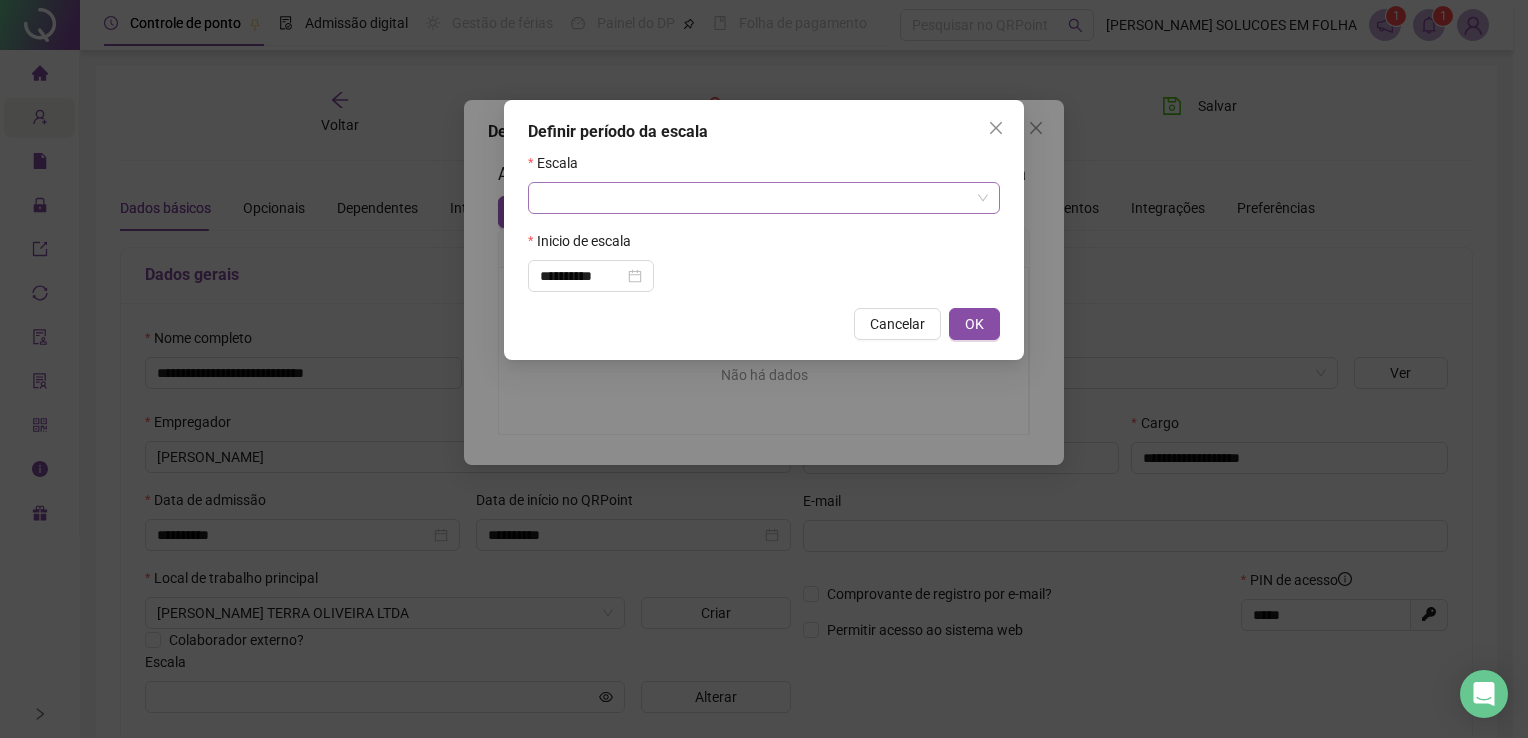 click at bounding box center [758, 198] 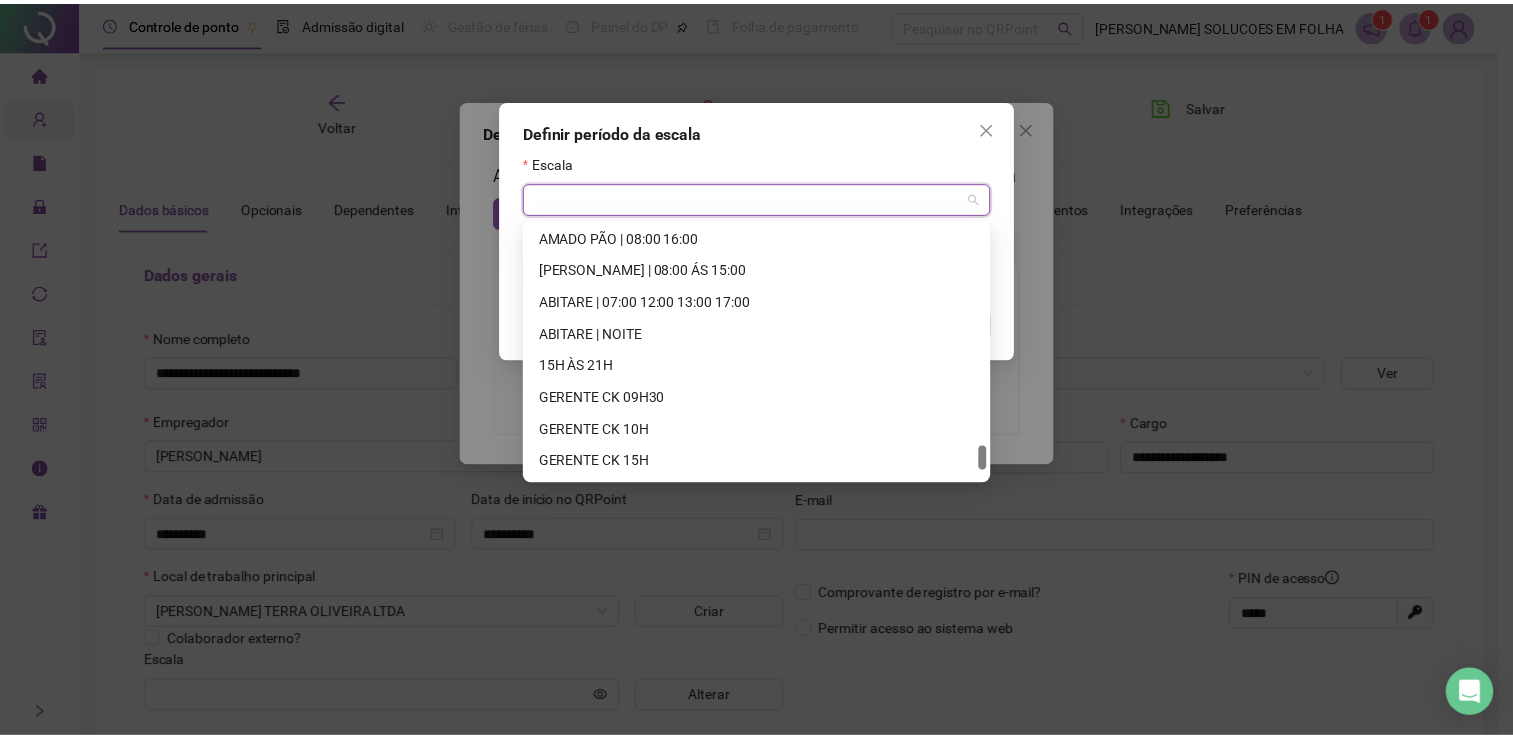 scroll, scrollTop: 2328, scrollLeft: 0, axis: vertical 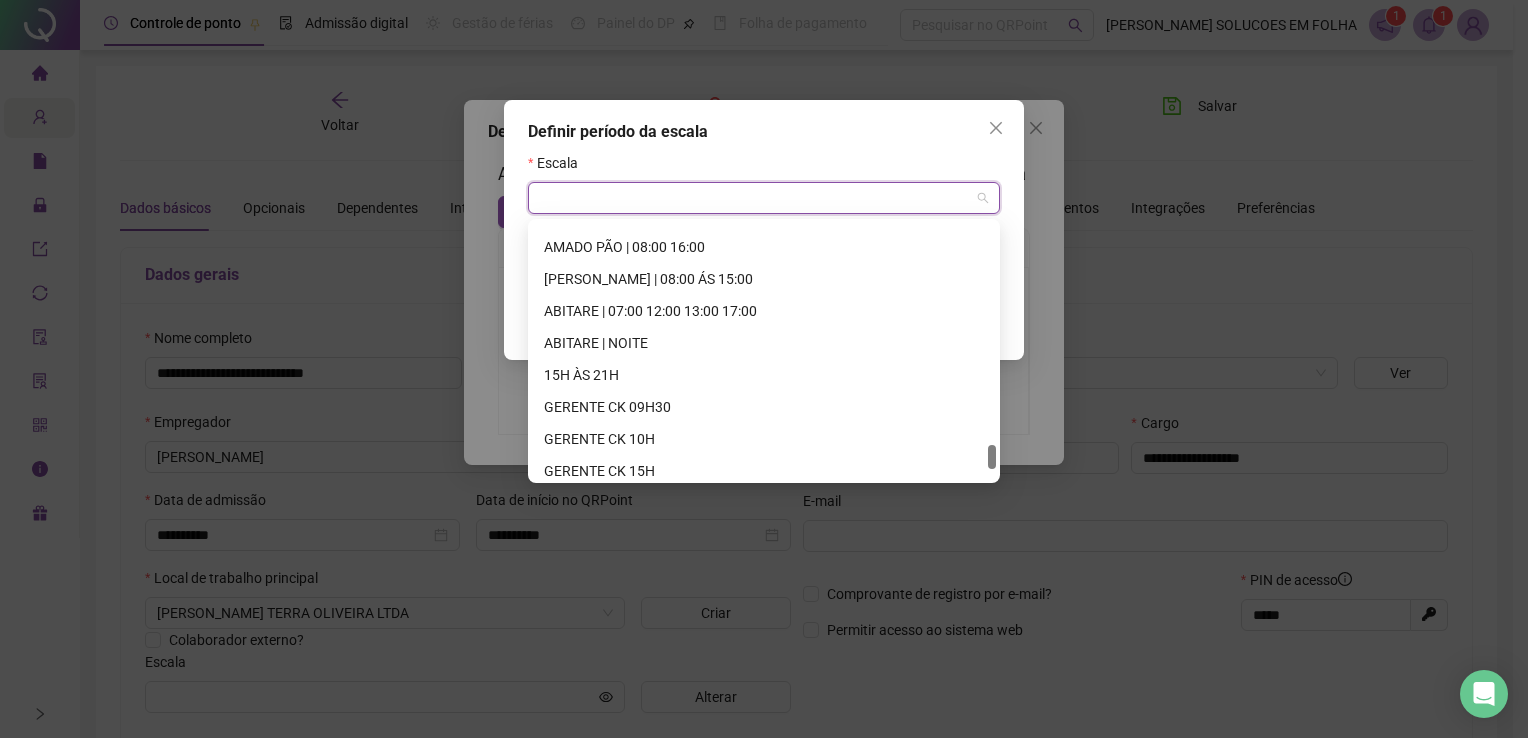 drag, startPoint x: 992, startPoint y: 225, endPoint x: 1001, endPoint y: 447, distance: 222.18236 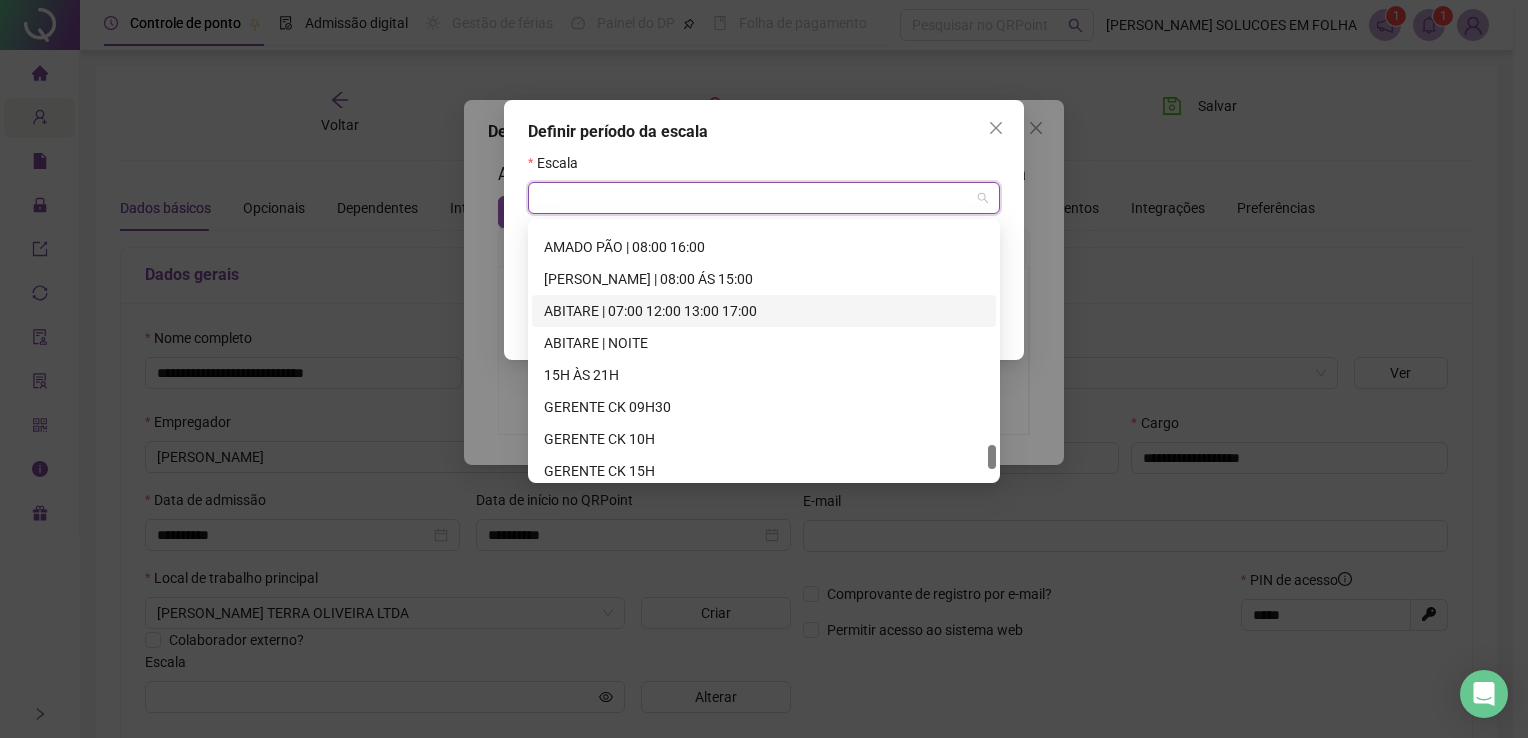 click on "ABITARE | 07:00 12:00 13:00 17:00" at bounding box center [764, 311] 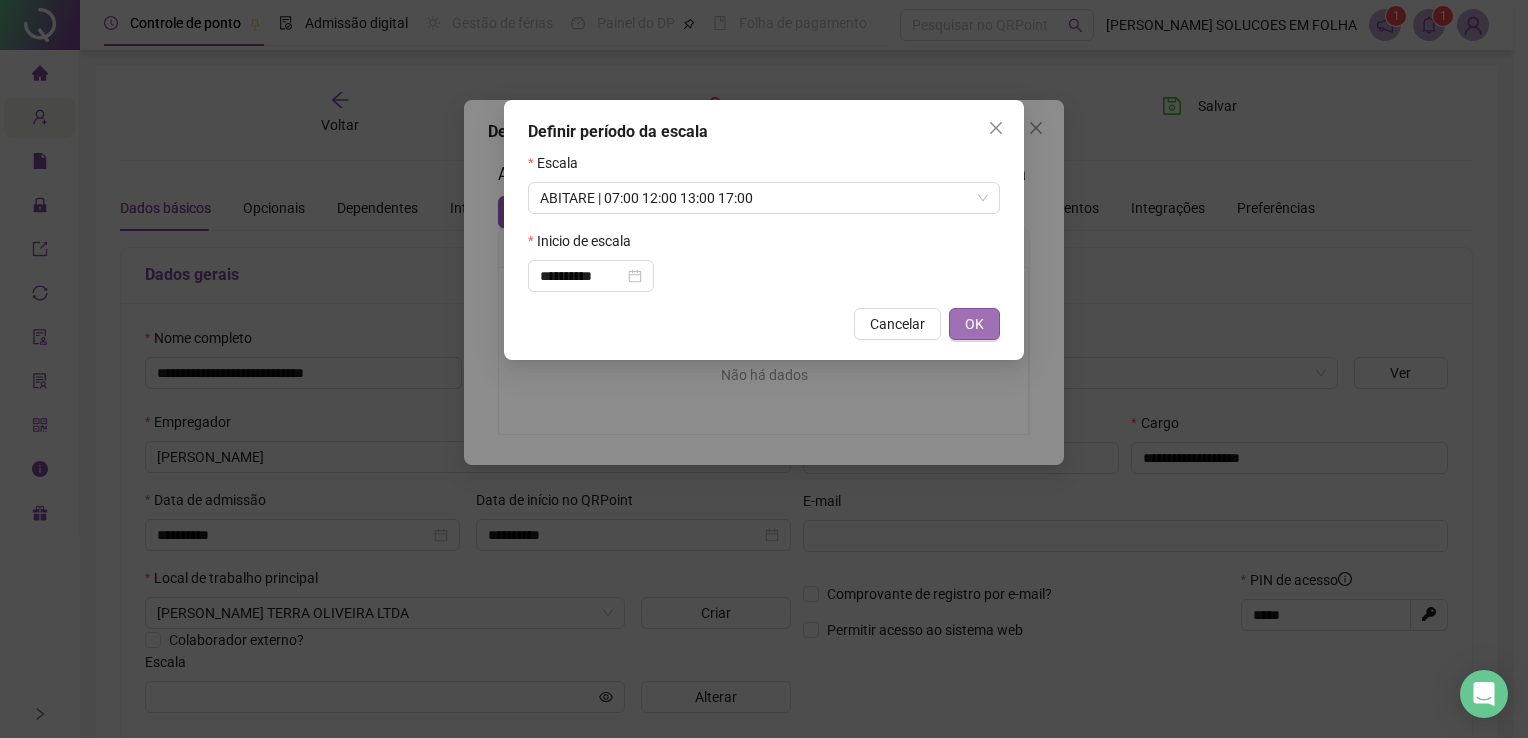 click on "OK" at bounding box center (974, 324) 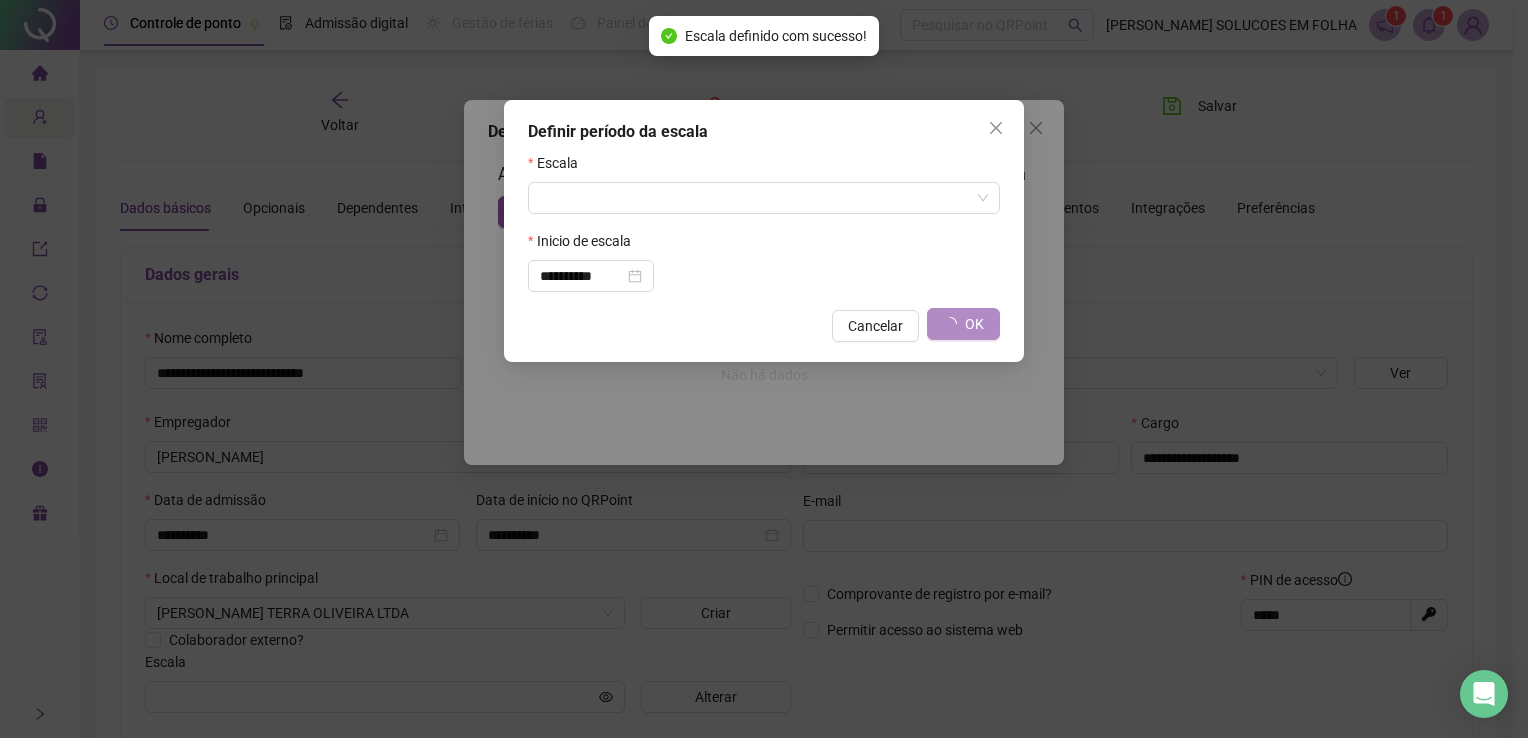 type on "**********" 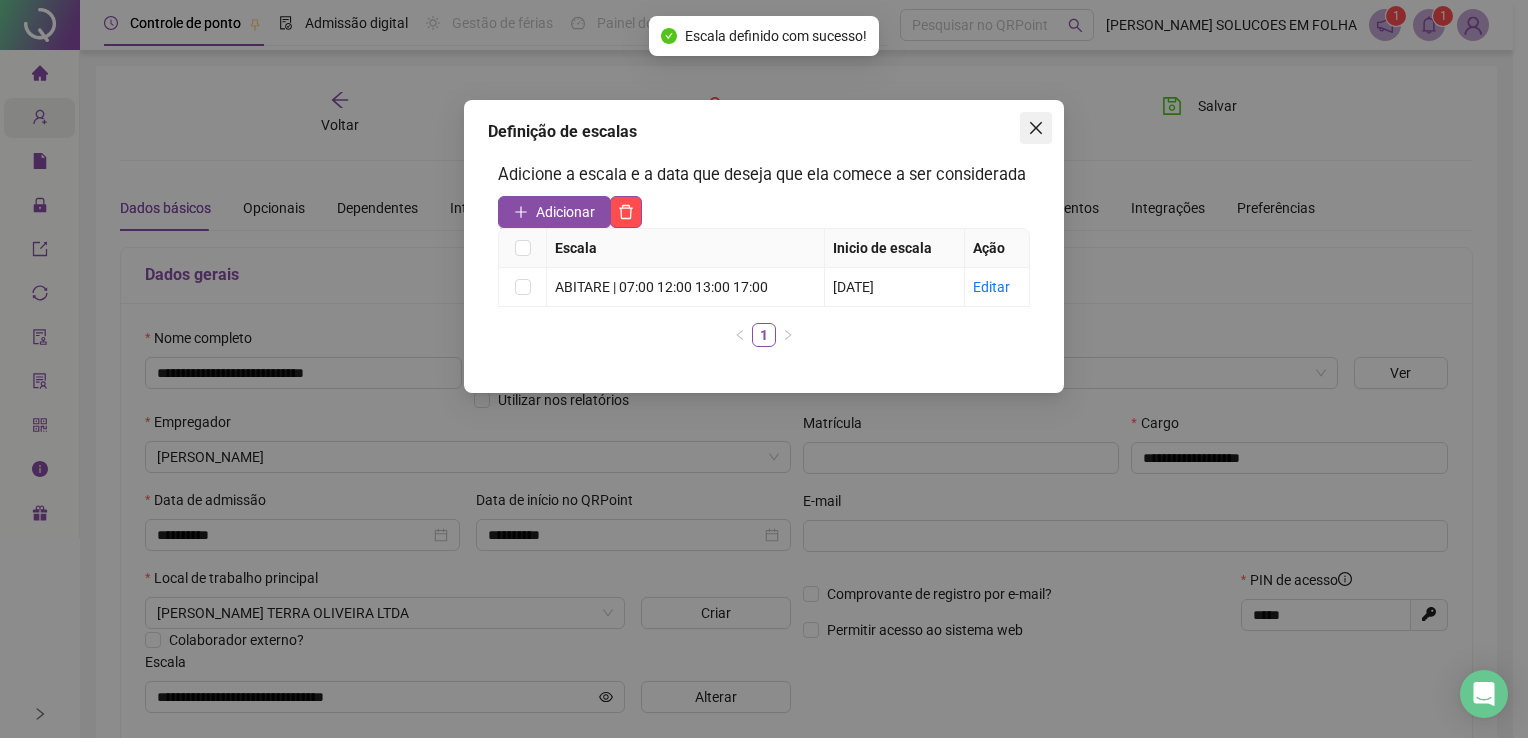 click at bounding box center [1036, 128] 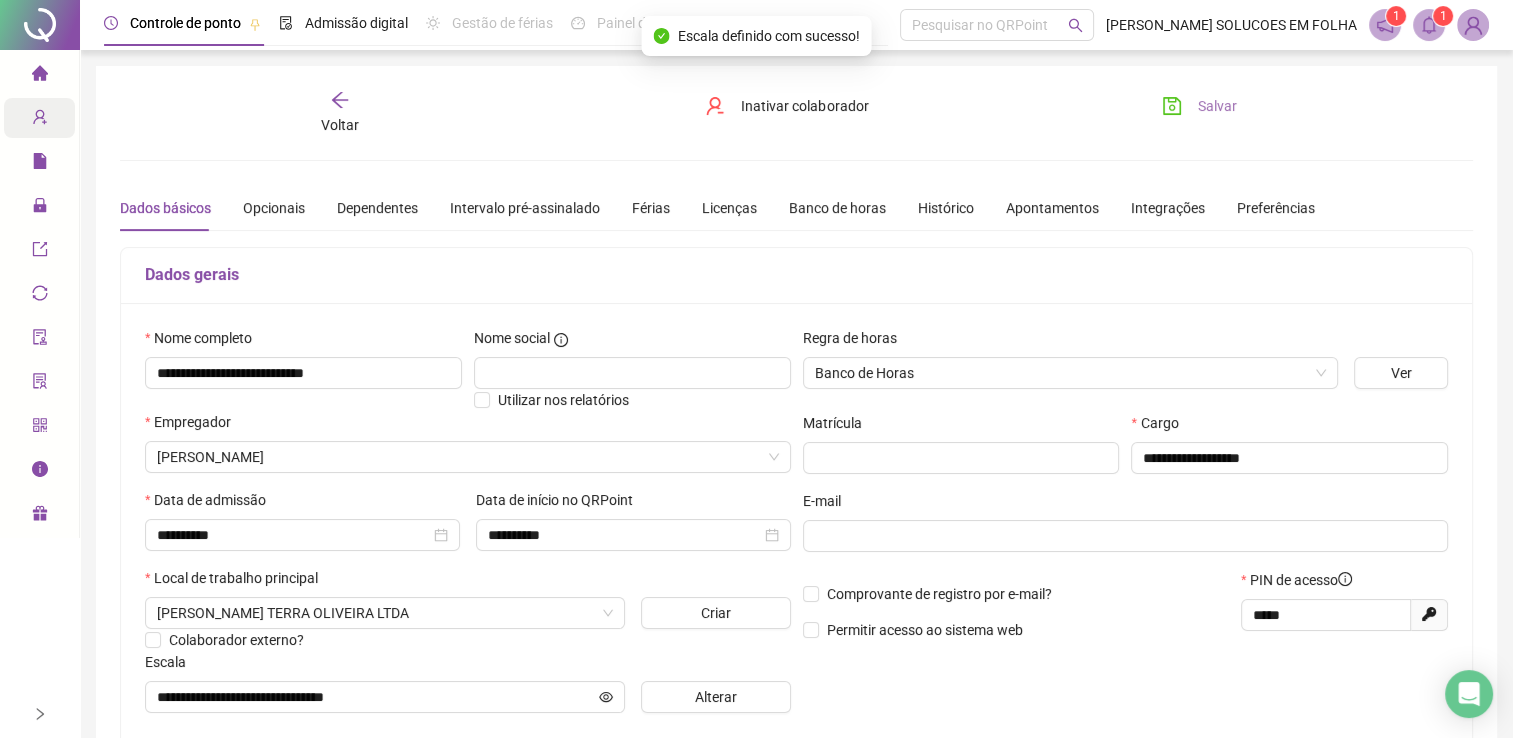 click on "Salvar" at bounding box center [1217, 106] 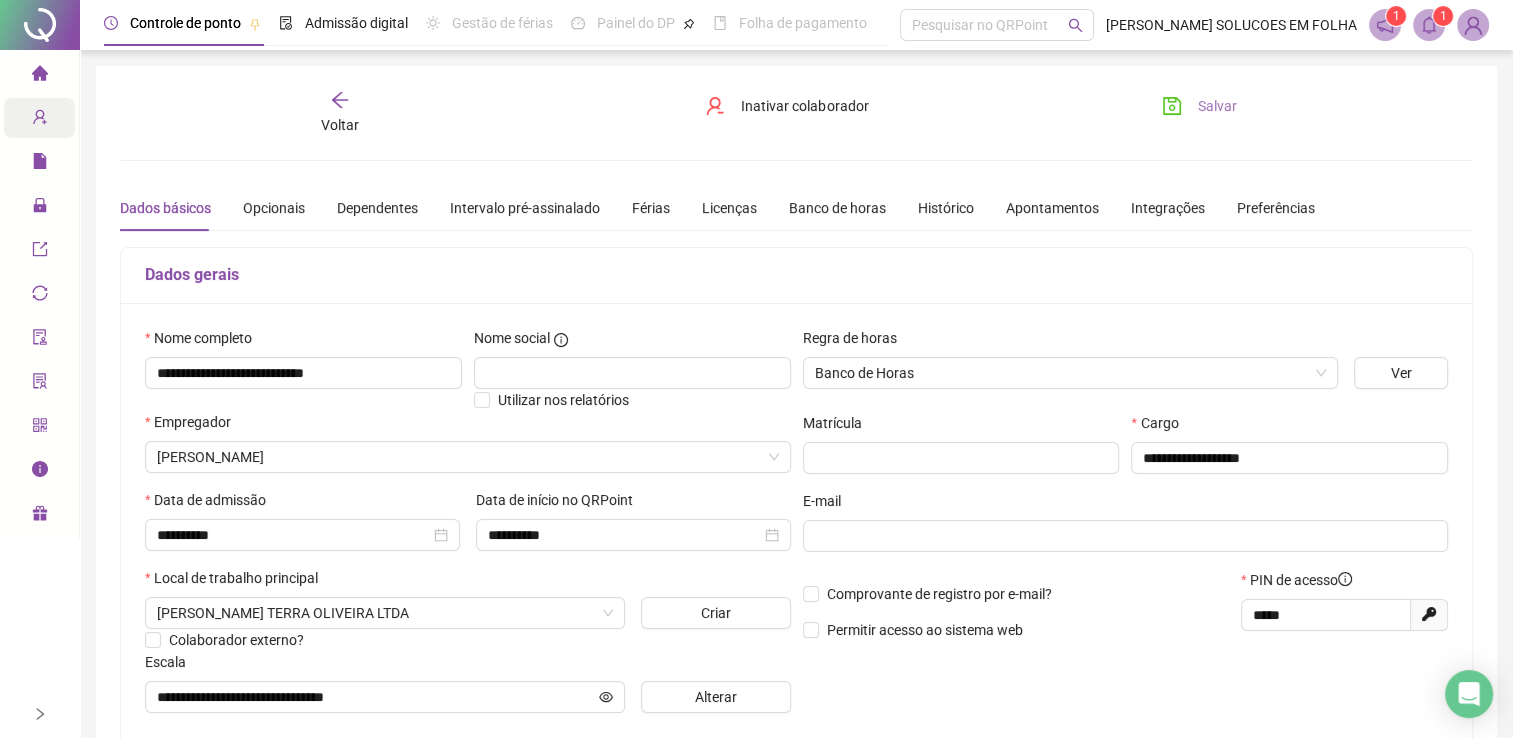 click on "Salvar" at bounding box center (1217, 106) 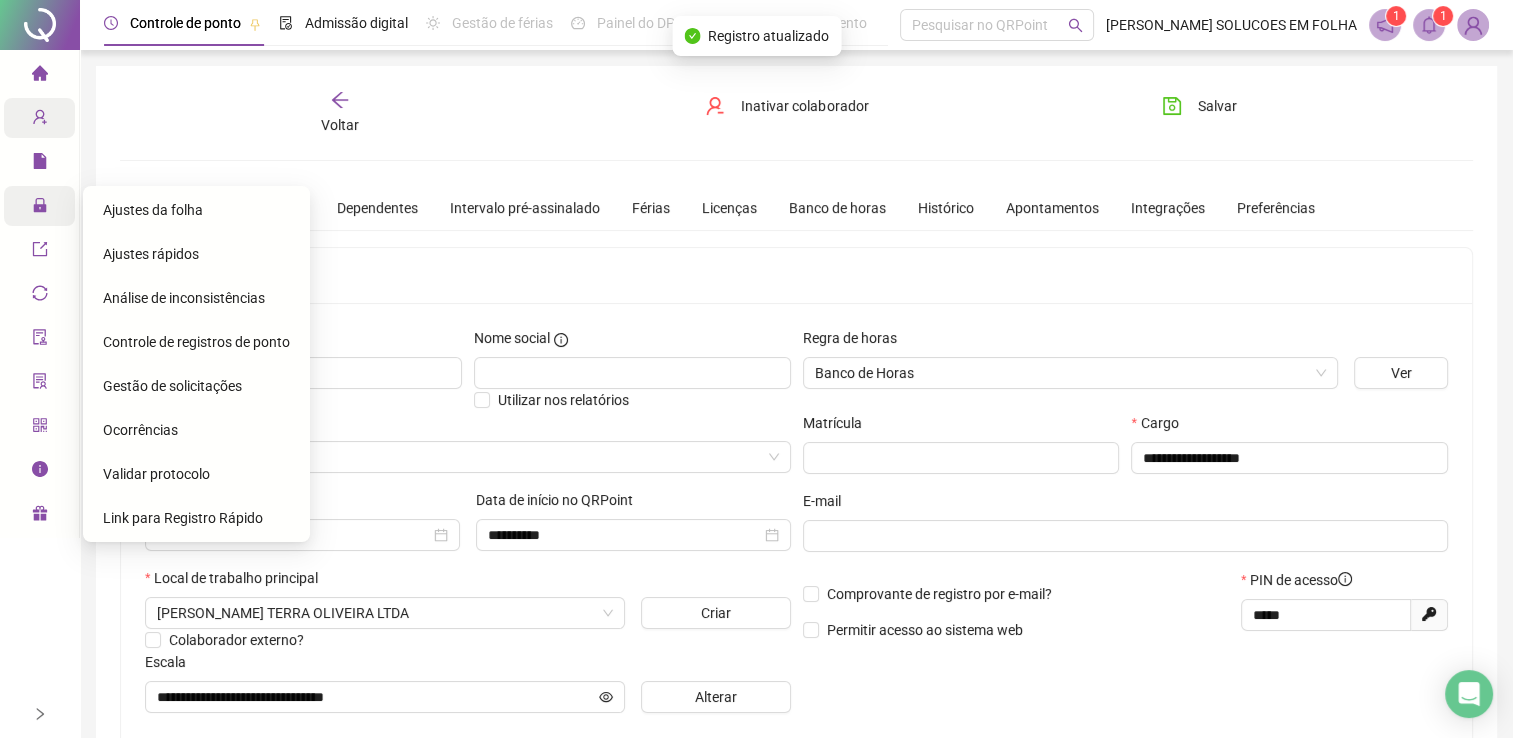 click at bounding box center [40, 208] 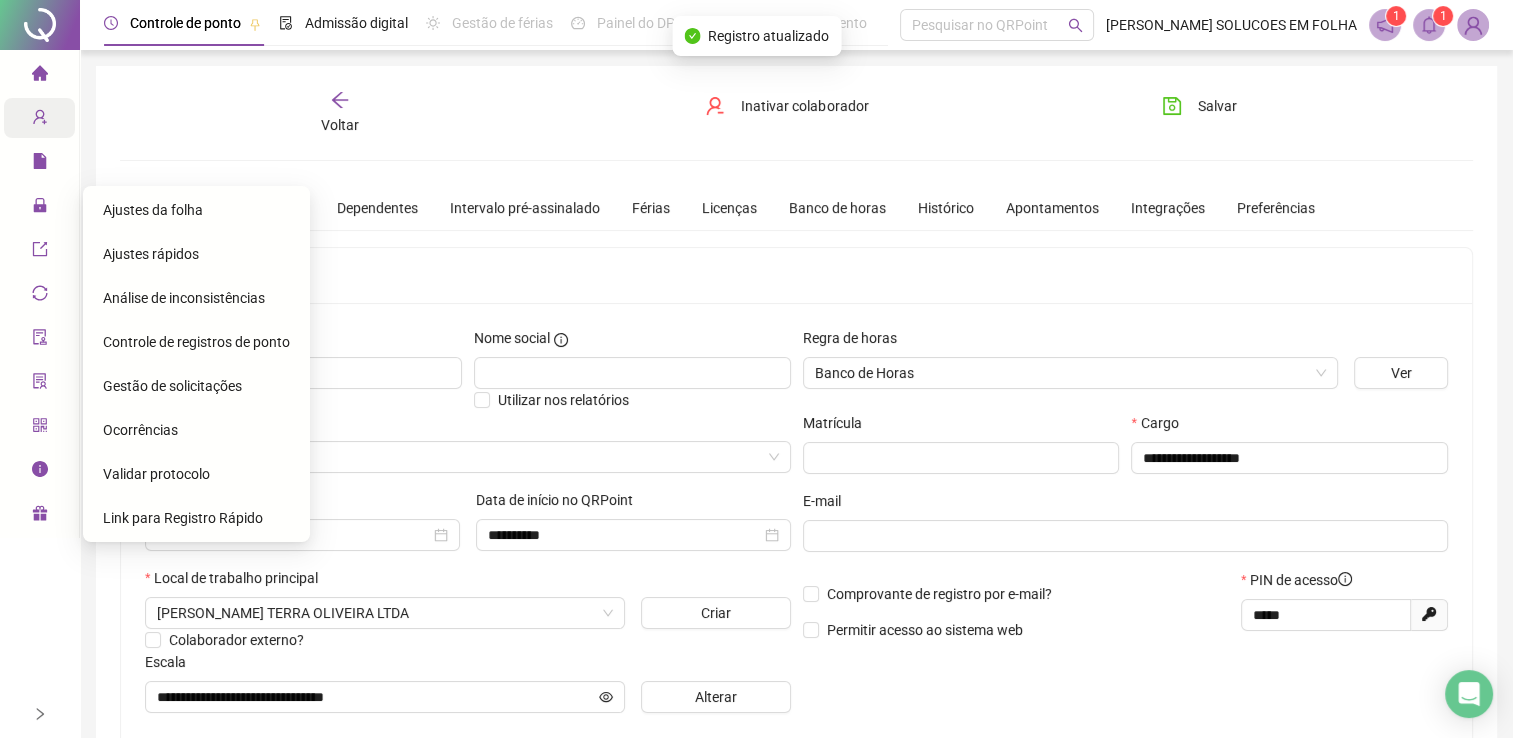 click on "Ajustes da folha" at bounding box center (196, 210) 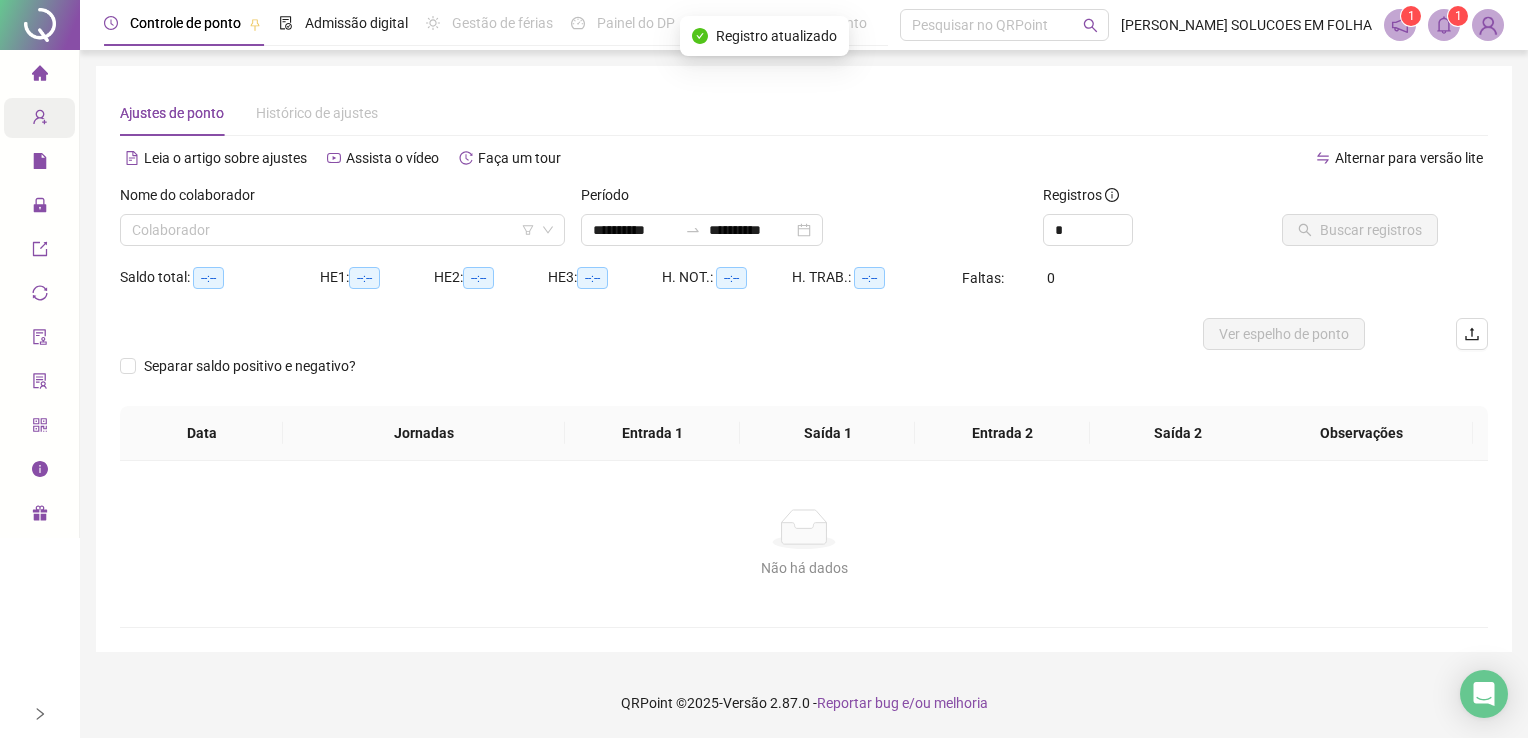 click on "Nome do colaborador" at bounding box center [342, 199] 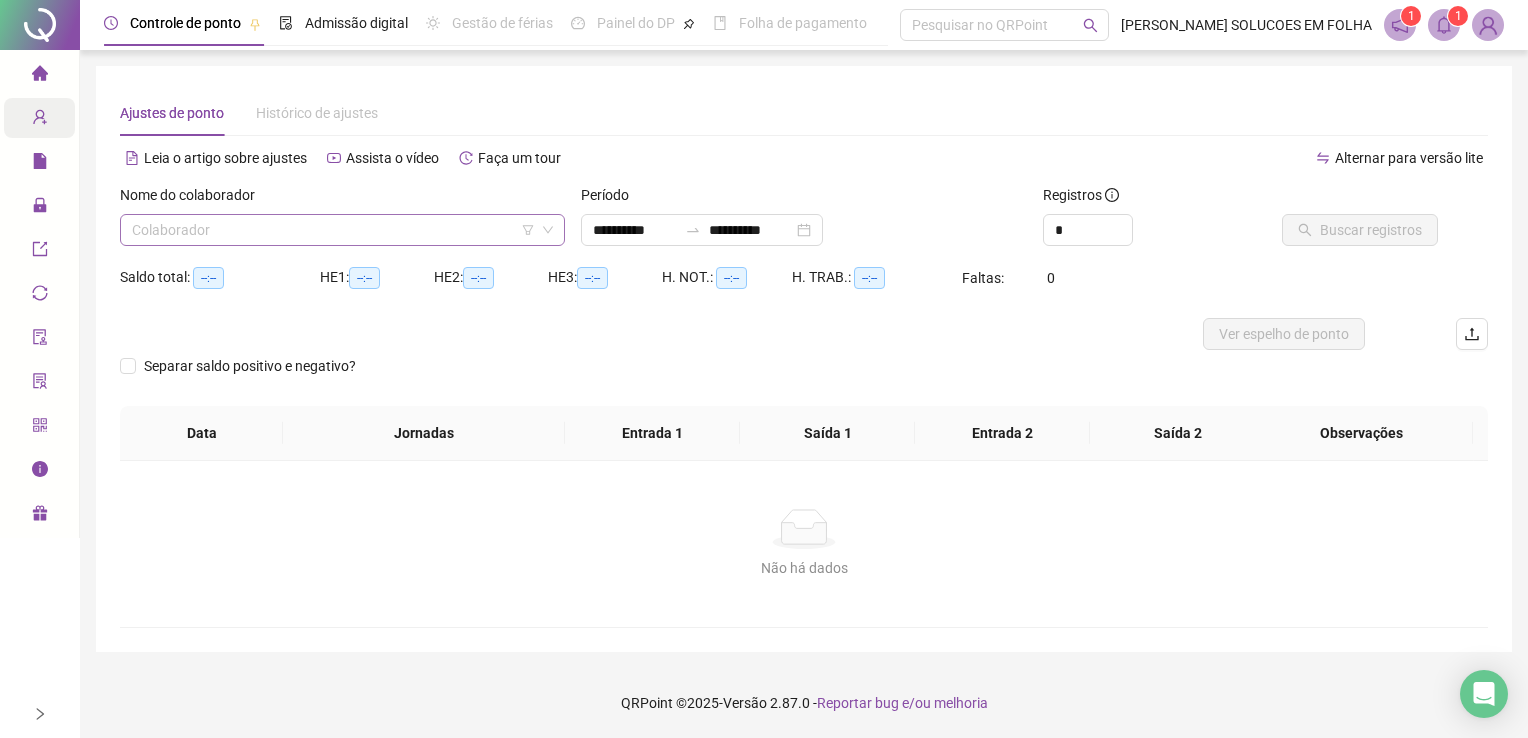 click at bounding box center [336, 230] 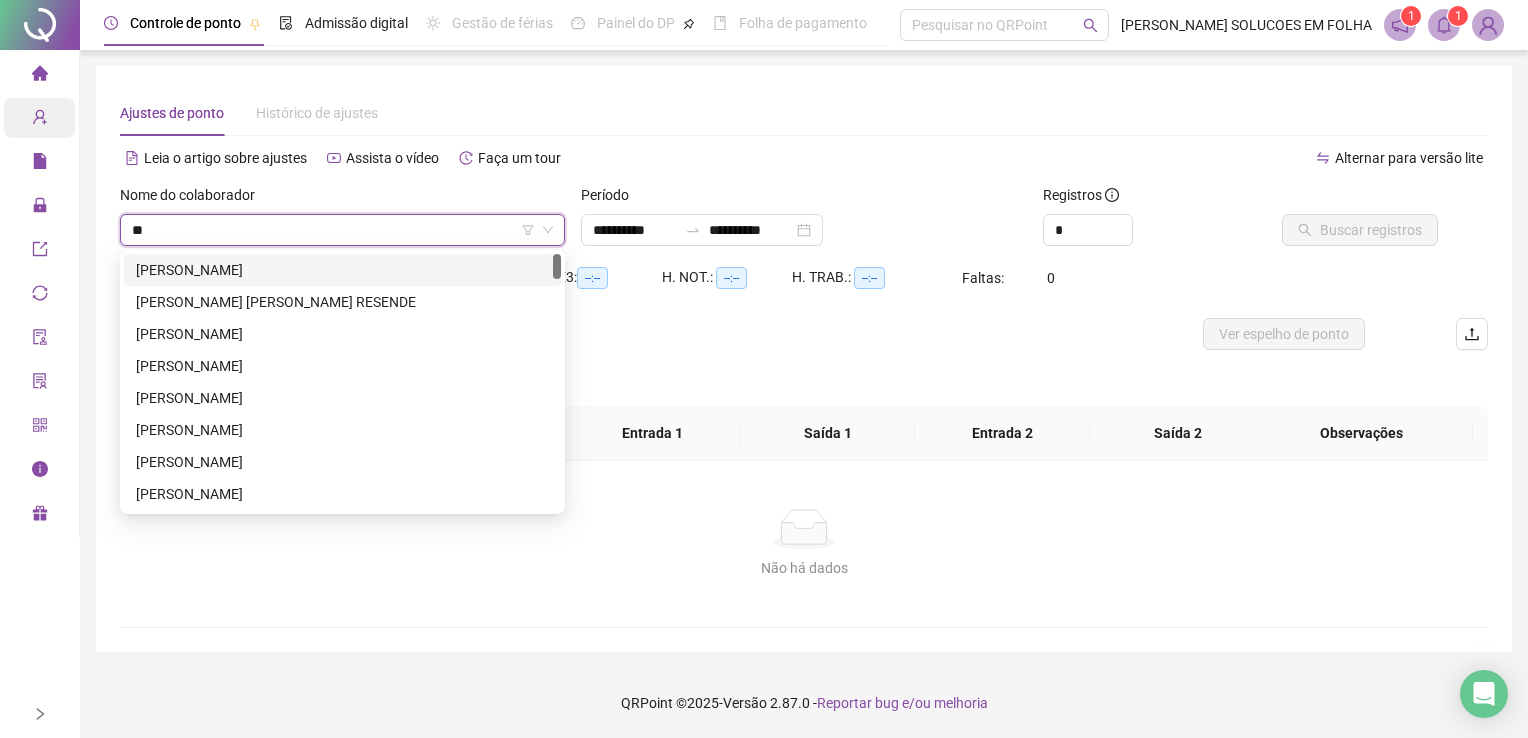 type on "***" 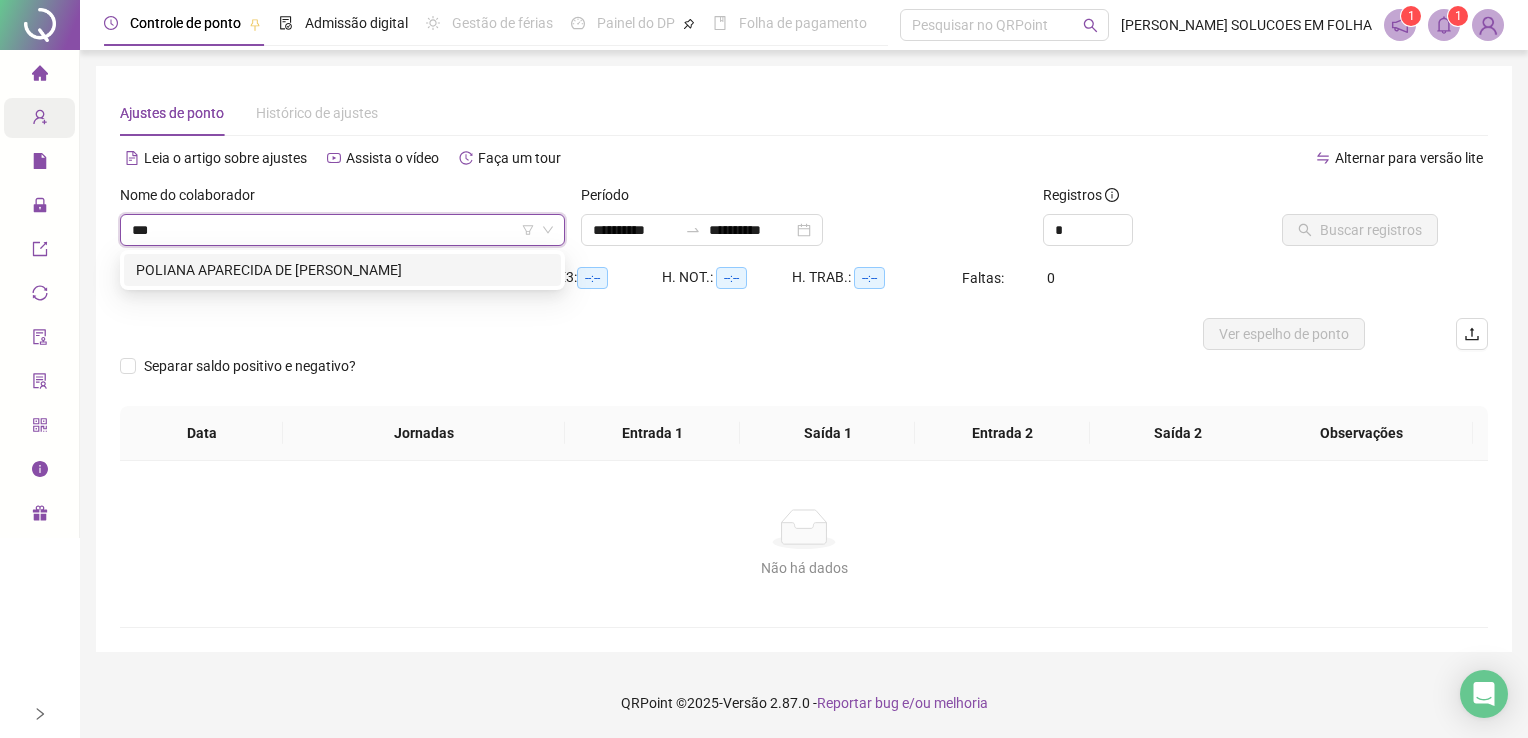 click on "POLIANA APARECIDA DE [PERSON_NAME]" at bounding box center (342, 270) 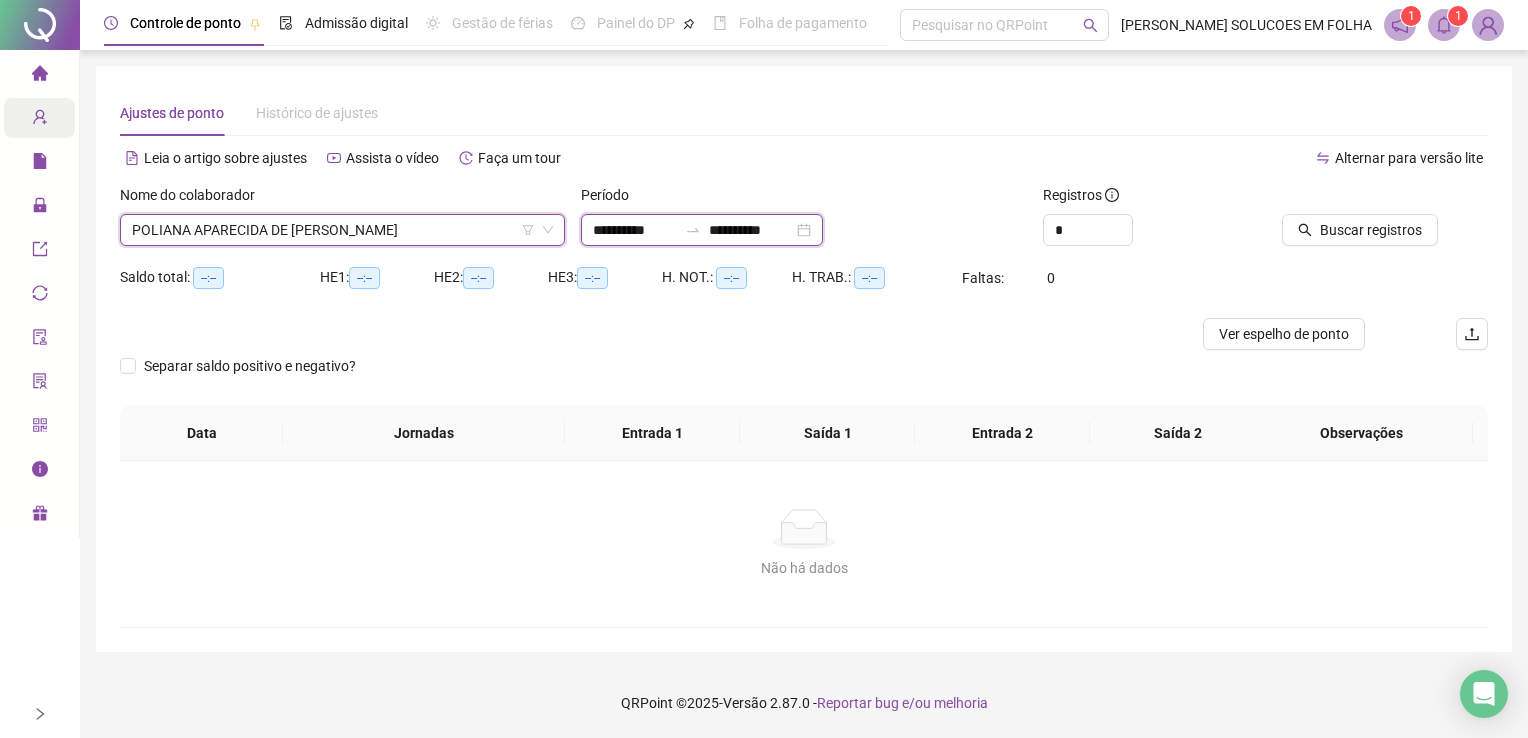 click on "**********" at bounding box center [635, 230] 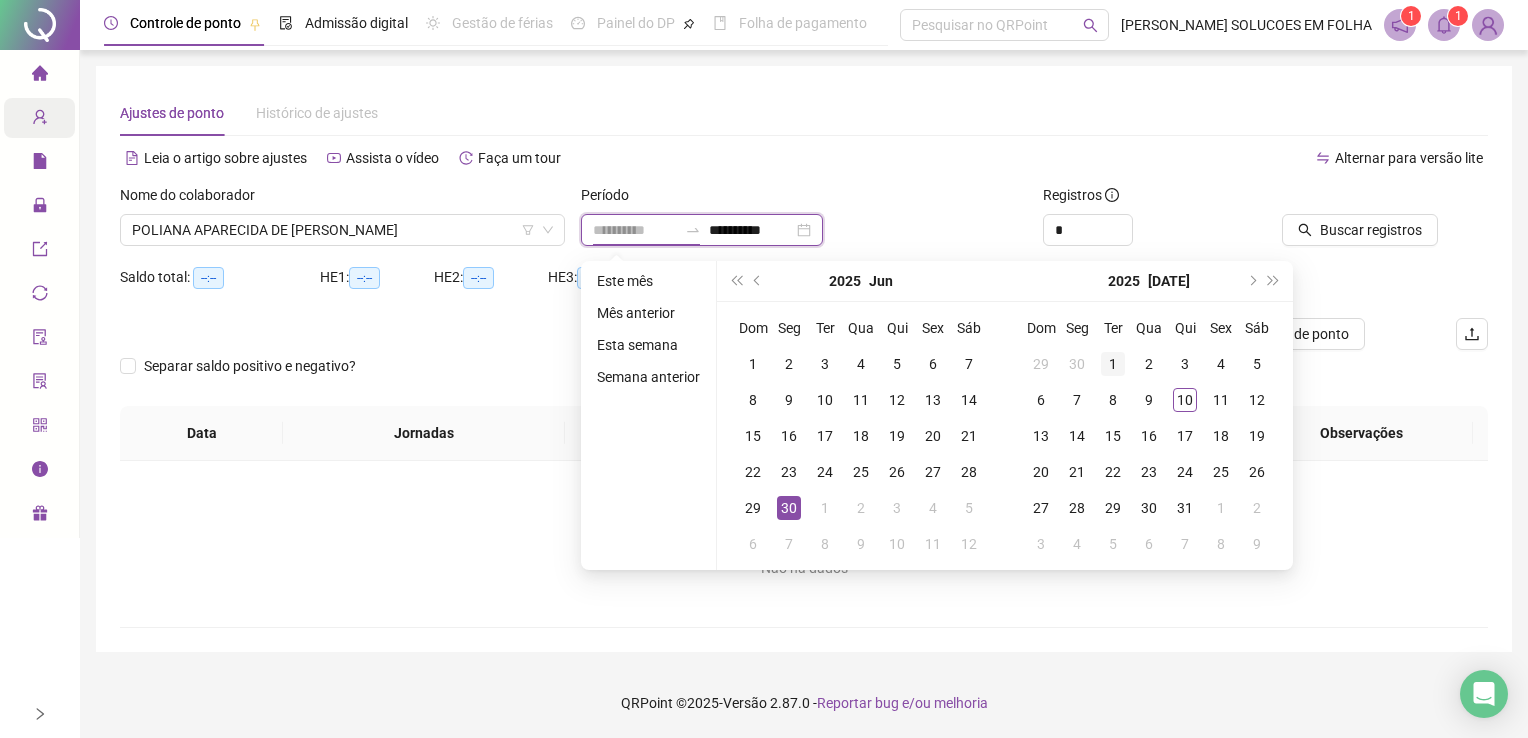 type on "**********" 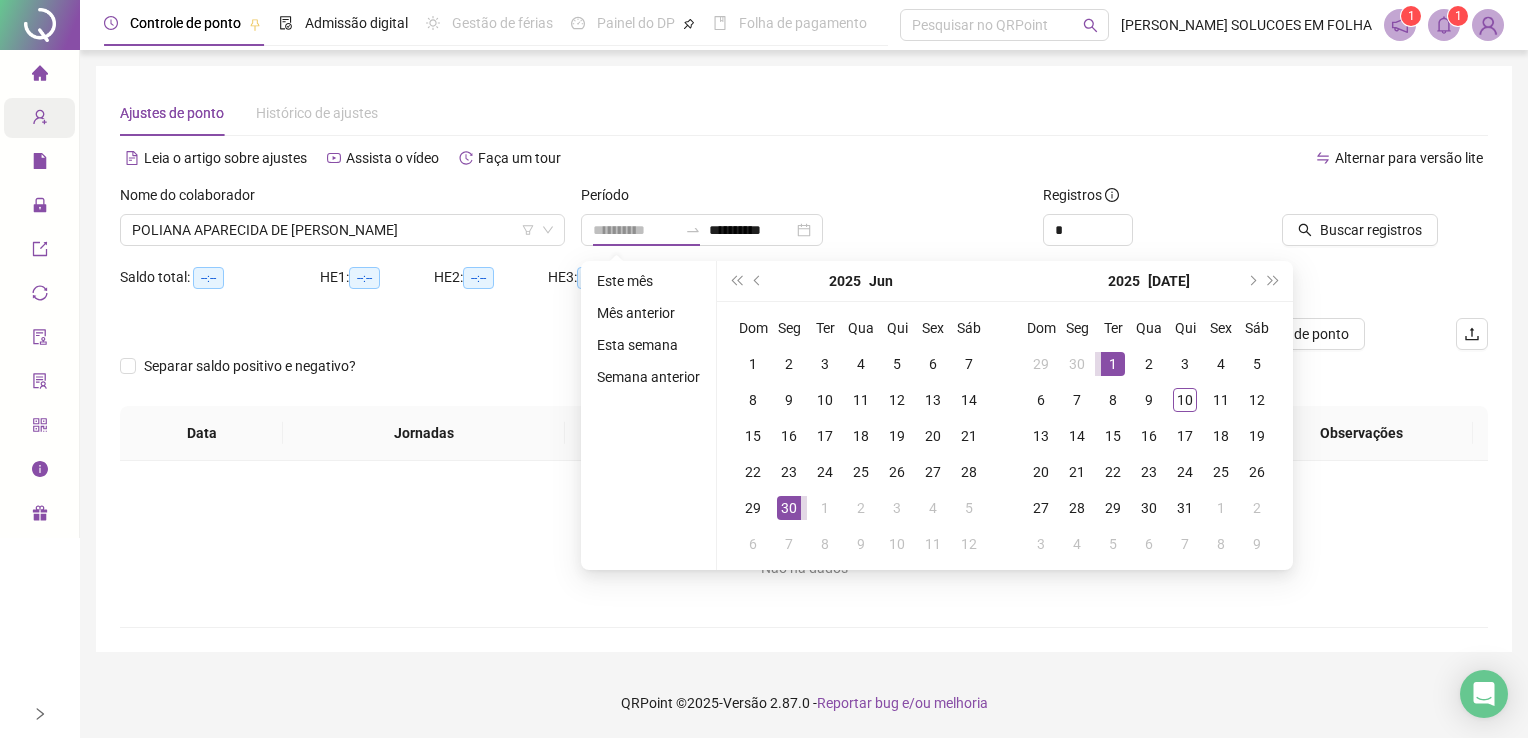 click on "1" at bounding box center (1113, 364) 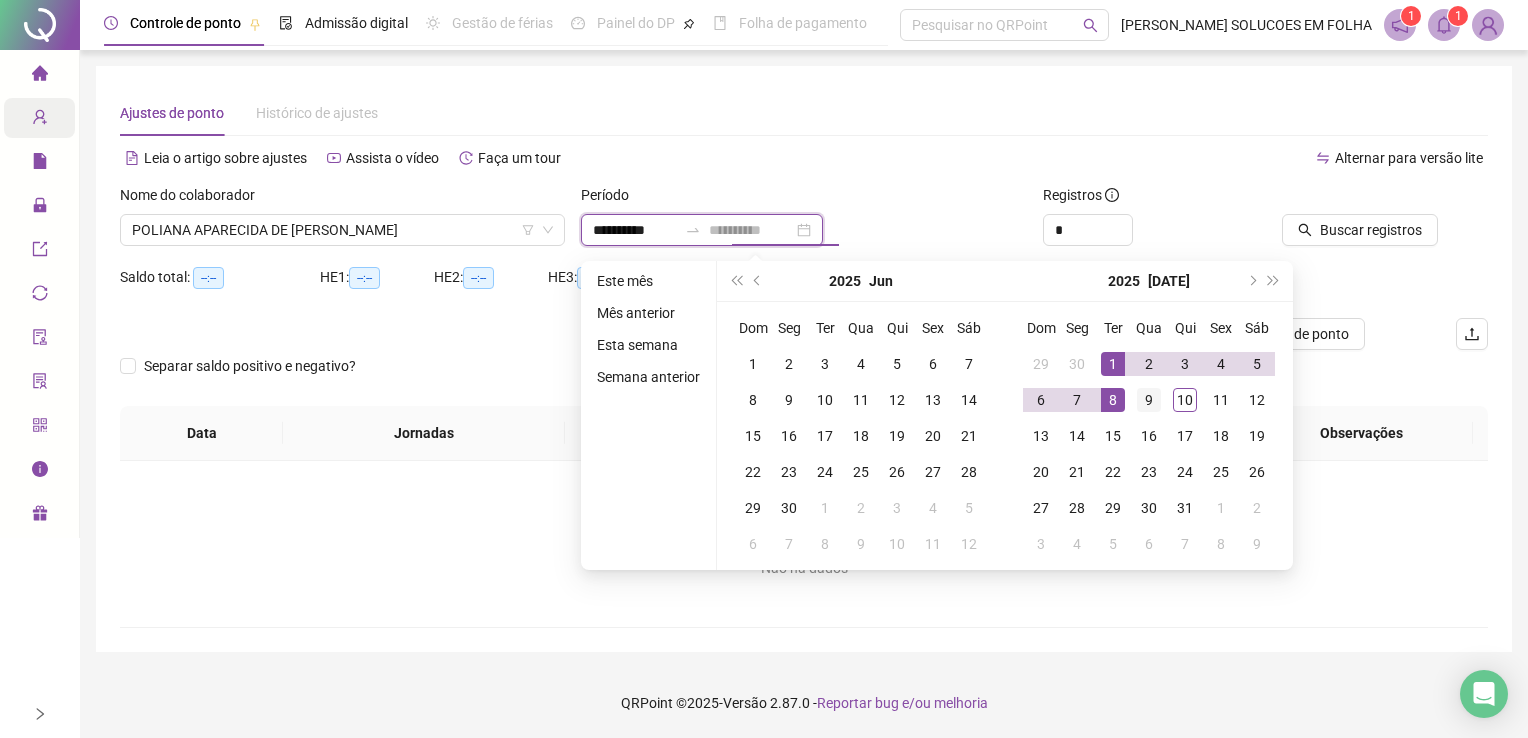 type on "**********" 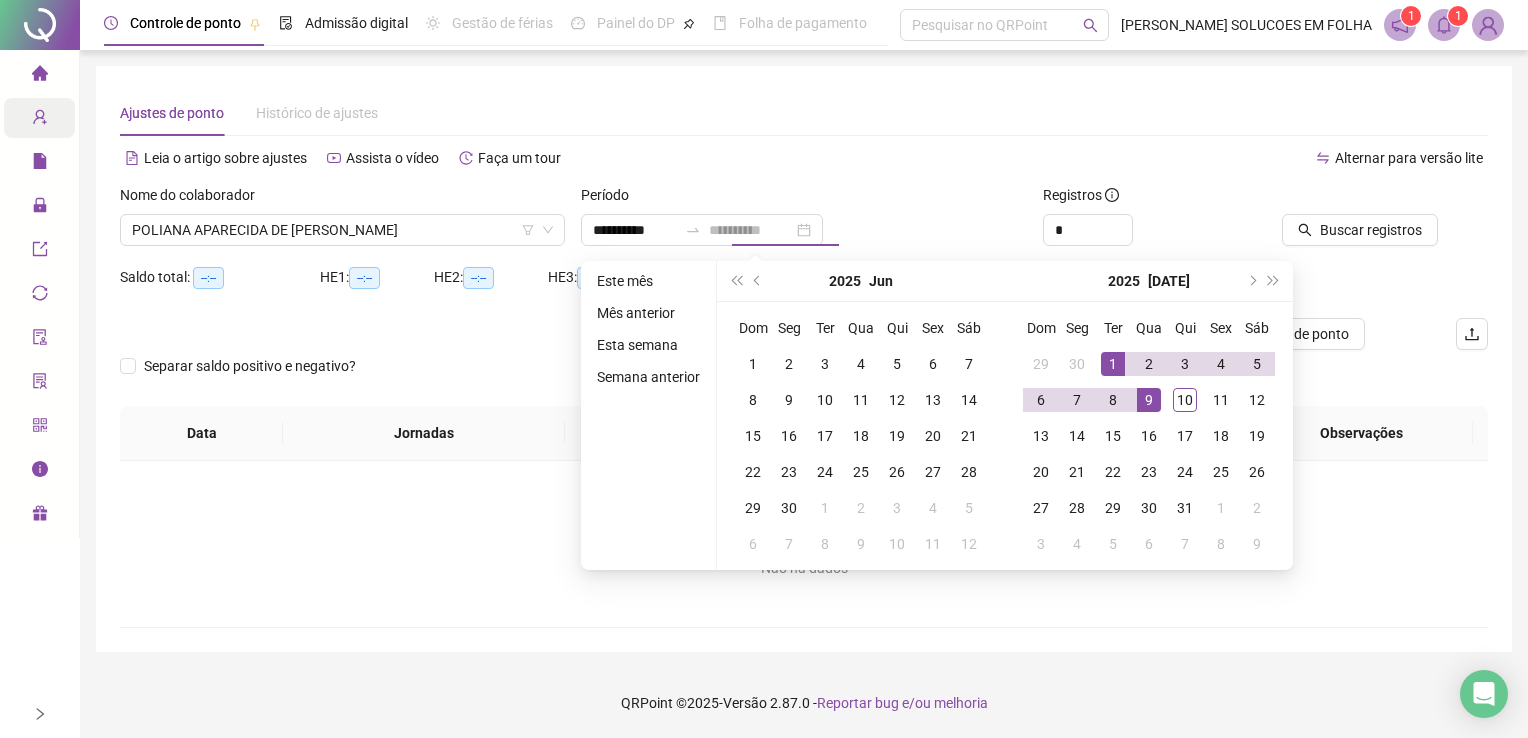 click on "9" at bounding box center [1149, 400] 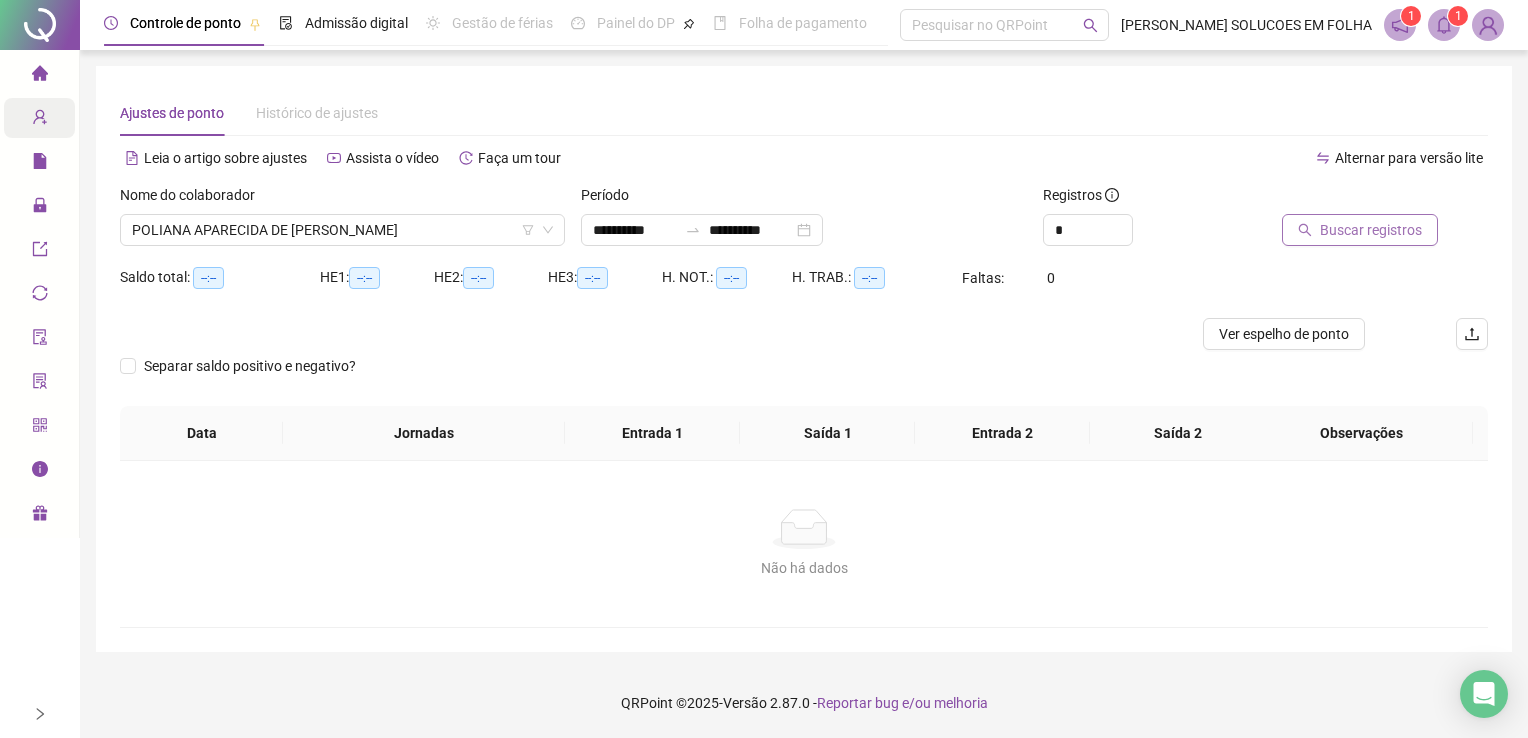 click on "Buscar registros" at bounding box center [1371, 230] 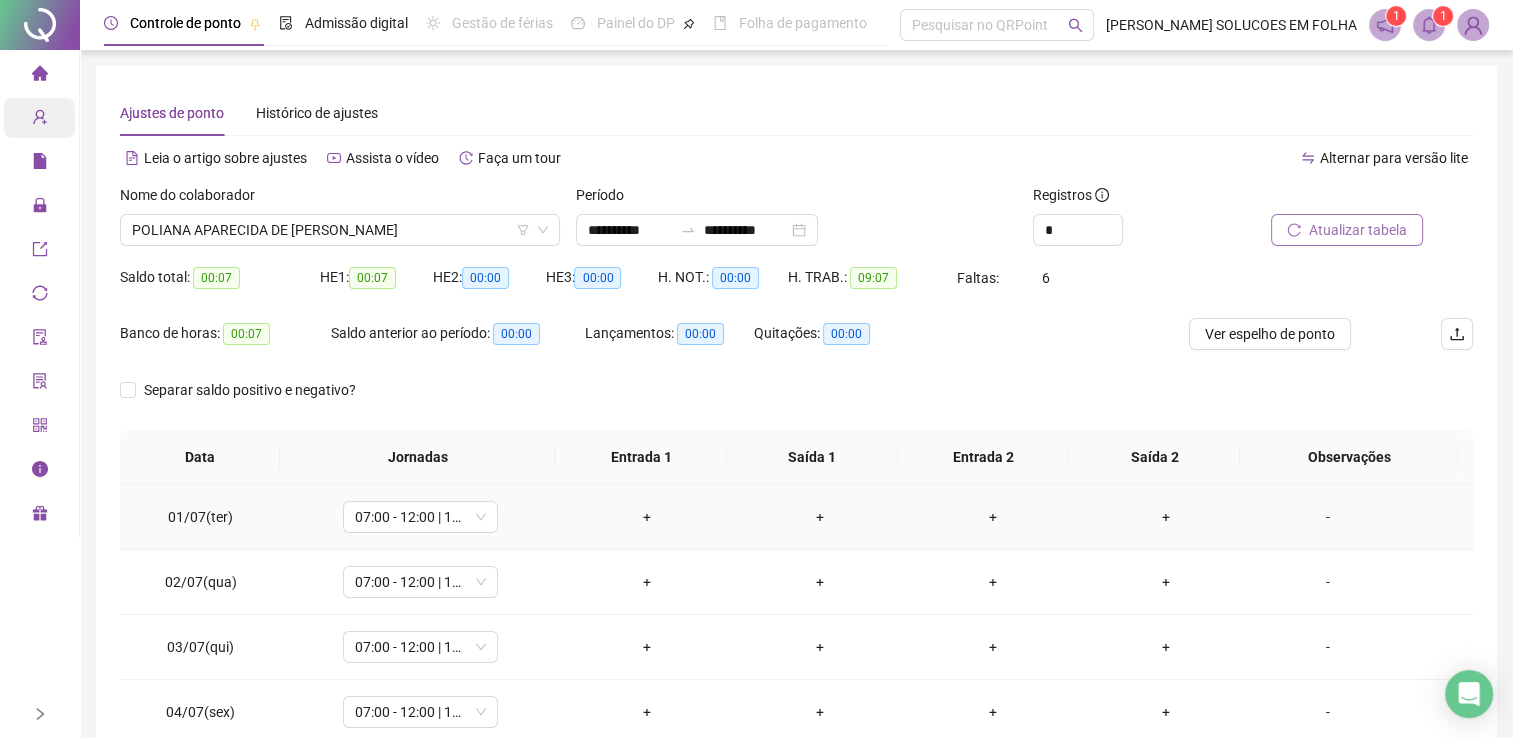 click on "+" at bounding box center (646, 517) 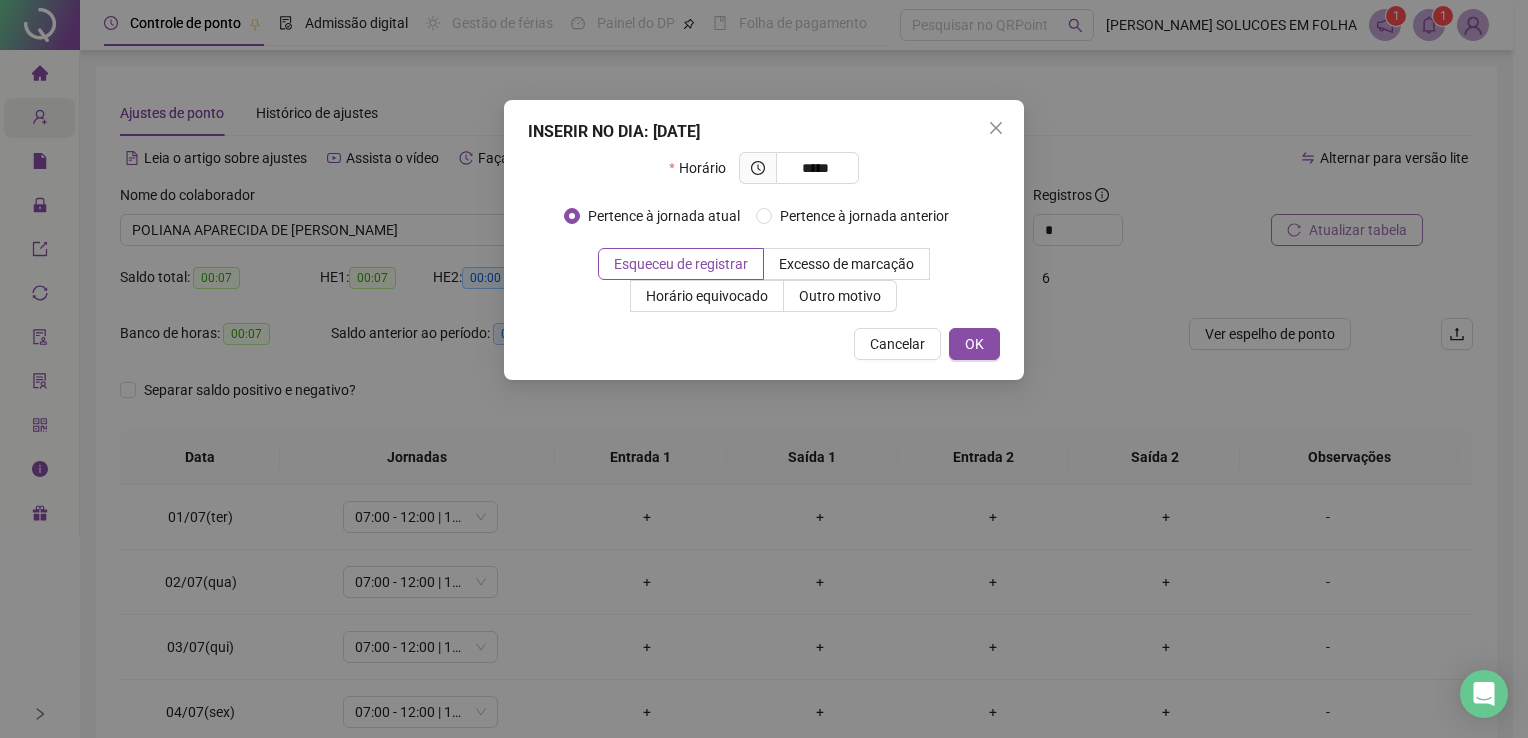 type on "*****" 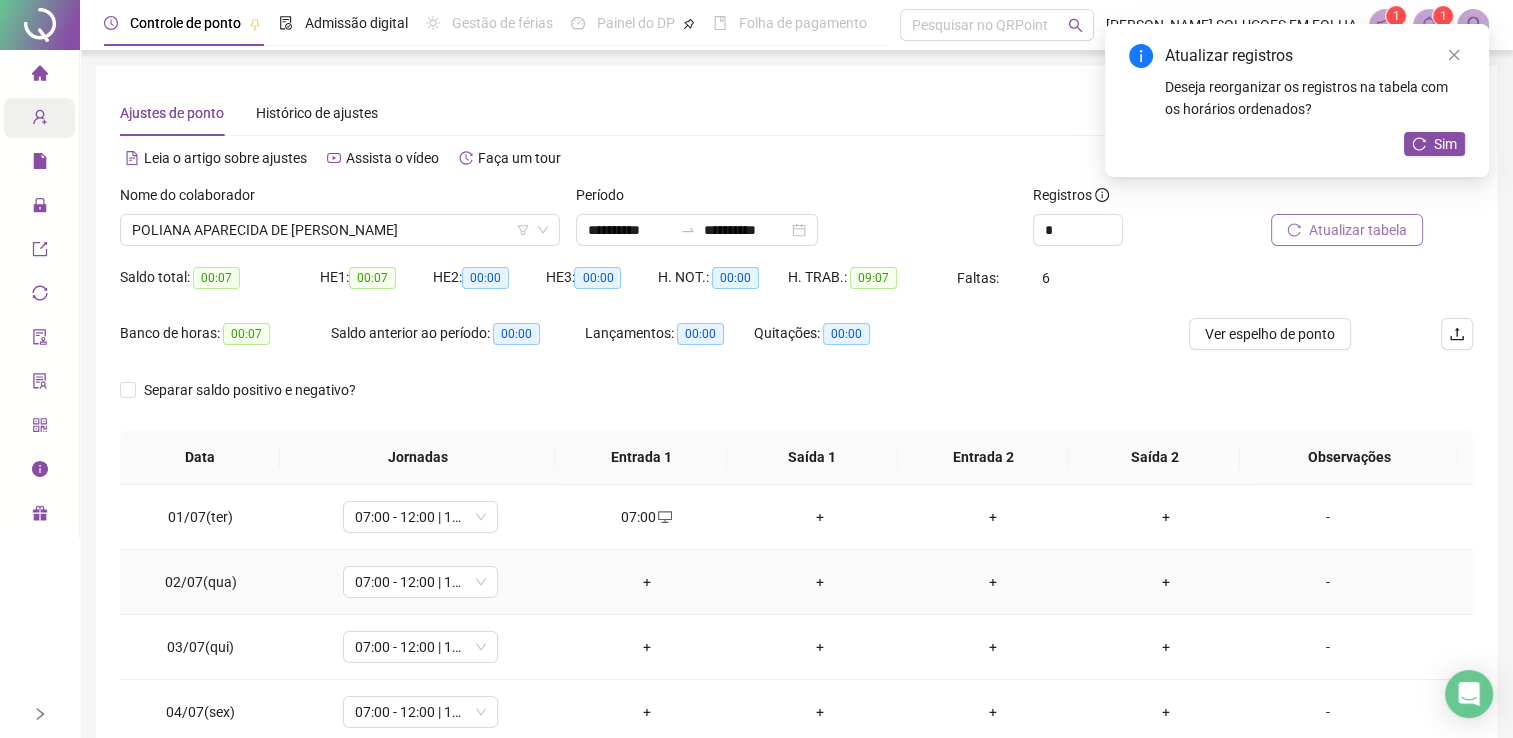 click on "+" at bounding box center (646, 582) 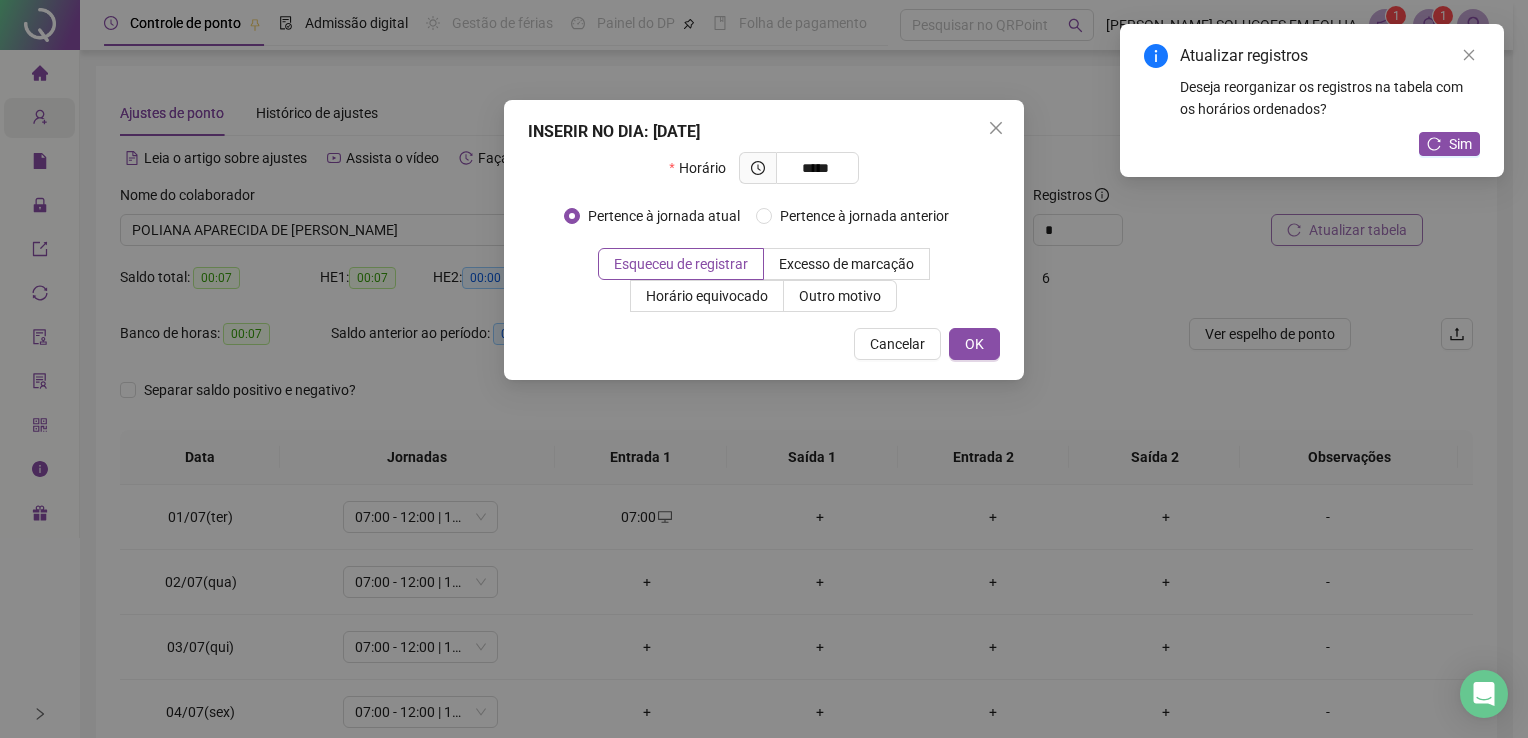 type on "*****" 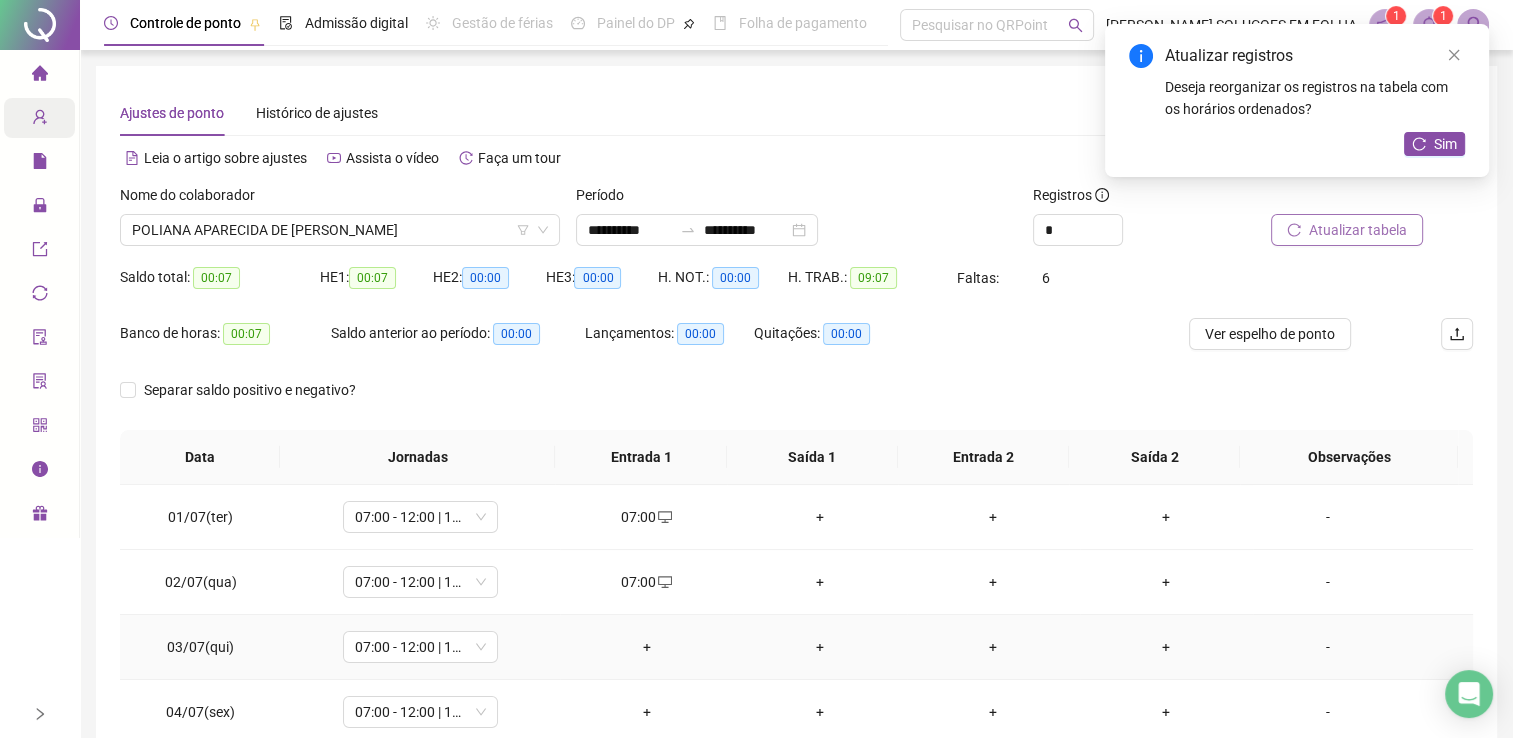 click on "+" at bounding box center [646, 647] 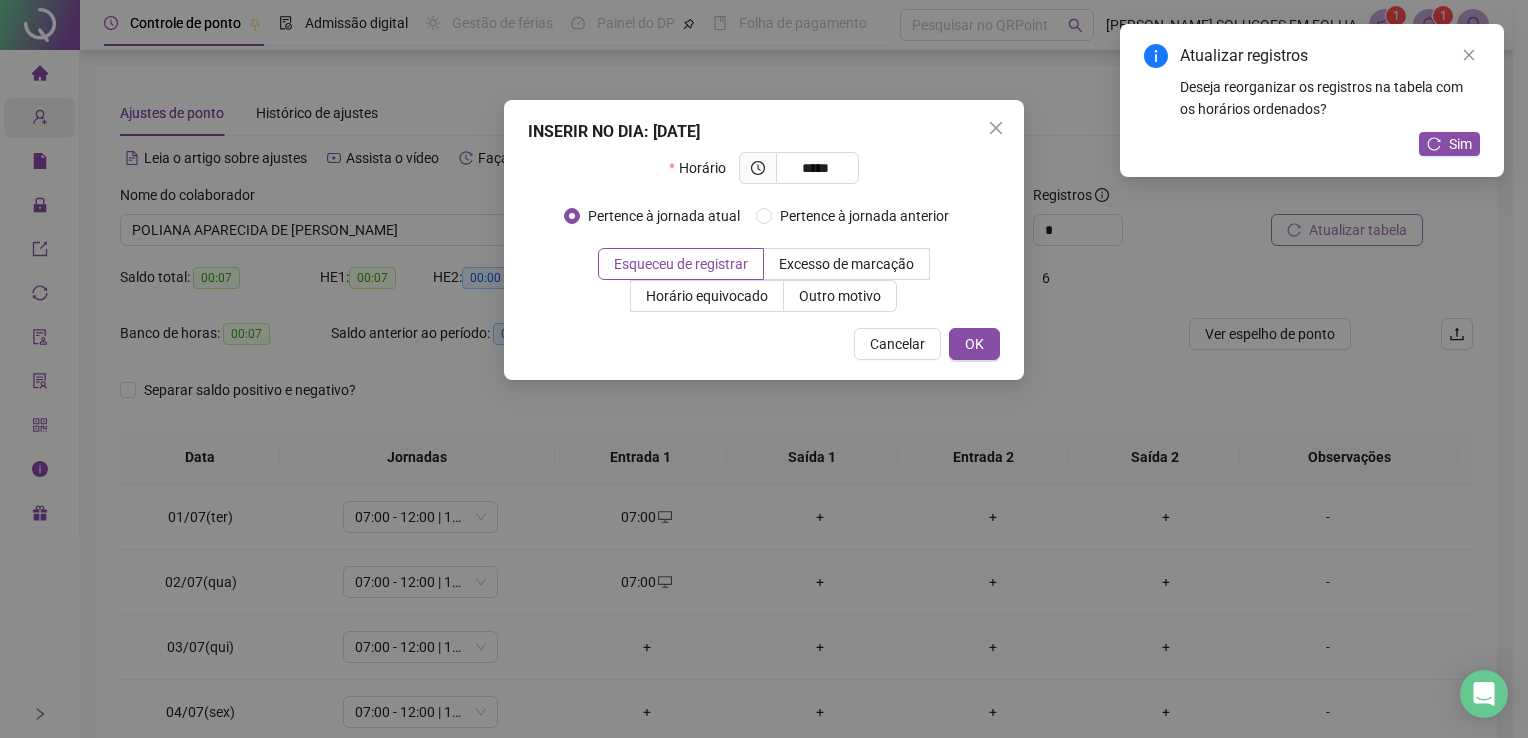 type on "*****" 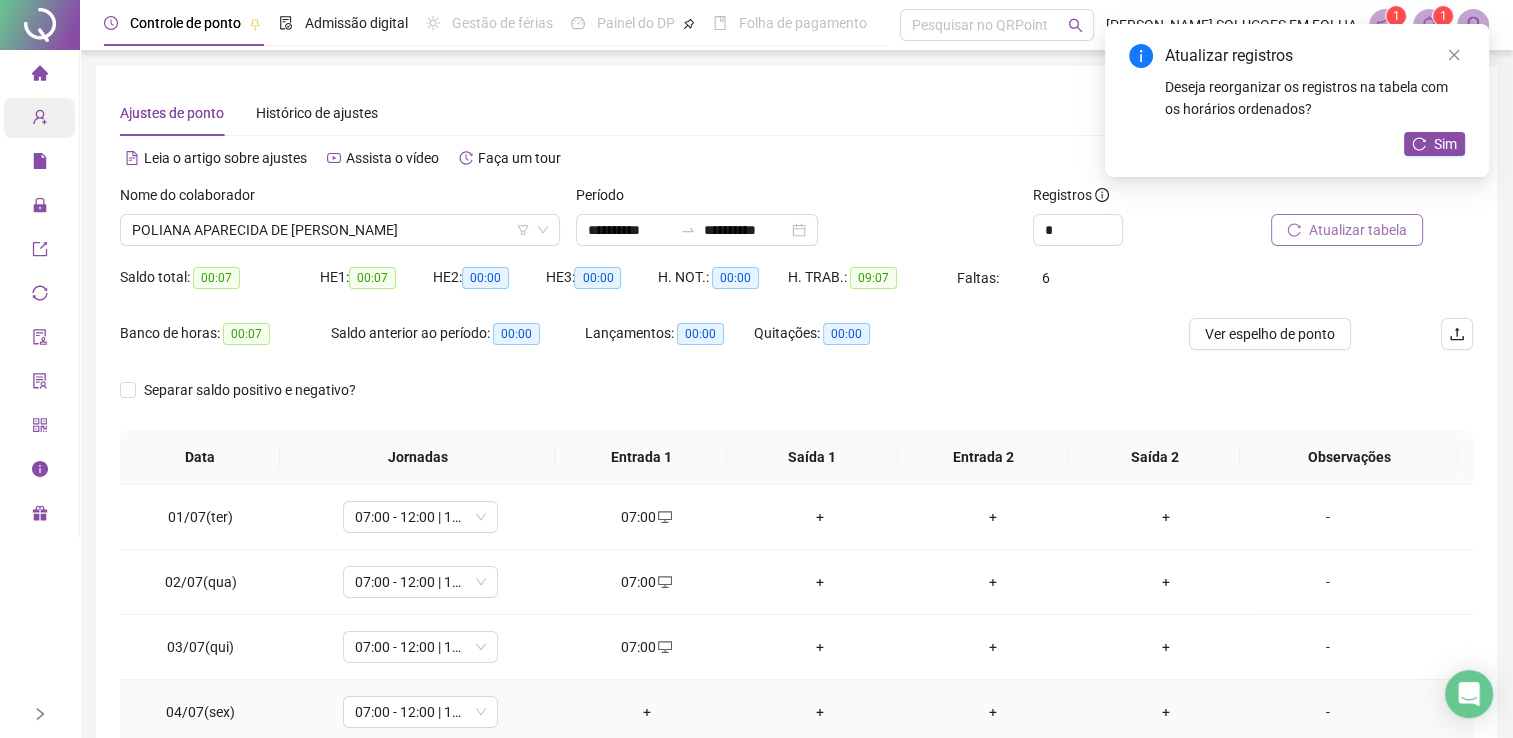click on "+" at bounding box center [646, 712] 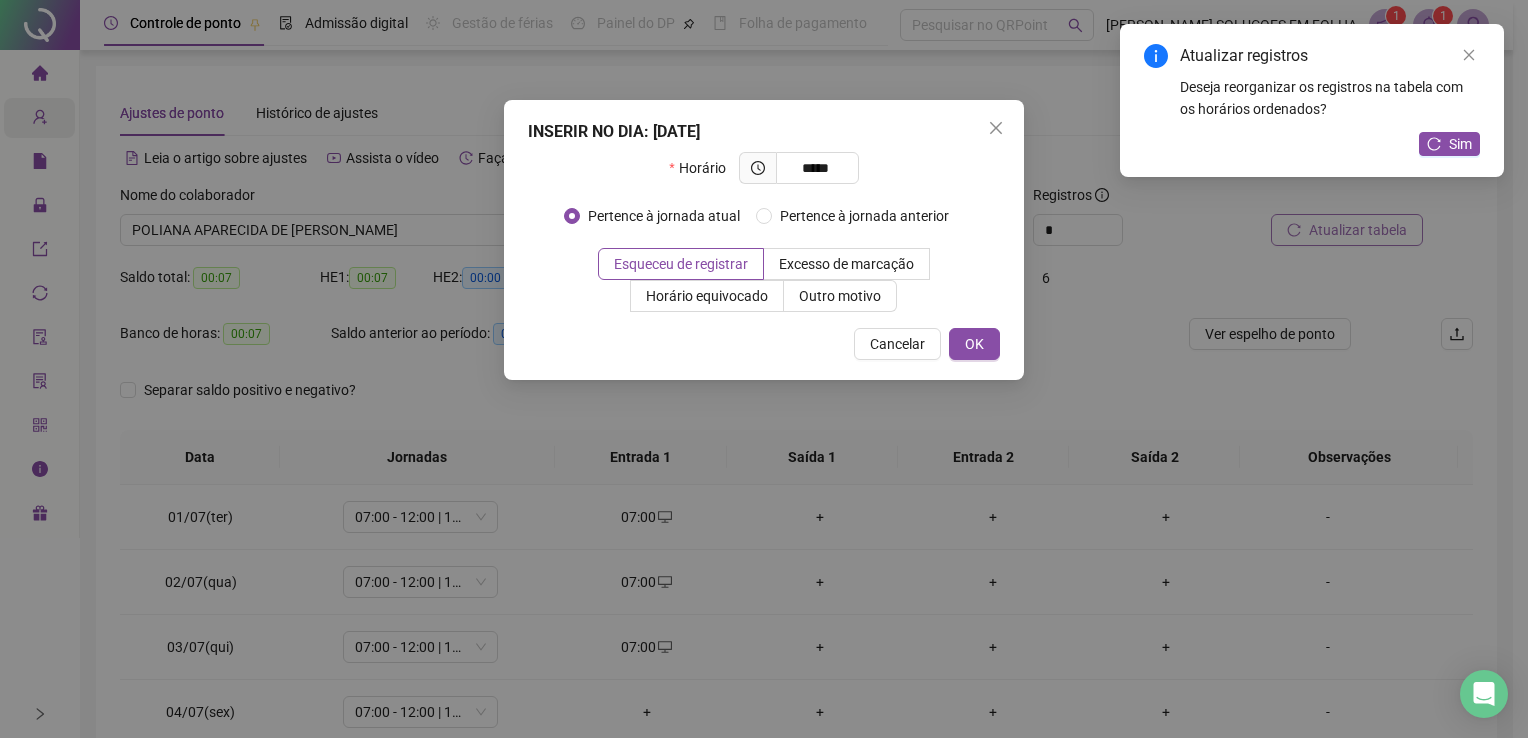 type on "*****" 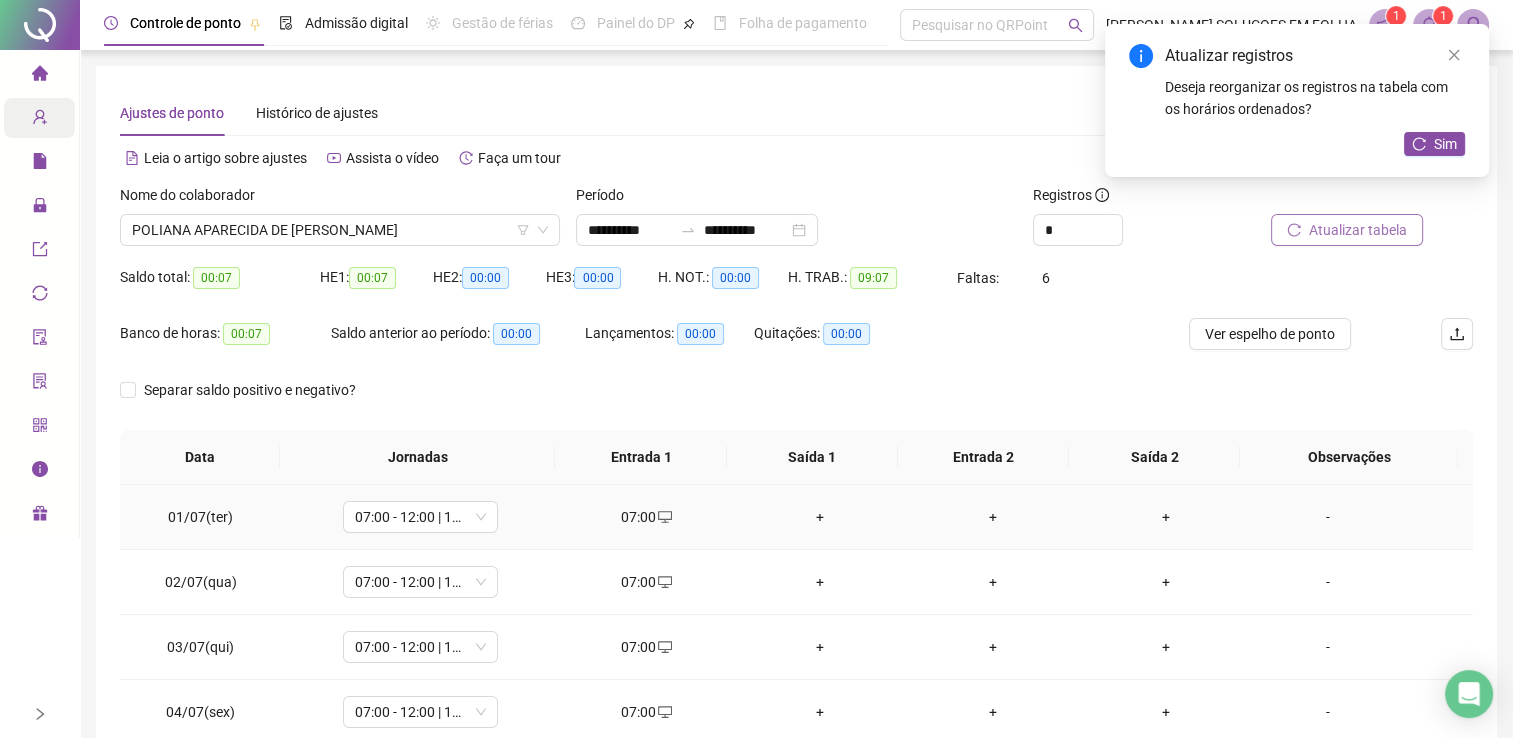 click on "+" at bounding box center [819, 517] 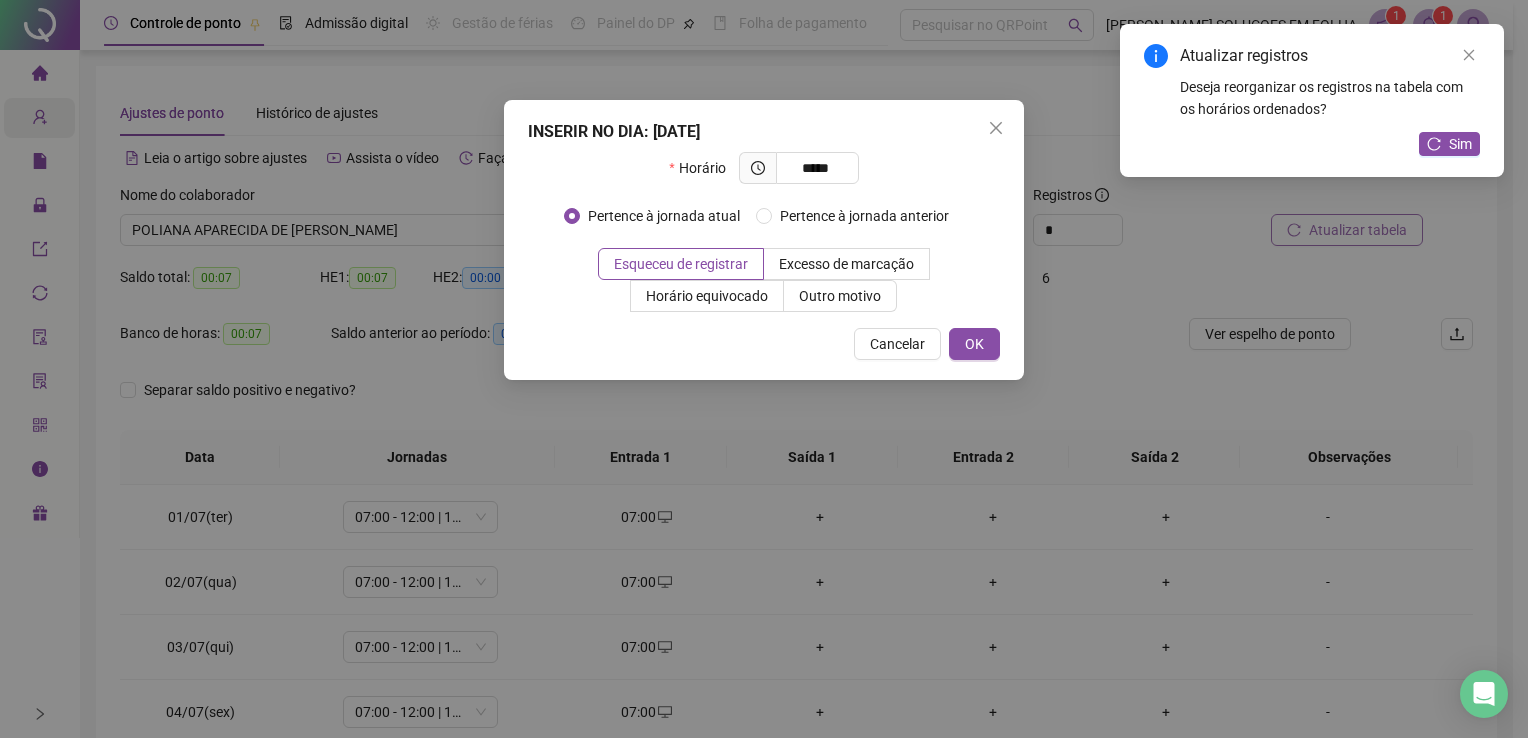 type on "*****" 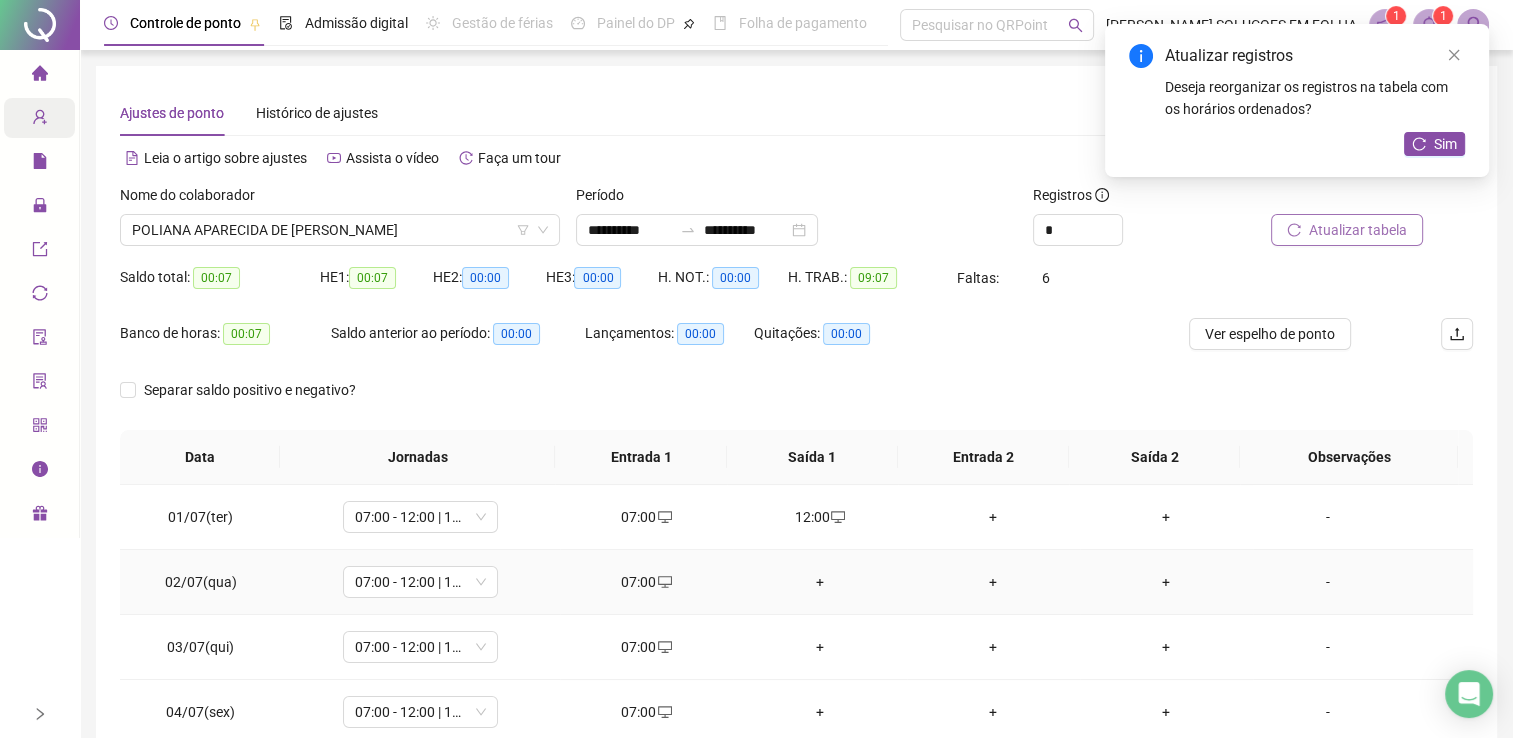 click on "+" at bounding box center (819, 582) 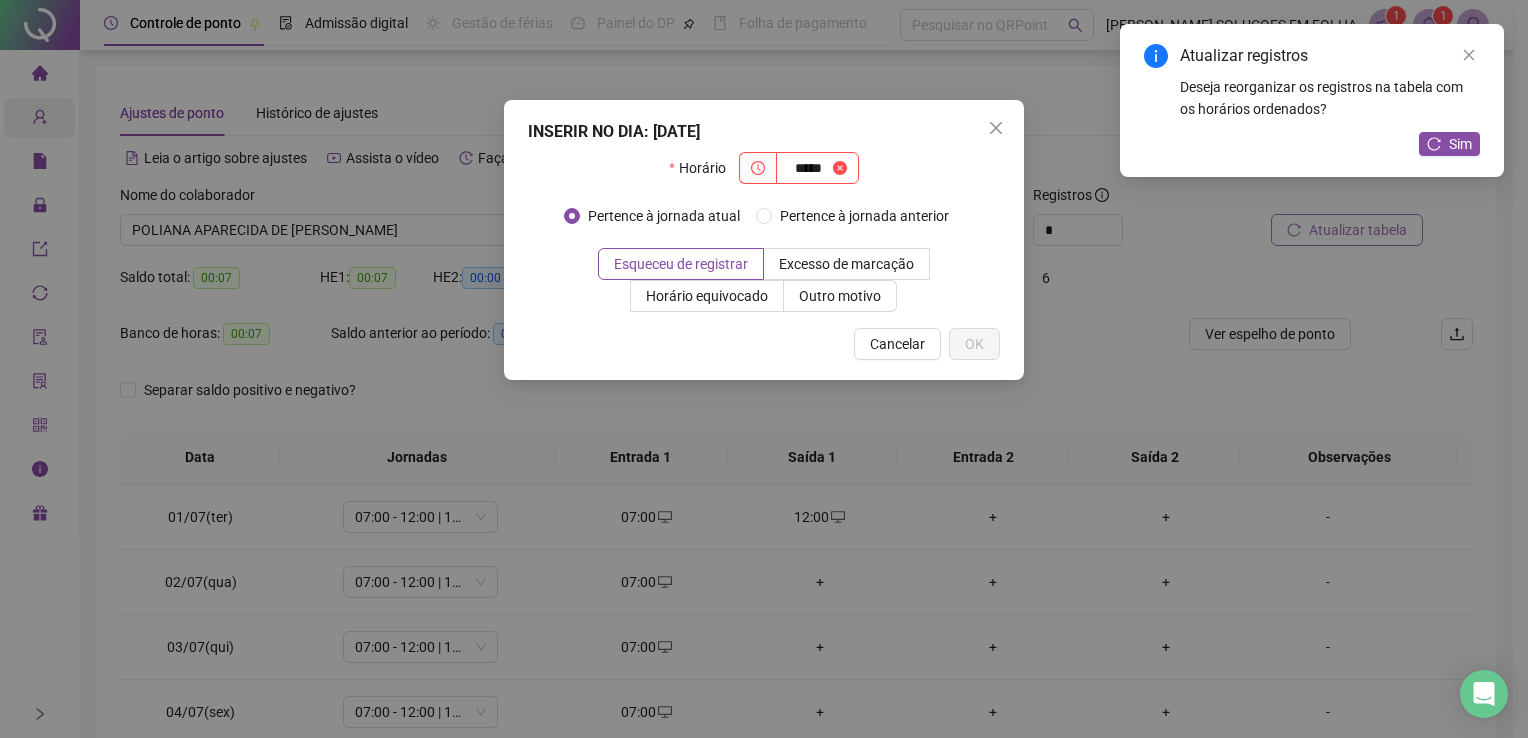 type on "*****" 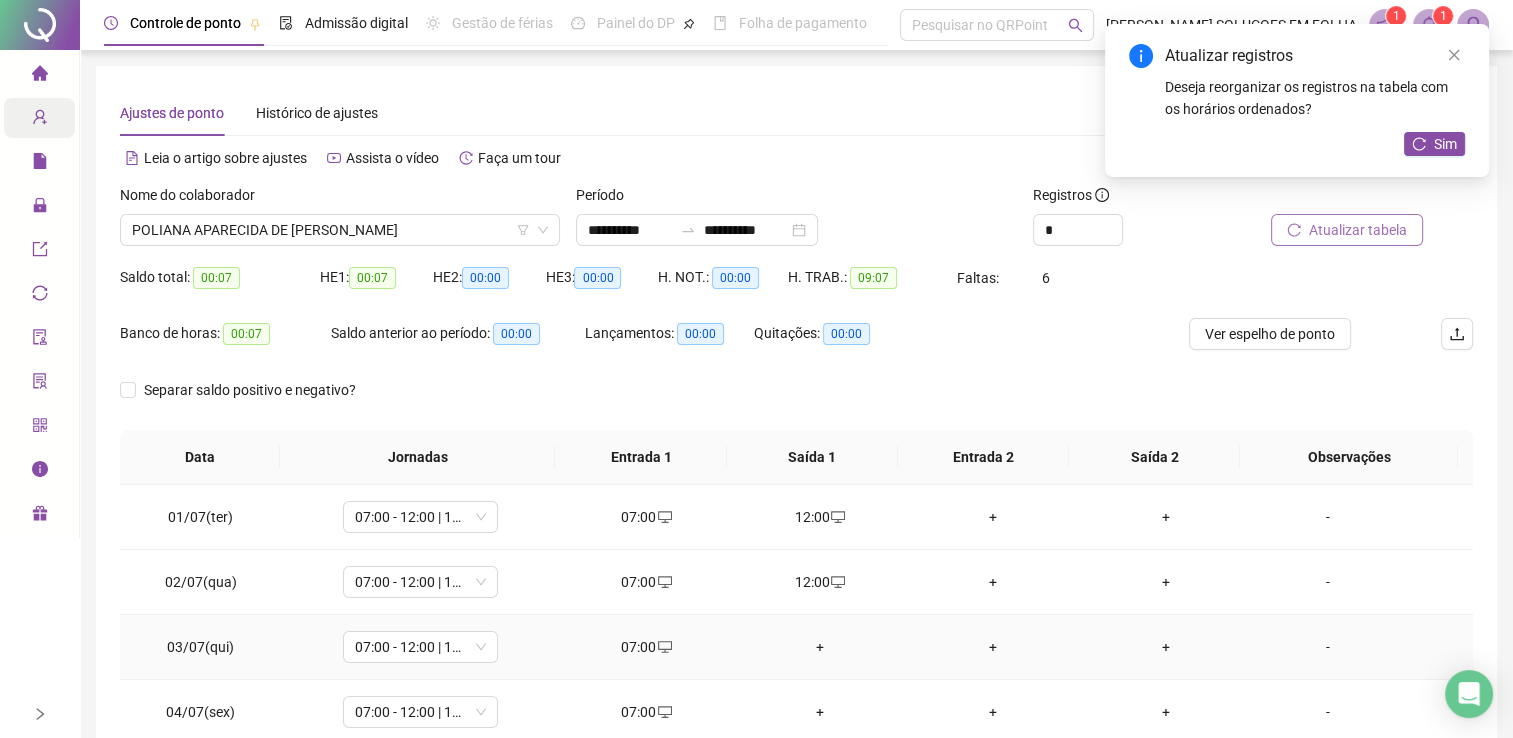 click on "+" at bounding box center [819, 647] 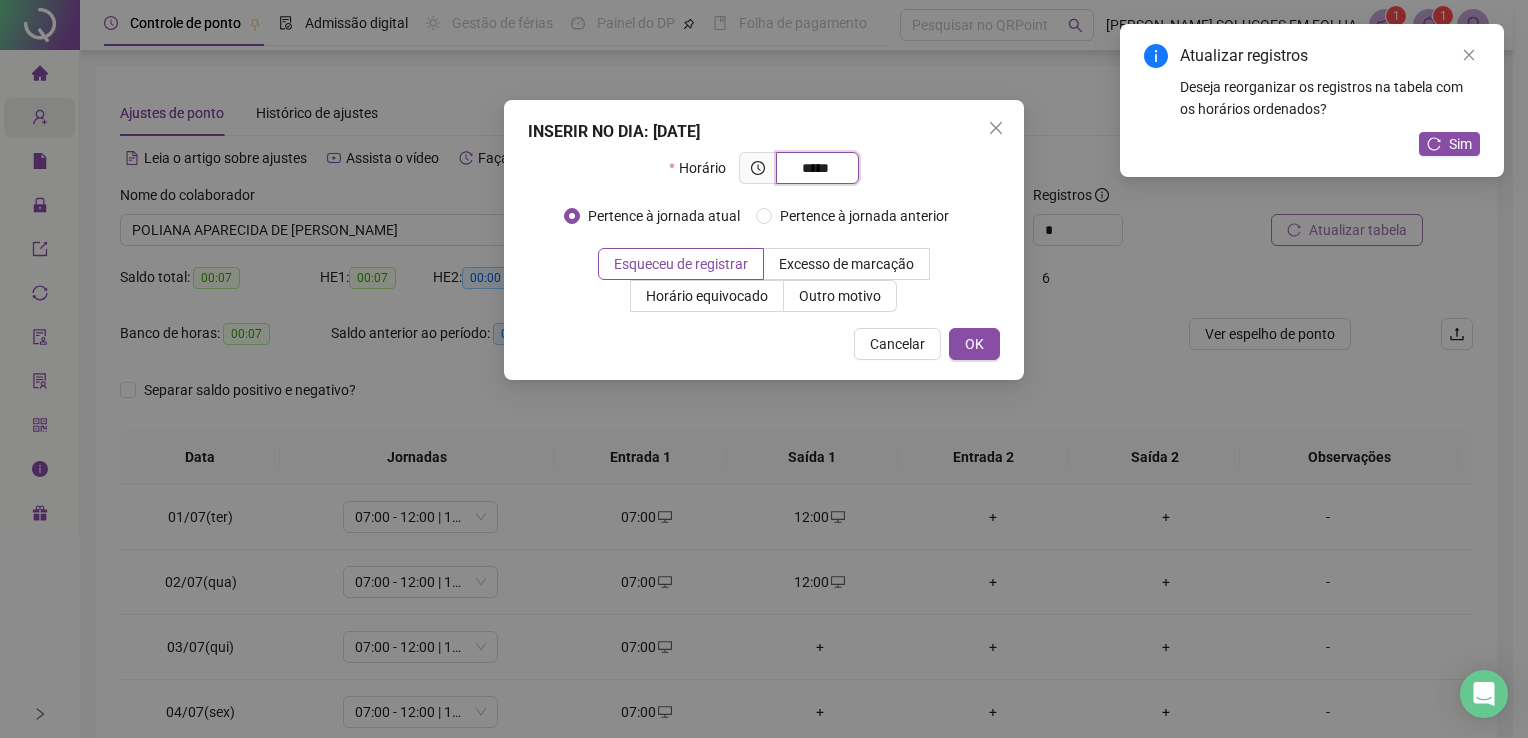 type on "*****" 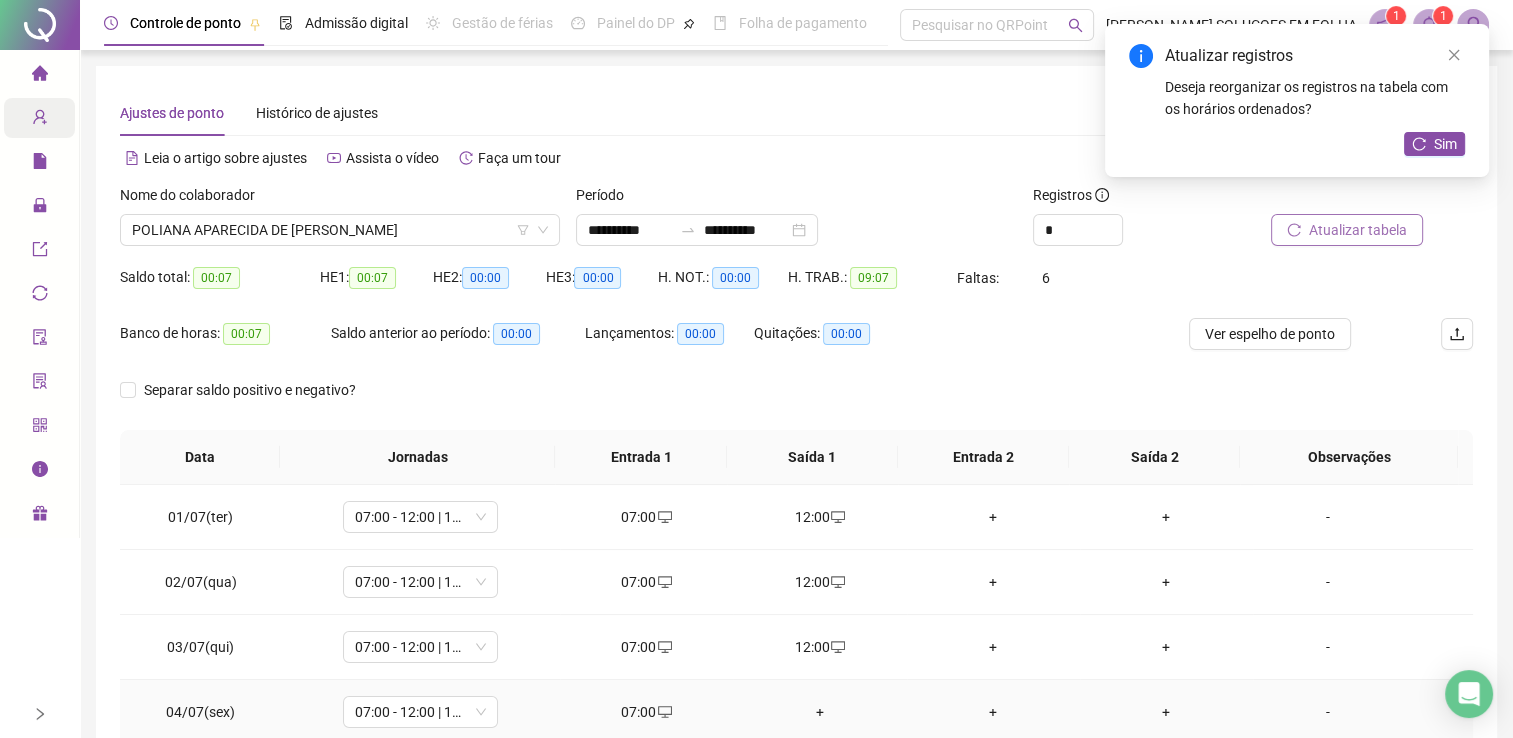 click on "+" at bounding box center [819, 712] 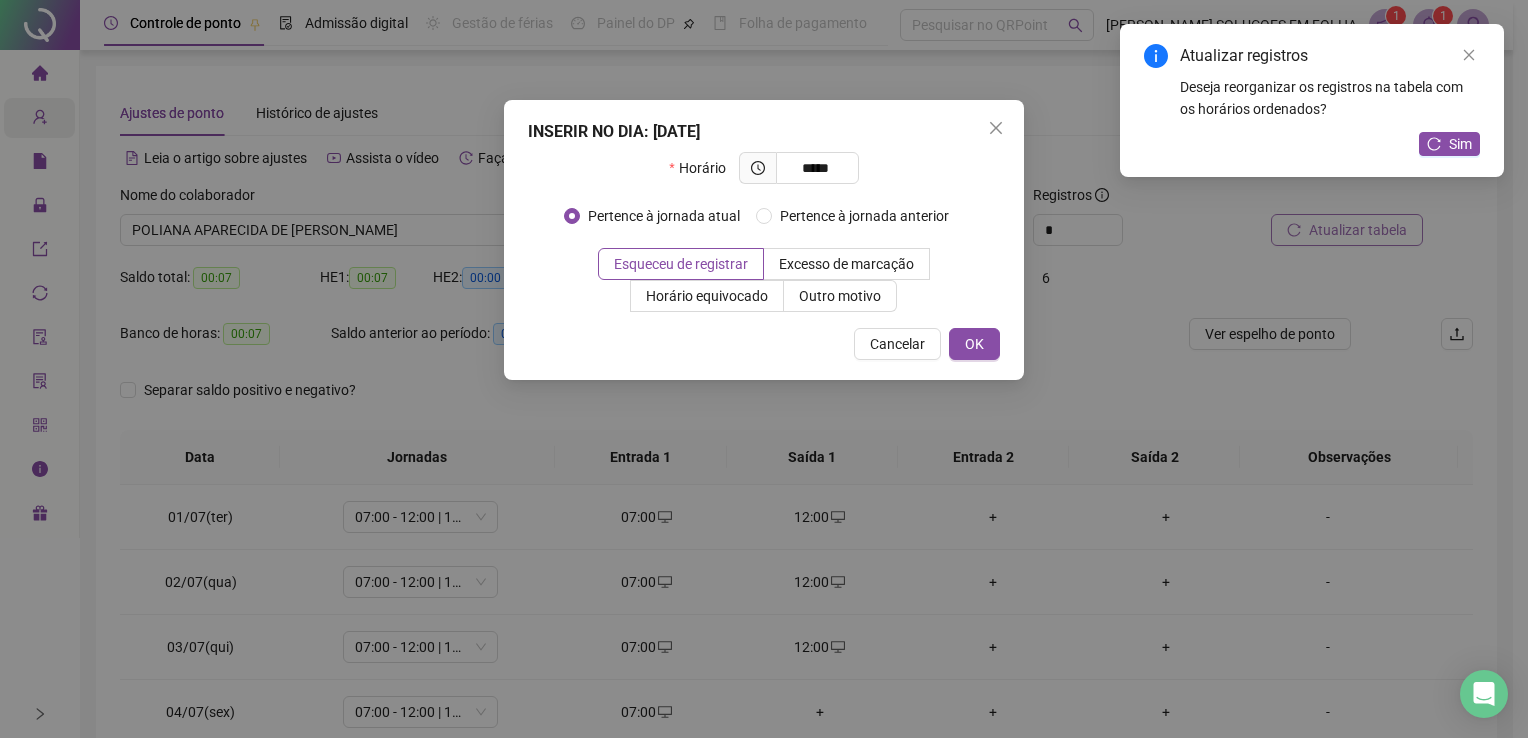 type on "*****" 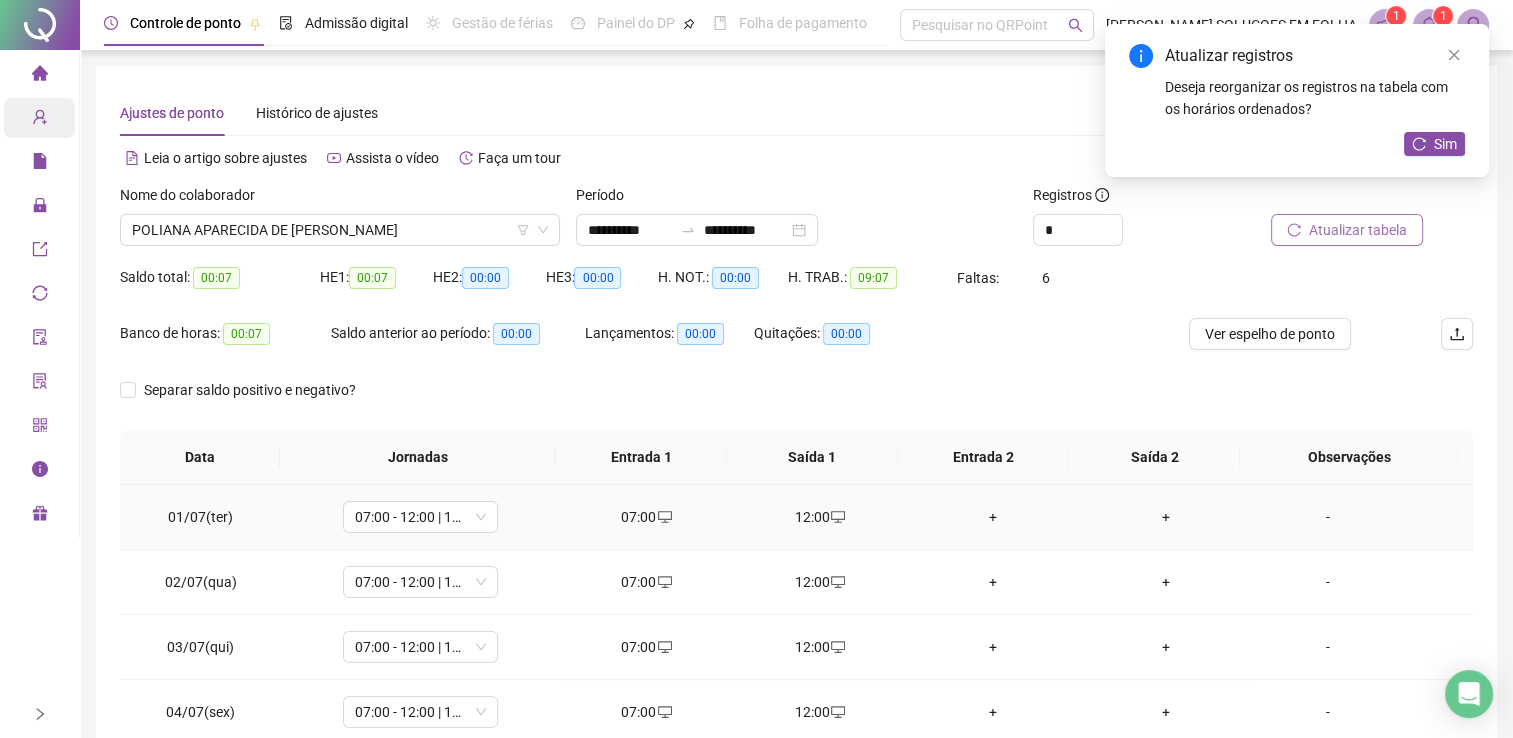 click on "+" at bounding box center (993, 517) 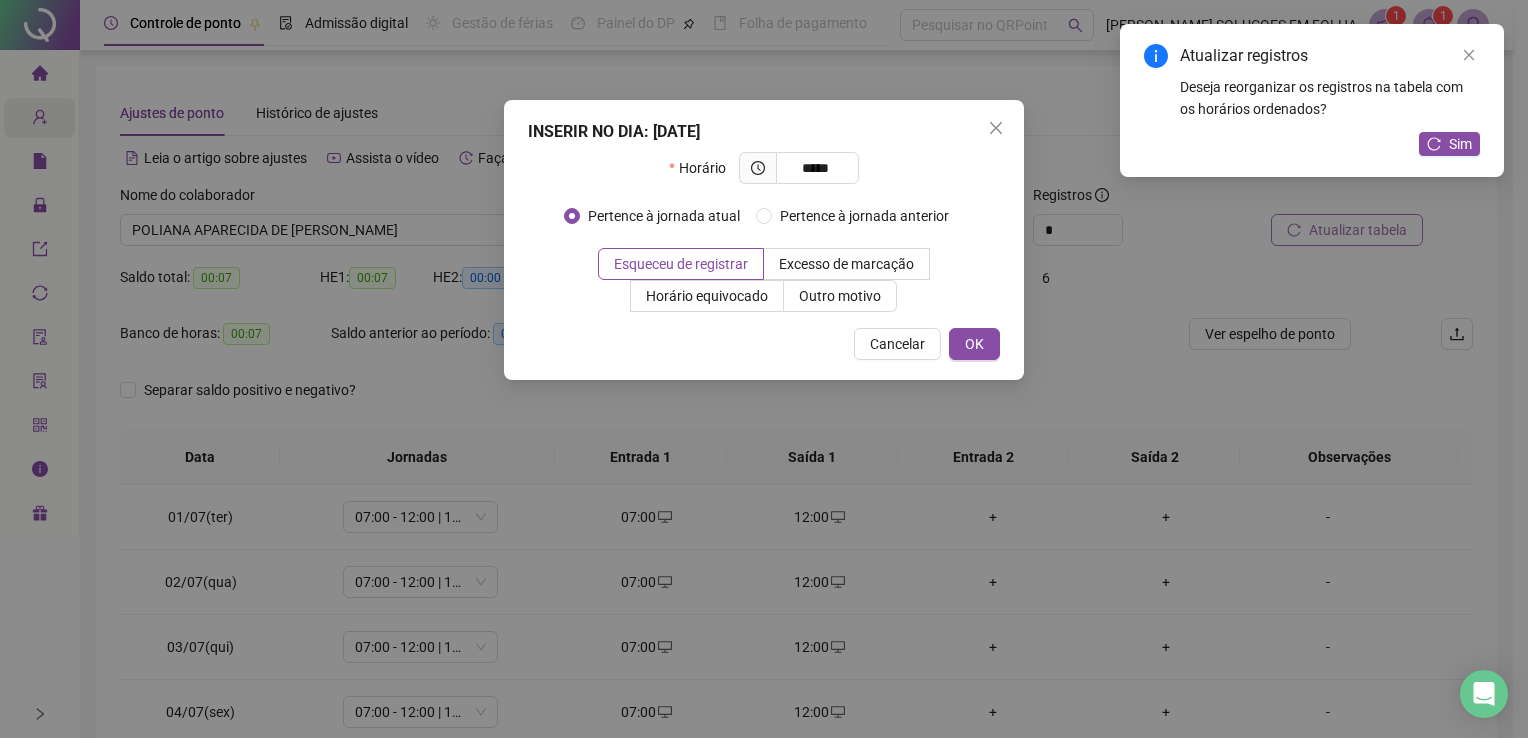 type on "*****" 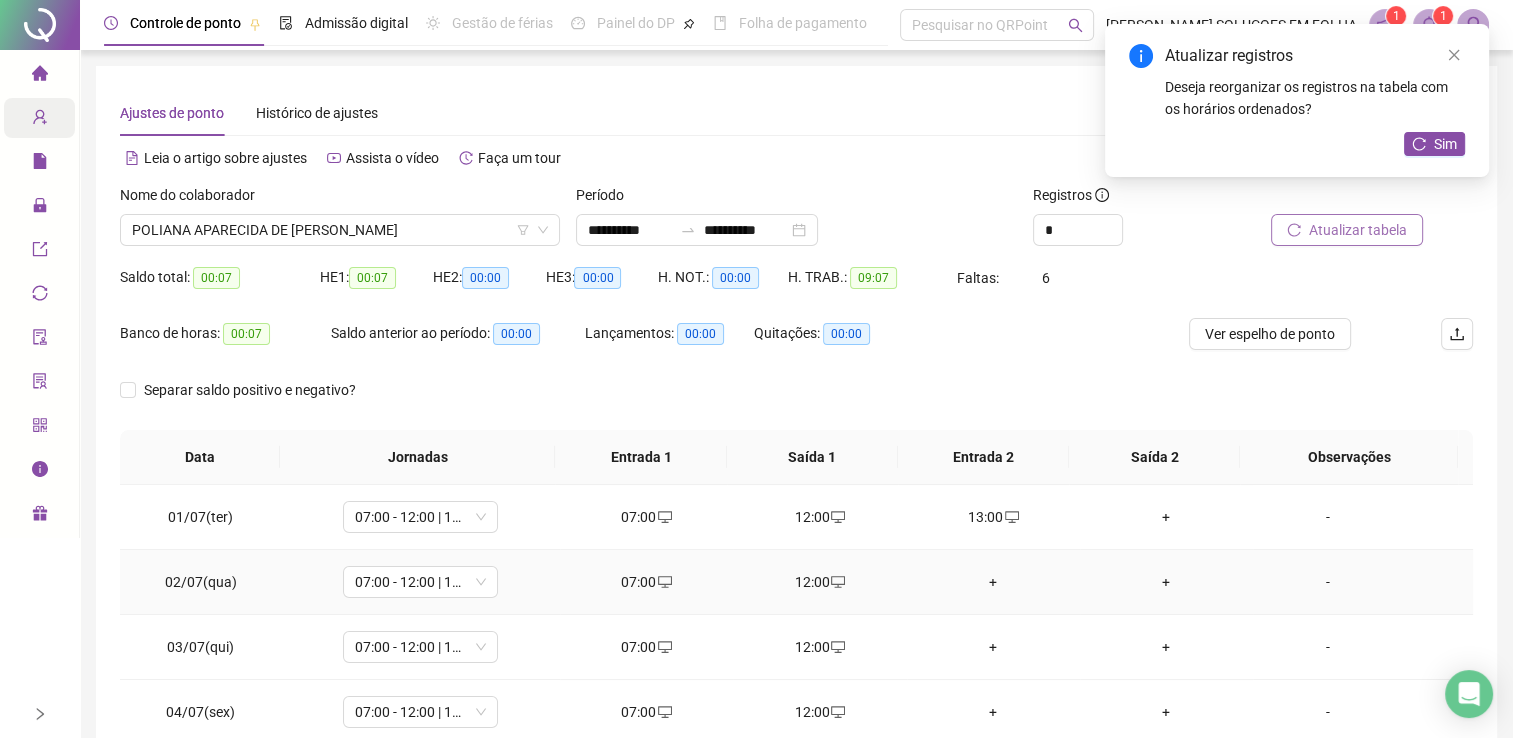 click on "+" at bounding box center [993, 582] 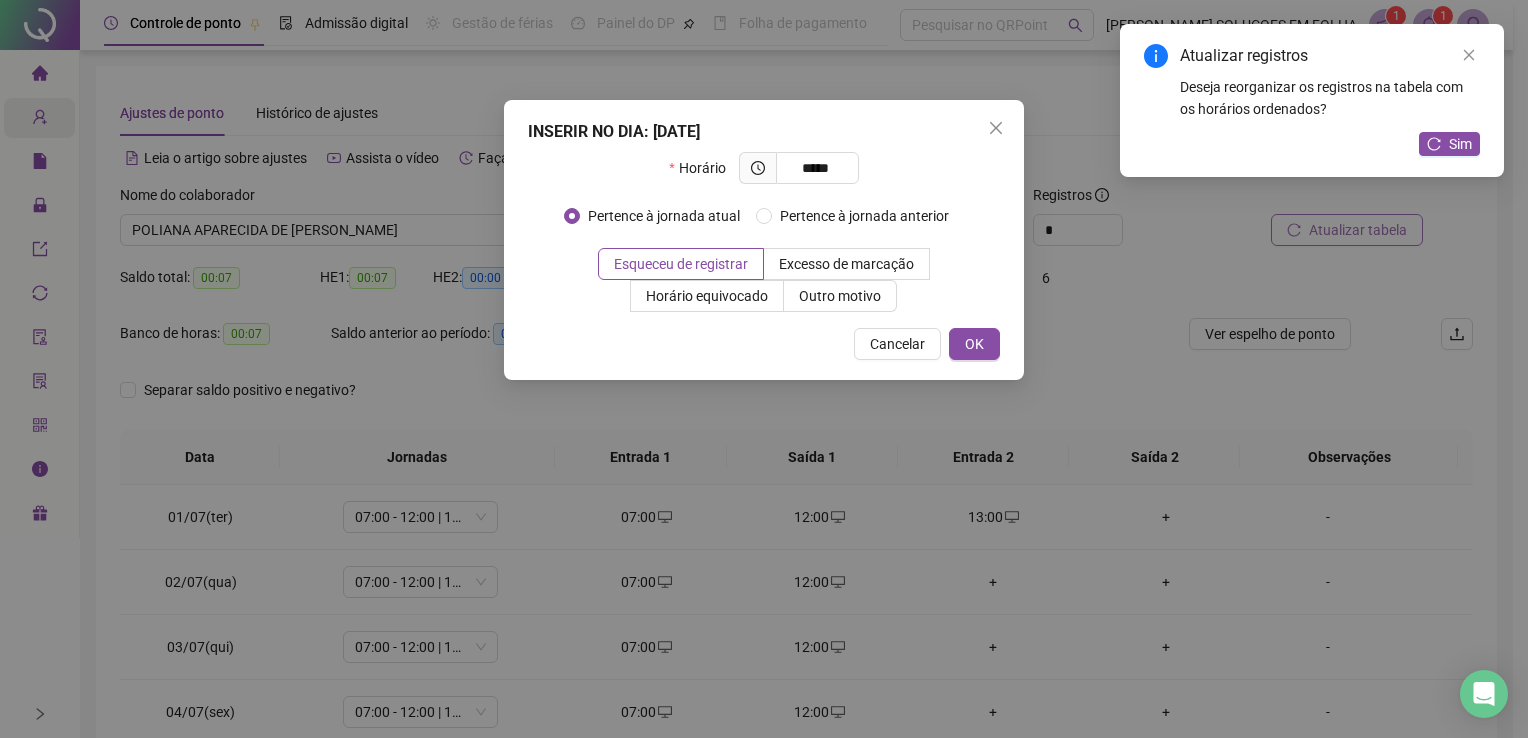 type on "*****" 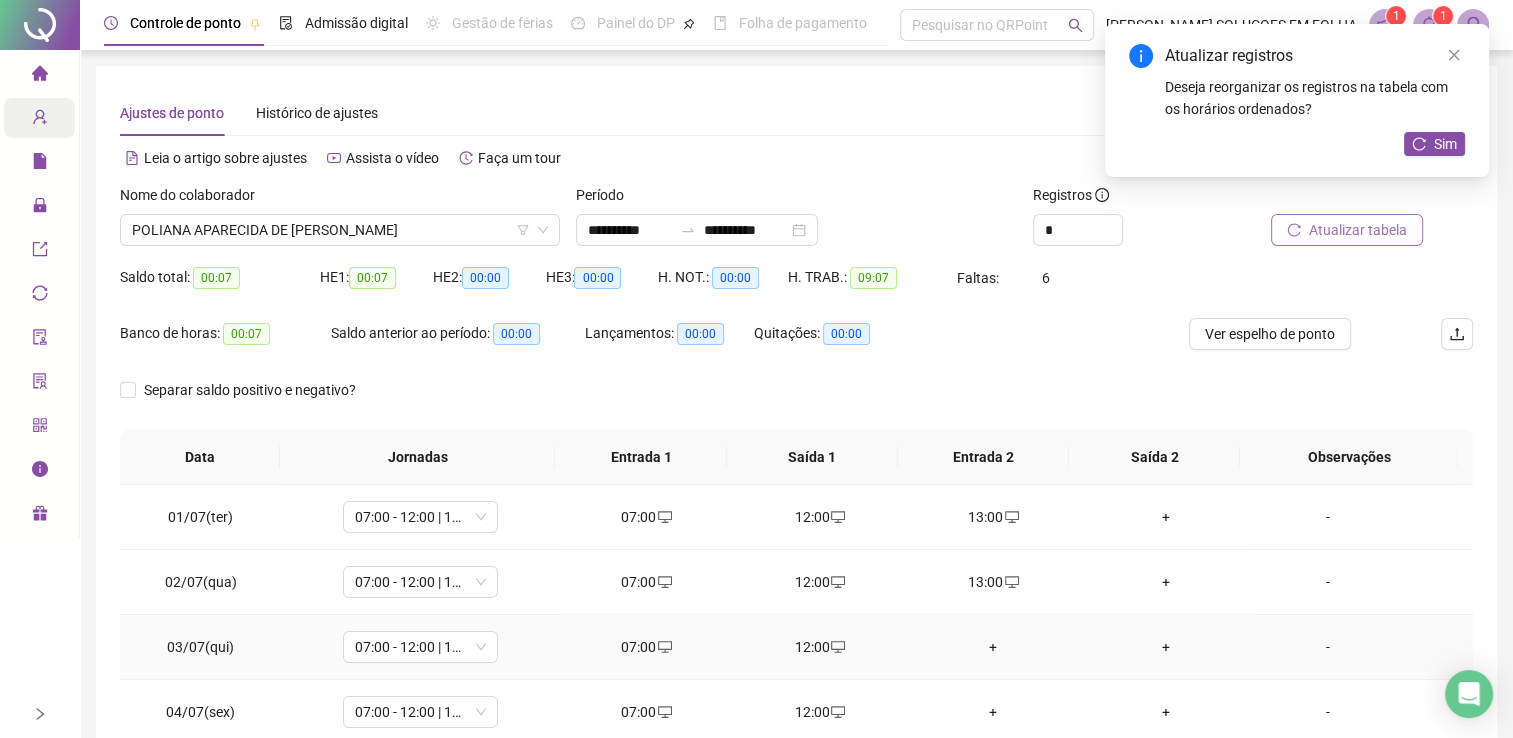 click on "+" at bounding box center [993, 647] 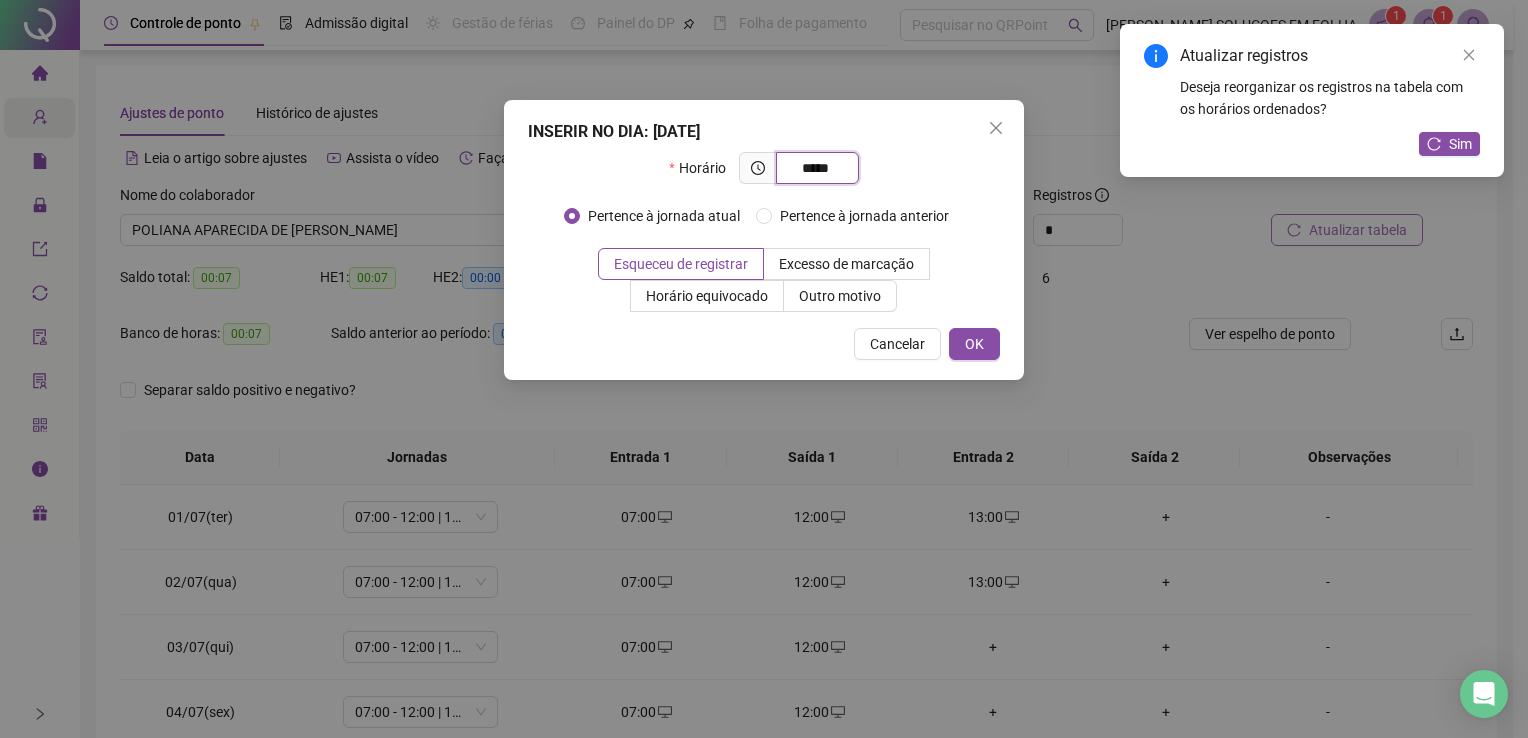 type on "*****" 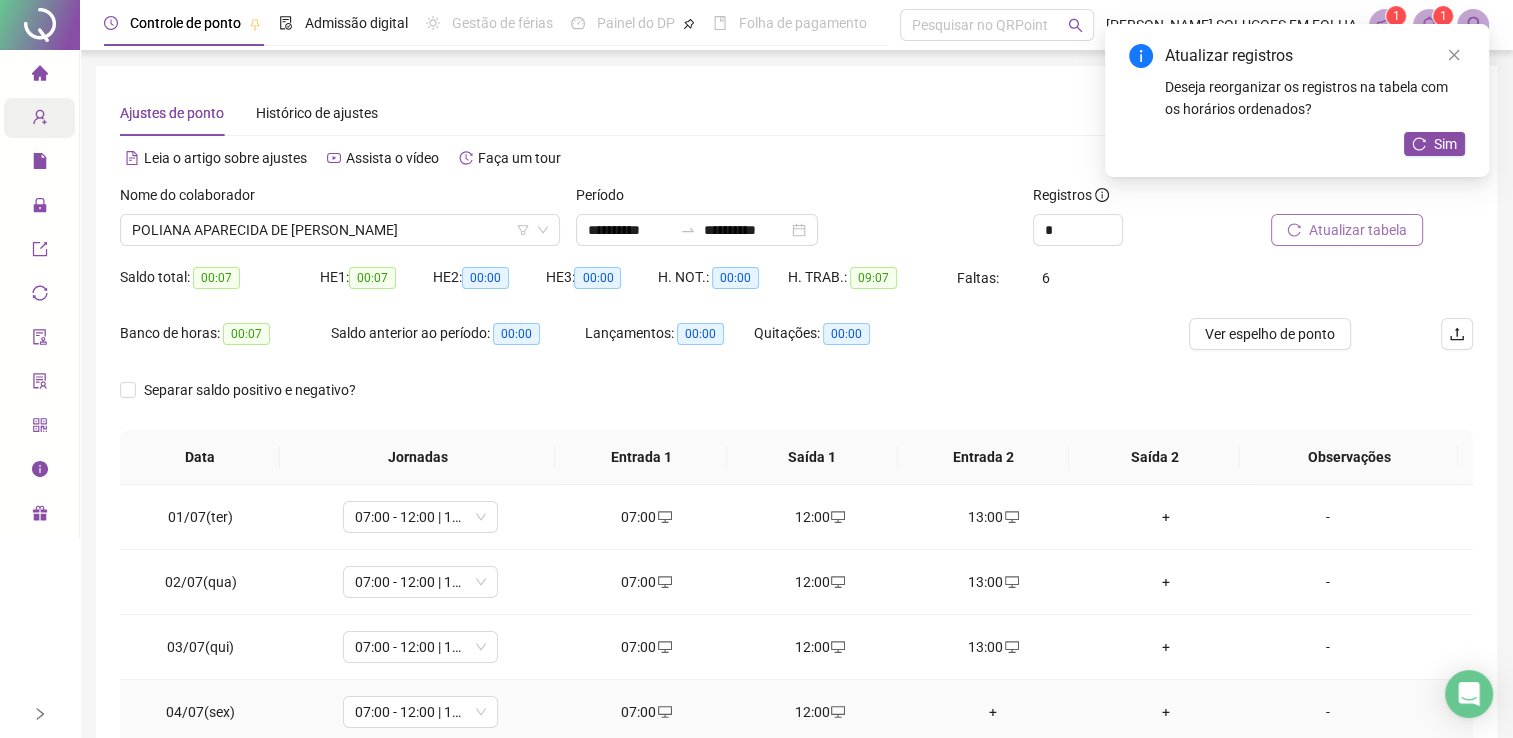 click on "+" at bounding box center [993, 712] 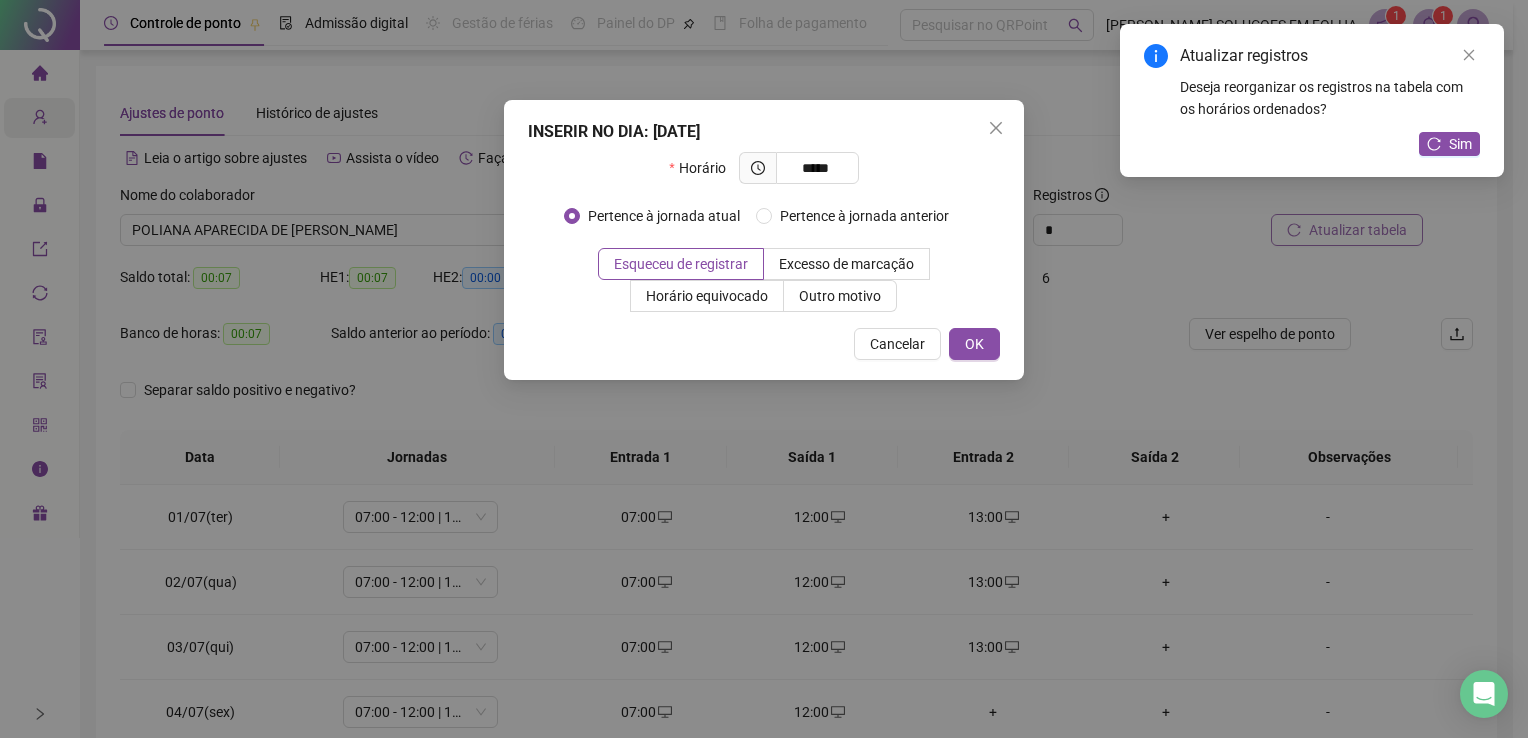 type on "*****" 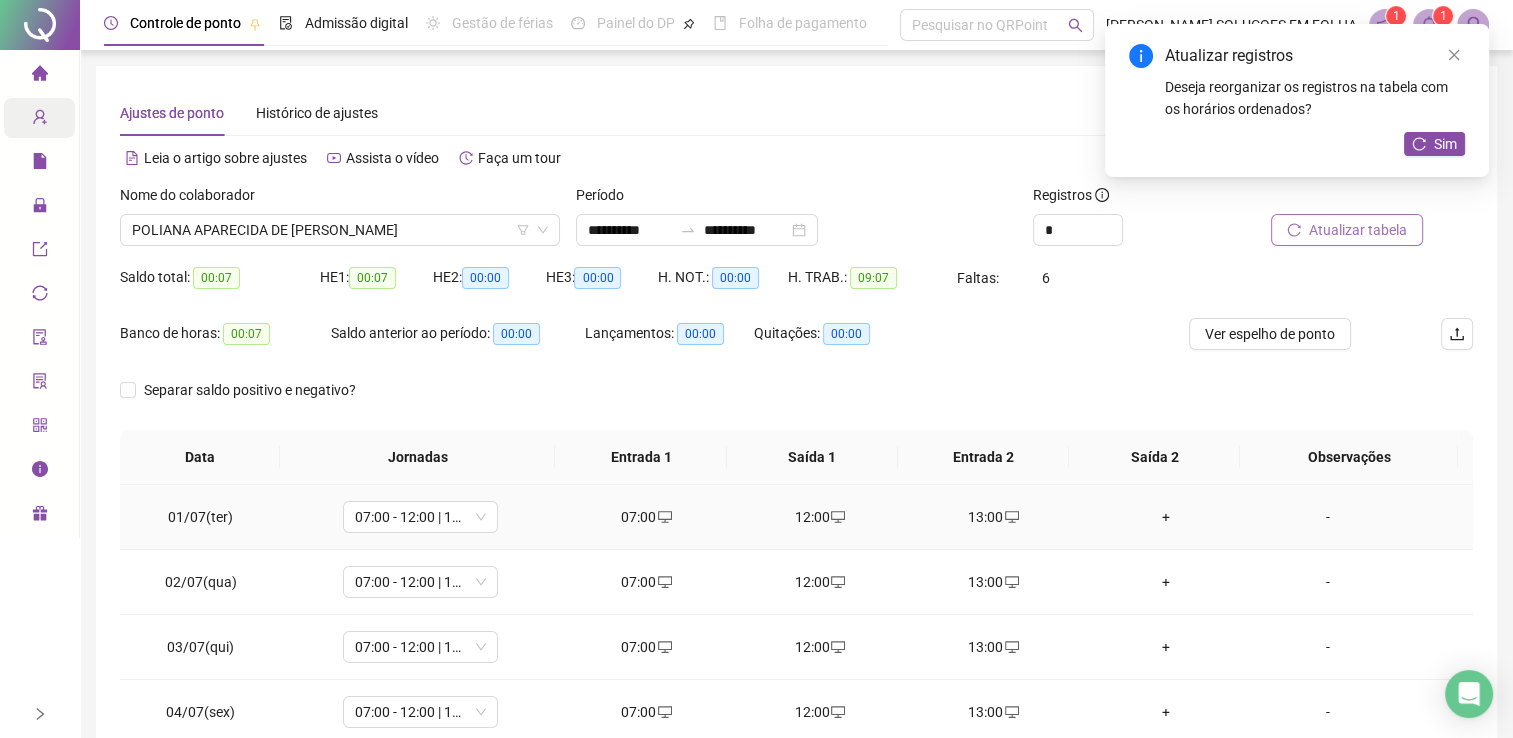 click on "+" at bounding box center (1166, 517) 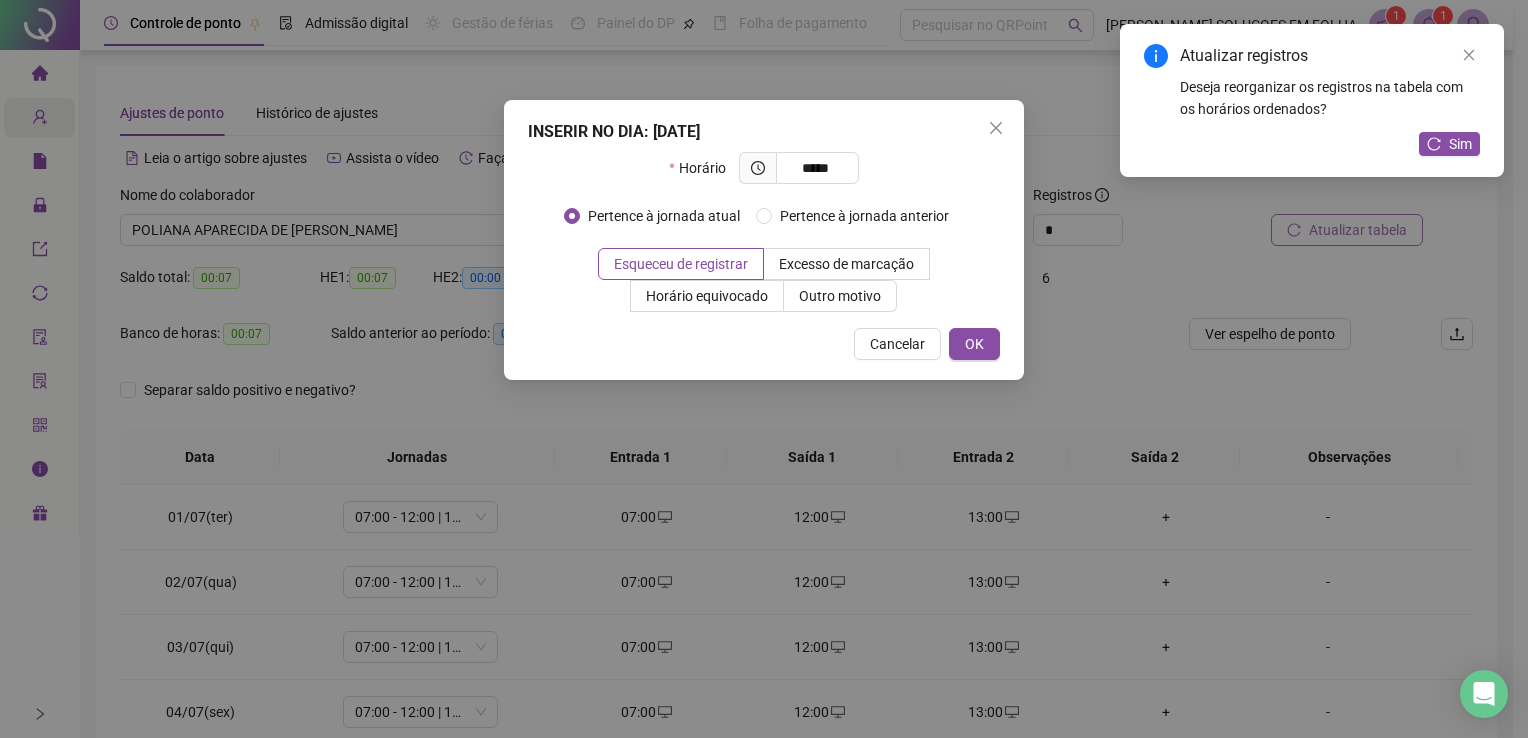 type on "*****" 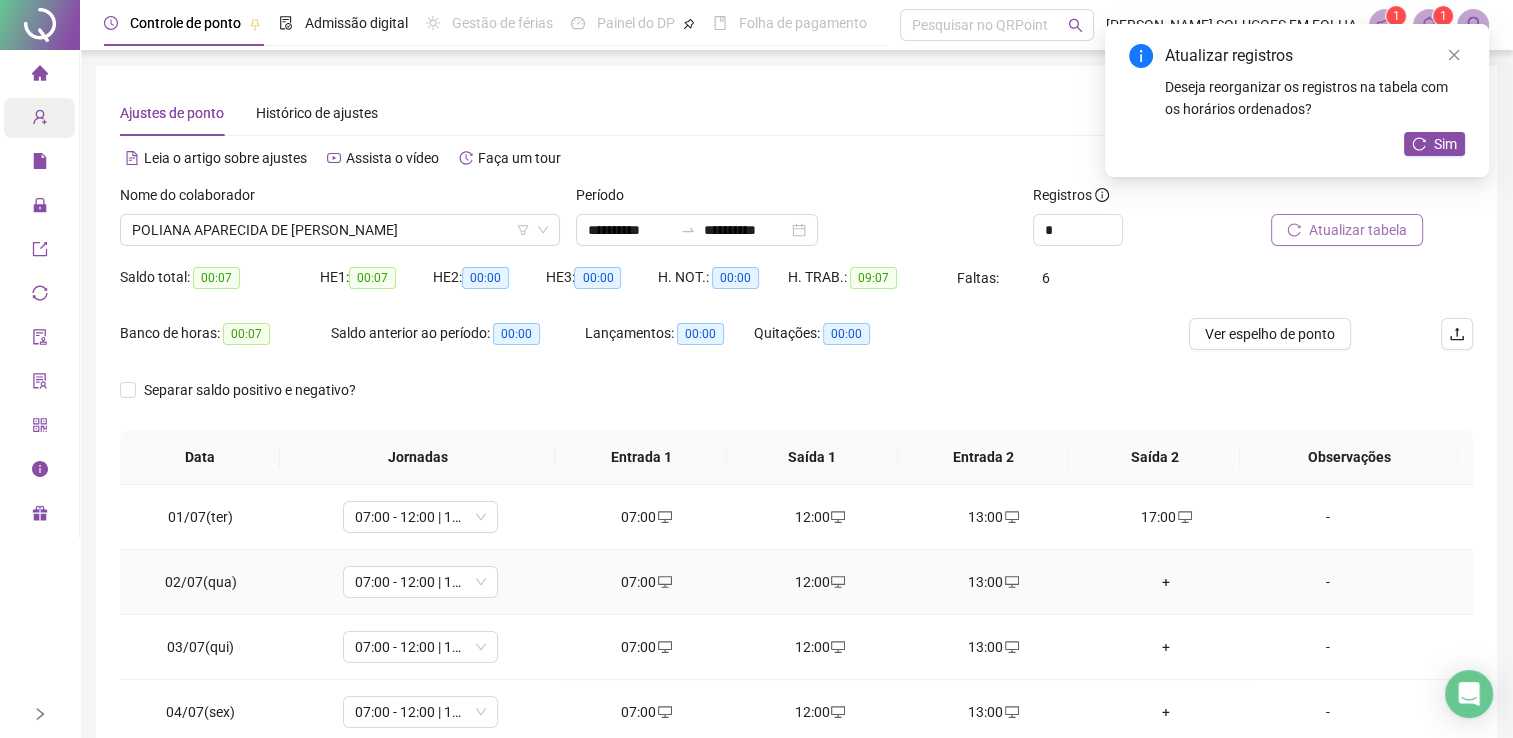 click on "+" at bounding box center [1166, 582] 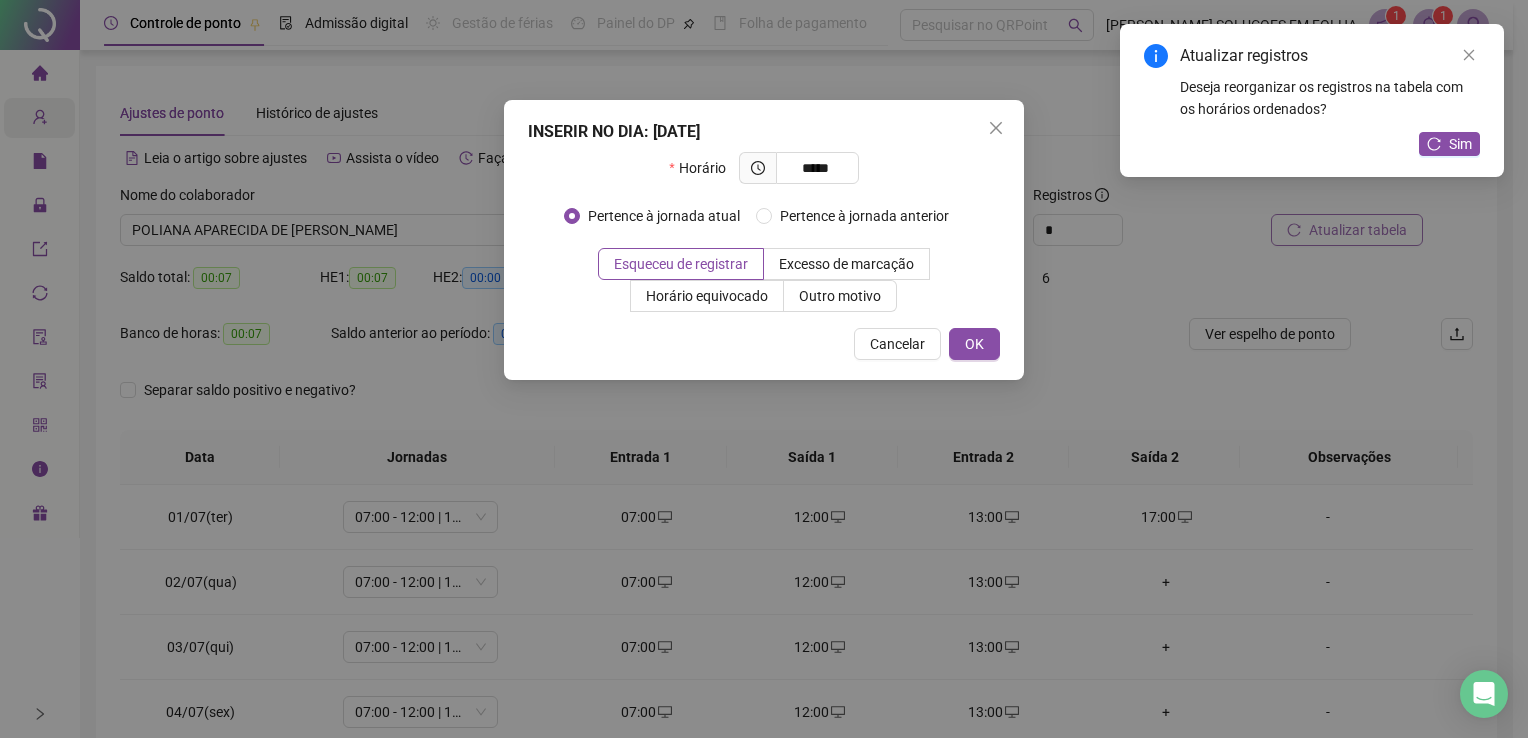 type on "*****" 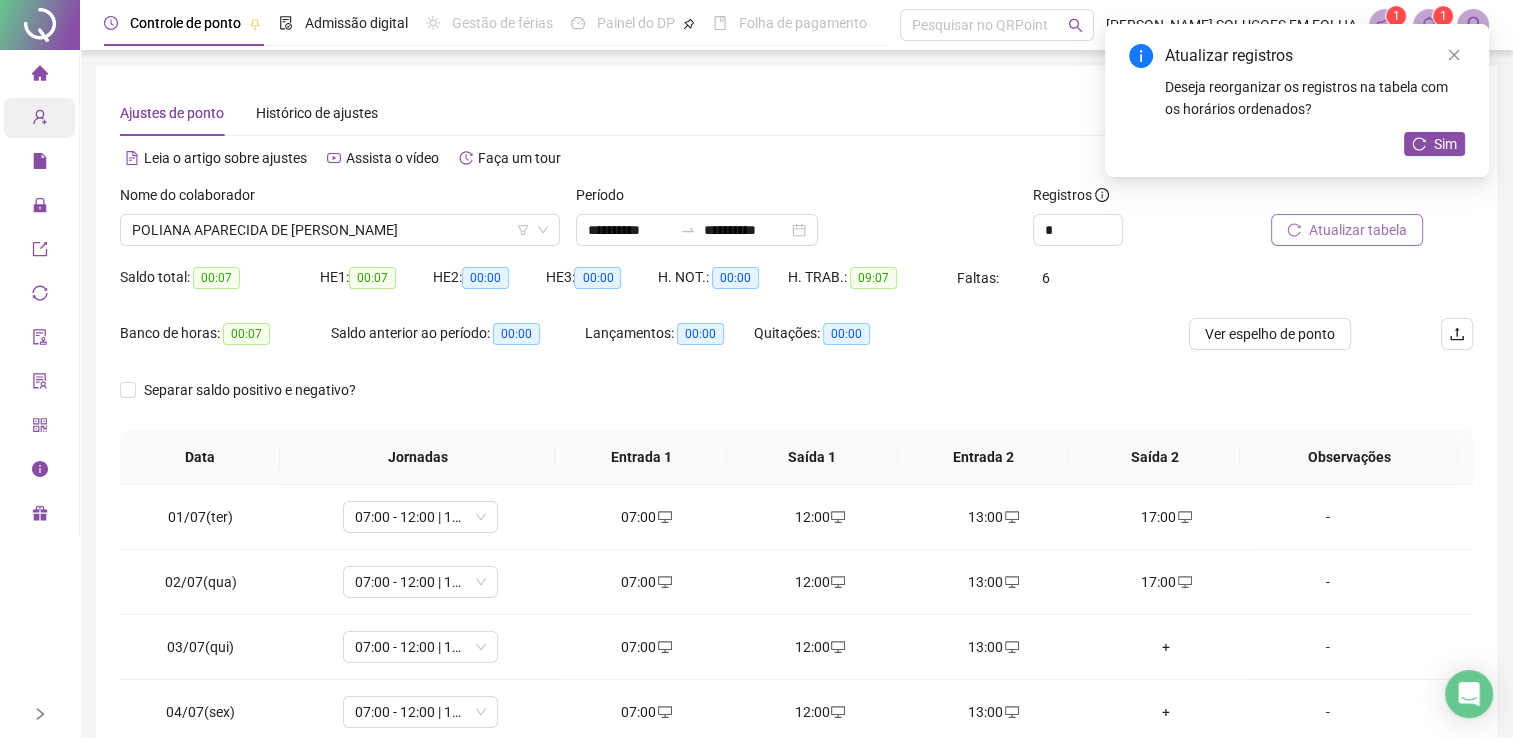 click on "+" at bounding box center [1166, 647] 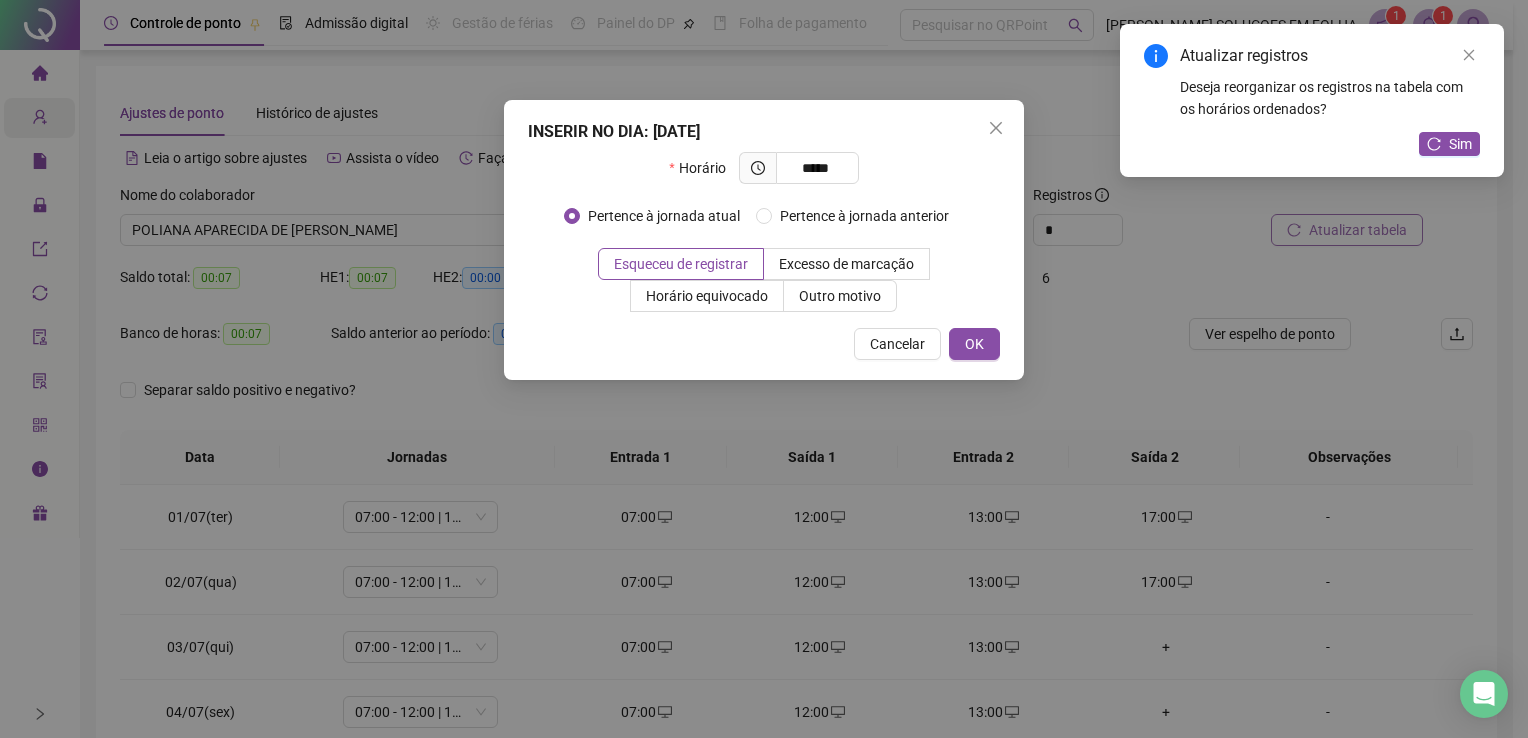 type on "*****" 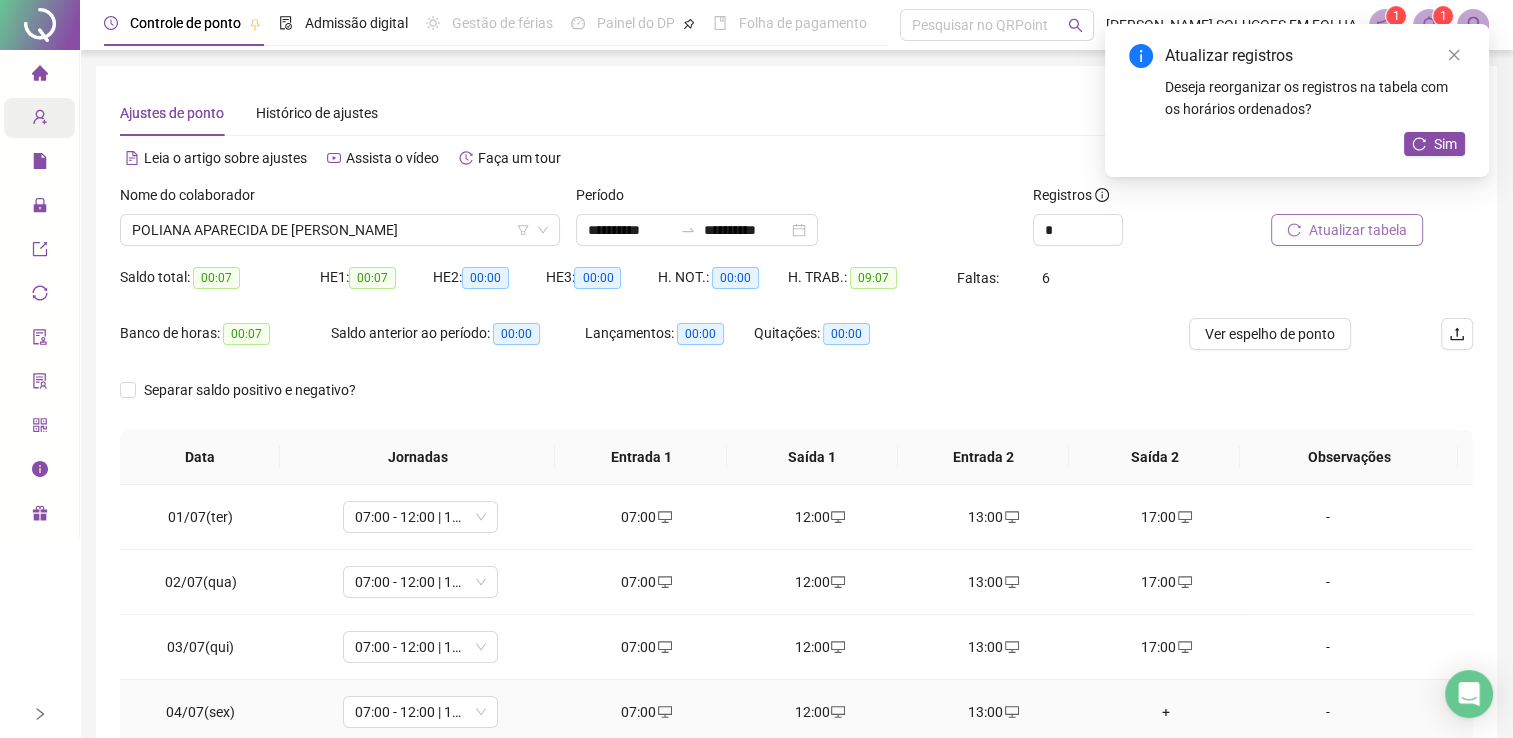 click on "+" at bounding box center [1166, 712] 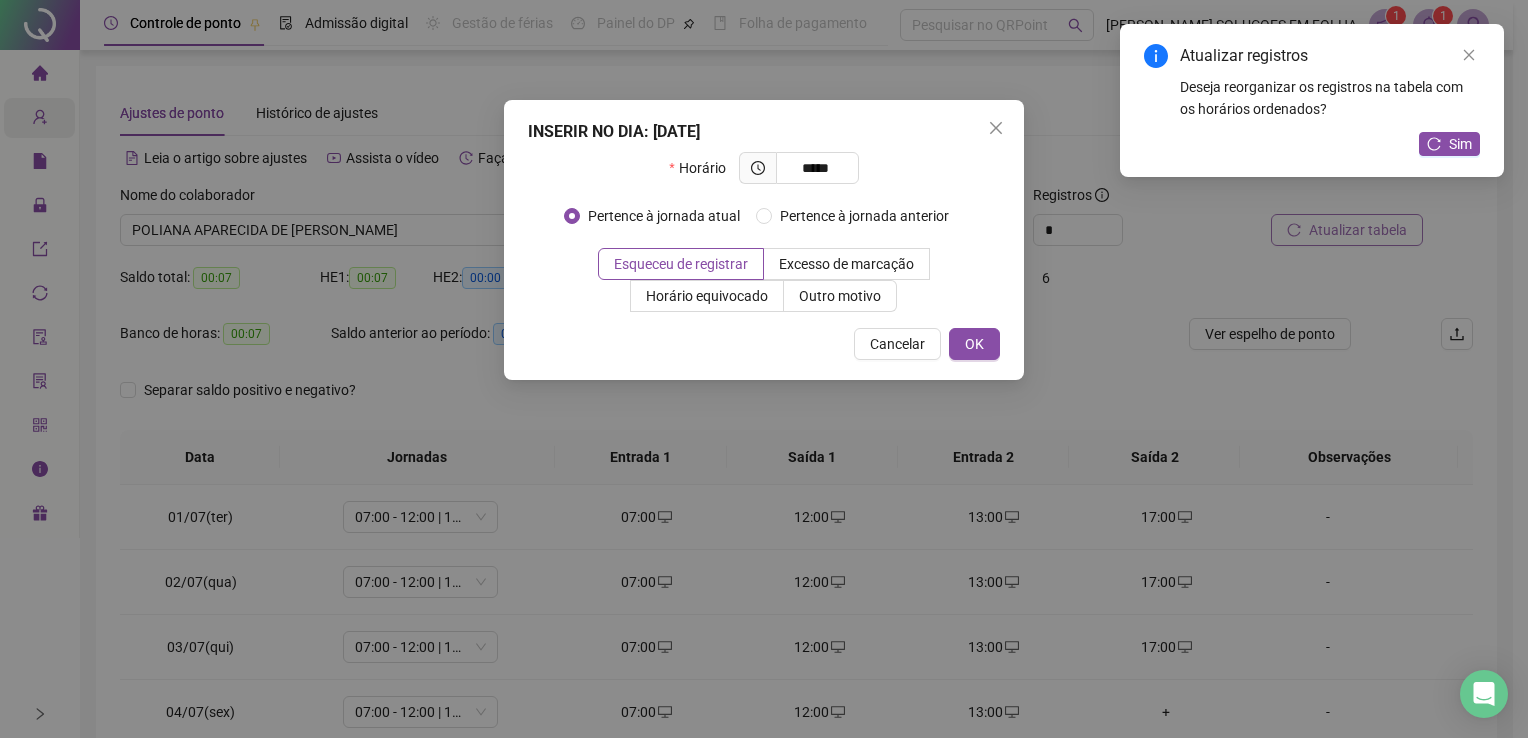 type on "*****" 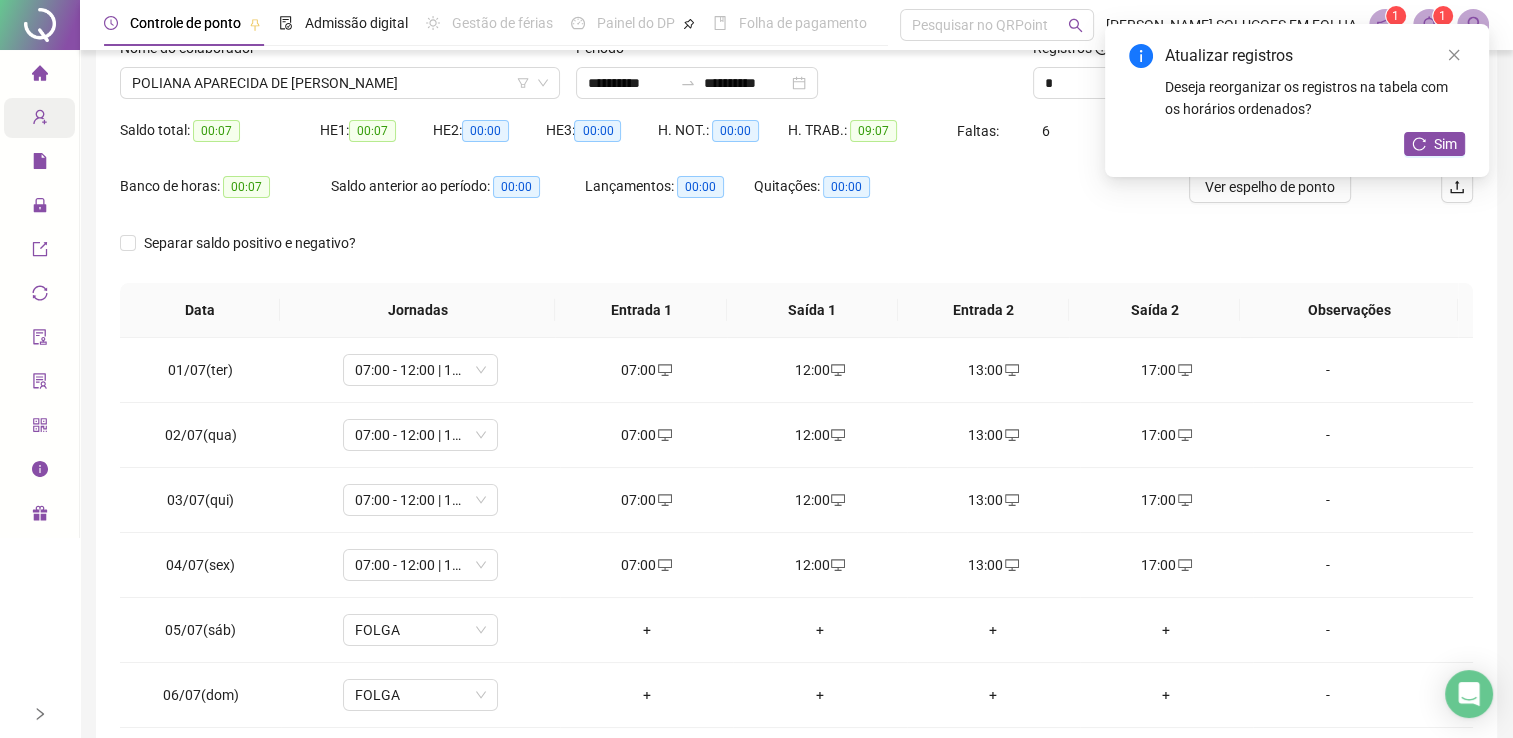 scroll, scrollTop: 174, scrollLeft: 0, axis: vertical 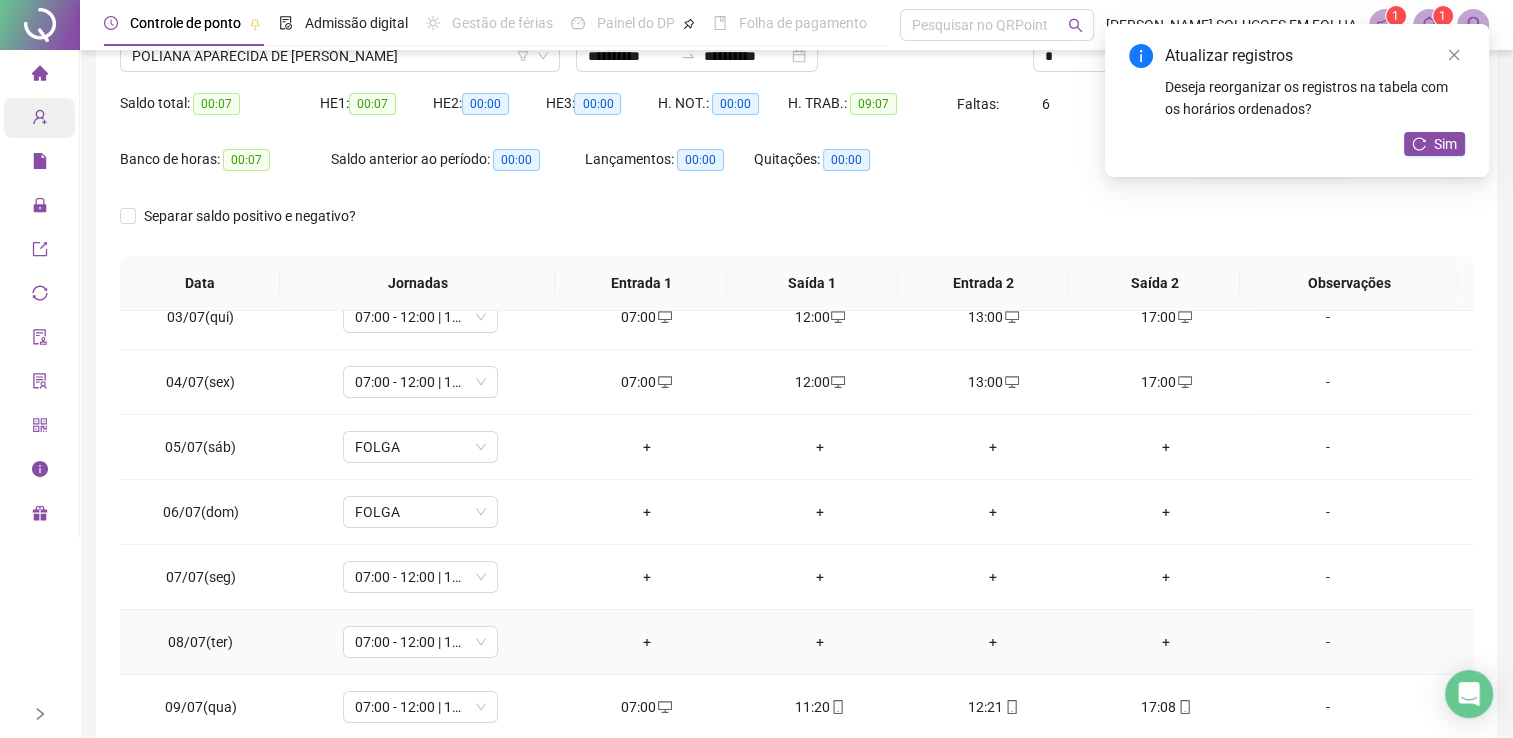 click on "+" at bounding box center (1166, 642) 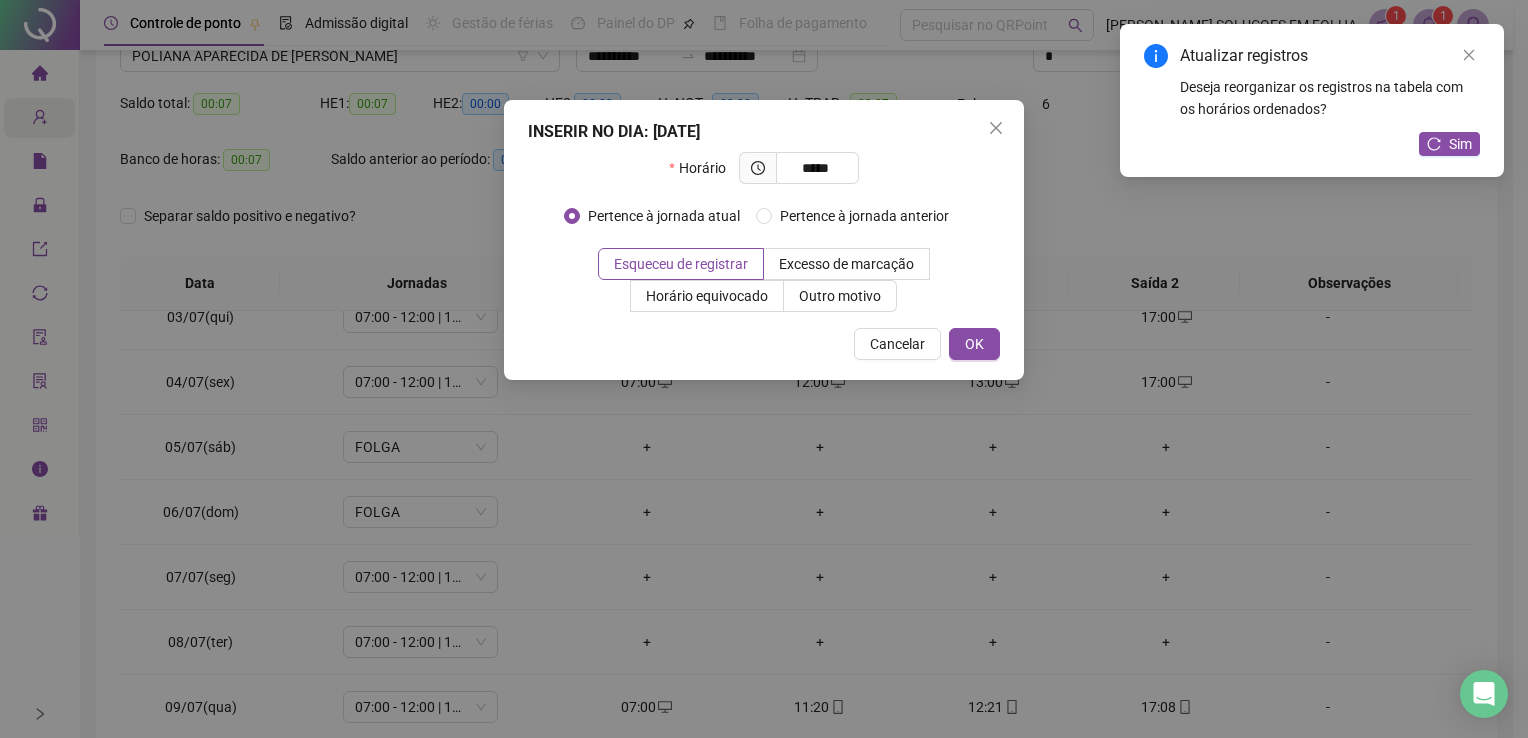 type on "*****" 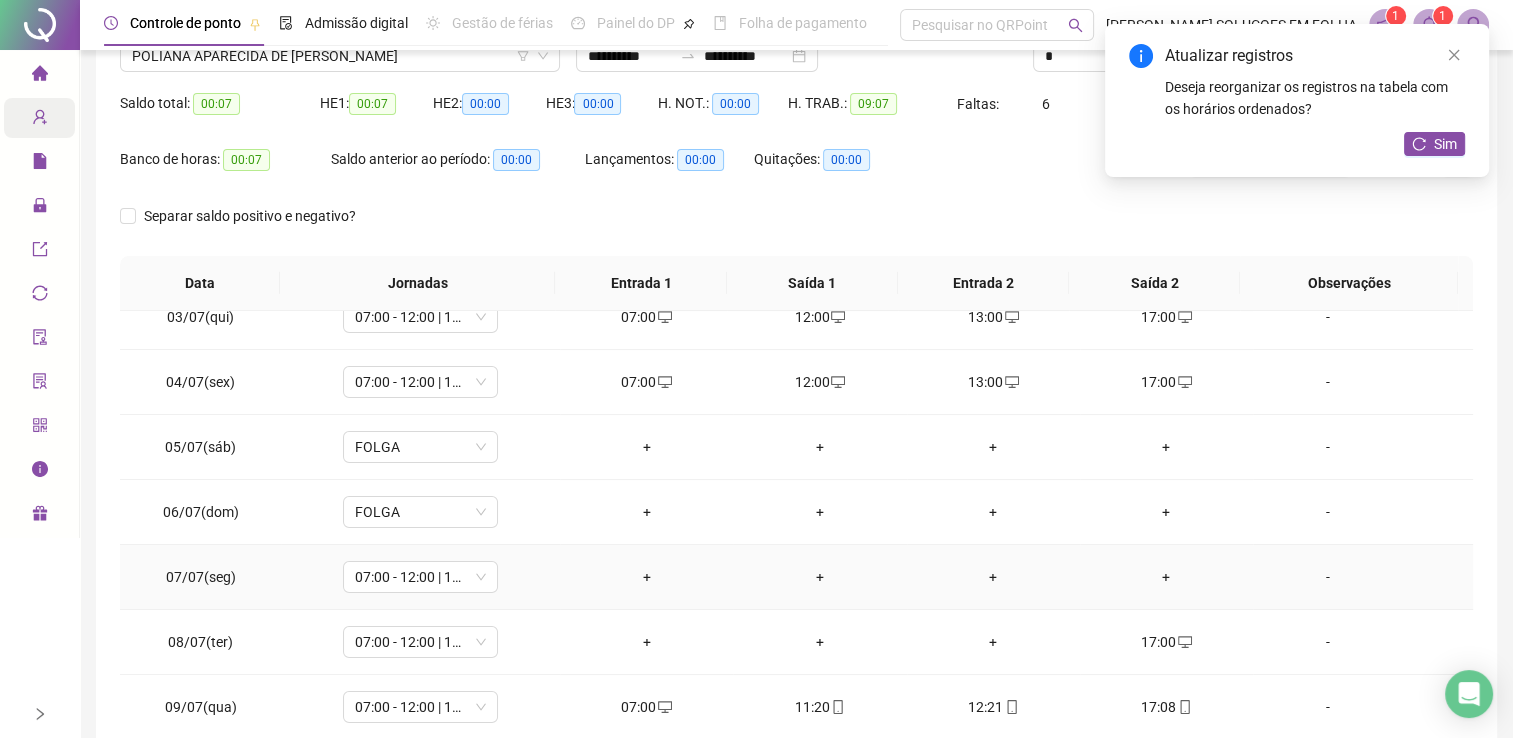 click on "+" at bounding box center (1166, 577) 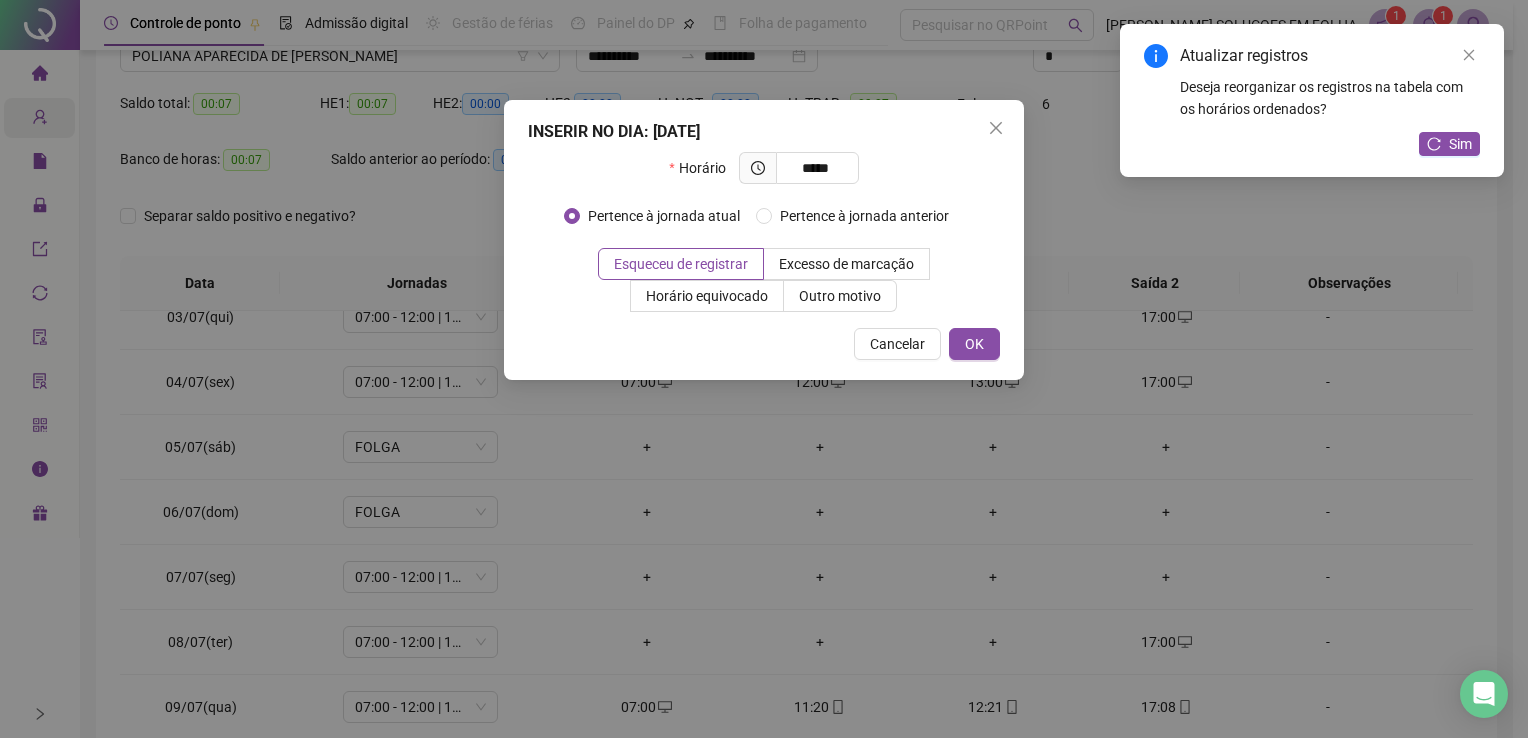 type on "*****" 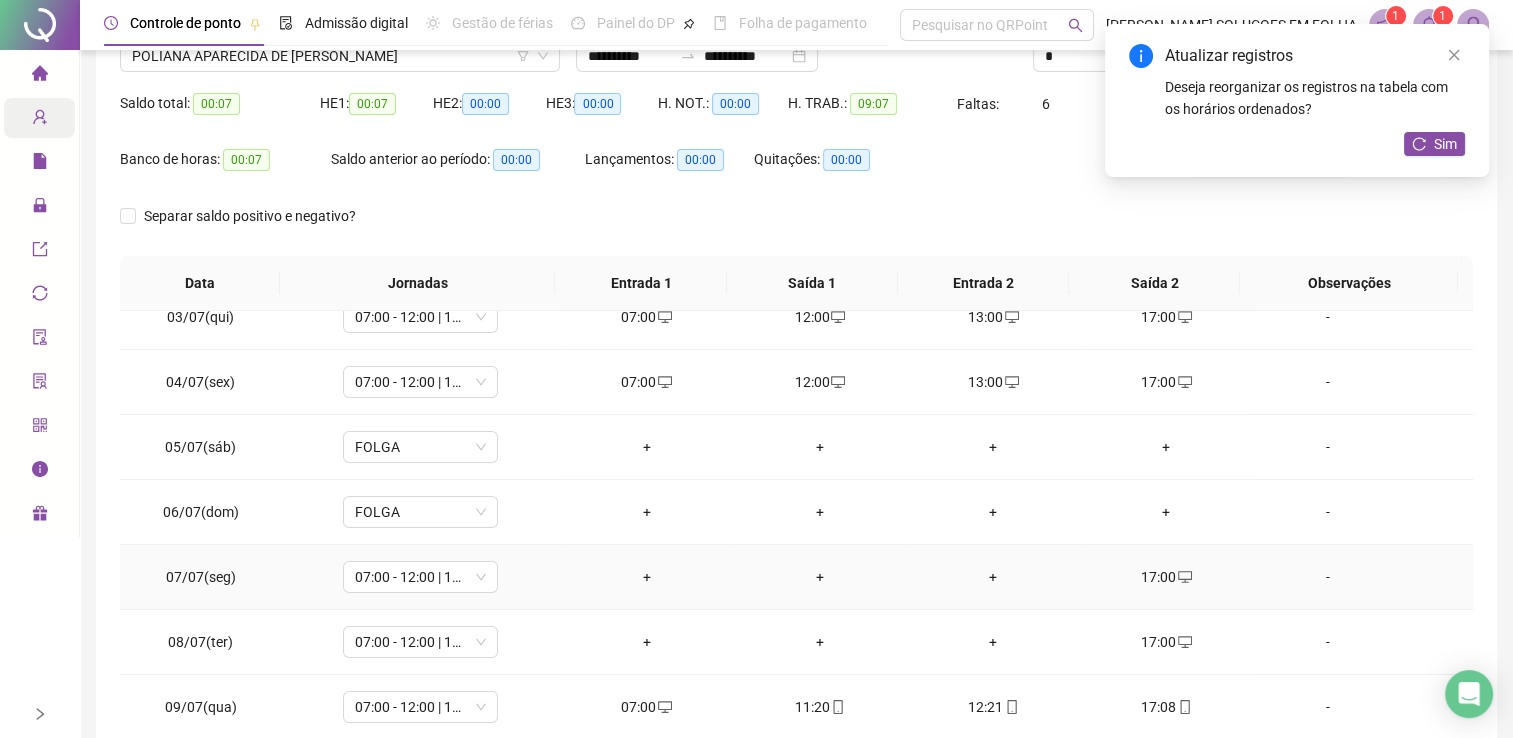 click on "+" at bounding box center (993, 577) 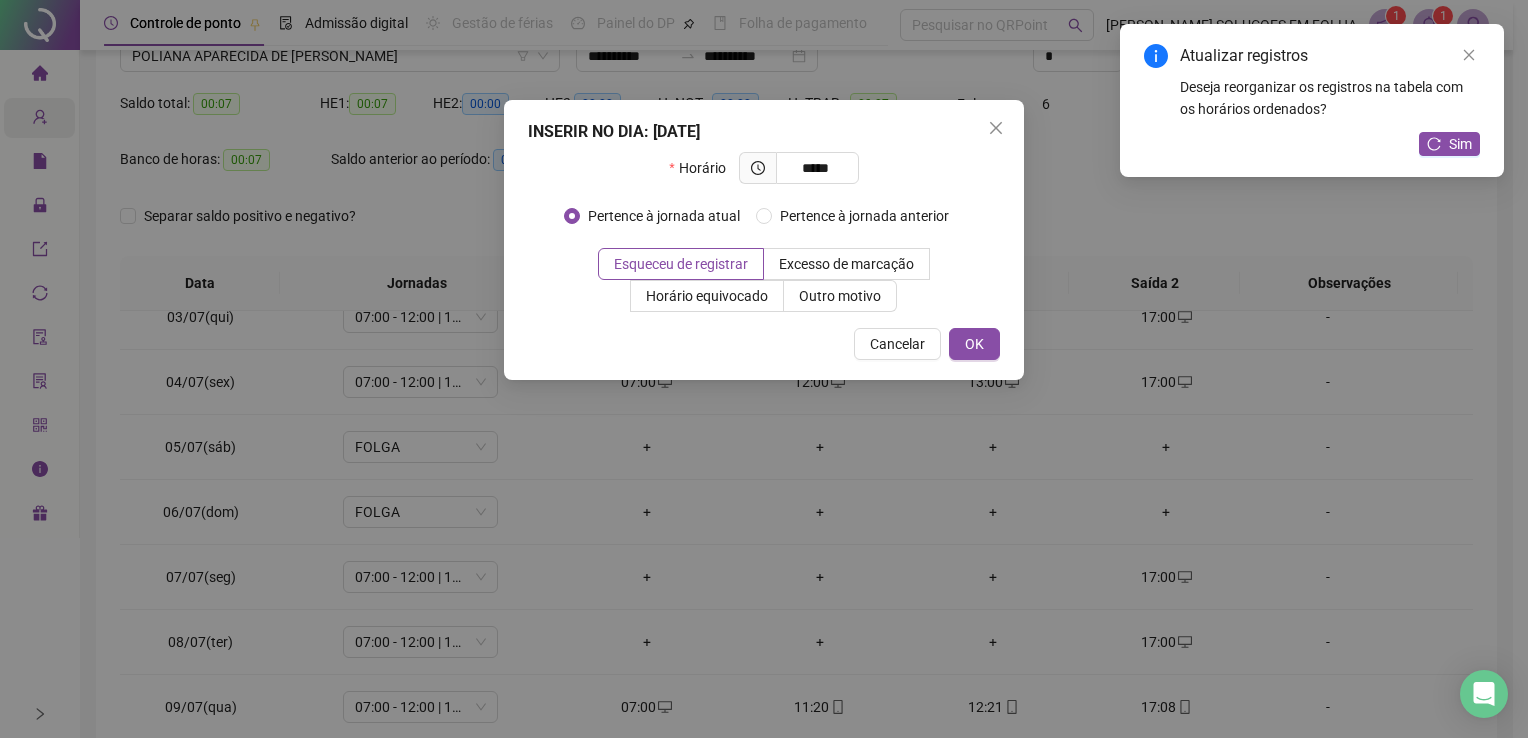 type on "*****" 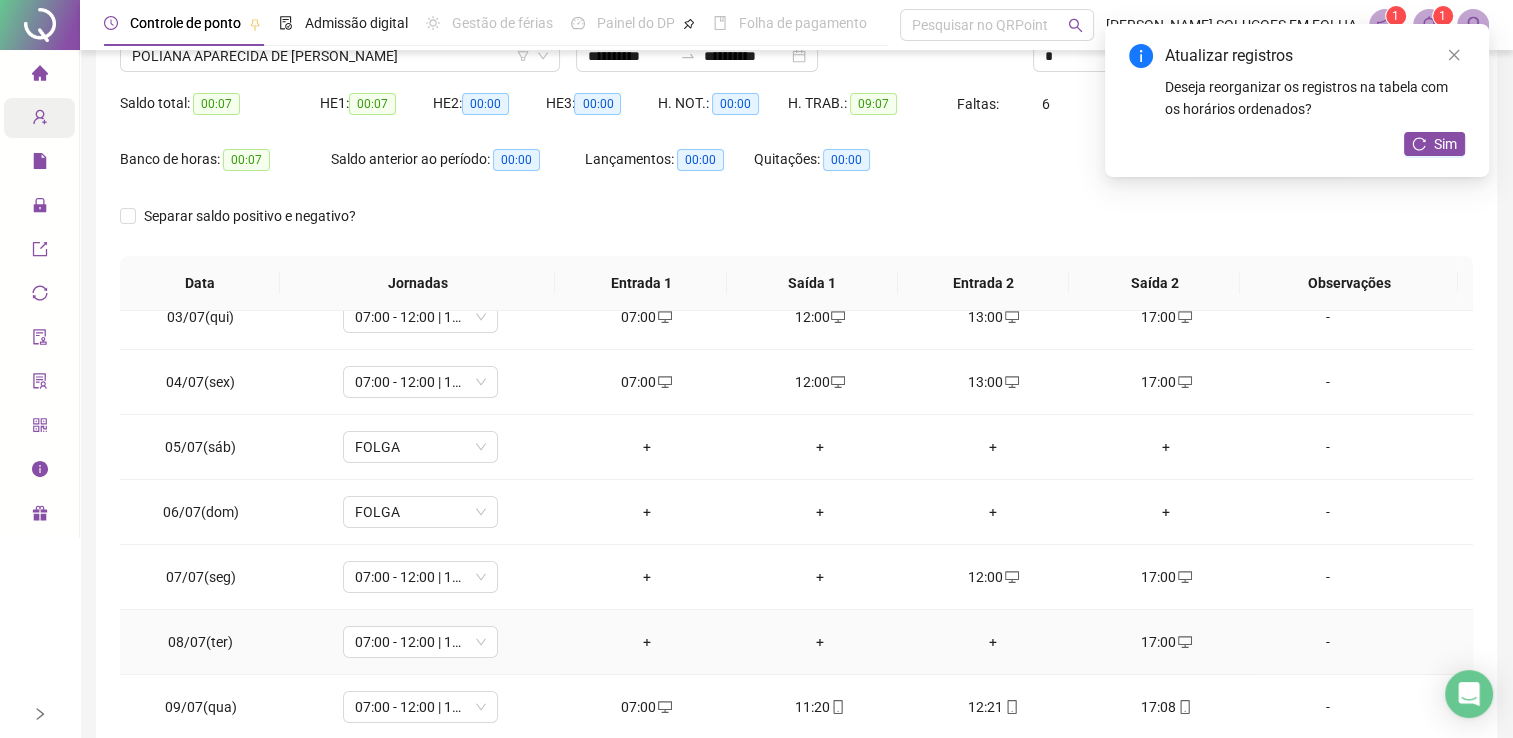 click on "+" at bounding box center [993, 642] 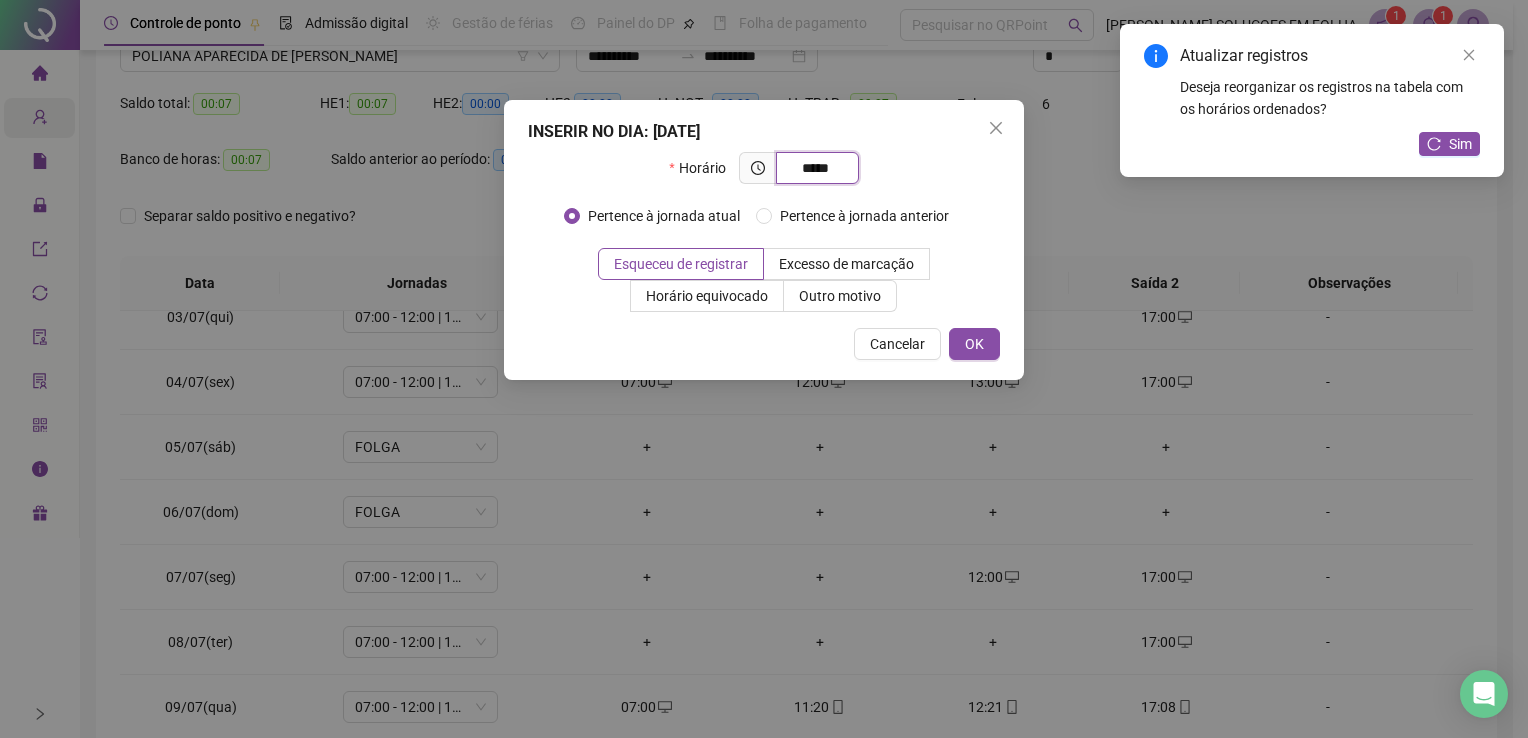 type on "*****" 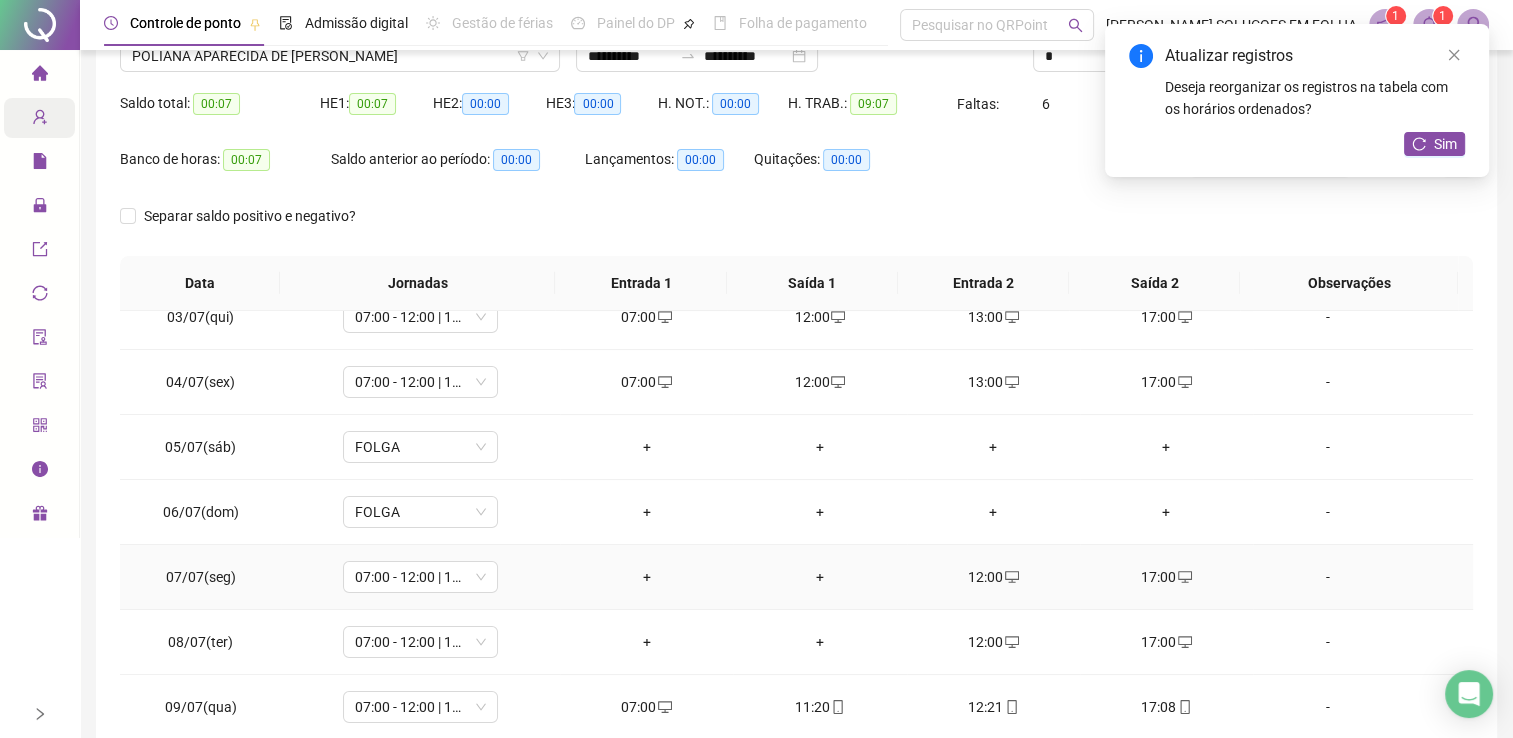 click on "+" at bounding box center [819, 577] 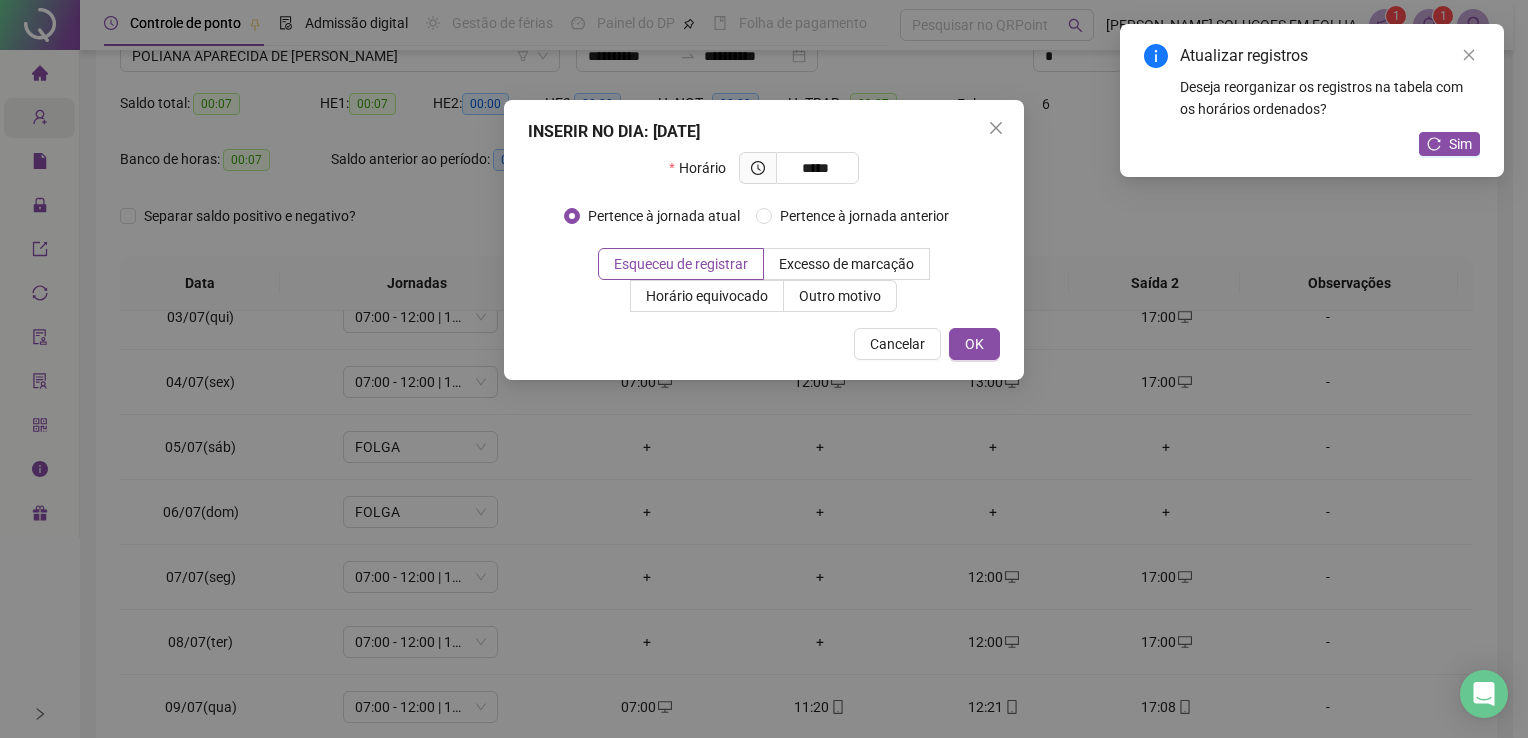 type on "*****" 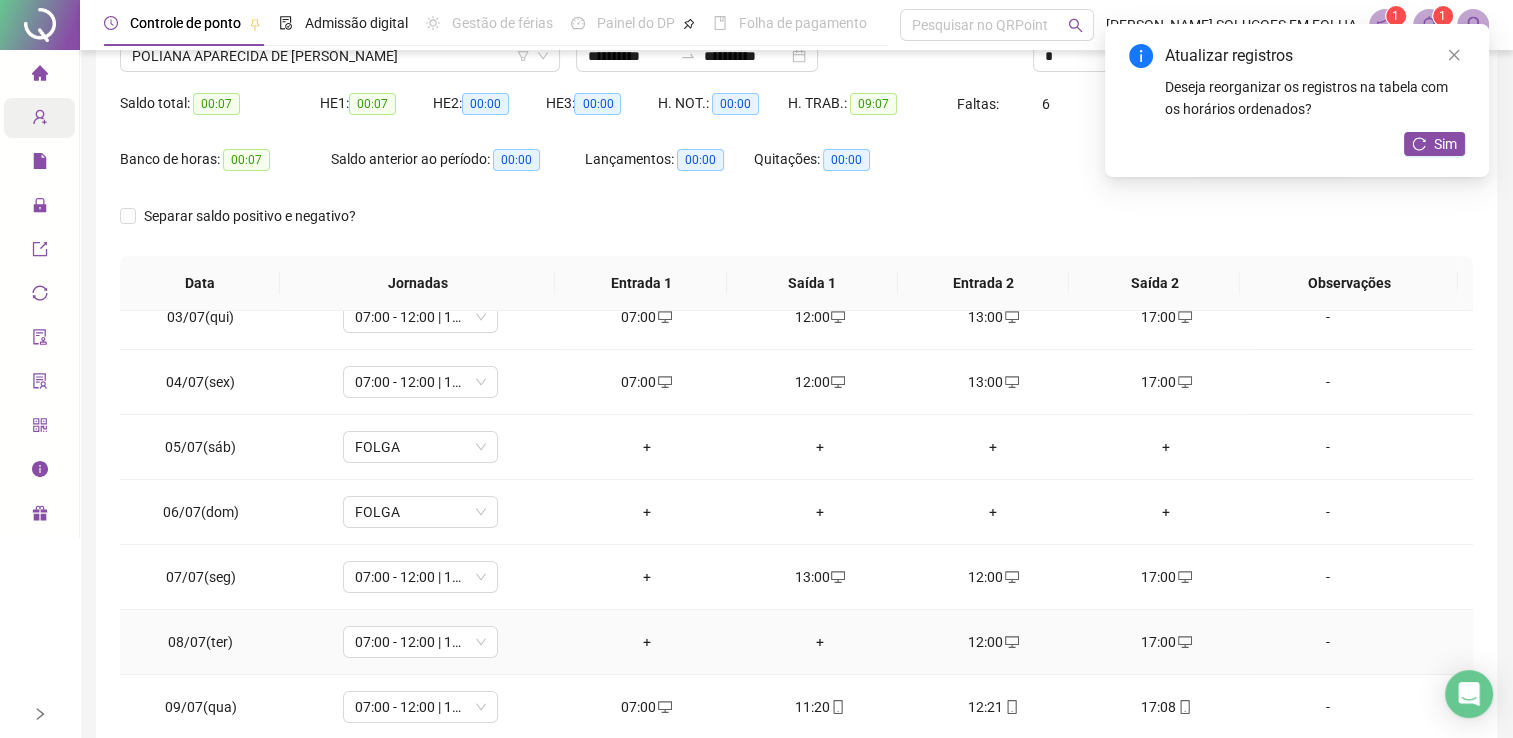 click on "+" at bounding box center (819, 642) 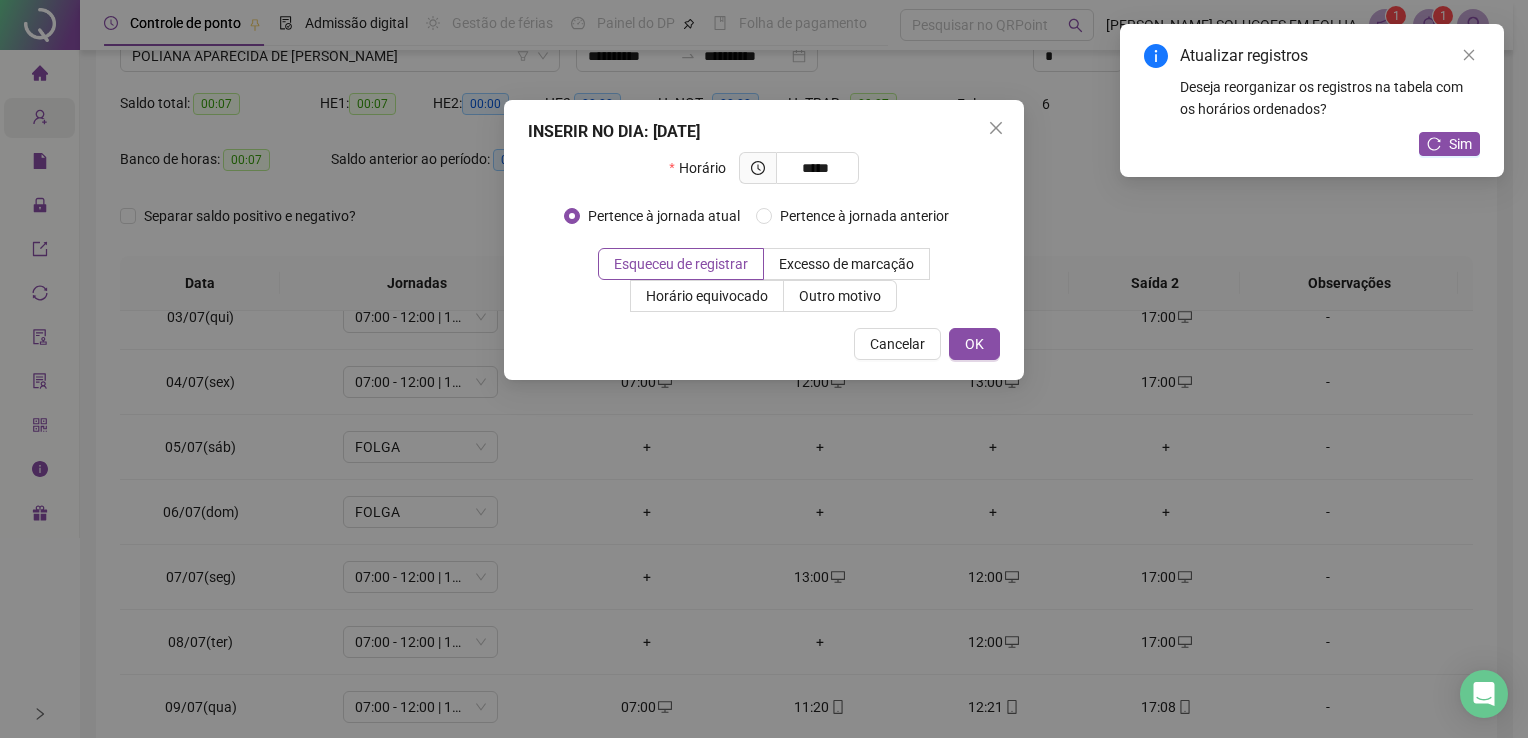 type on "*****" 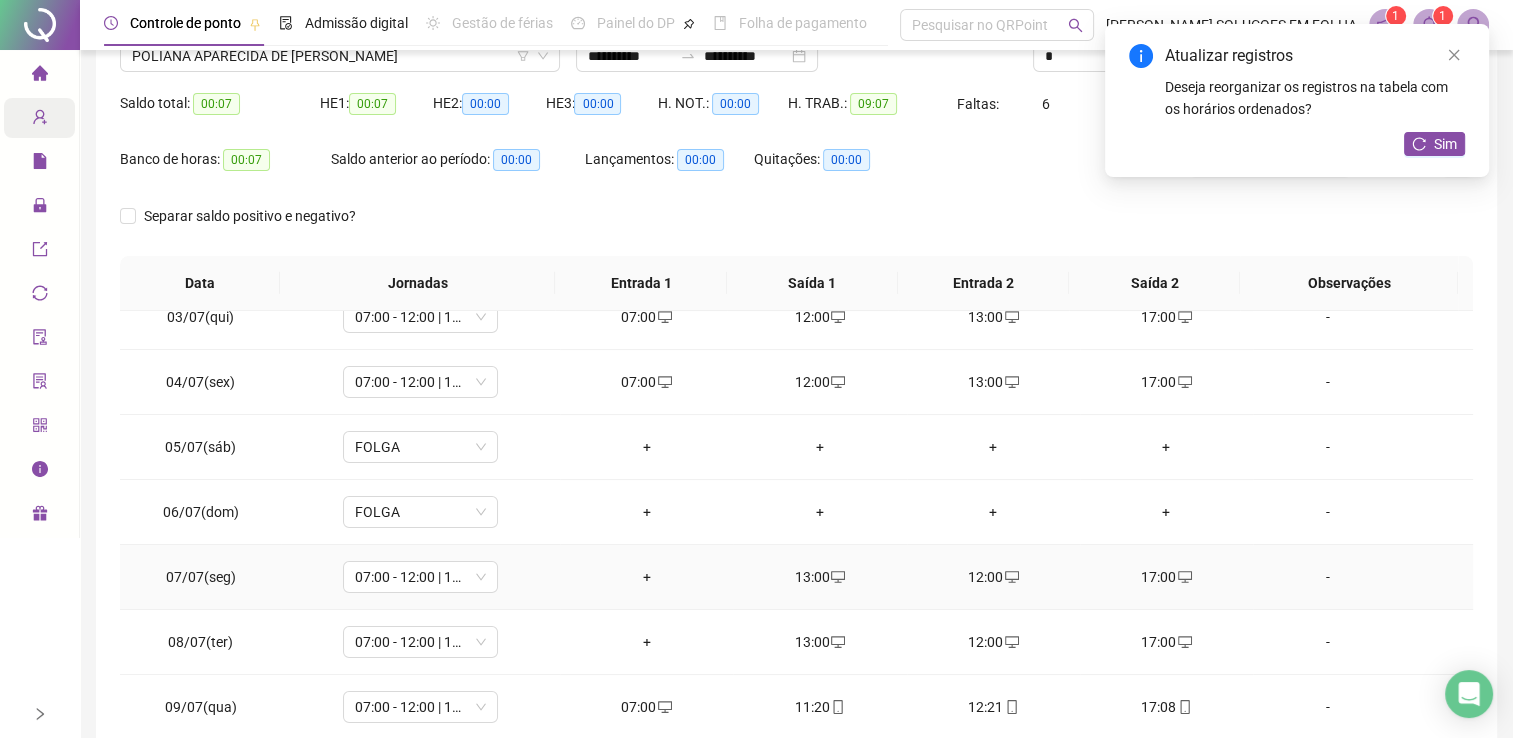 click on "+" at bounding box center (646, 577) 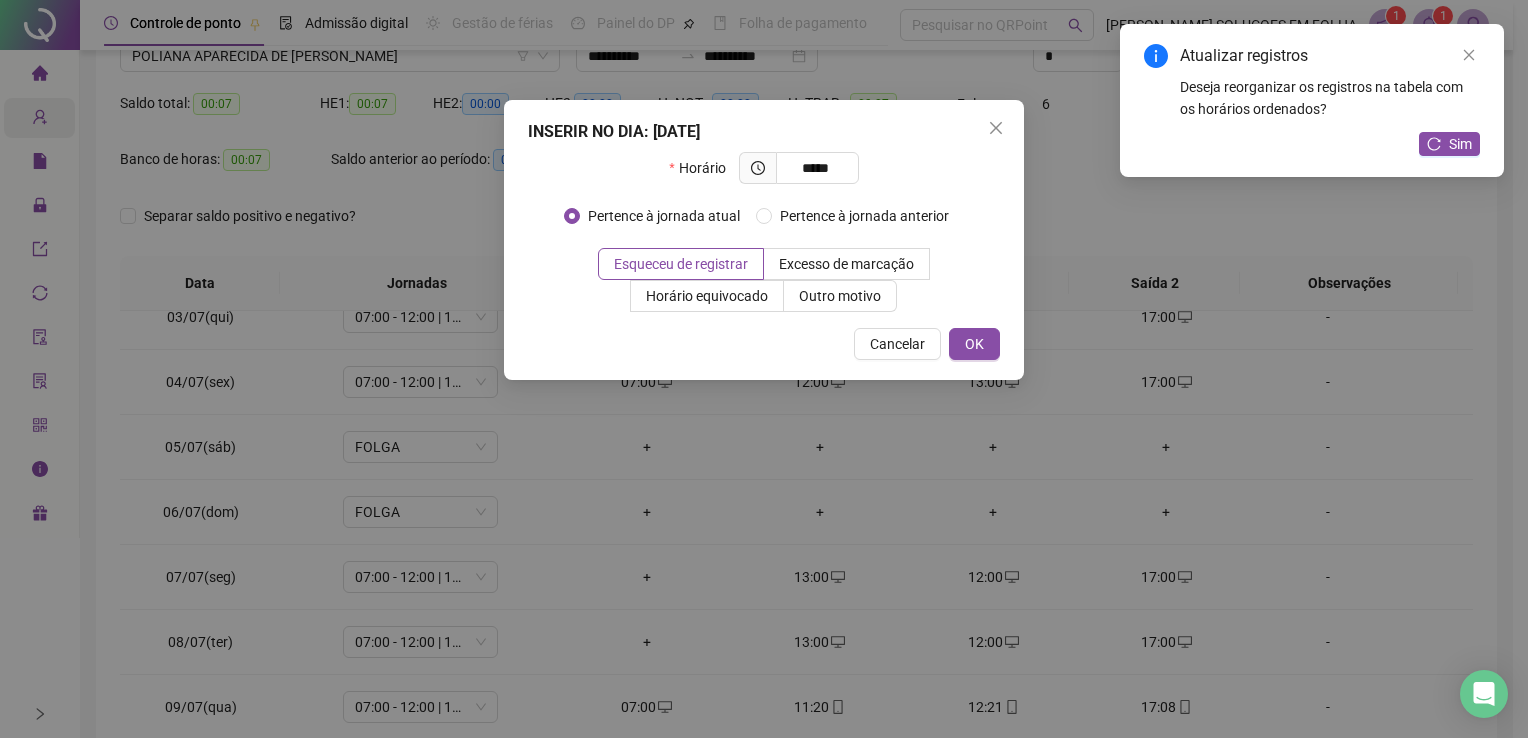 type on "*****" 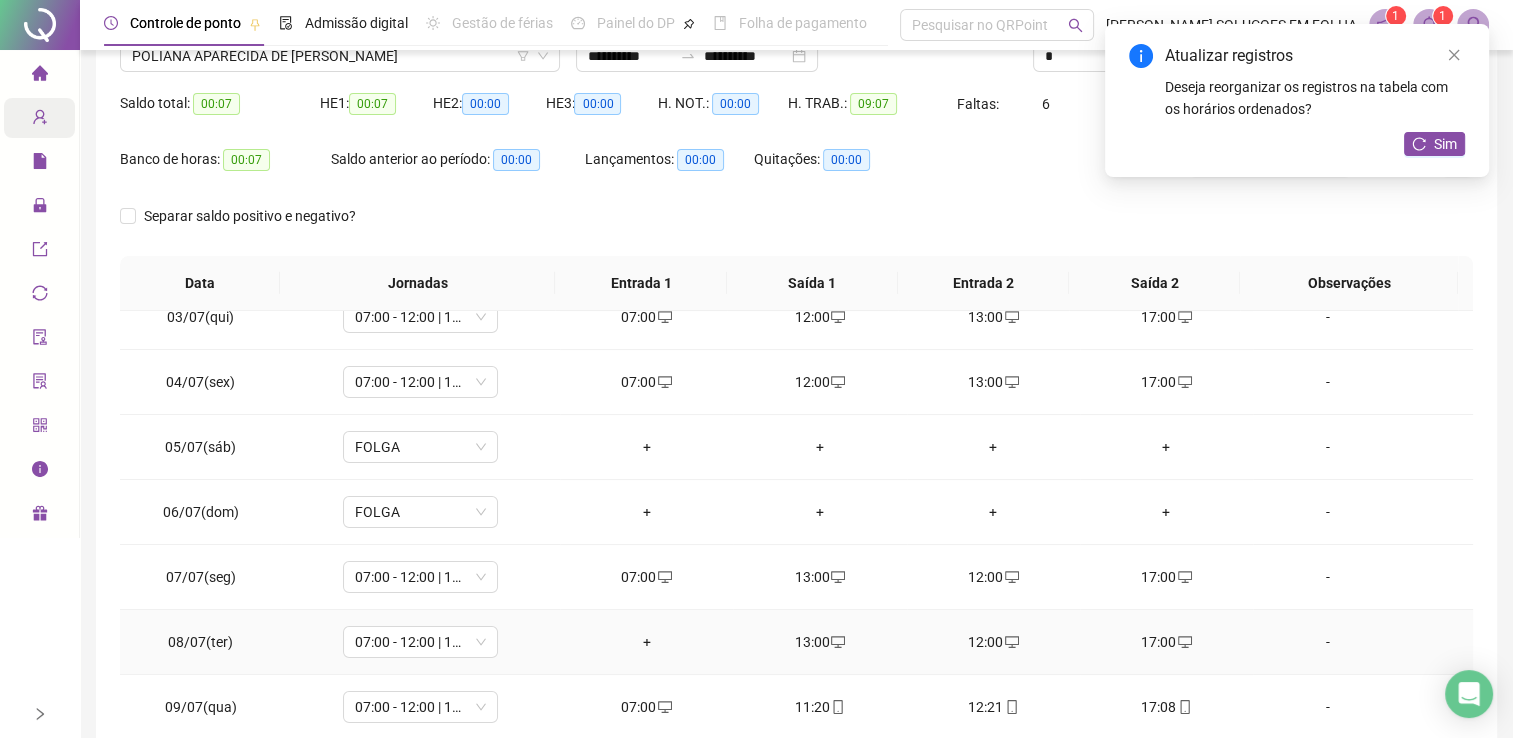 click on "+" at bounding box center [646, 642] 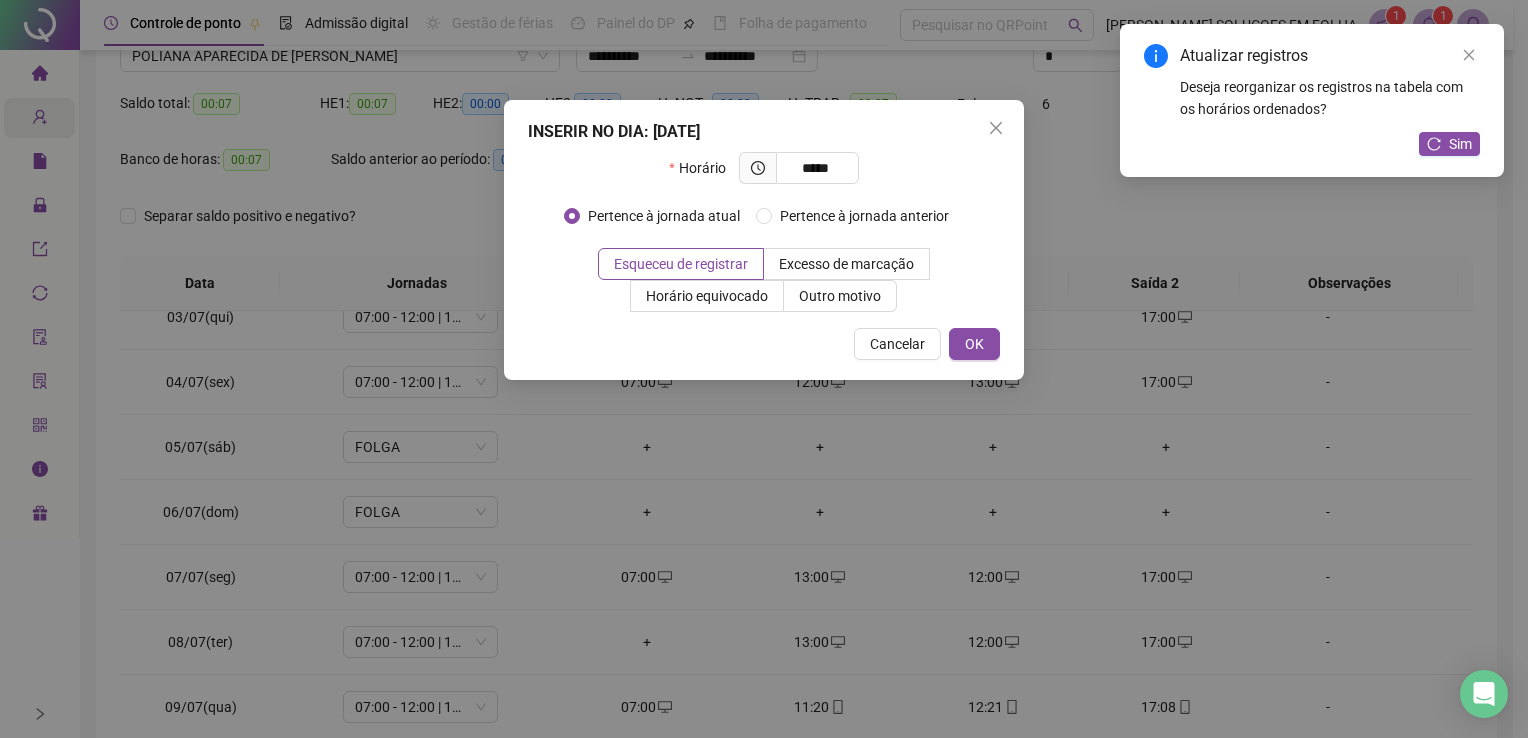 type on "*****" 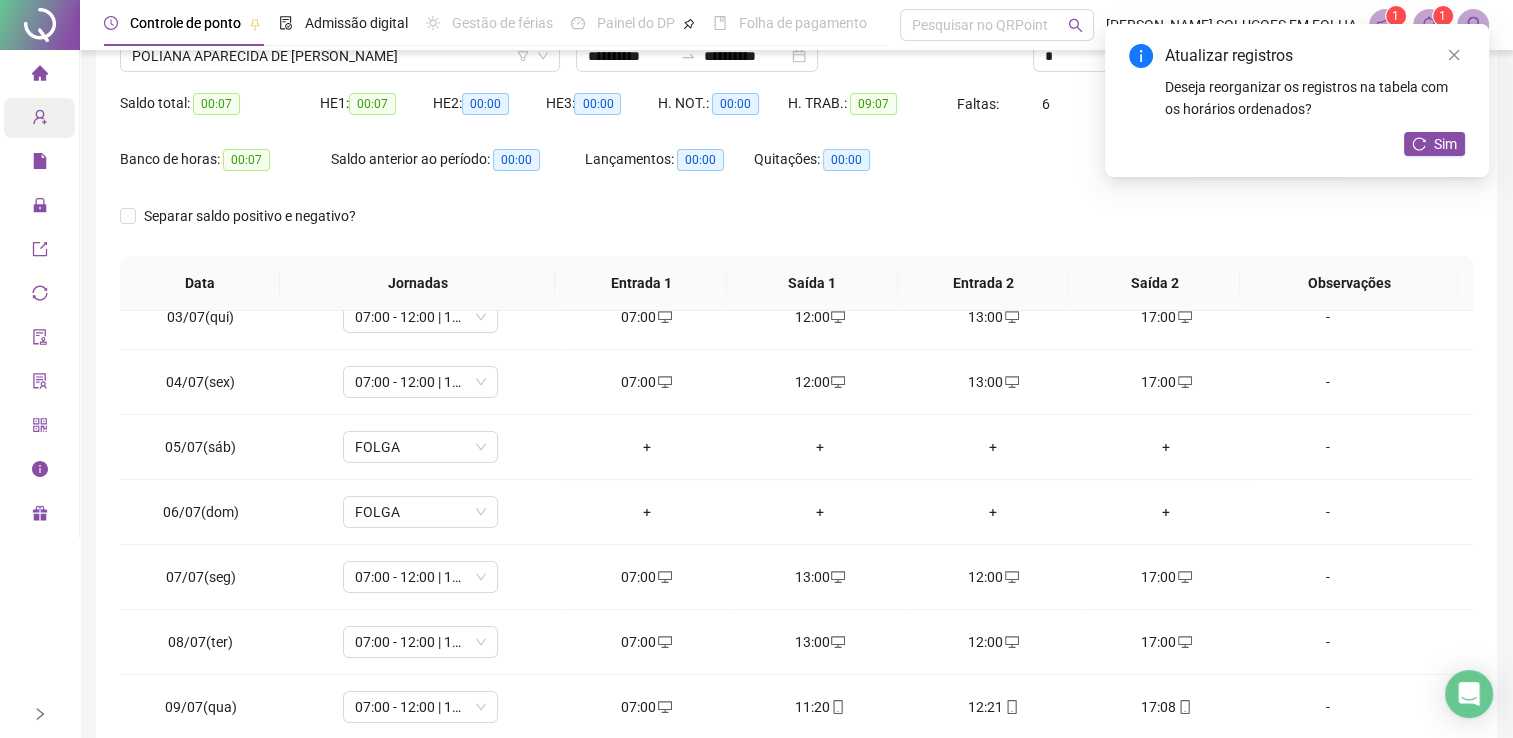 click on "Separar saldo positivo e negativo?" at bounding box center [796, 228] 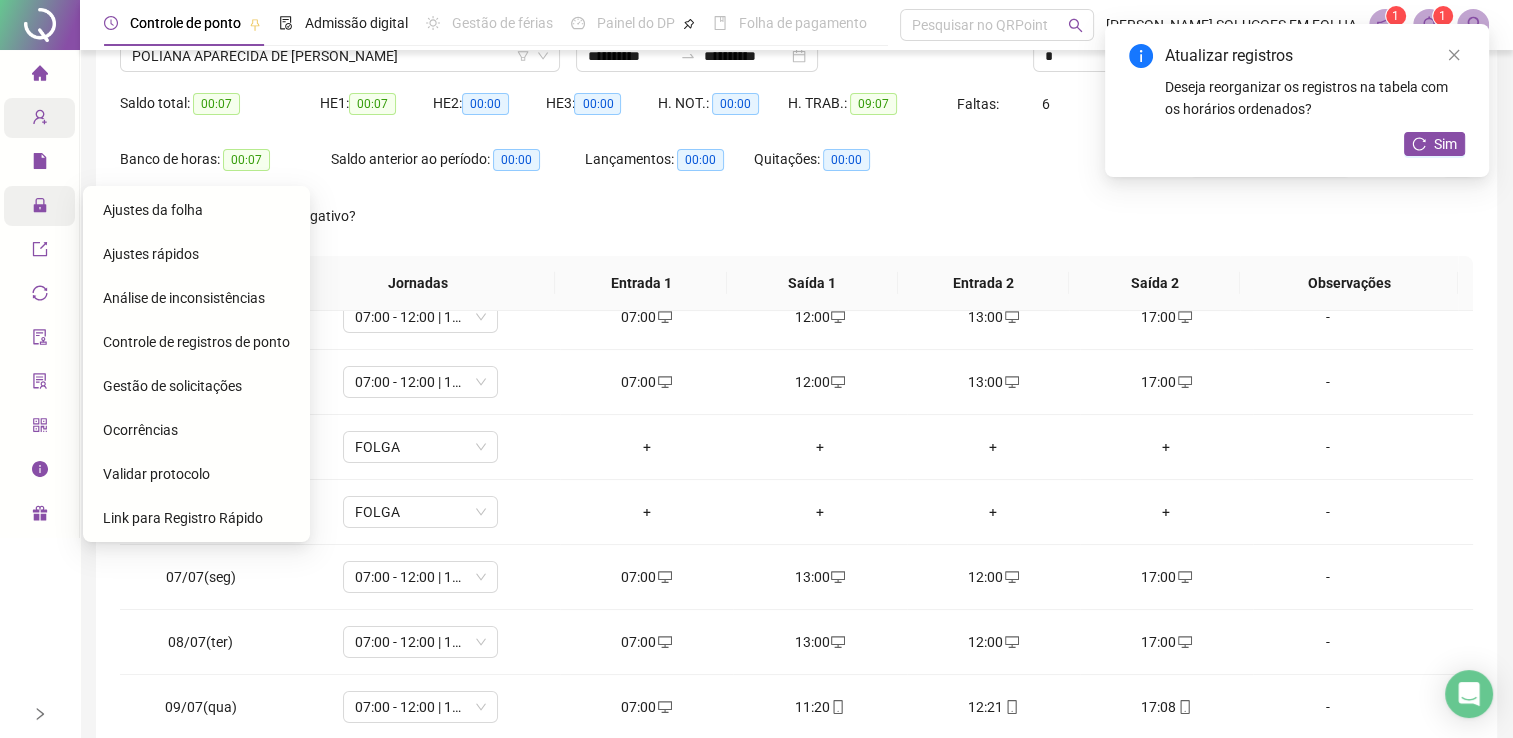 click 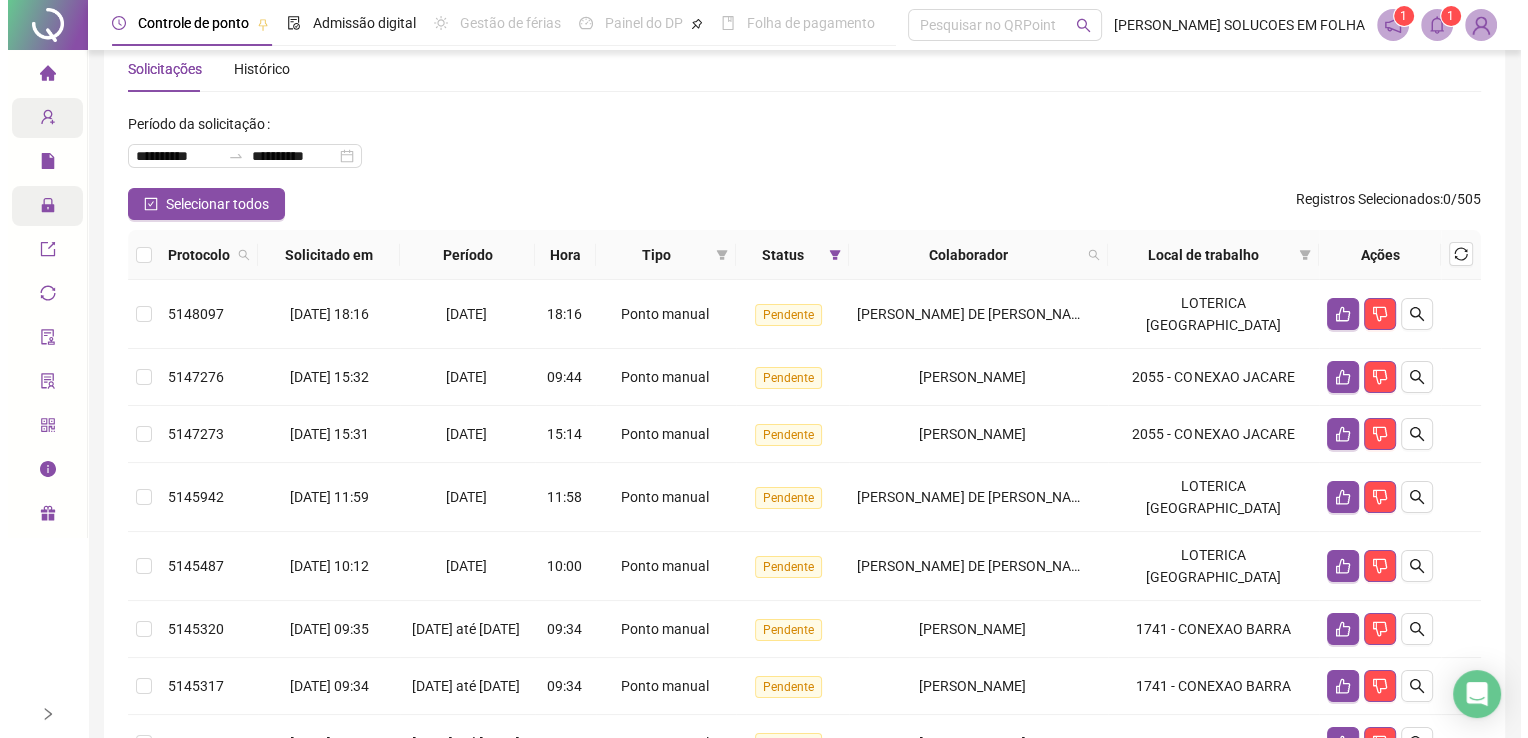 scroll, scrollTop: 27, scrollLeft: 0, axis: vertical 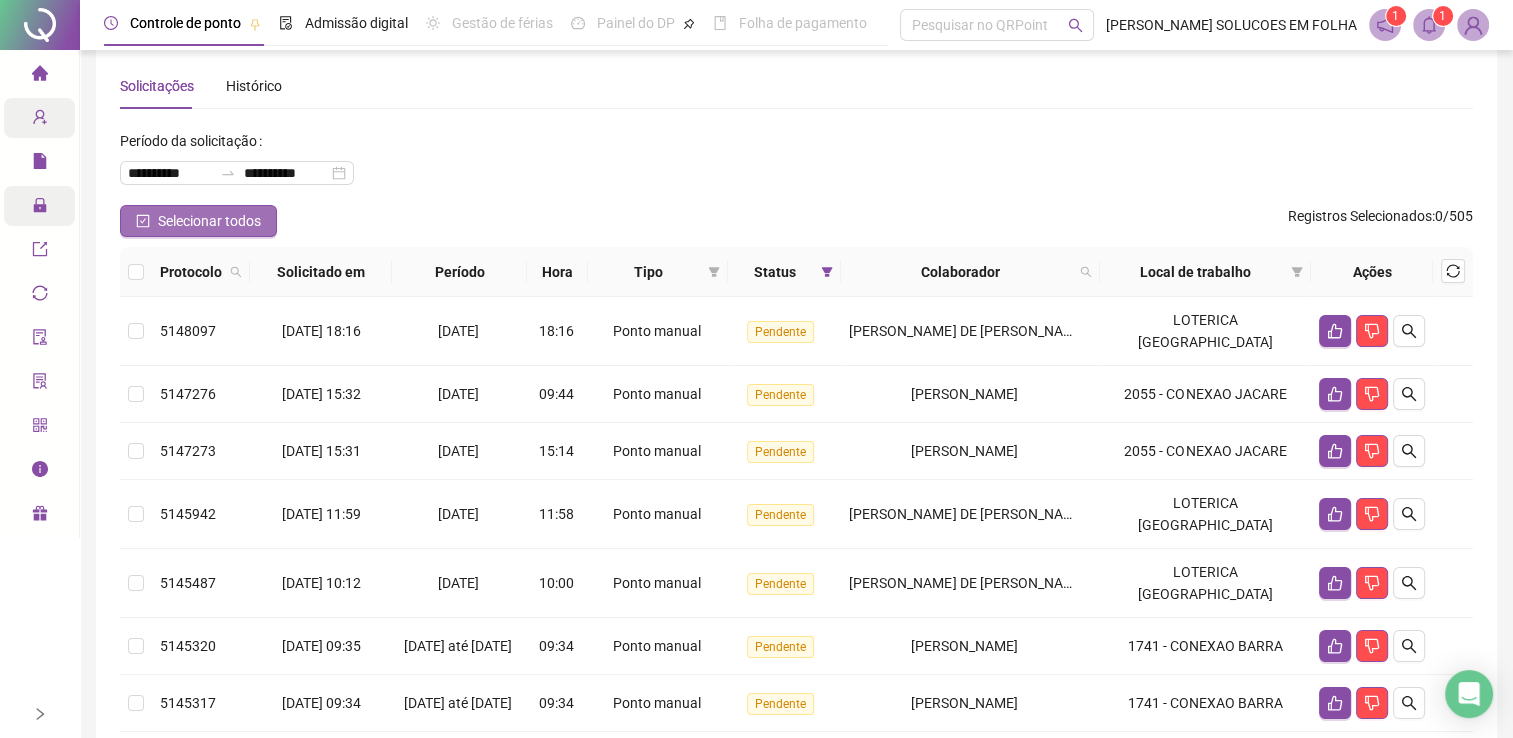 click on "Selecionar todos" at bounding box center (209, 221) 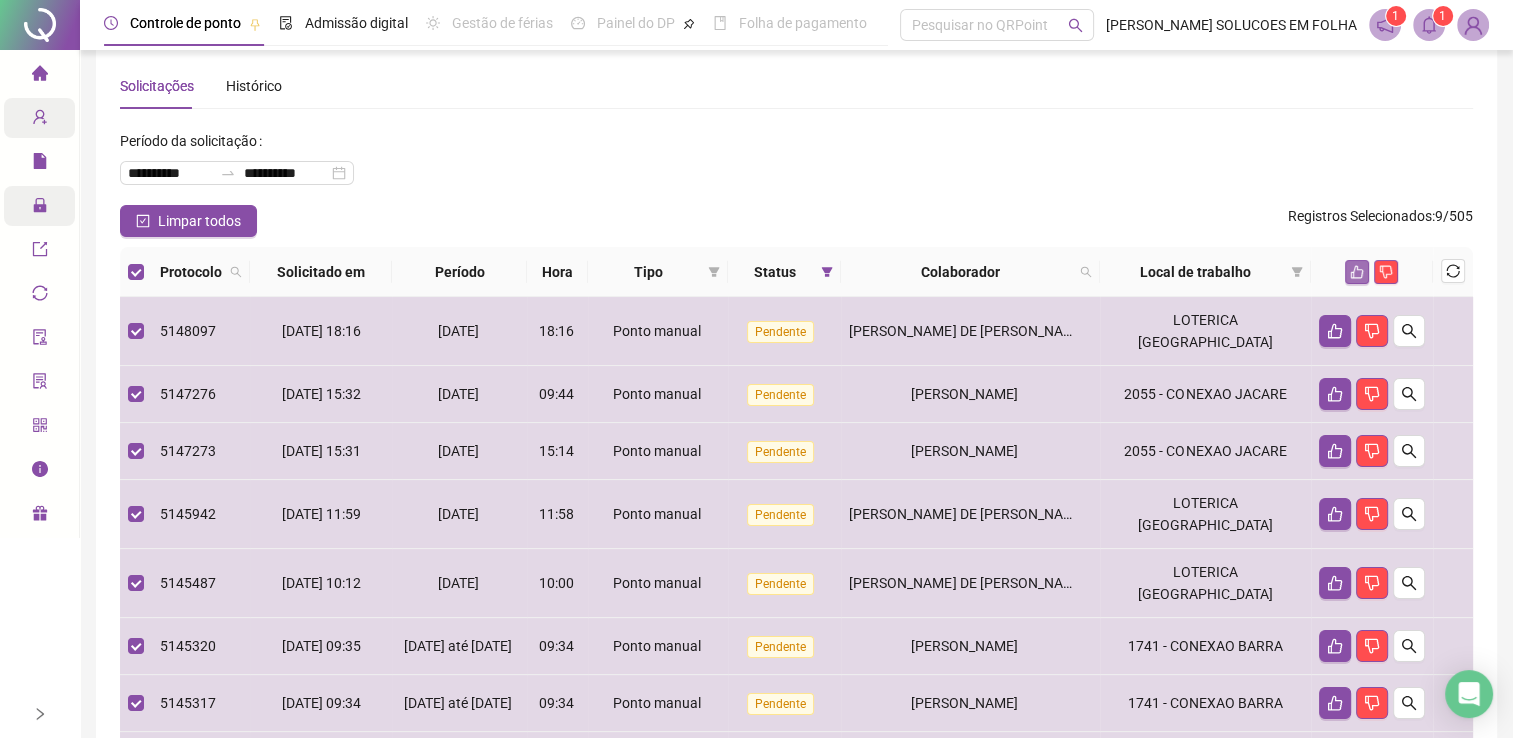 click 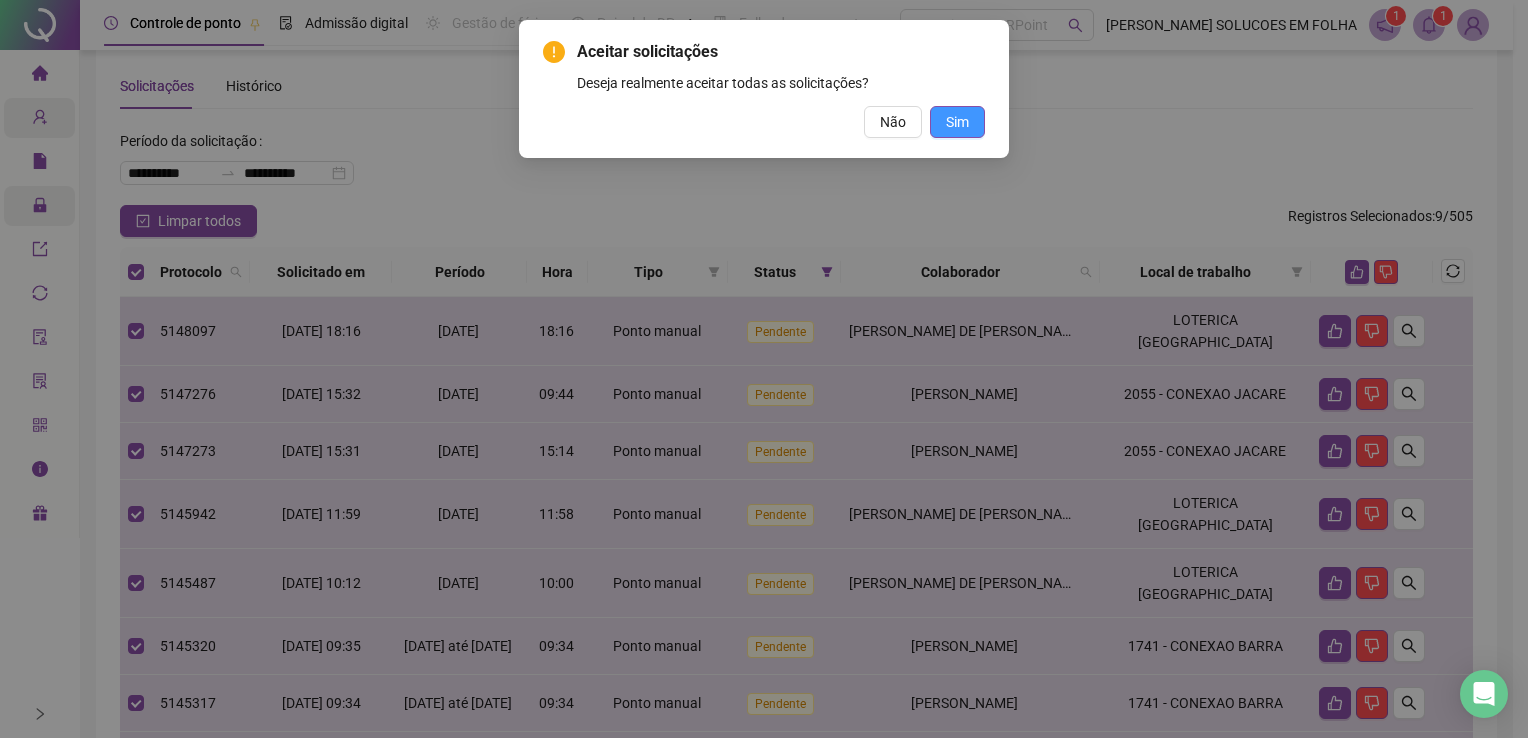click on "Sim" at bounding box center [957, 122] 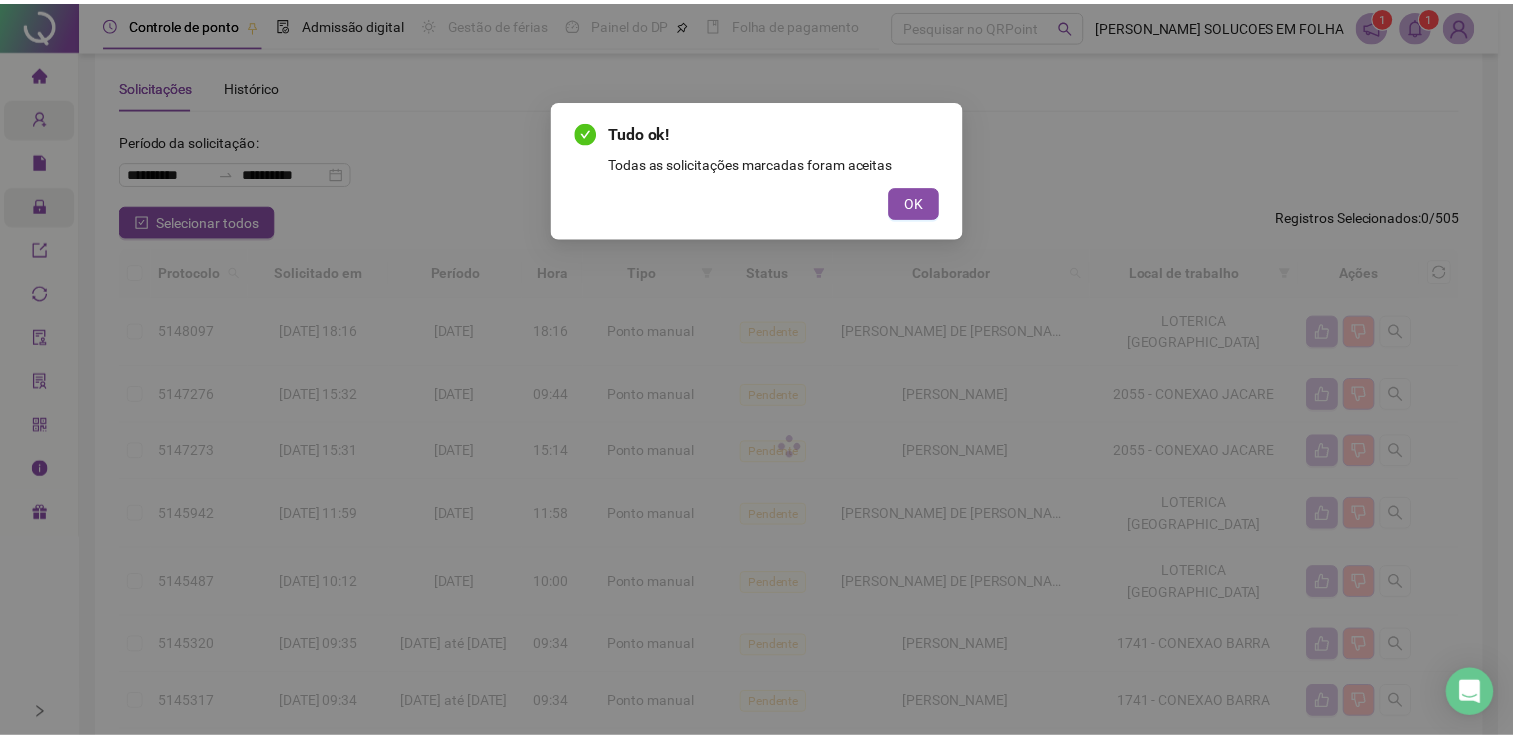scroll, scrollTop: 0, scrollLeft: 0, axis: both 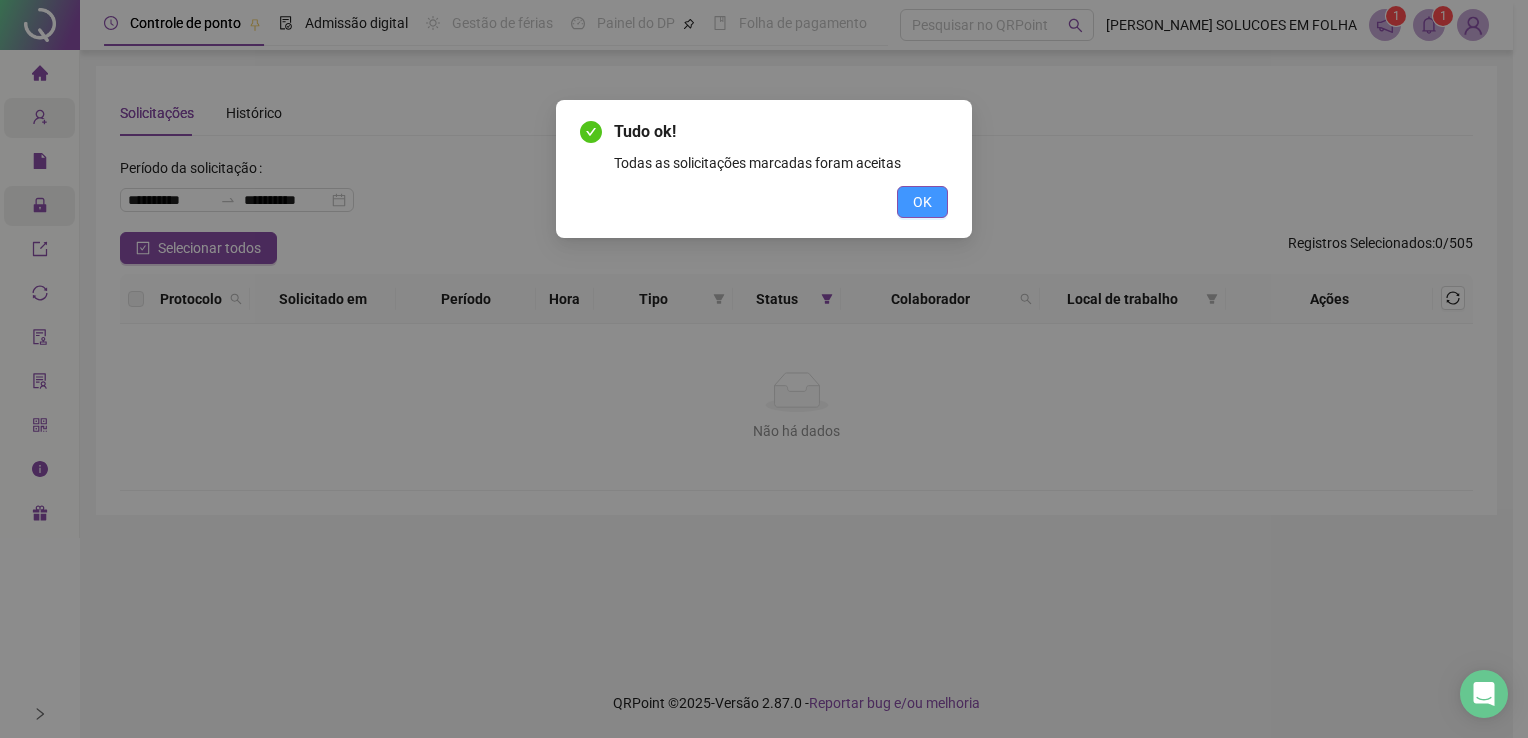 click on "OK" at bounding box center (922, 202) 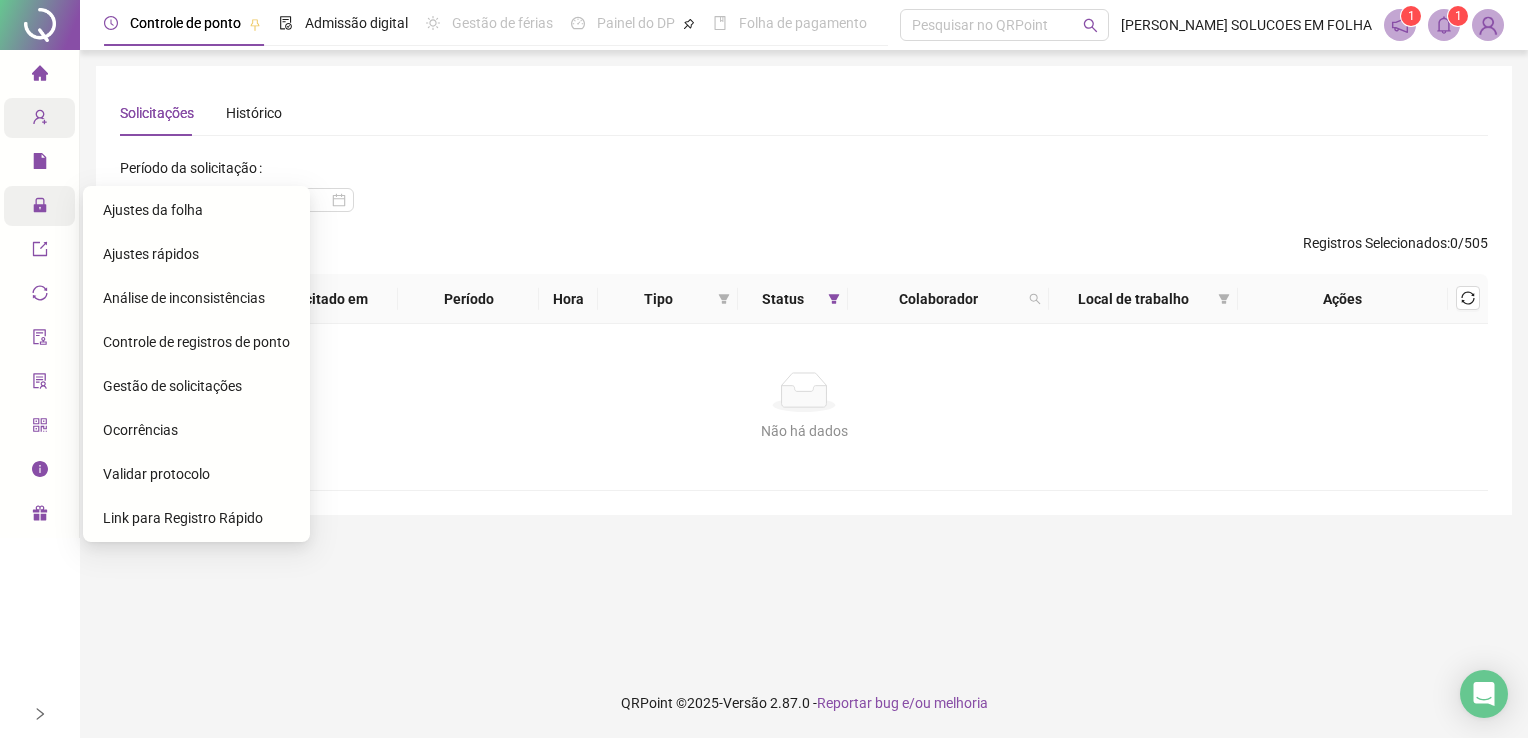 click at bounding box center [54, 206] 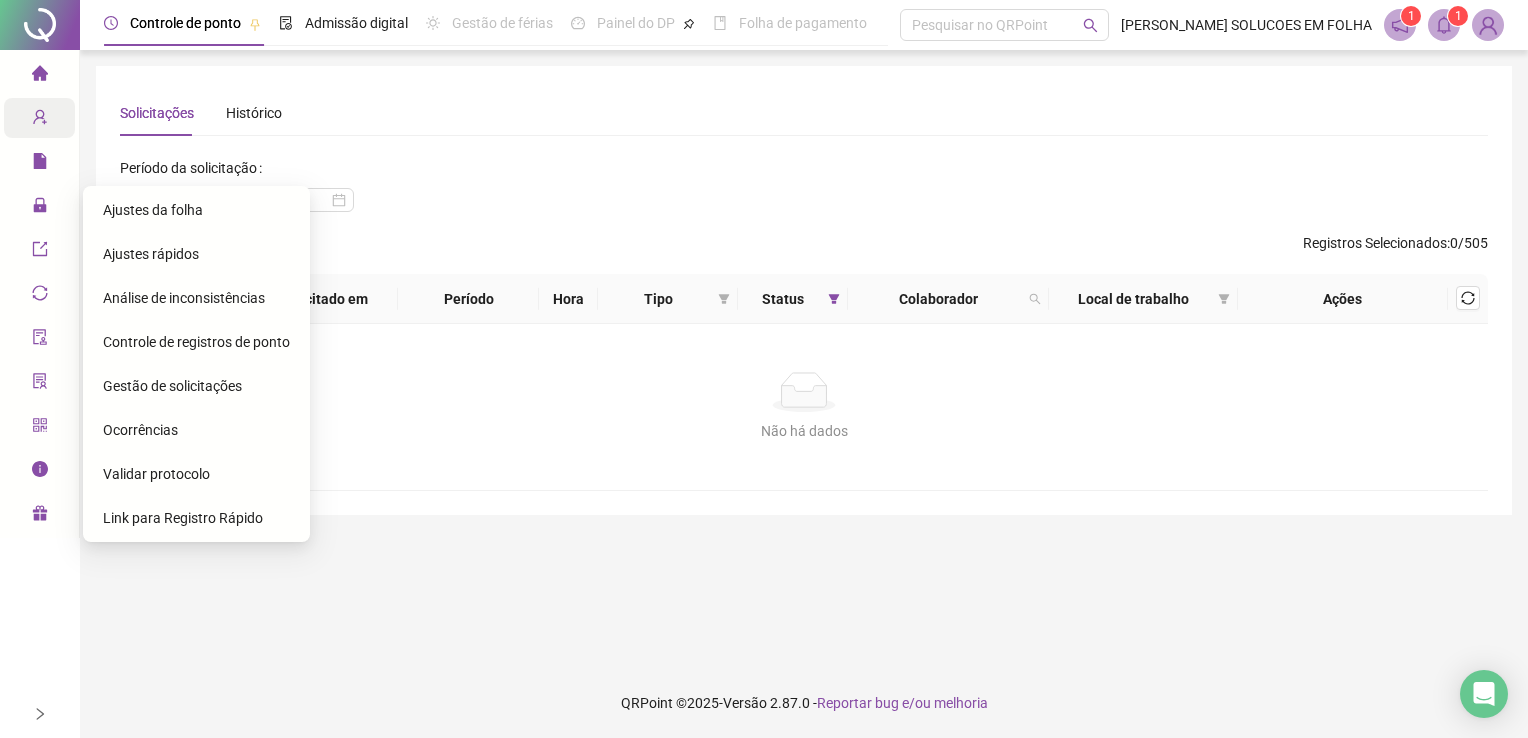 click on "Ajustes da folha" at bounding box center [153, 210] 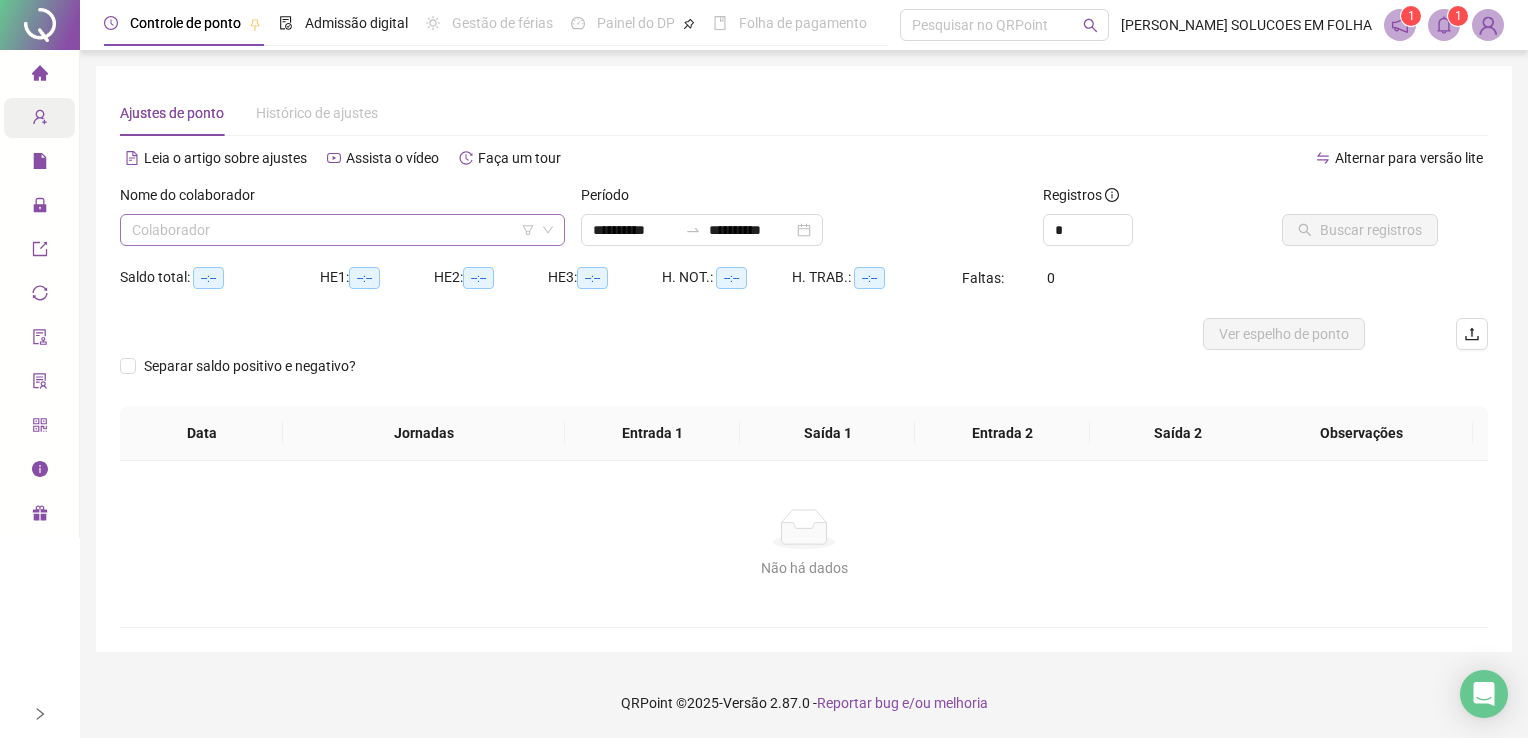 click at bounding box center (336, 230) 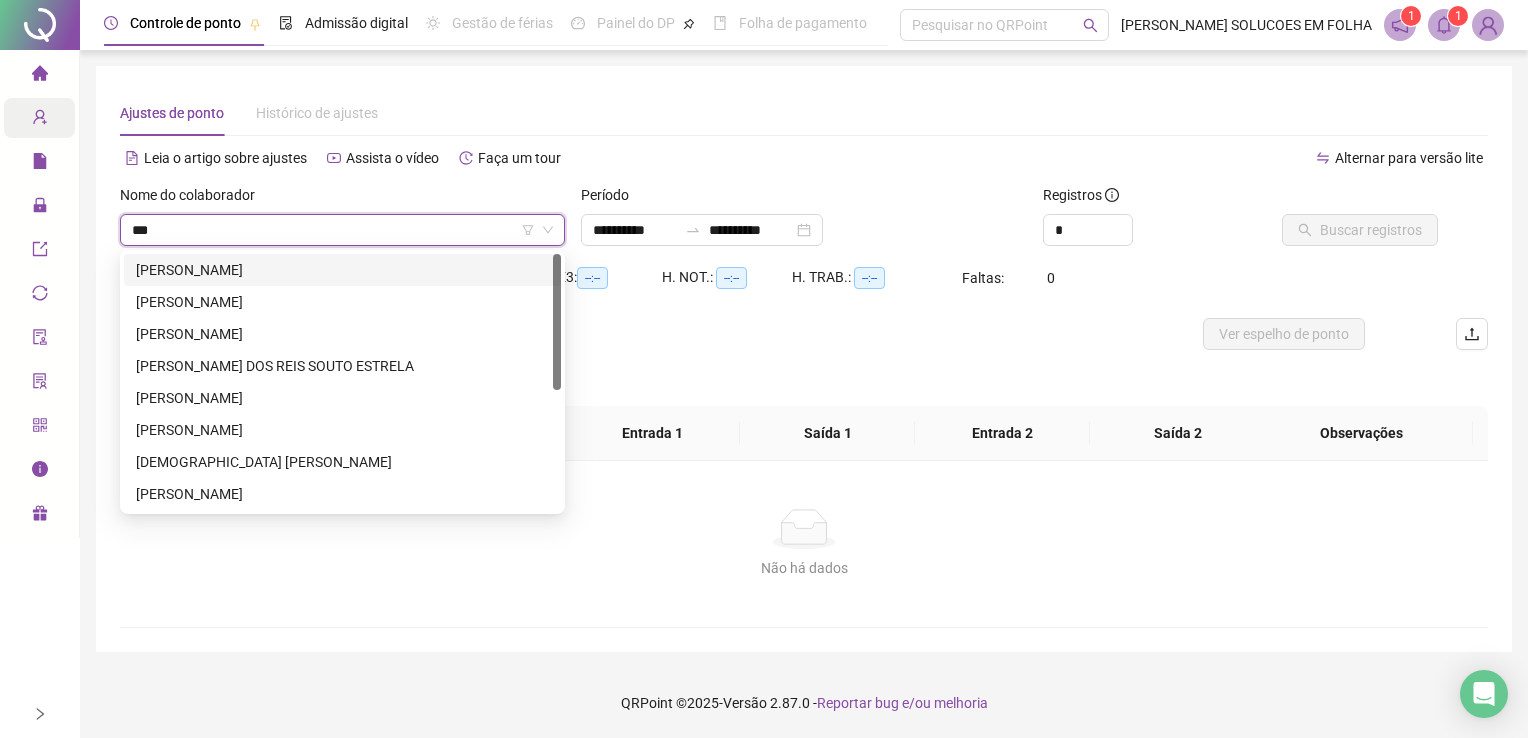 type on "****" 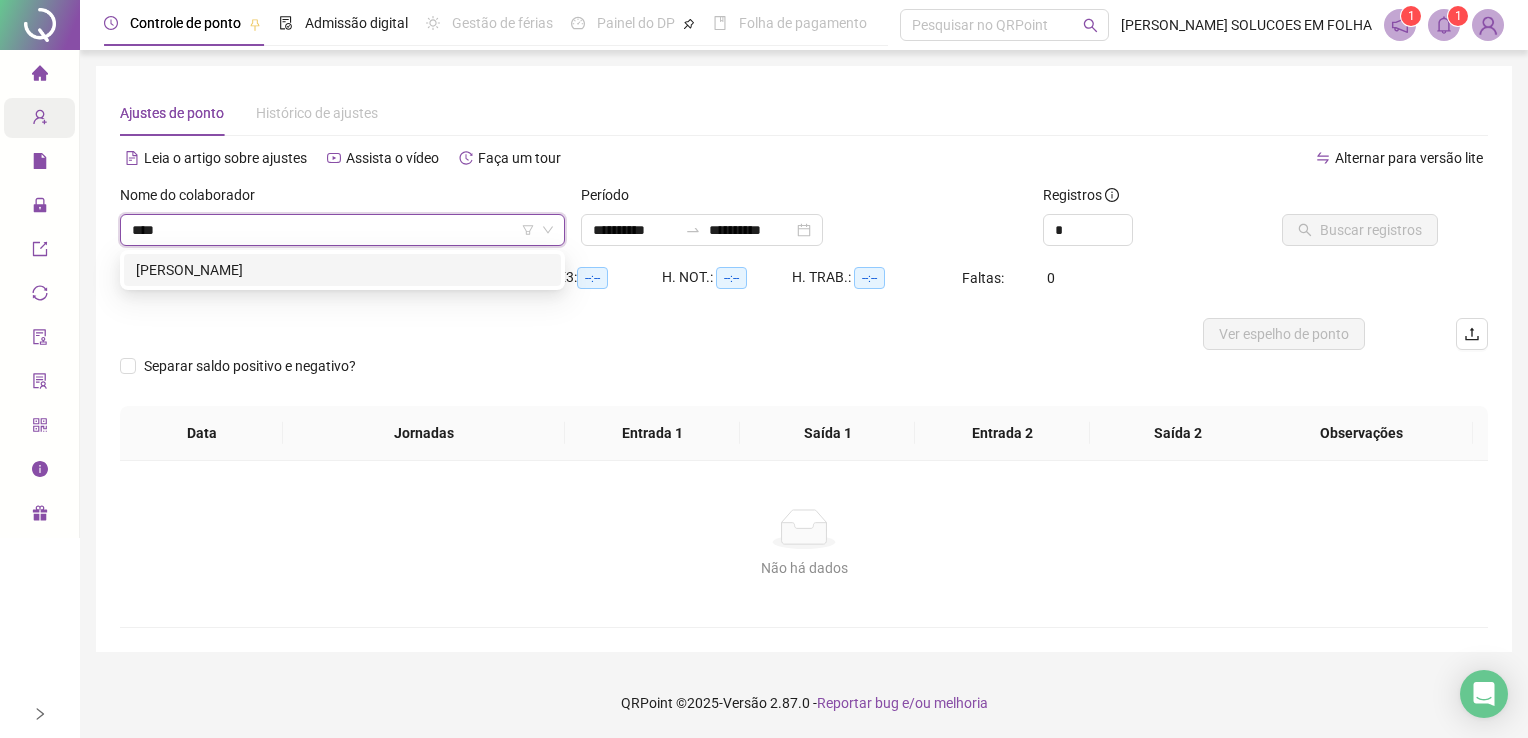 click on "[PERSON_NAME]" at bounding box center (342, 270) 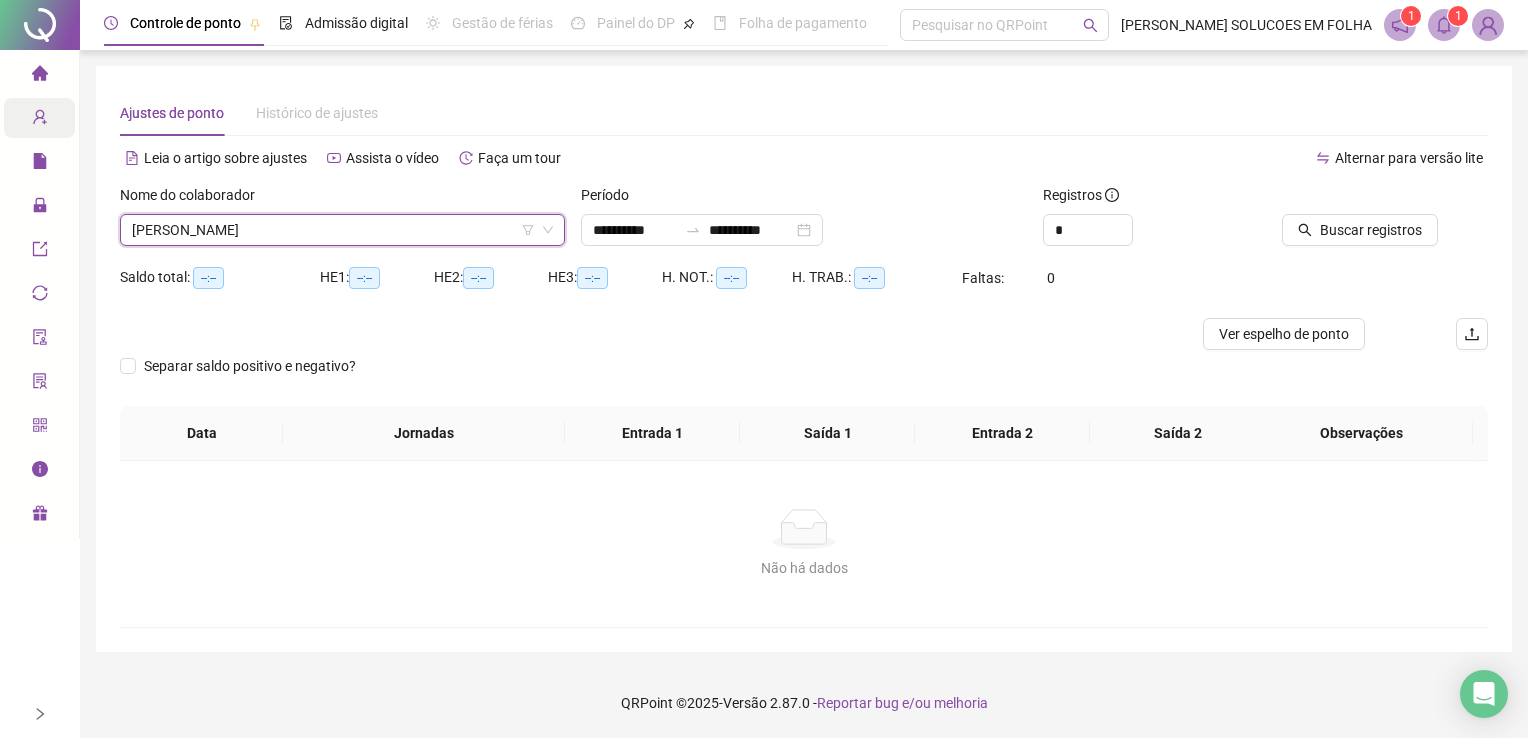 click on "**********" at bounding box center (803, 223) 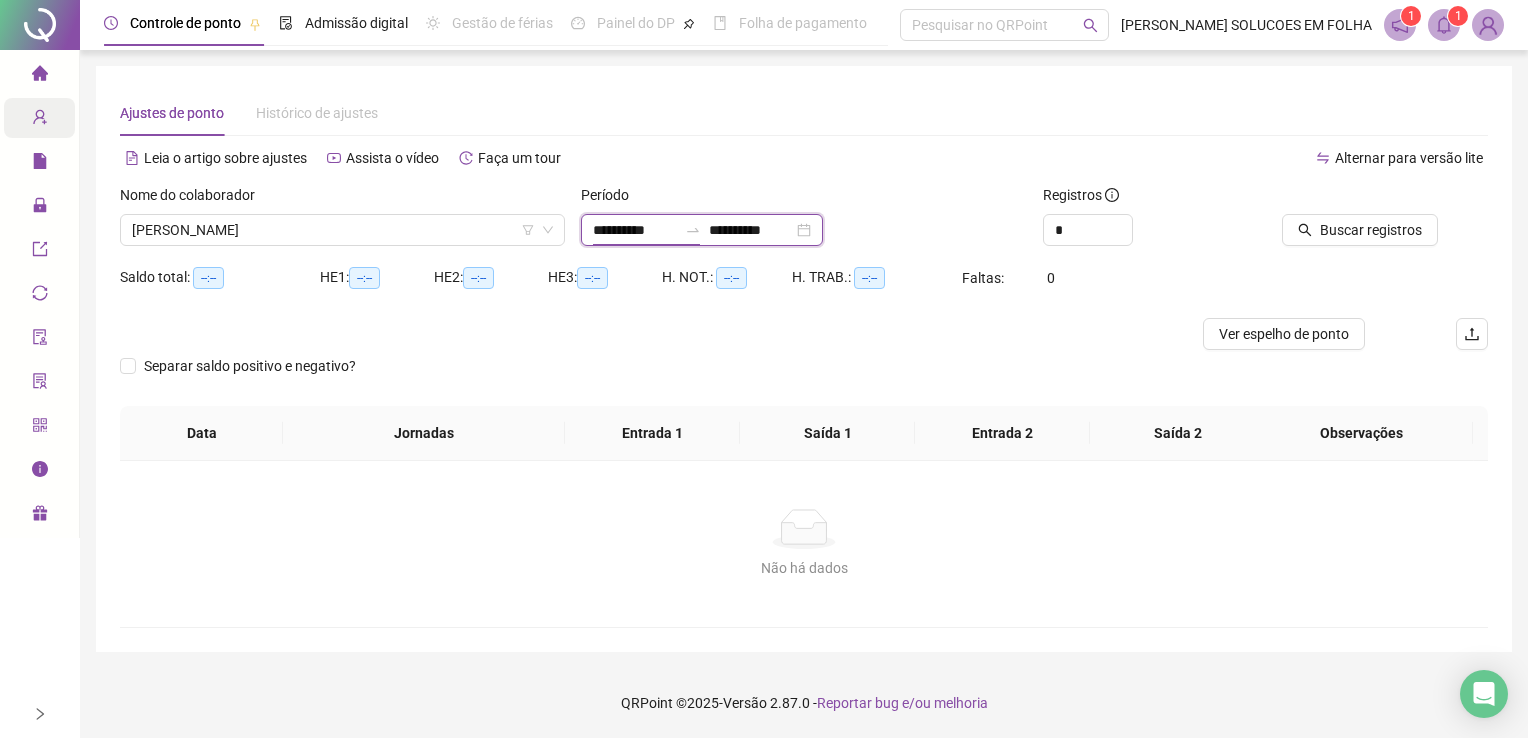 click on "**********" at bounding box center [635, 230] 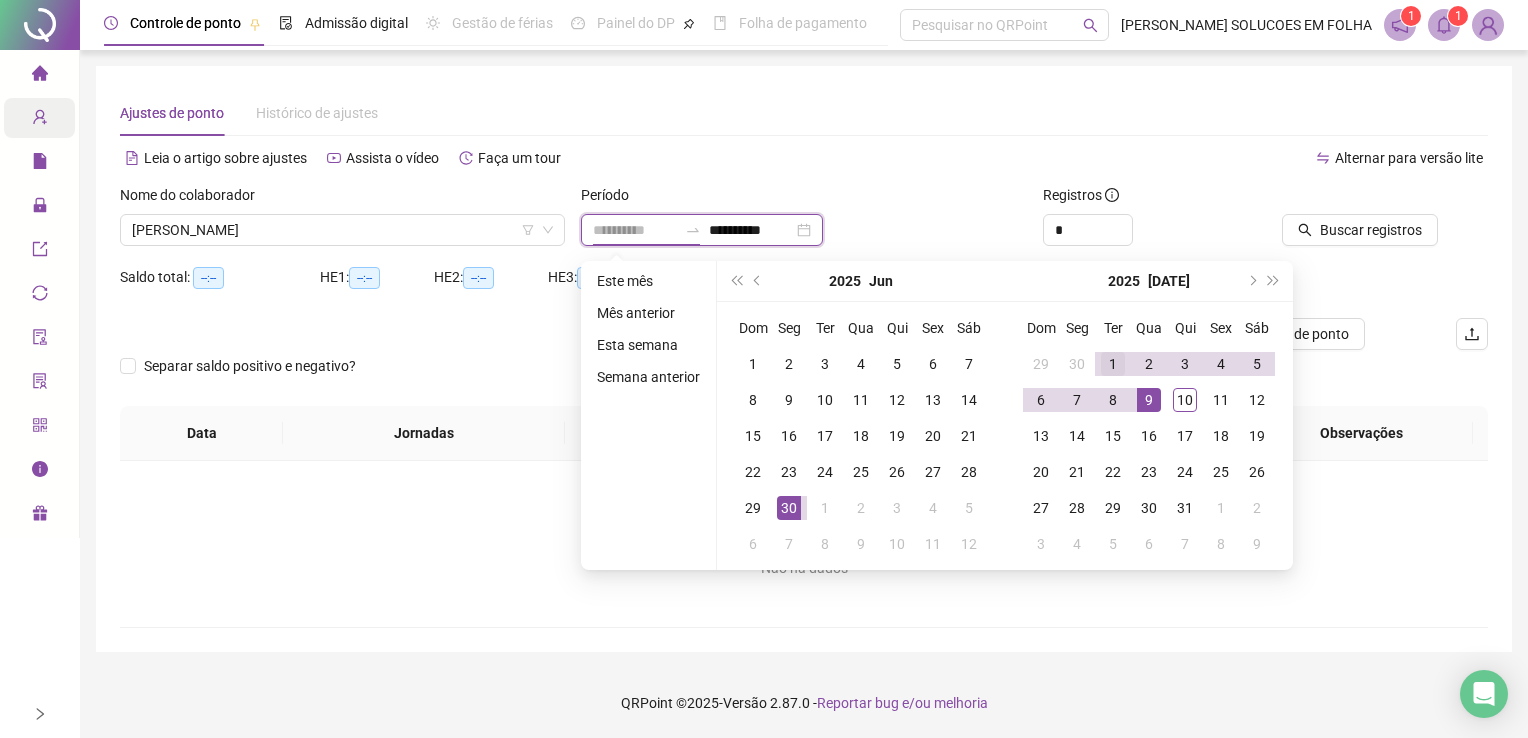 type on "**********" 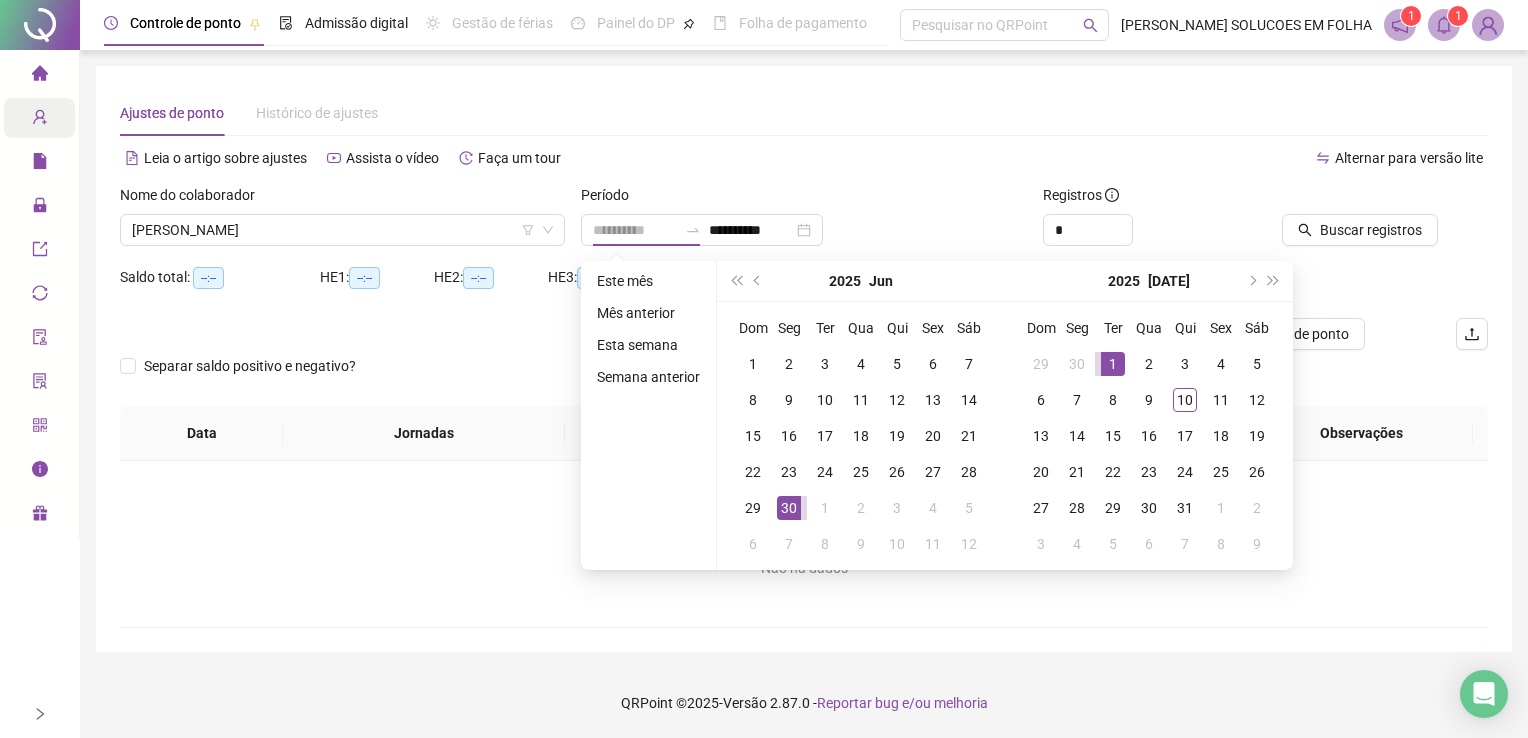 click on "1" at bounding box center [1113, 364] 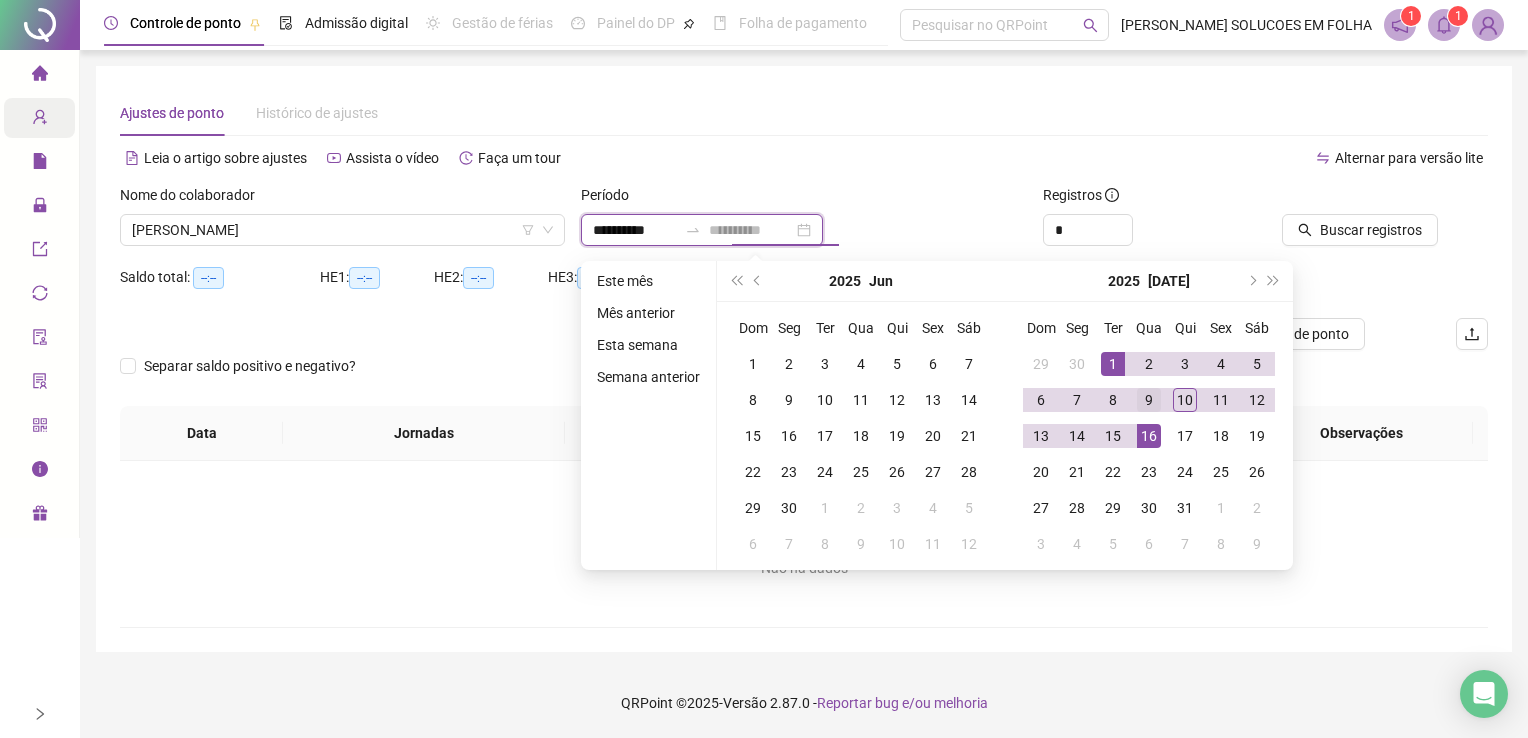 type on "**********" 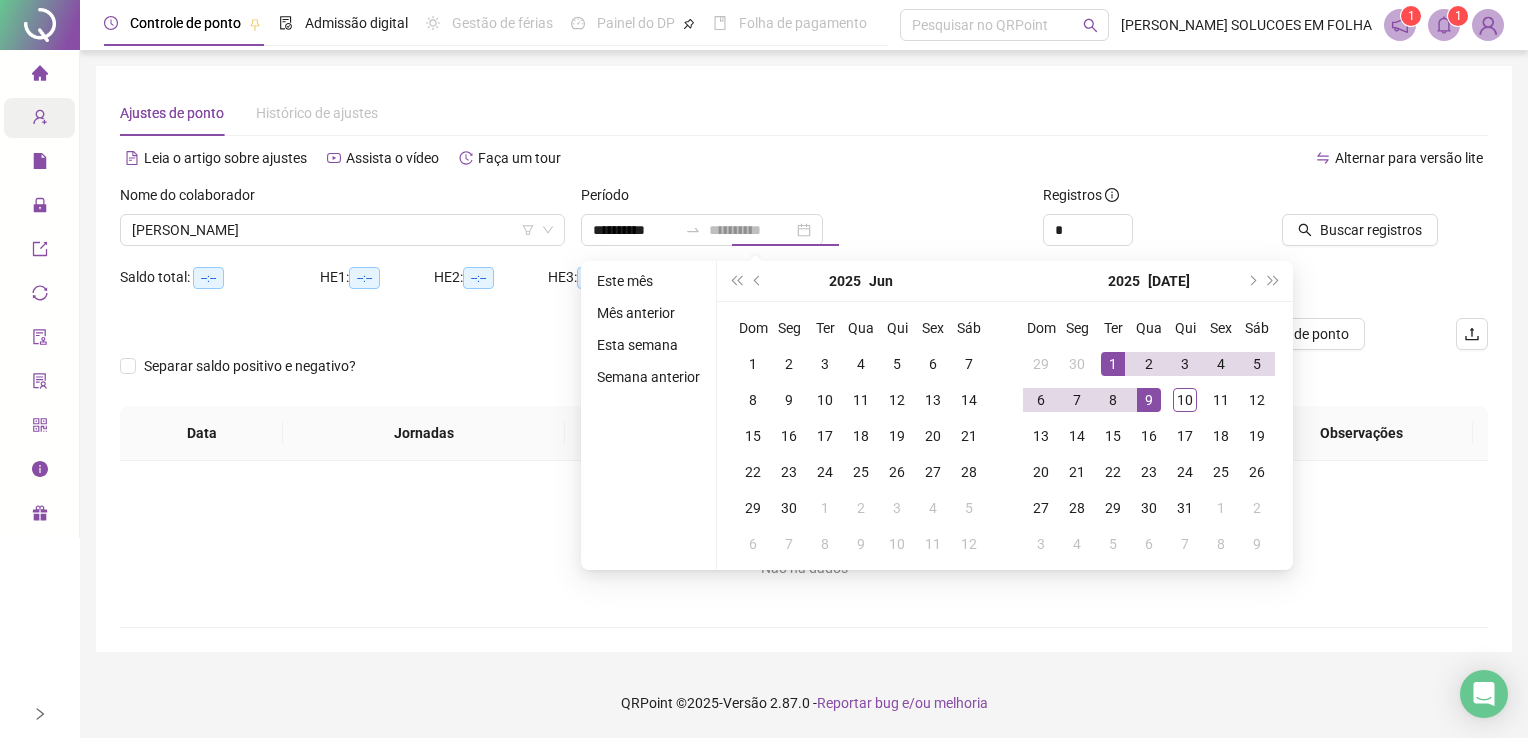 click on "9" at bounding box center [1149, 400] 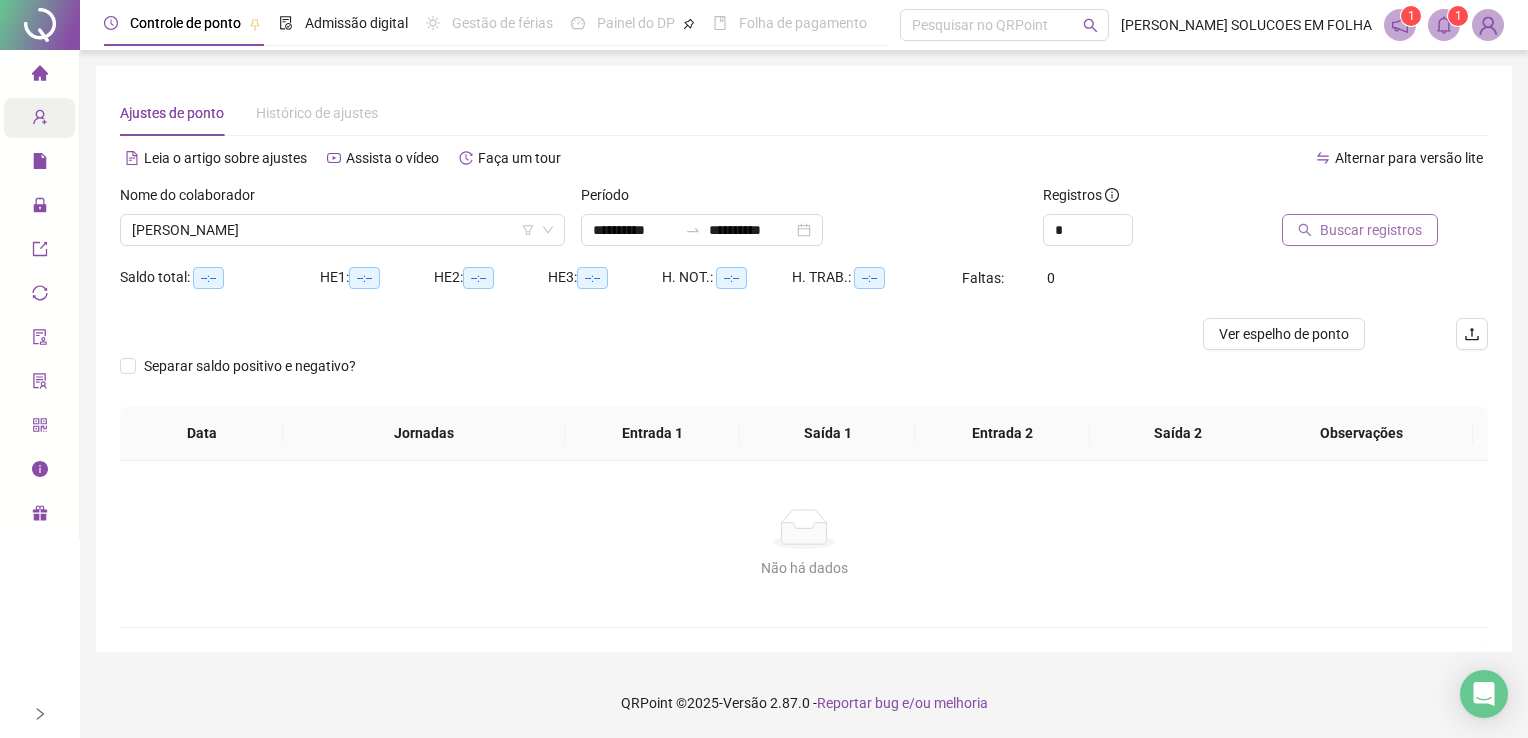 click on "Buscar registros" at bounding box center [1371, 230] 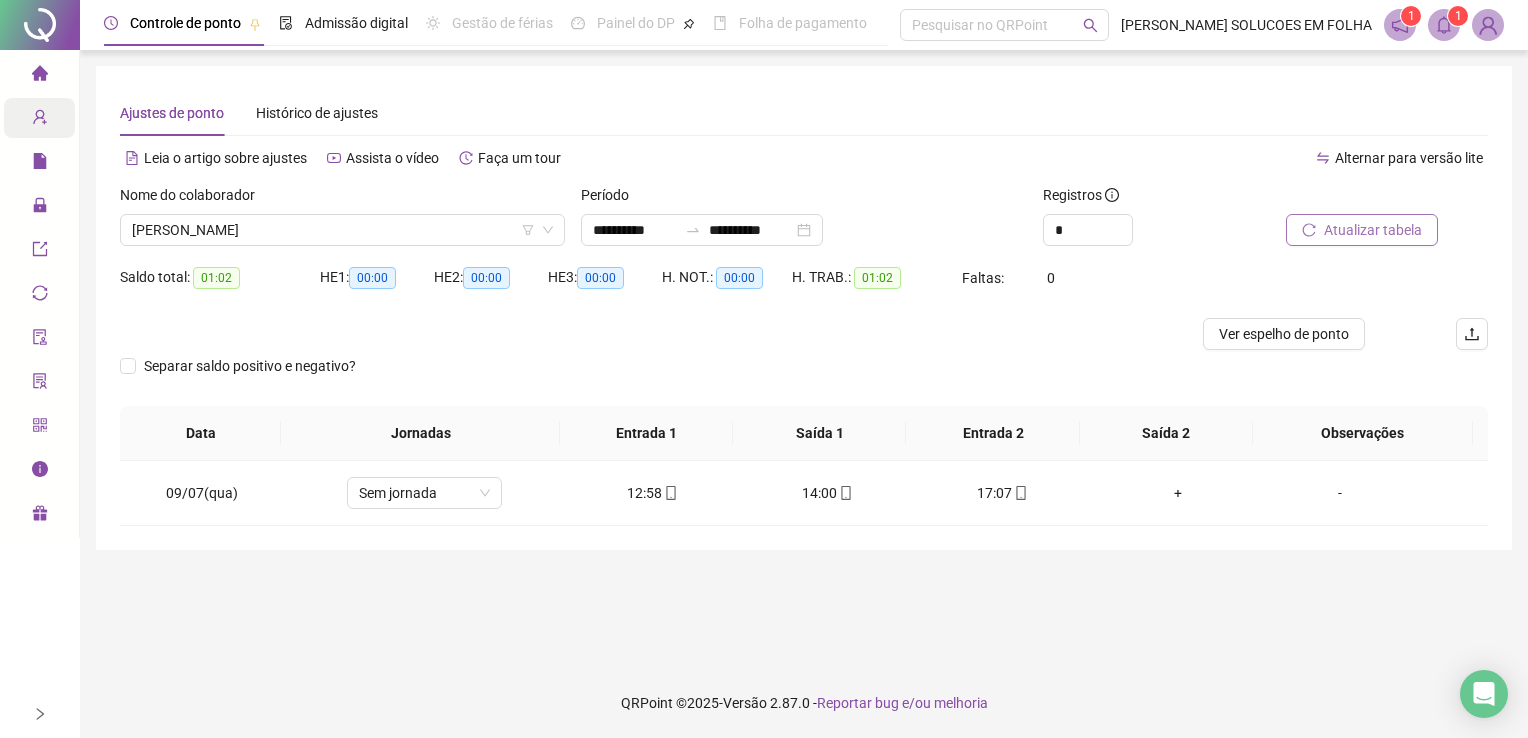 click on "Cadastros" at bounding box center (39, 118) 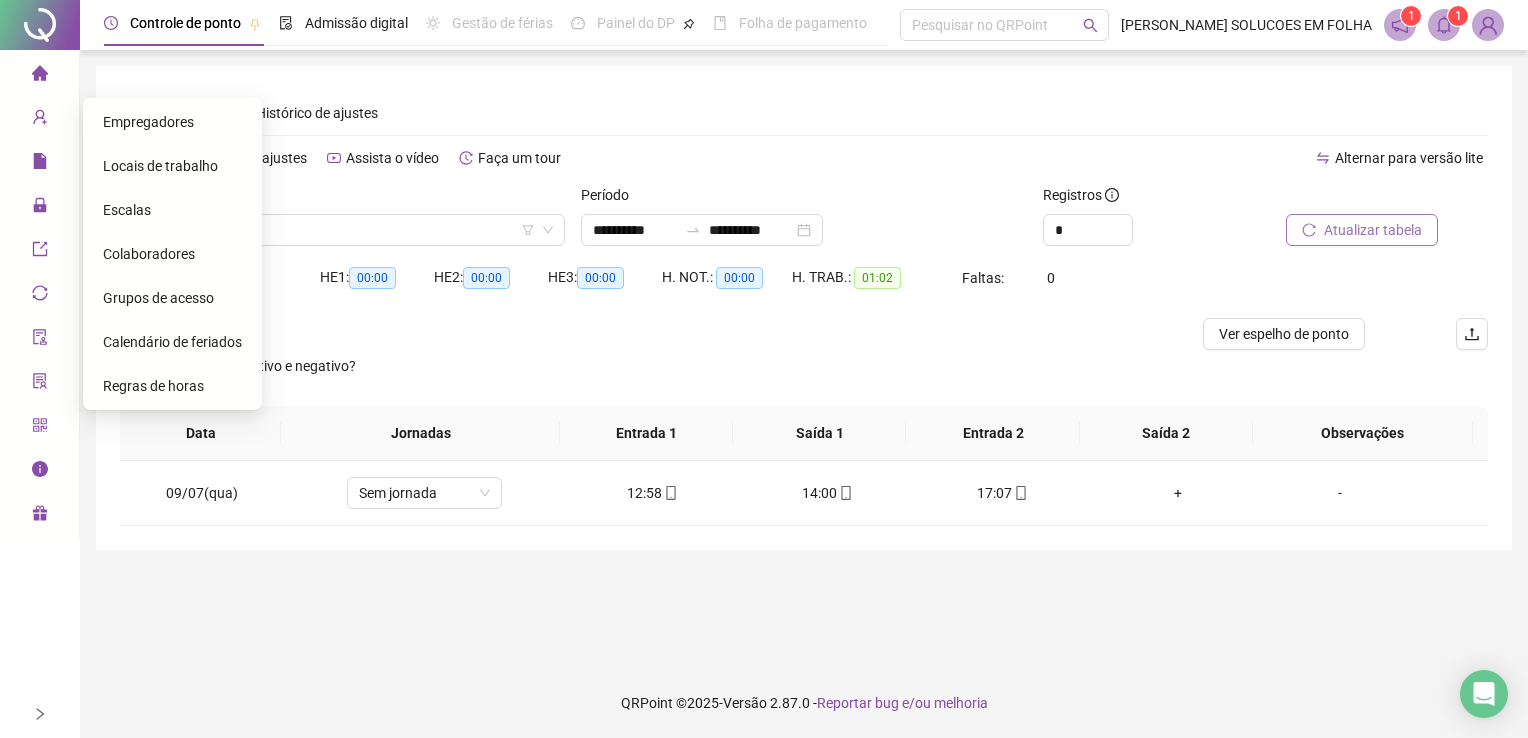 click on "Colaboradores" at bounding box center [149, 254] 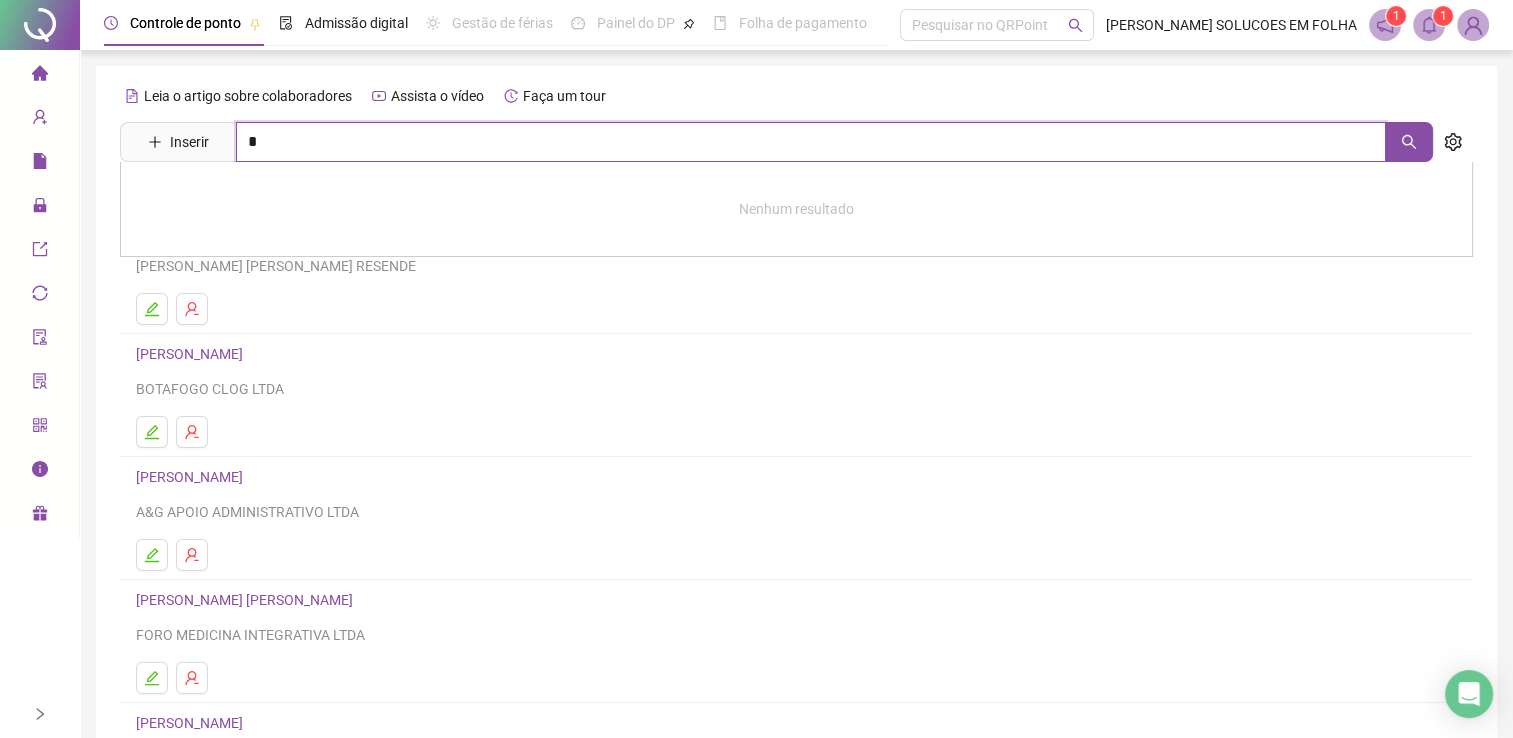 click on "*" at bounding box center [811, 142] 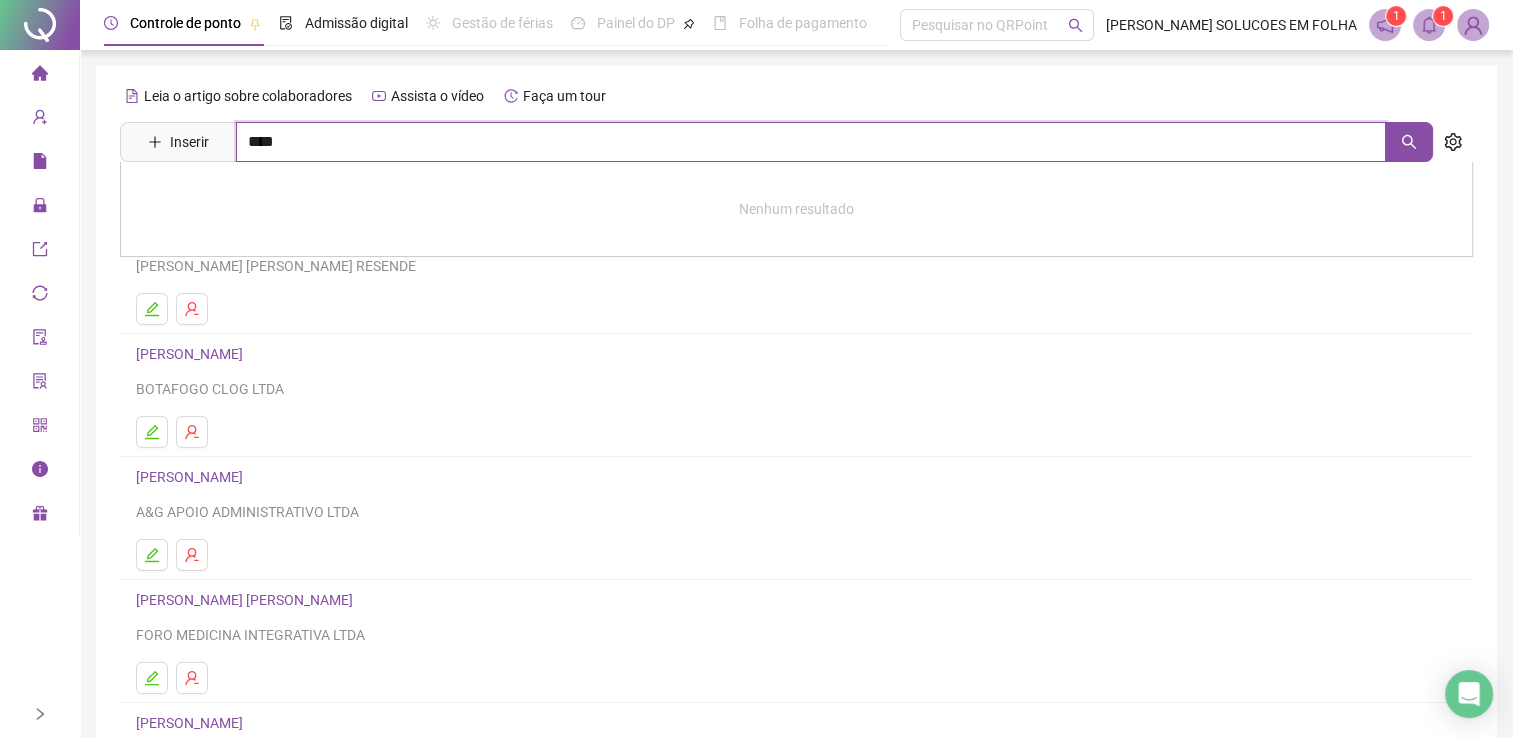type on "****" 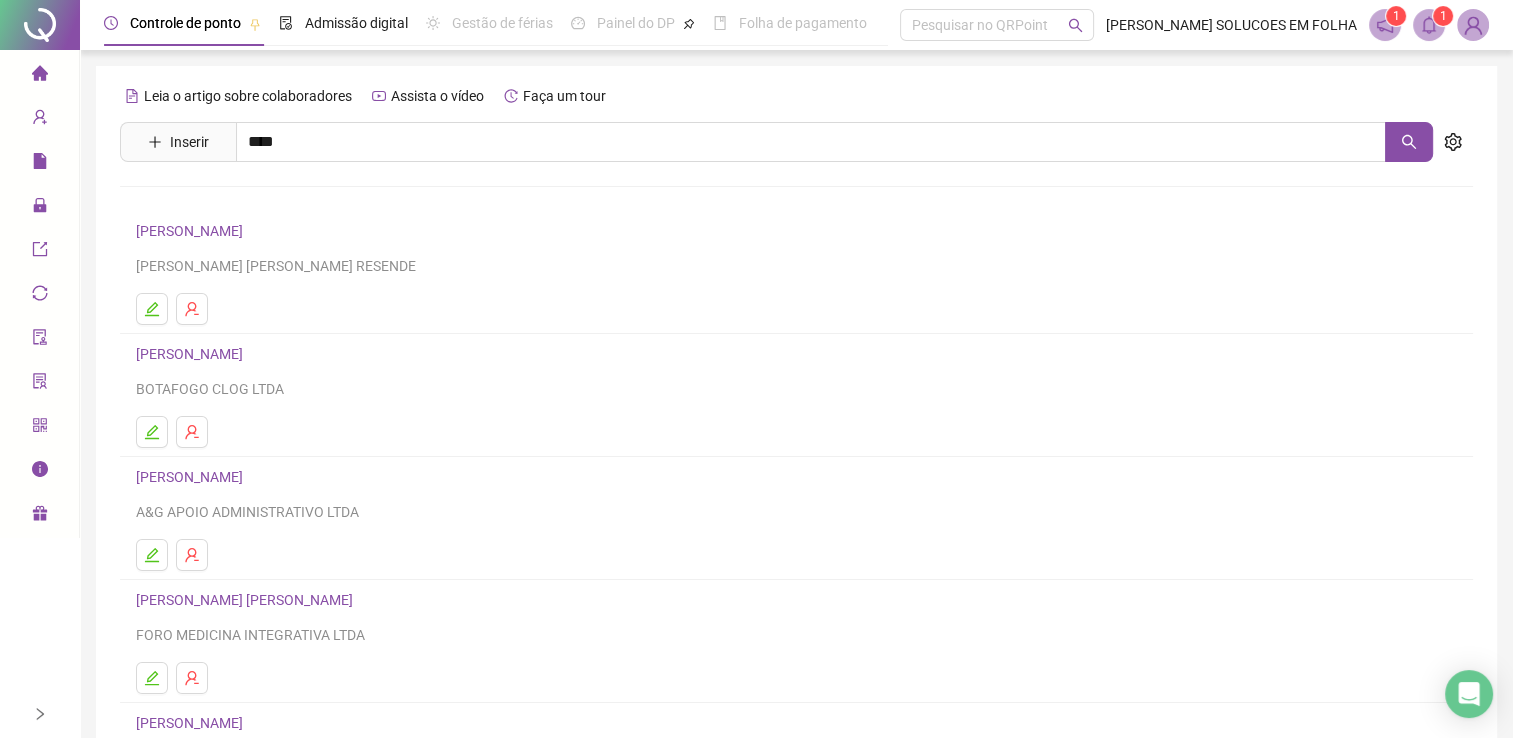 click on "[PERSON_NAME]" at bounding box center (210, 201) 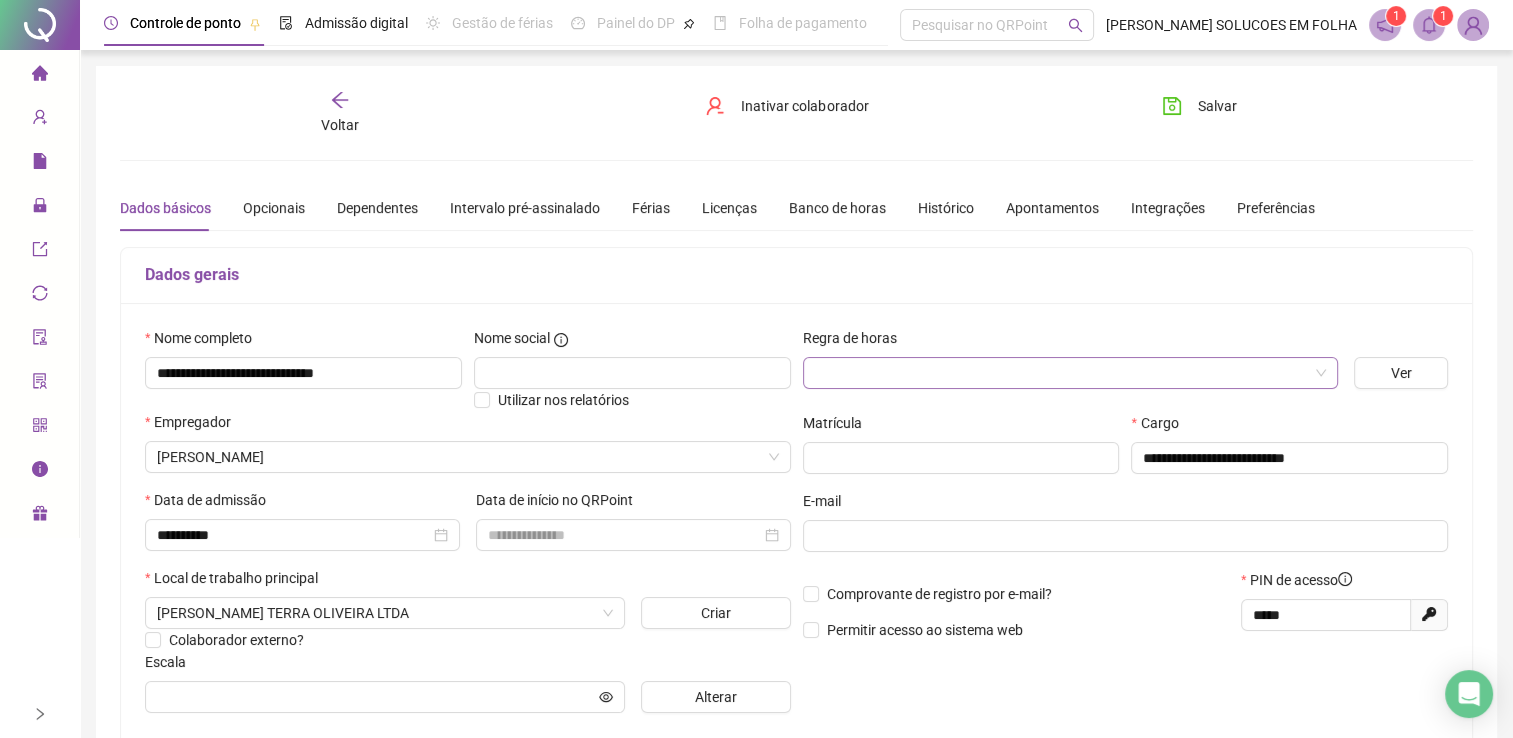 click at bounding box center (1064, 373) 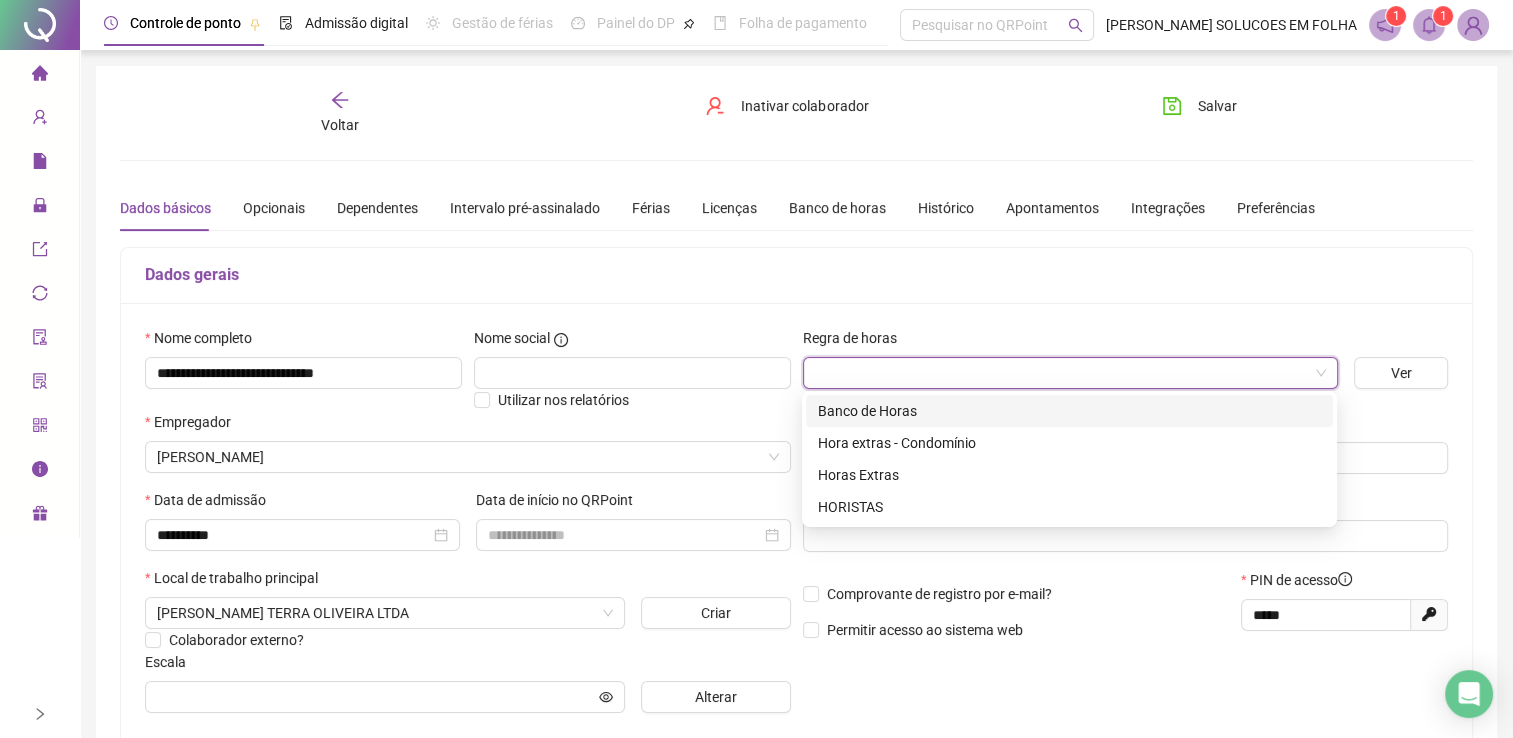 click on "Banco de Horas" at bounding box center (1069, 411) 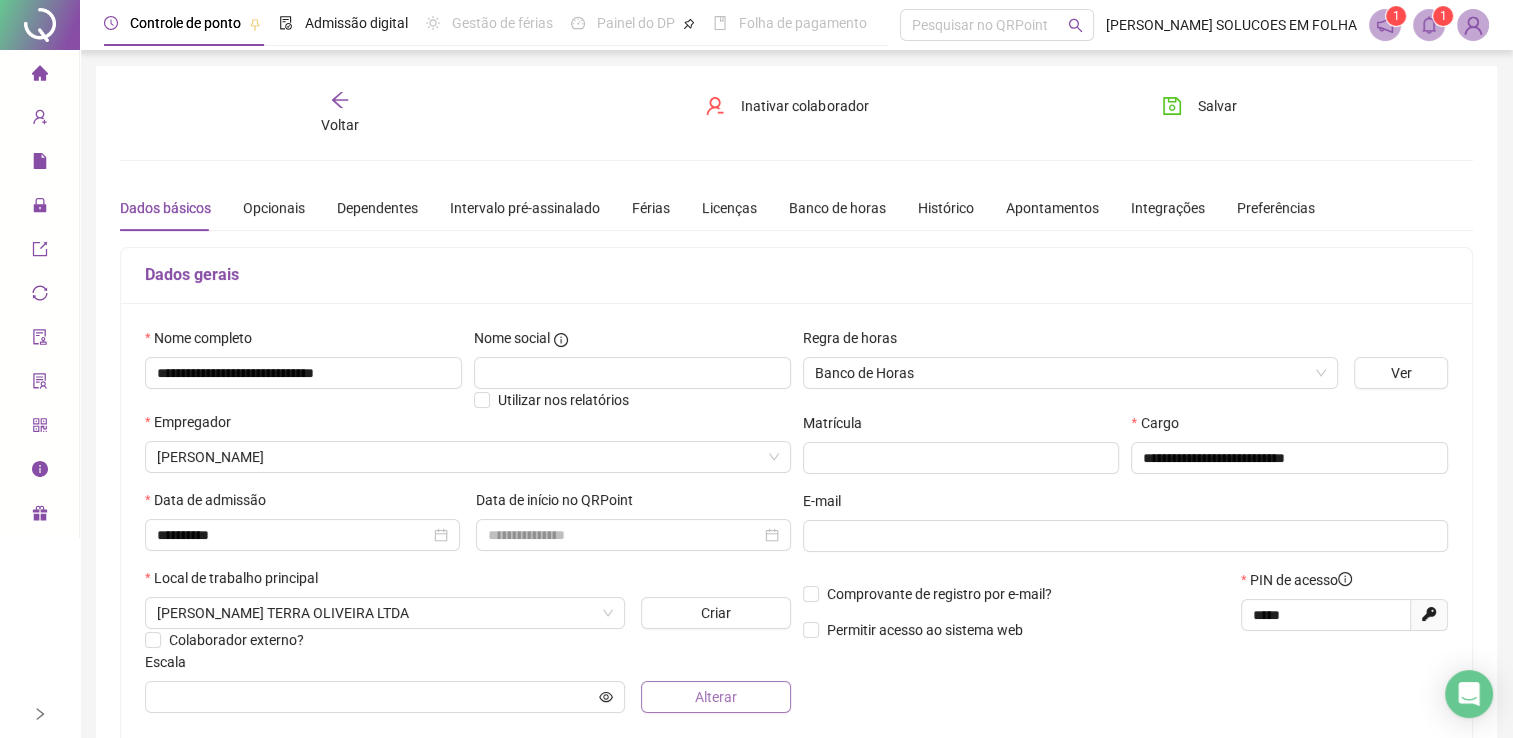 click on "Alterar" at bounding box center [715, 697] 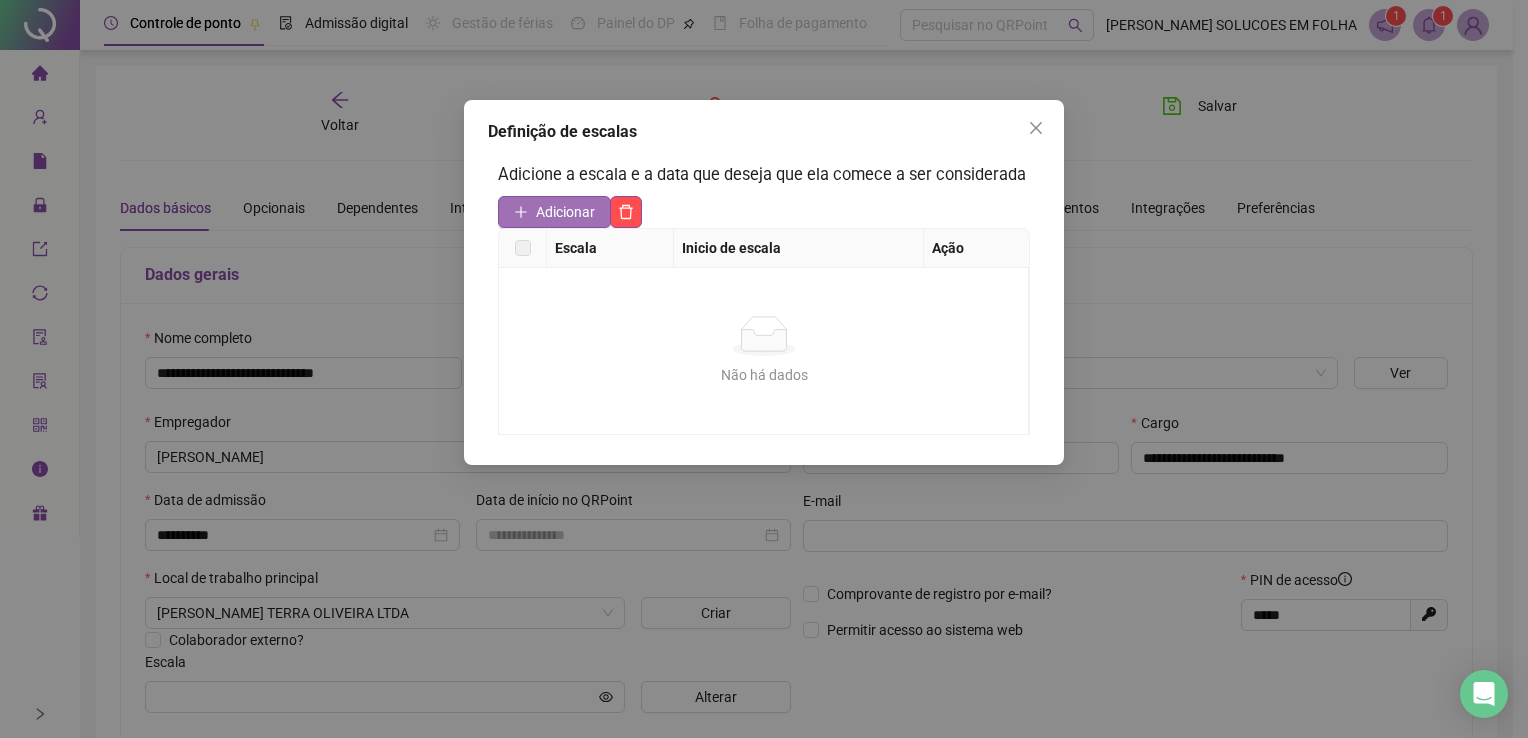click on "Adicionar" at bounding box center (565, 212) 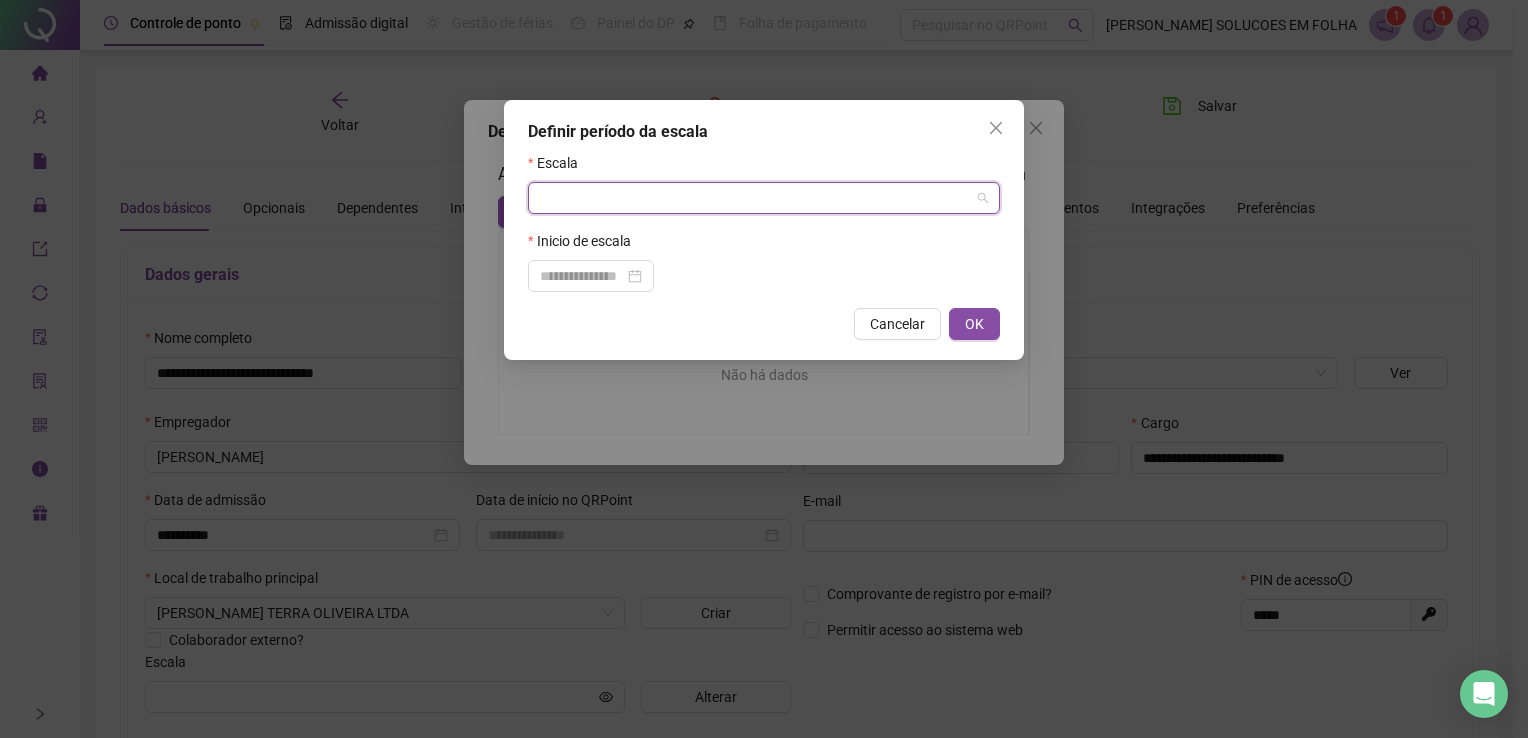 click at bounding box center [758, 198] 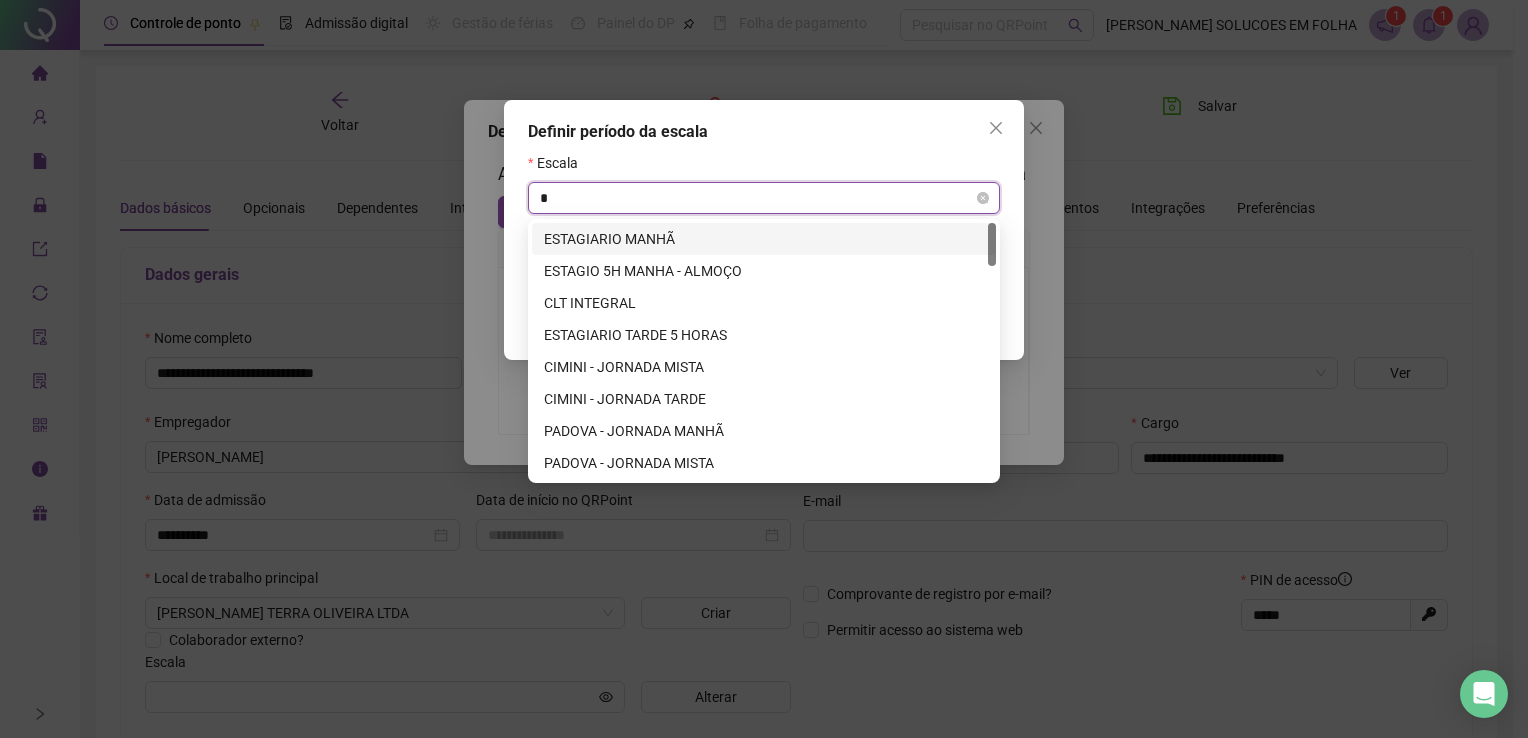 type on "**" 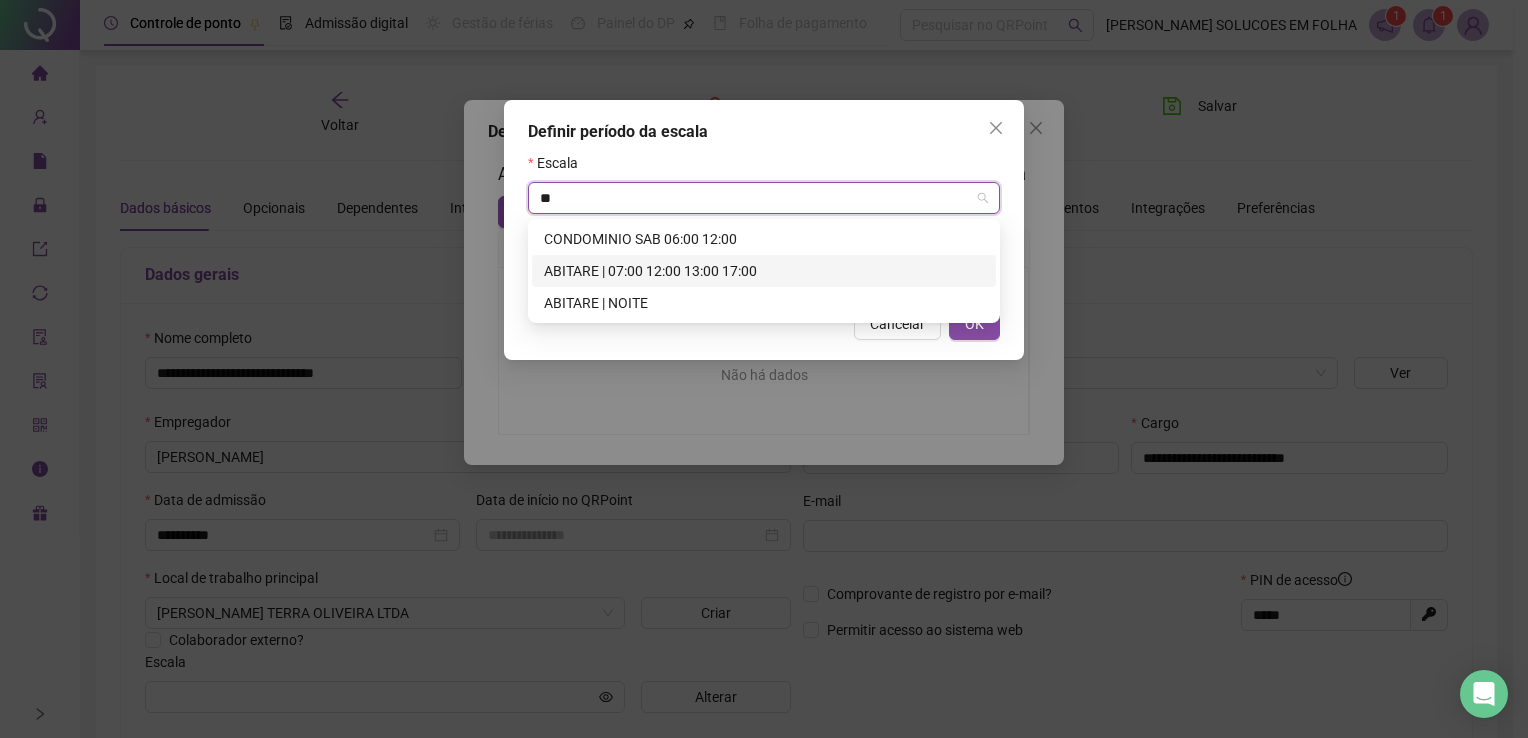 click on "ABITARE | 07:00 12:00 13:00 17:00" at bounding box center [764, 271] 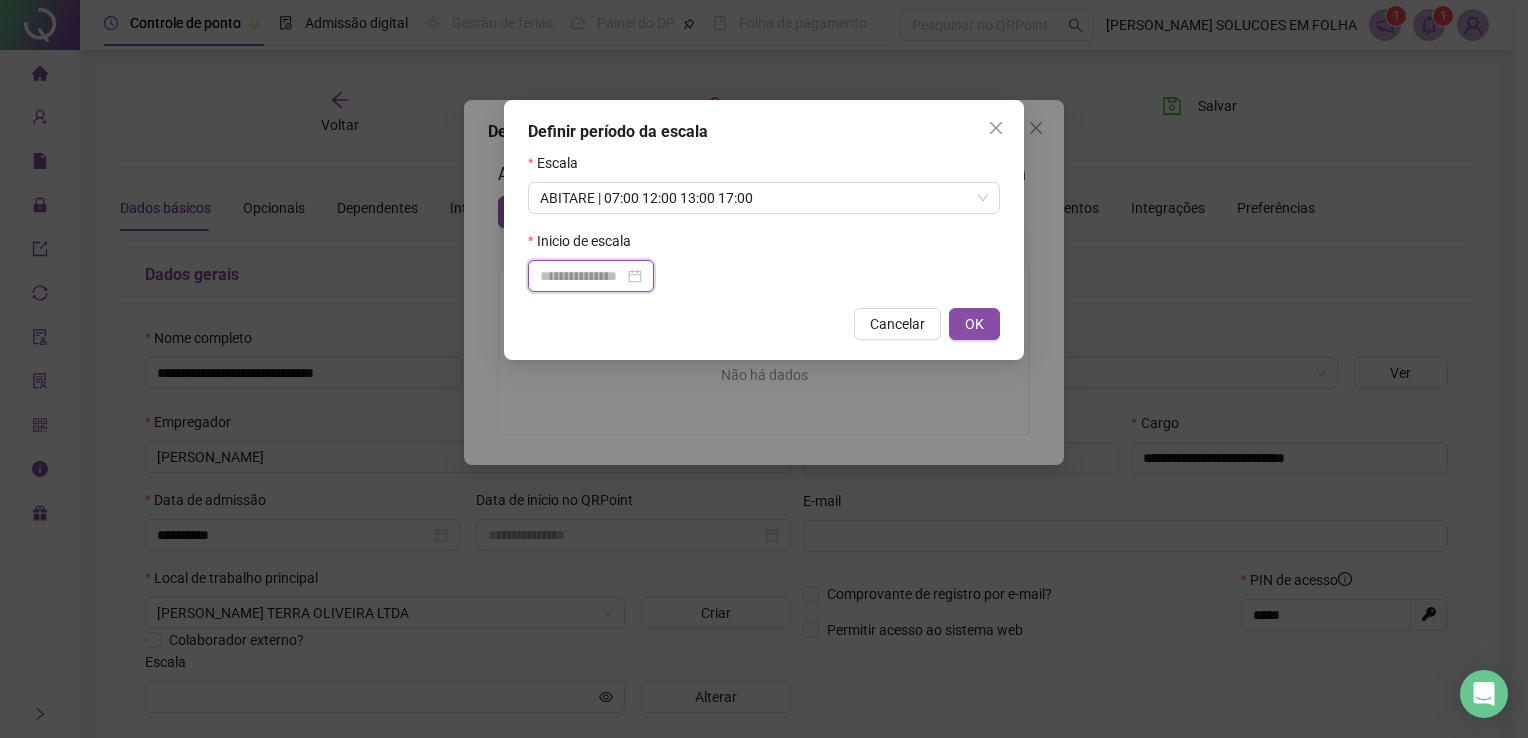 click at bounding box center (582, 276) 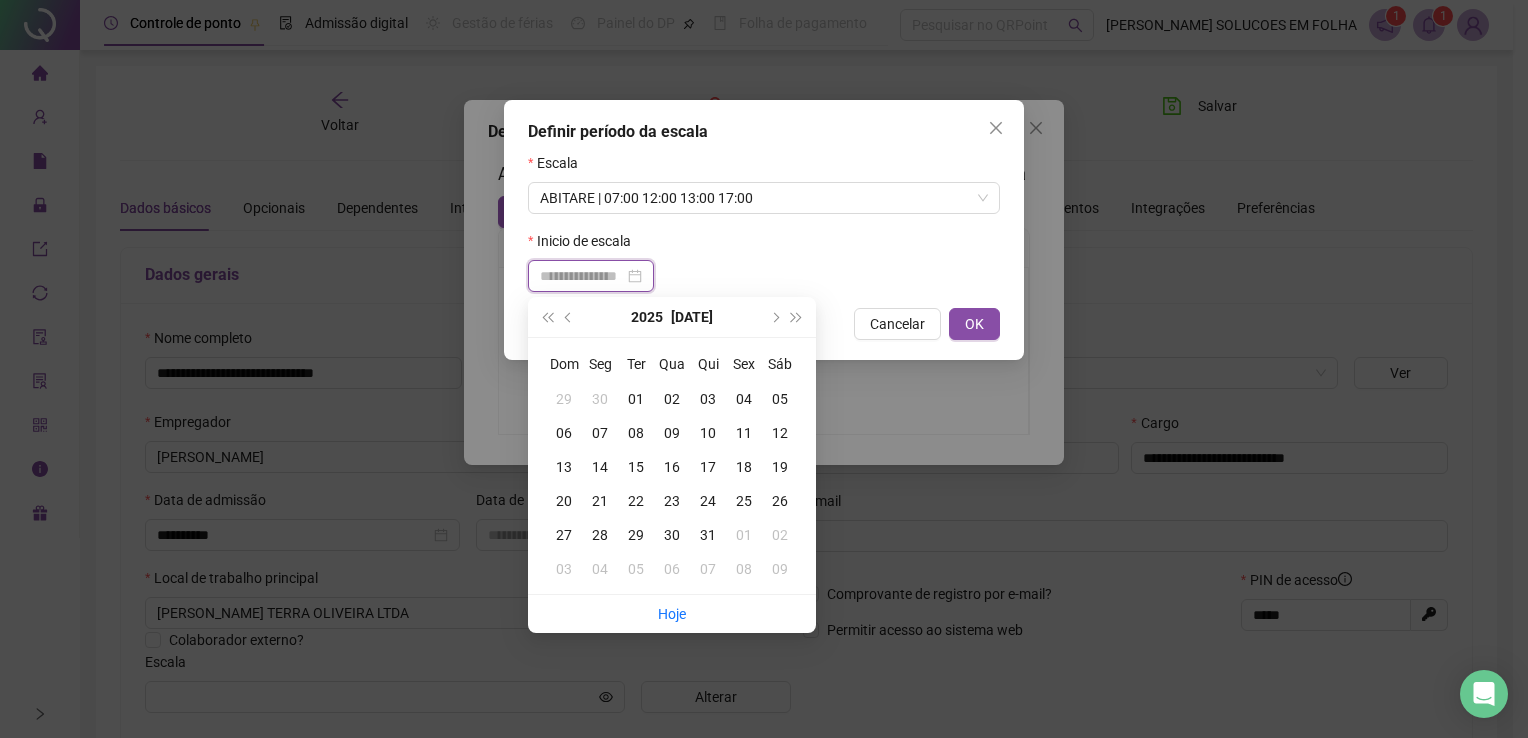 type on "**********" 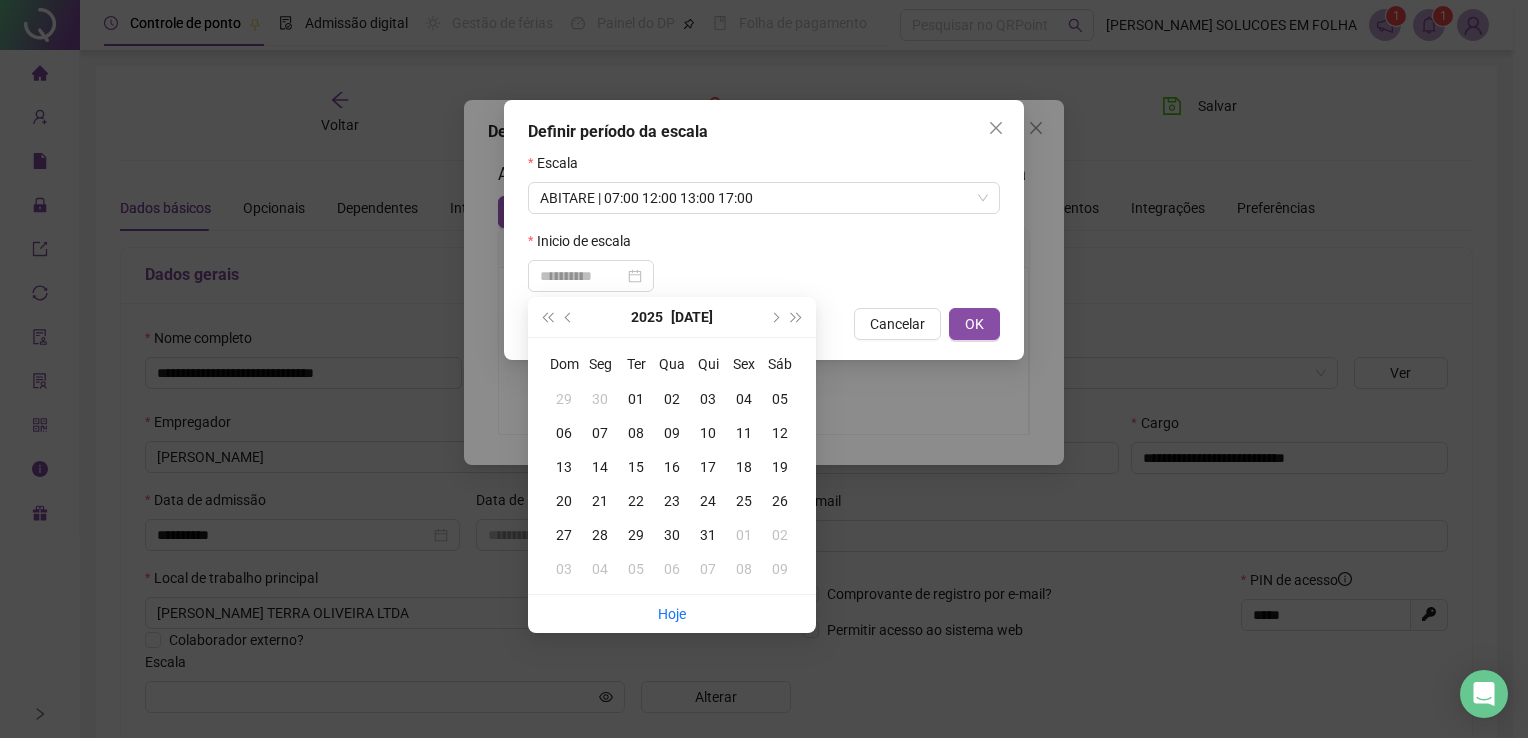 click on "01" at bounding box center (636, 399) 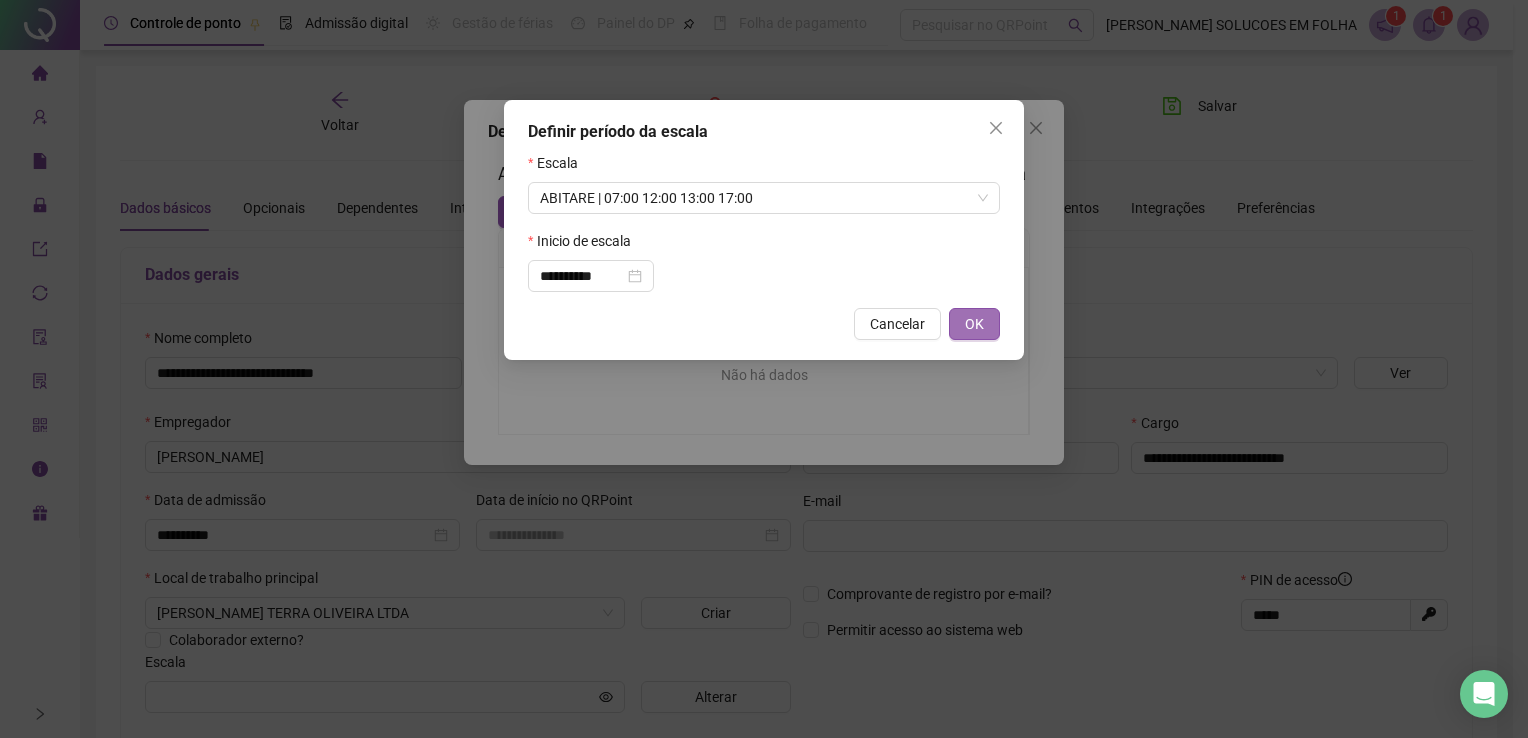 click on "OK" at bounding box center [974, 324] 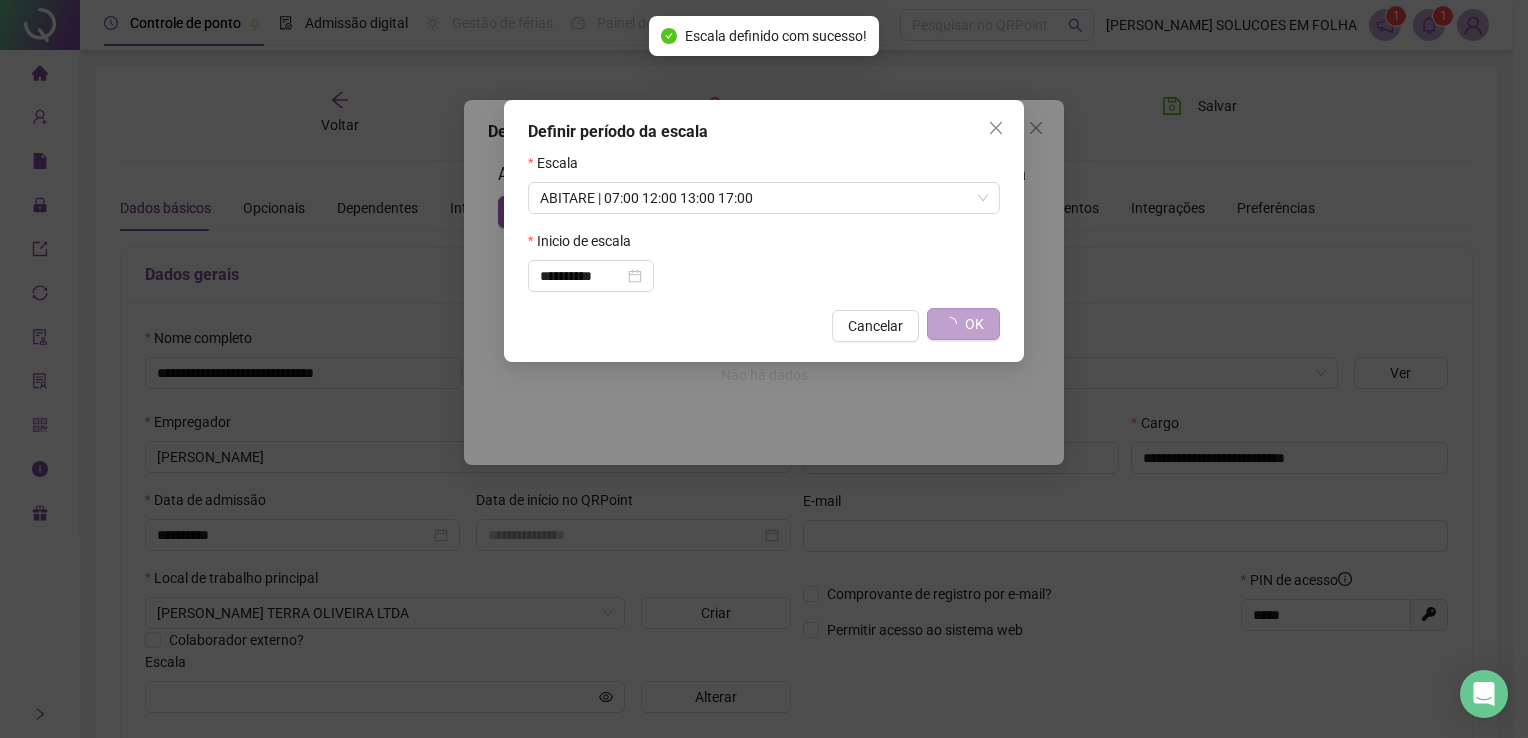 type on "**********" 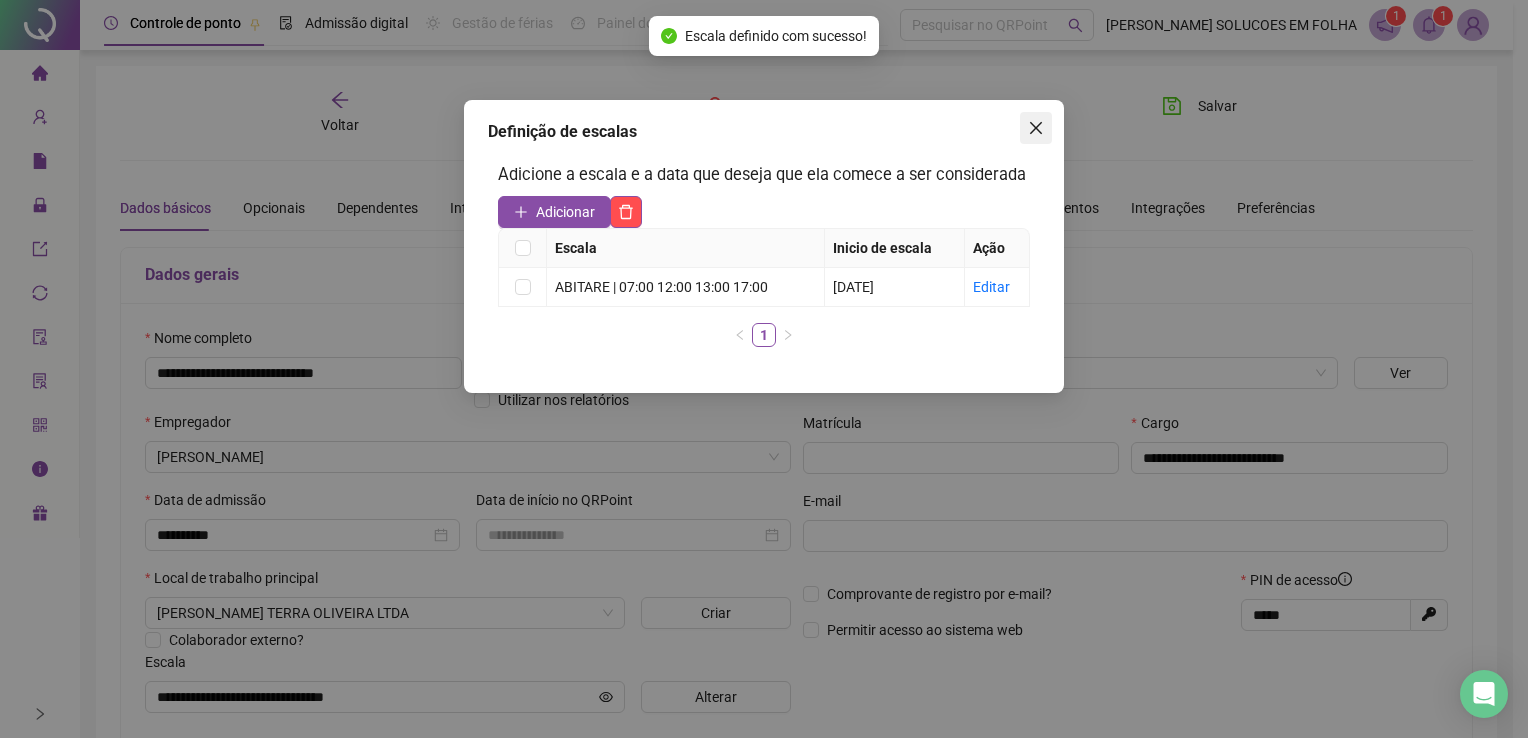 click at bounding box center (1036, 128) 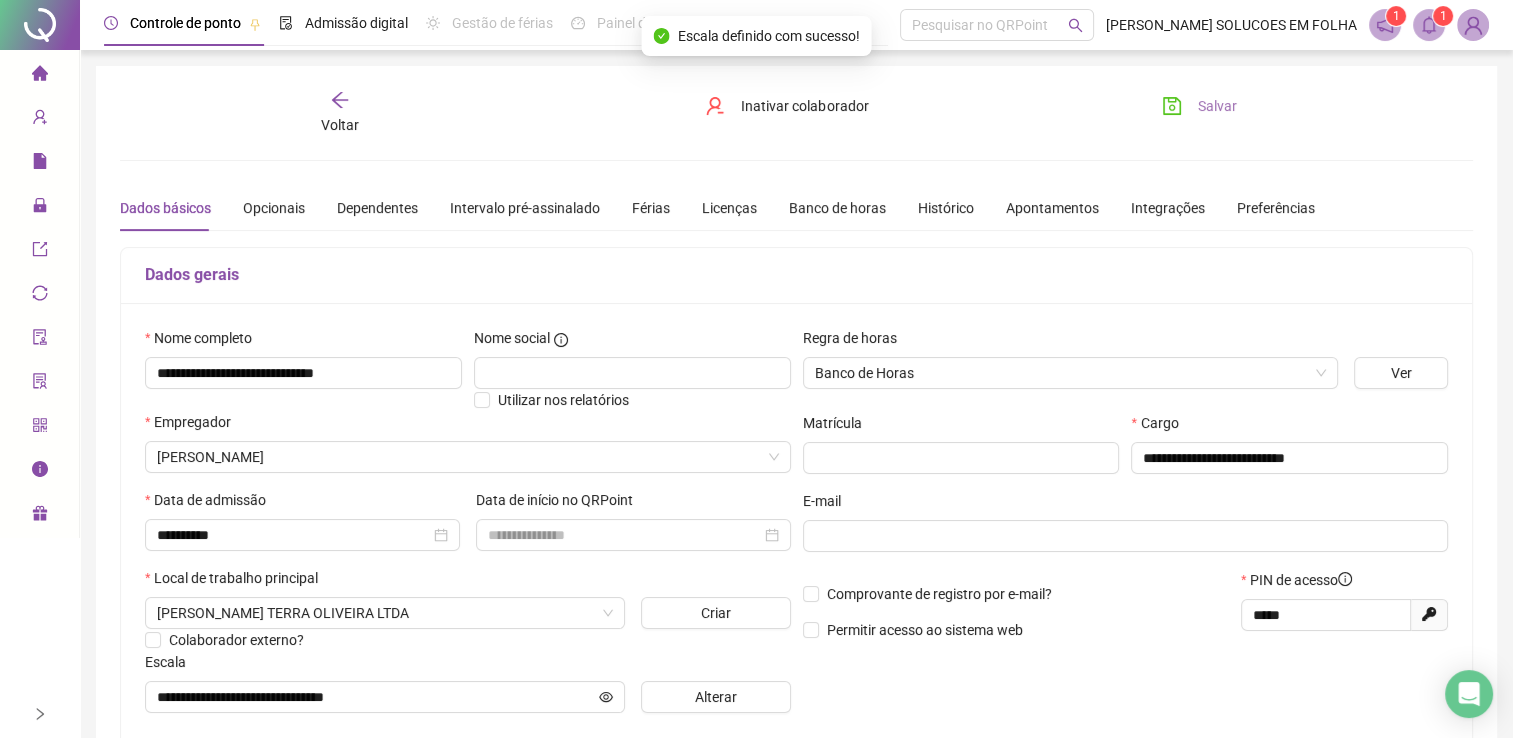 click on "Salvar" at bounding box center [1217, 106] 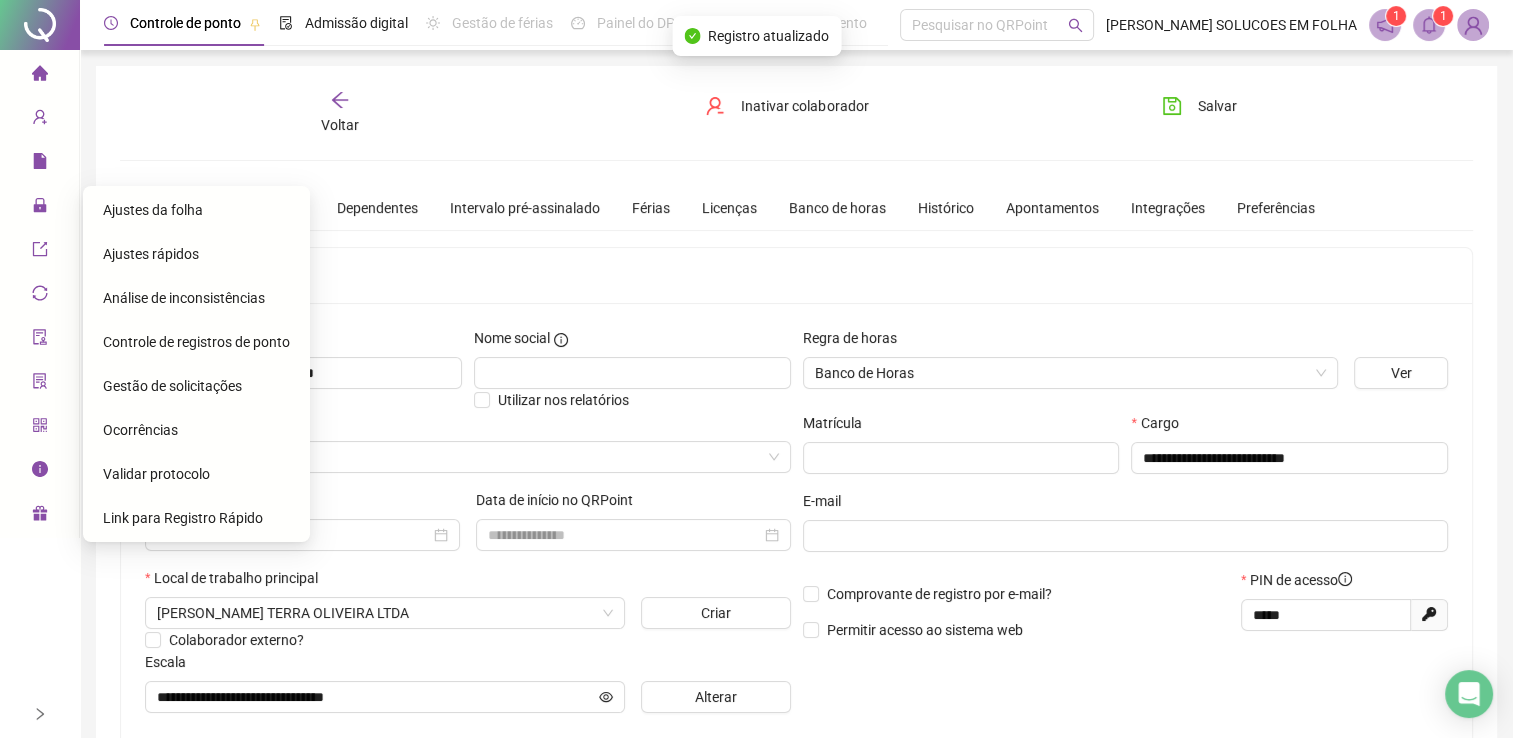 click 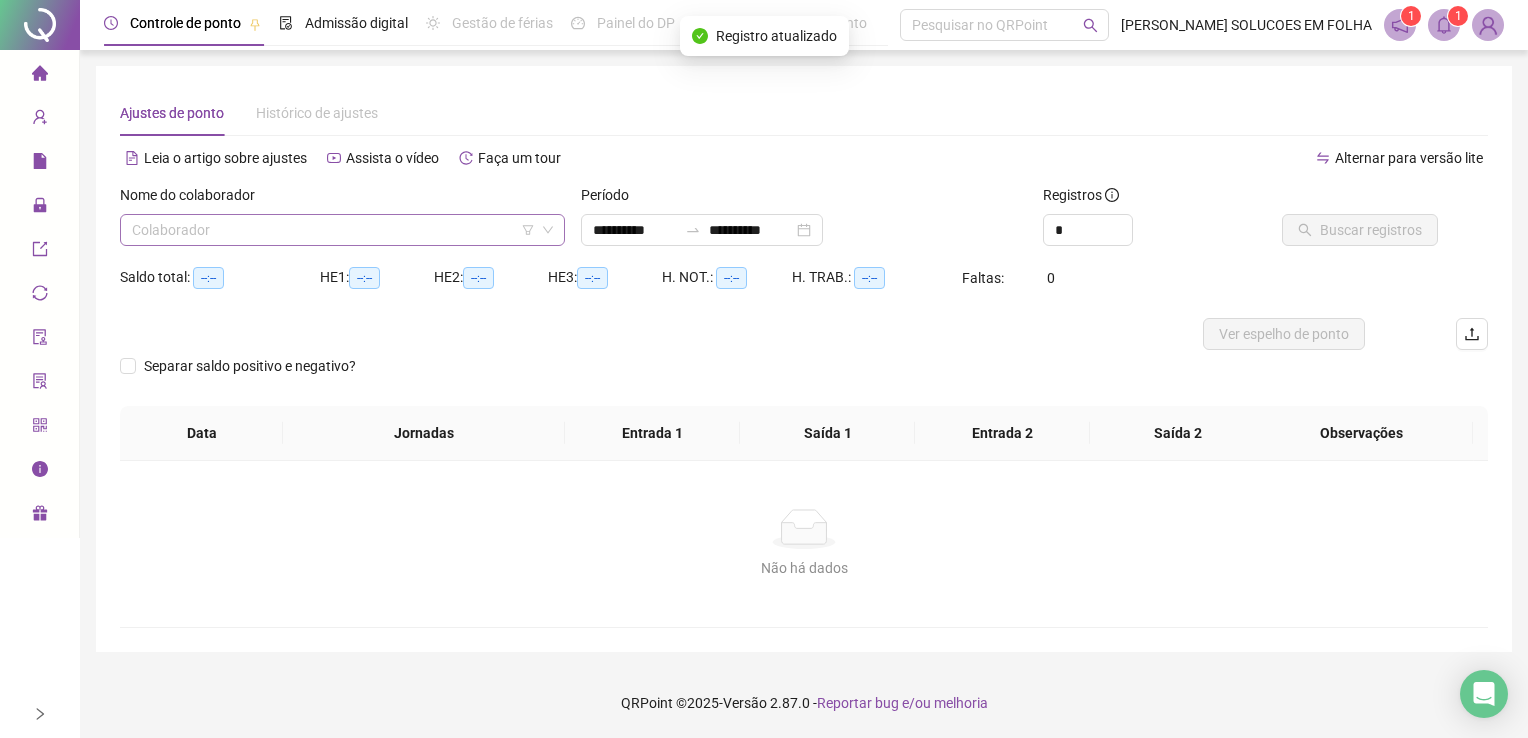 click at bounding box center [336, 230] 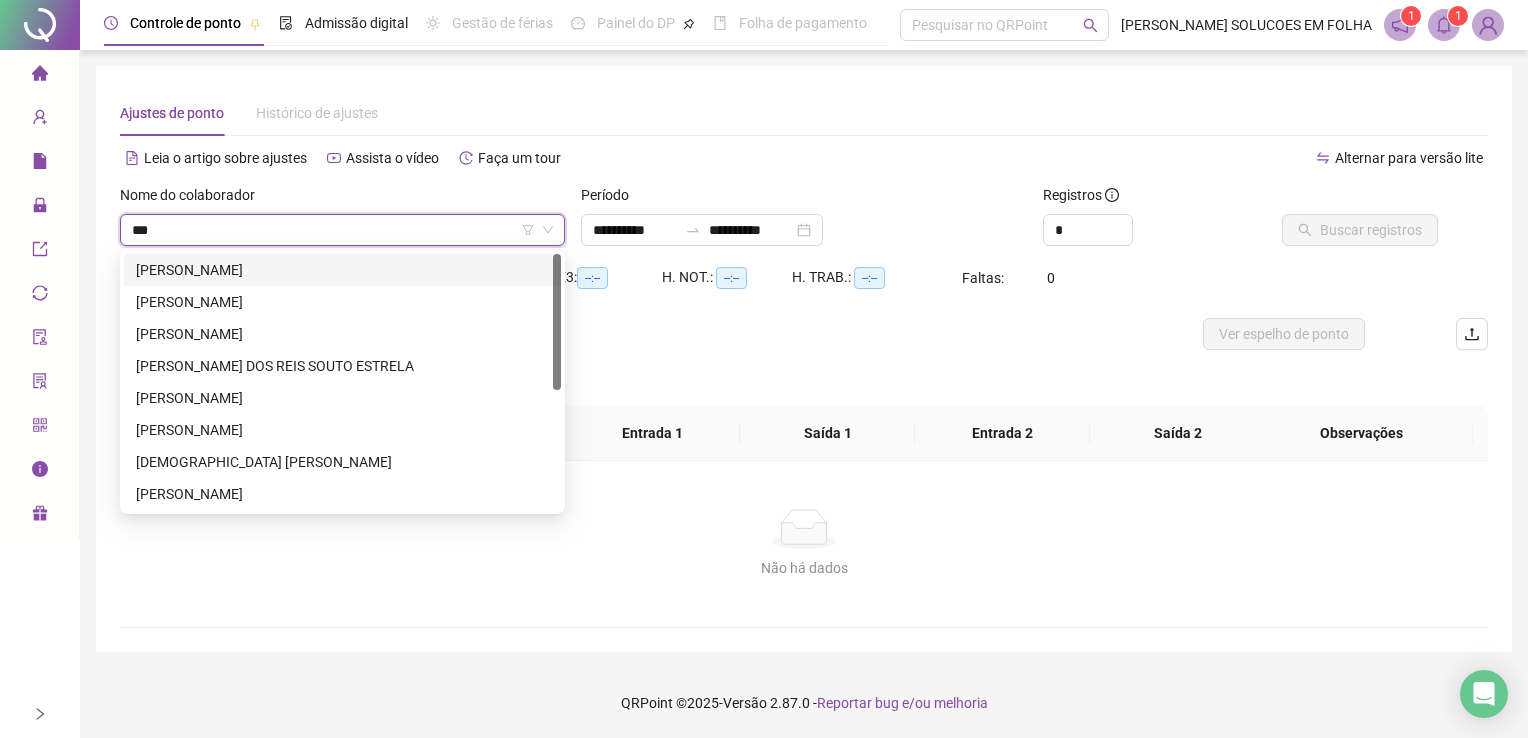 type on "****" 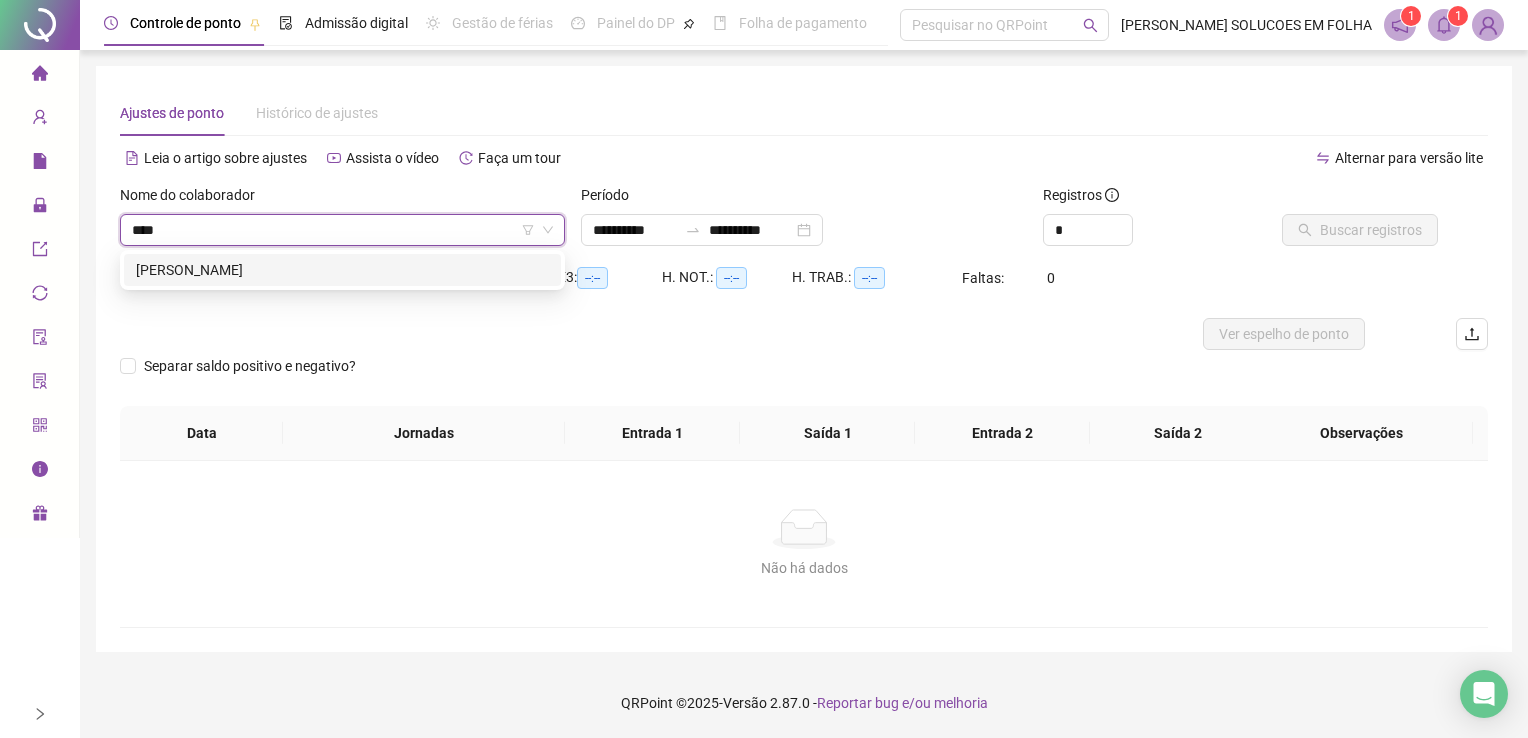 click on "[PERSON_NAME]" at bounding box center [342, 270] 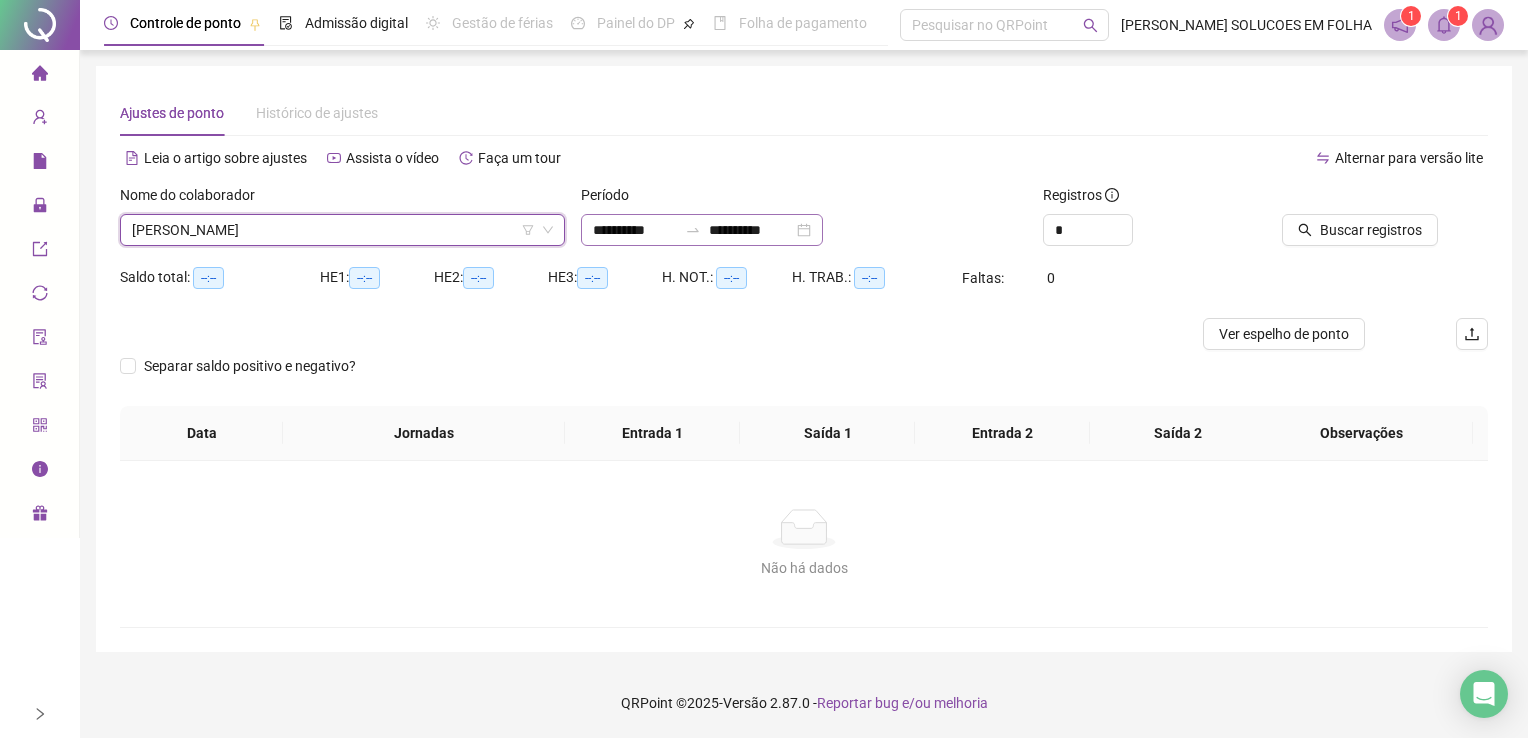 click on "**********" at bounding box center (702, 230) 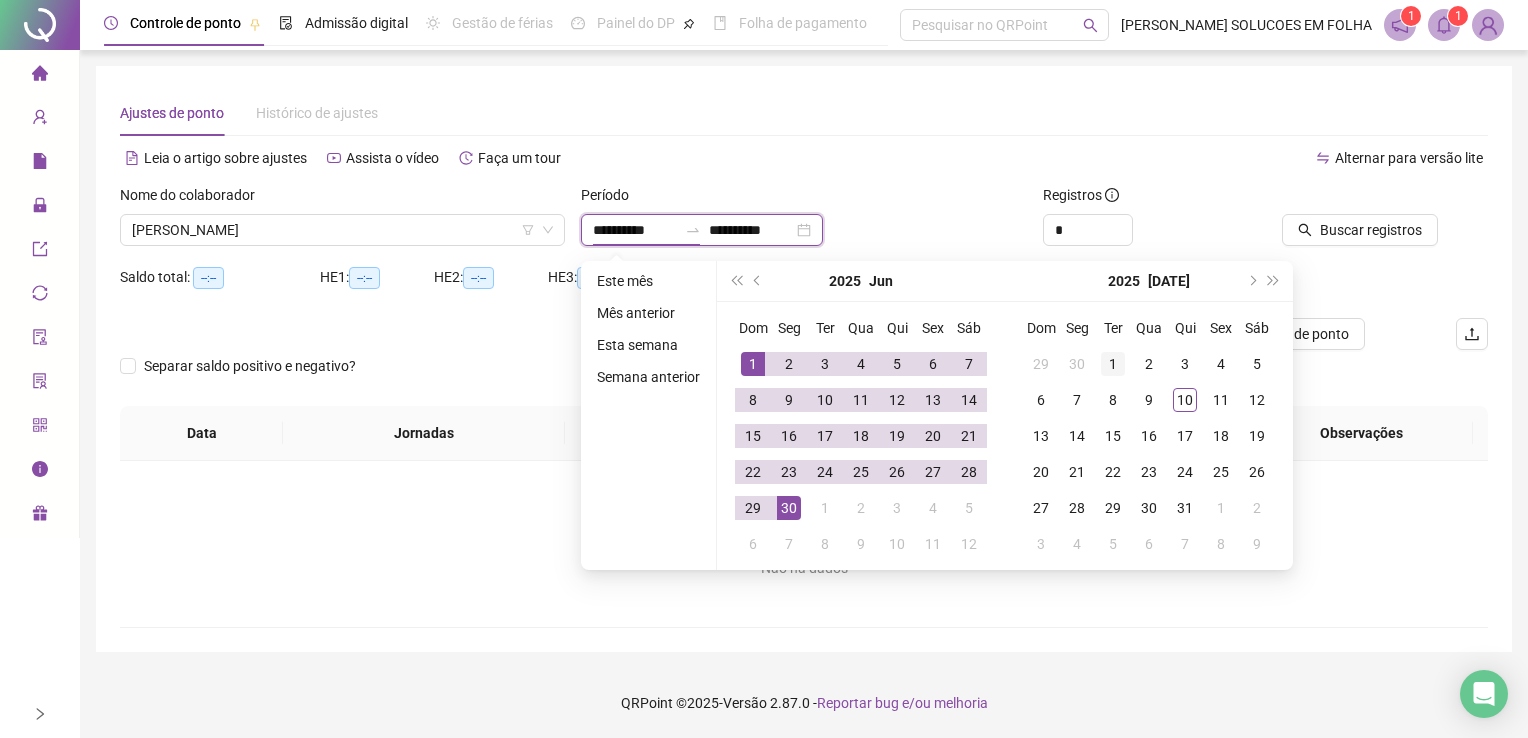 type on "**********" 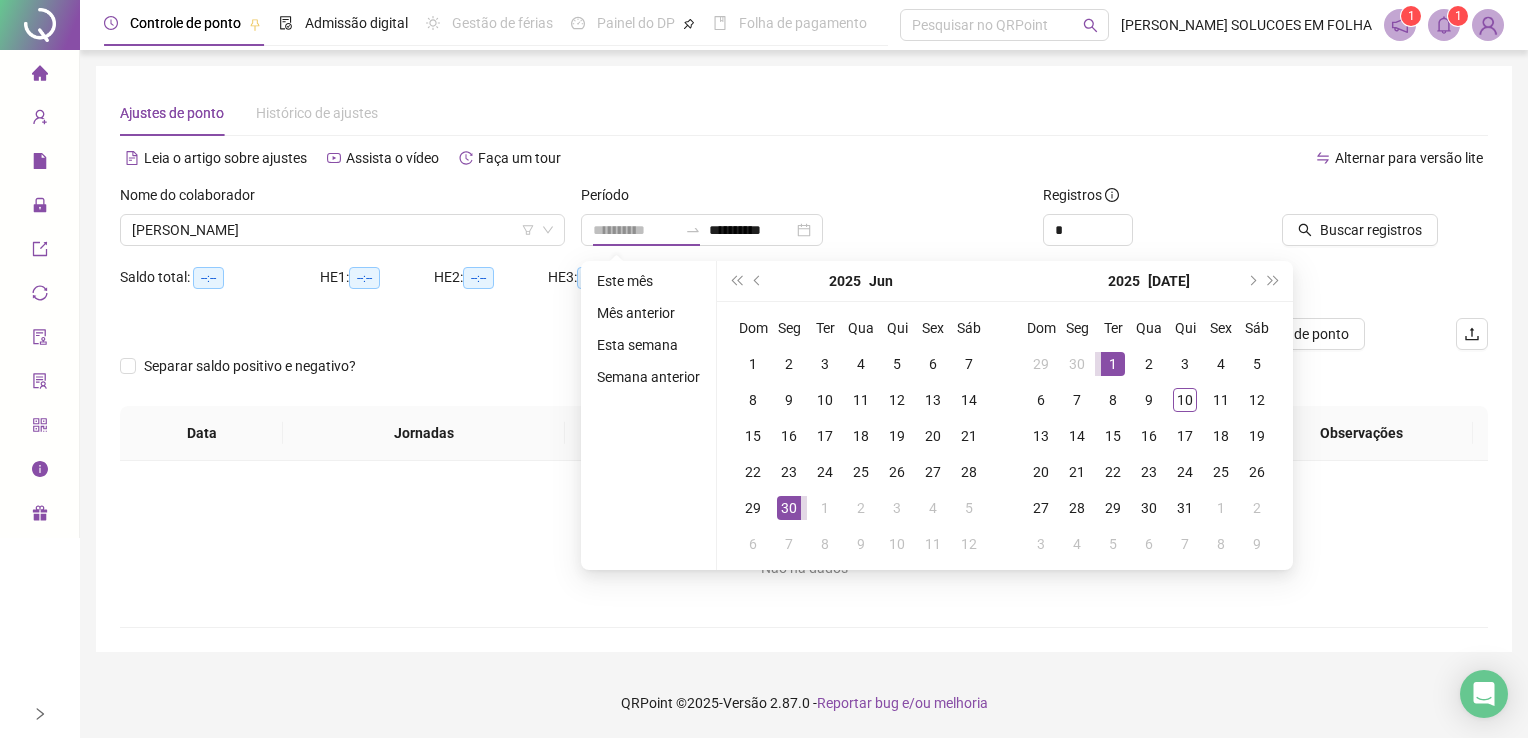 click on "1" at bounding box center (1113, 364) 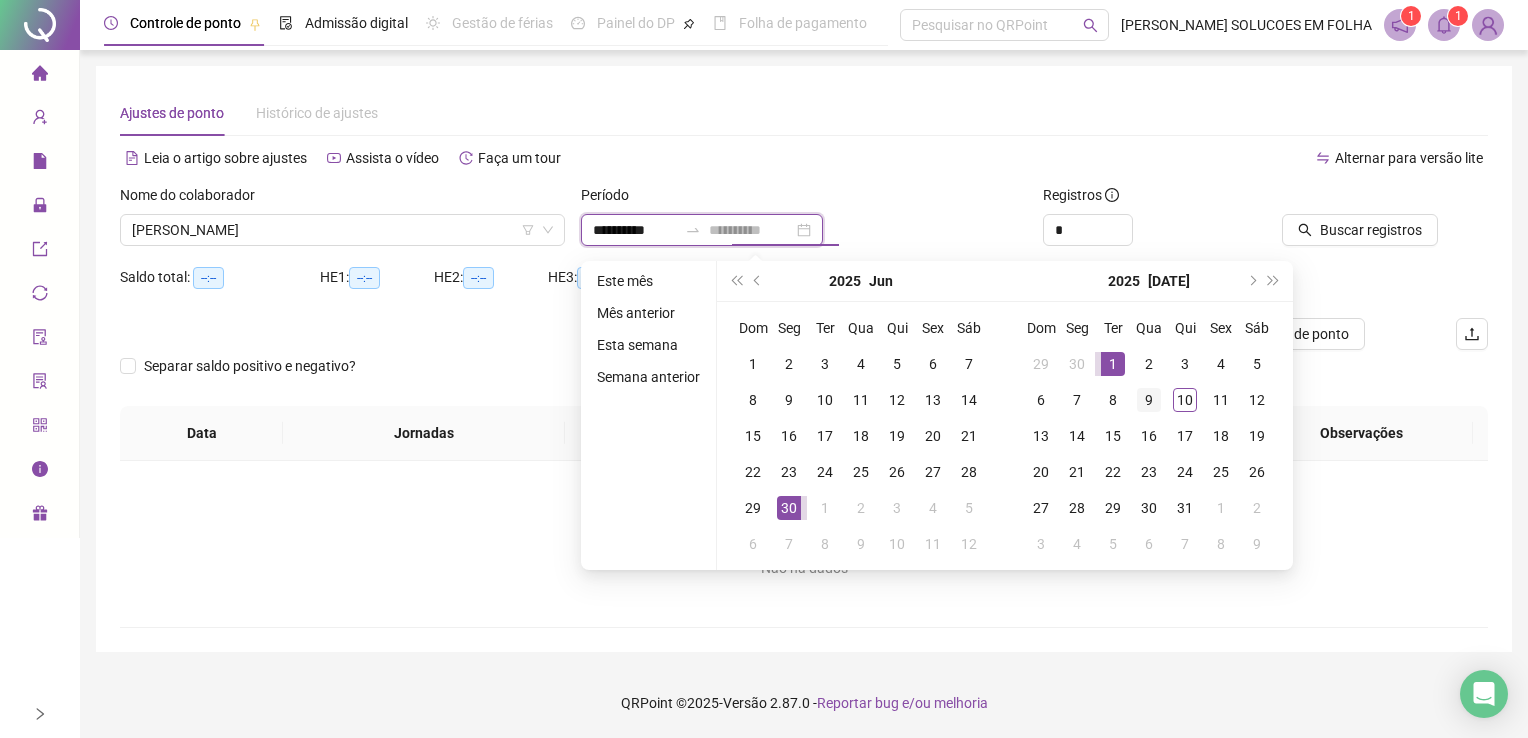 type on "**********" 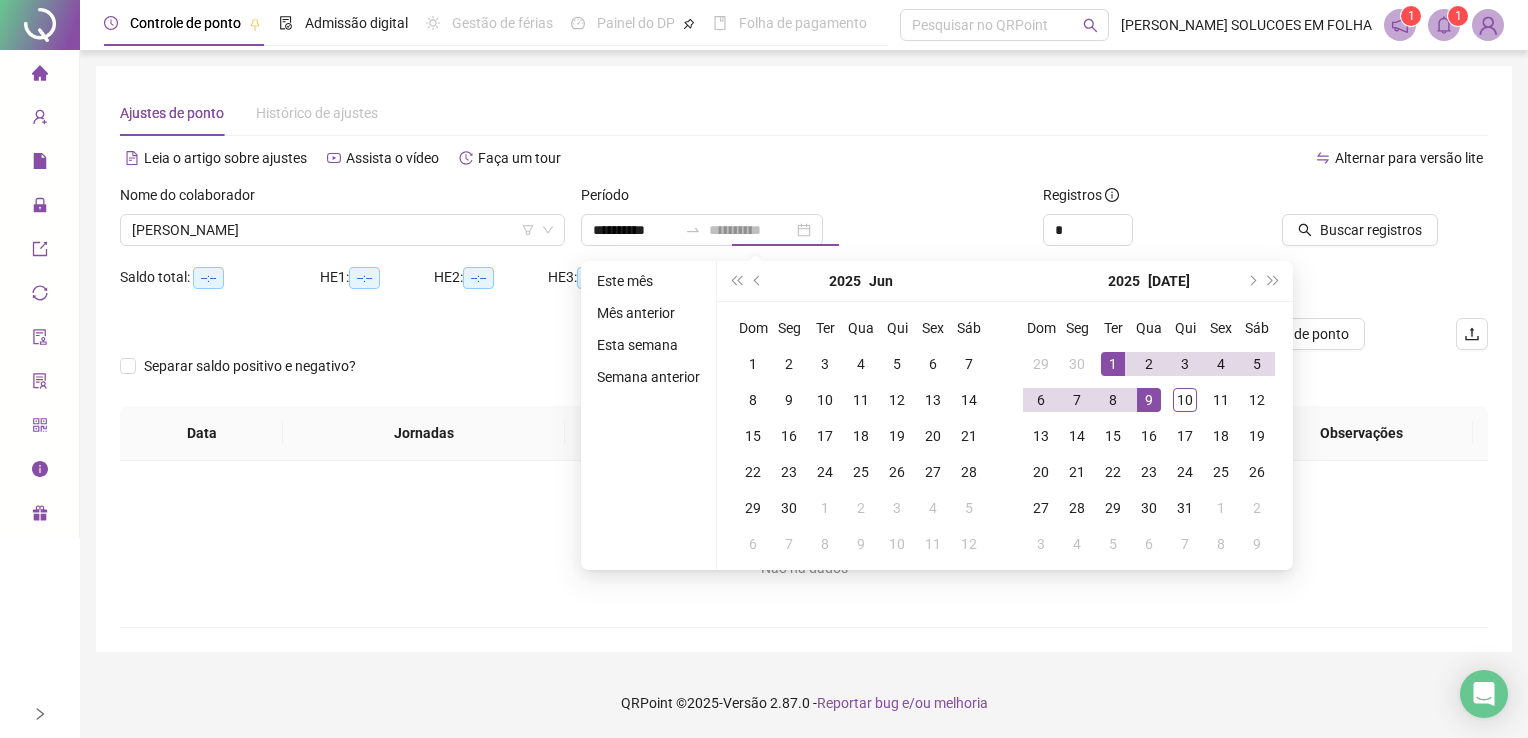 click on "9" at bounding box center [1149, 400] 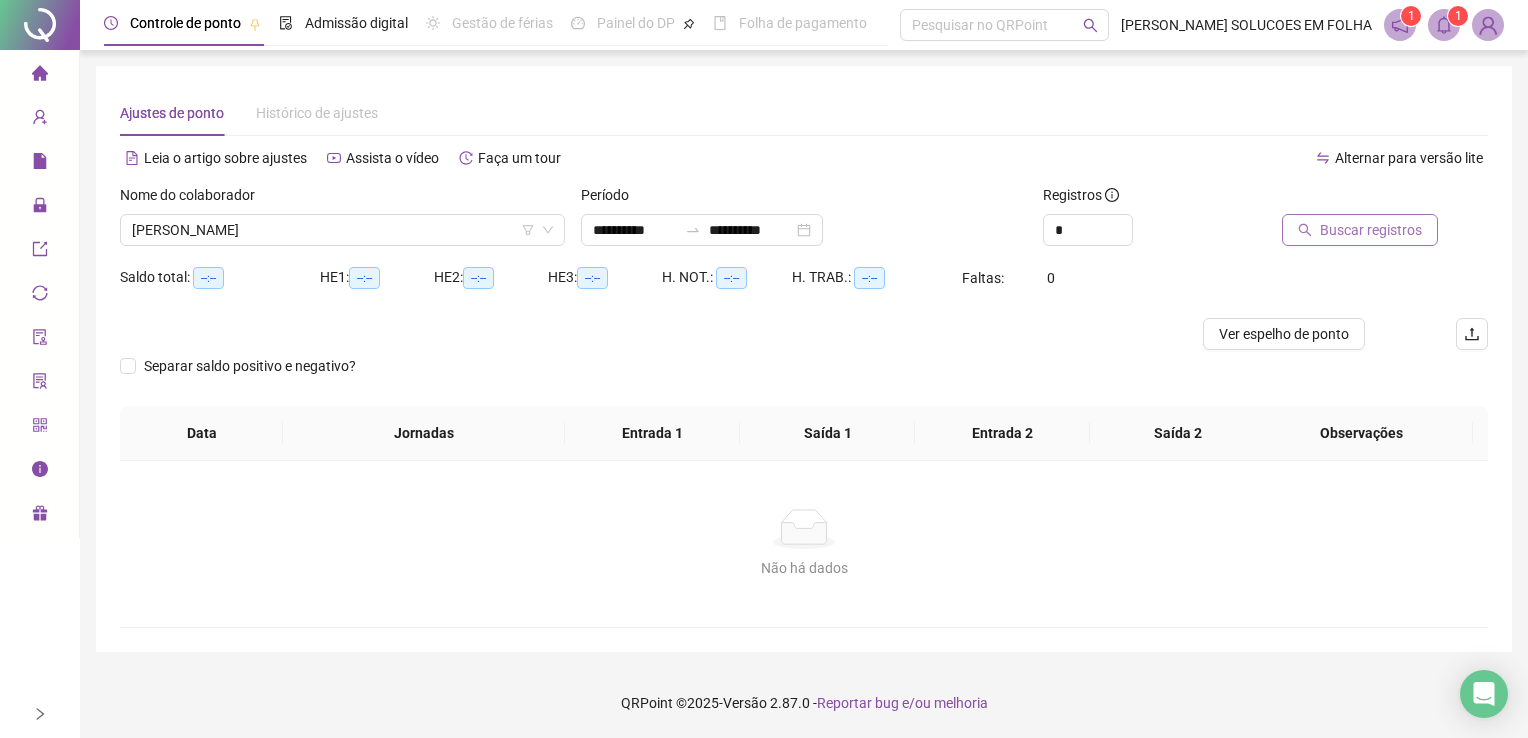 click on "Buscar registros" at bounding box center [1371, 230] 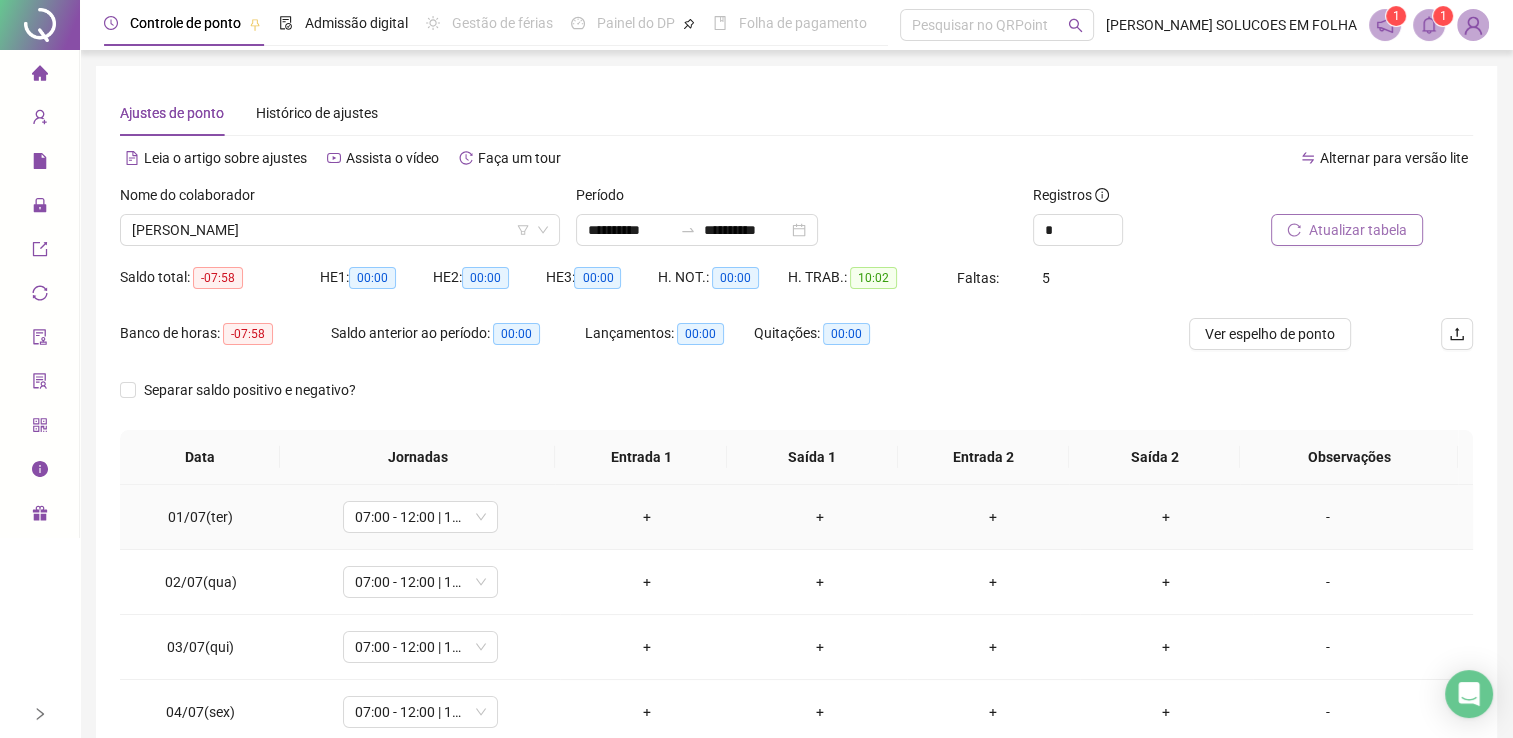 click on "+" at bounding box center (646, 517) 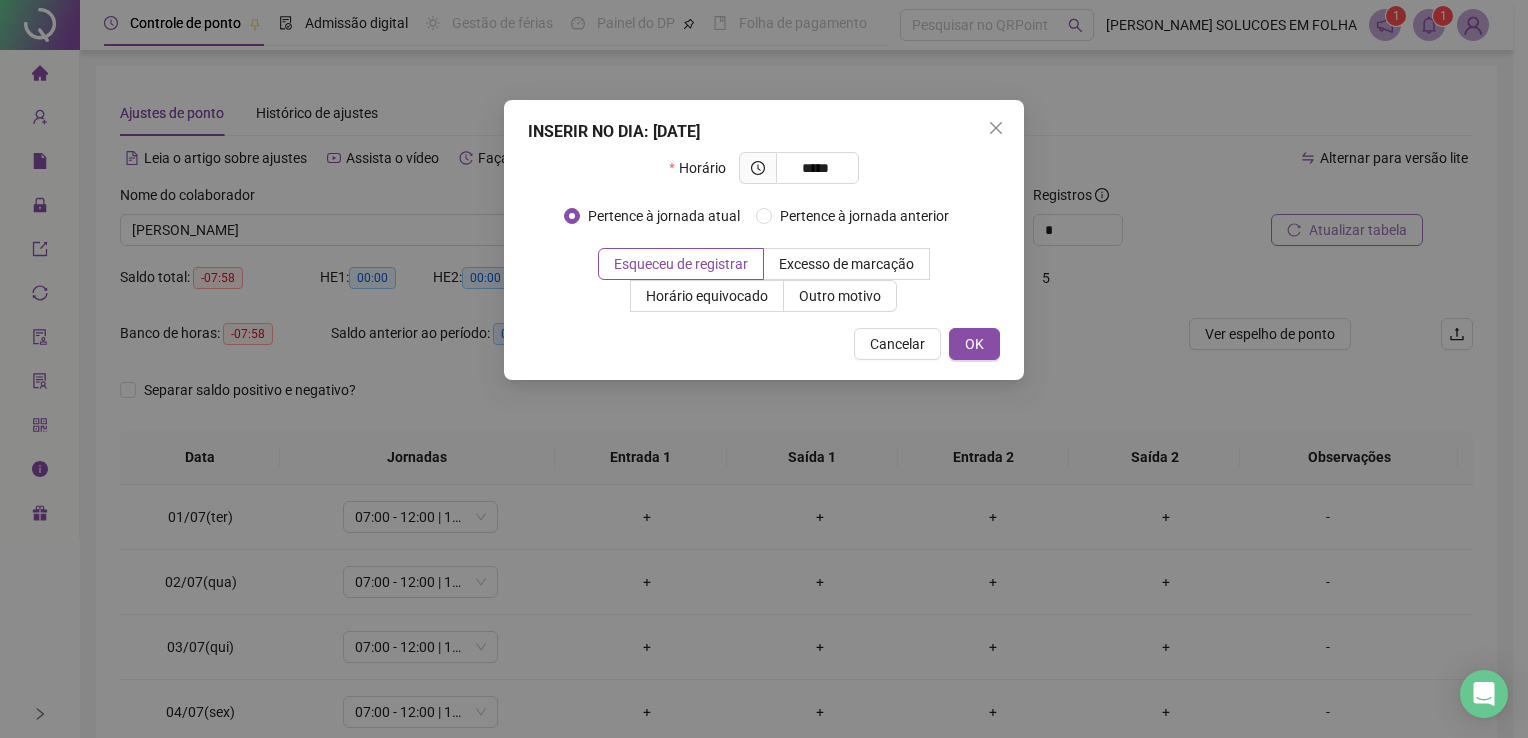 type on "*****" 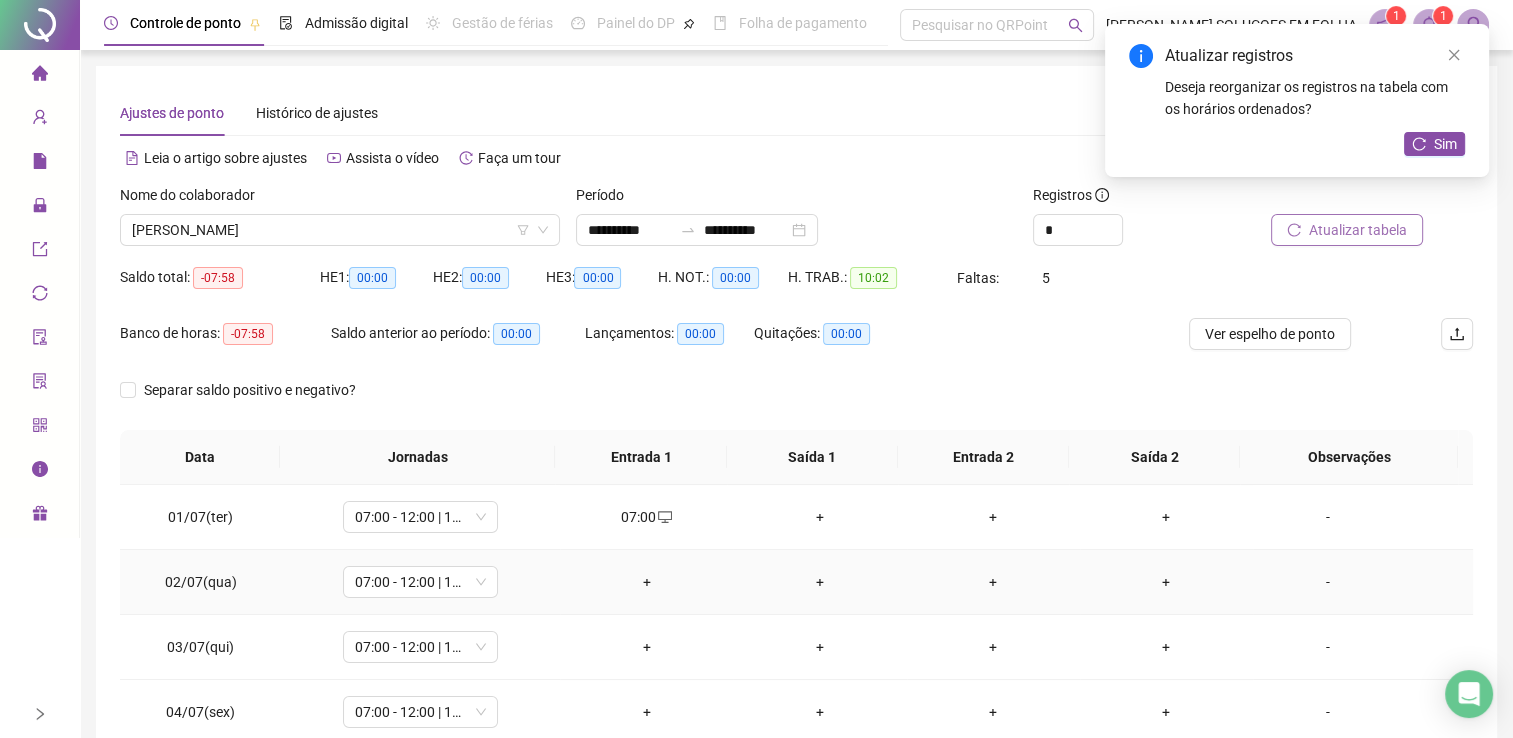 click on "+" at bounding box center (646, 582) 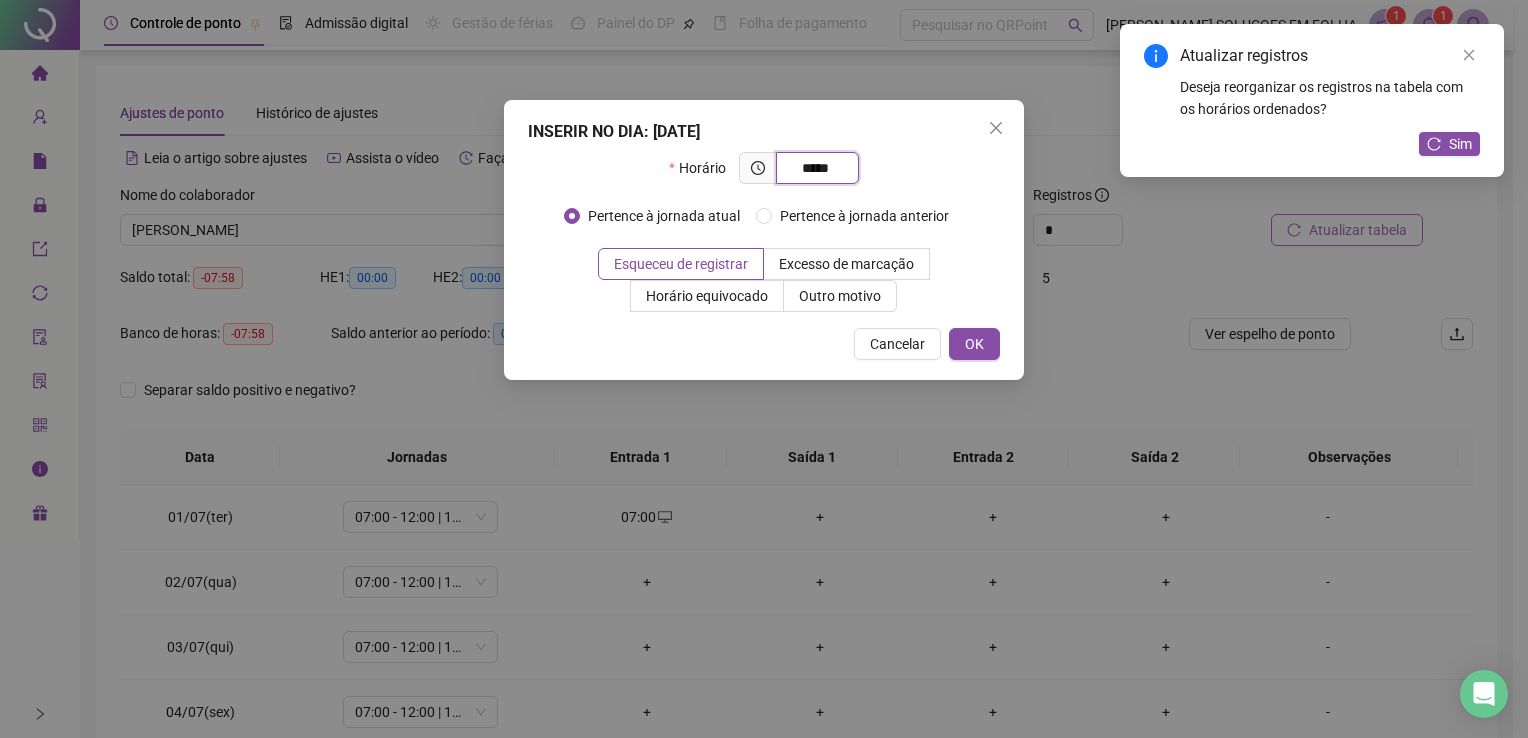 type on "*****" 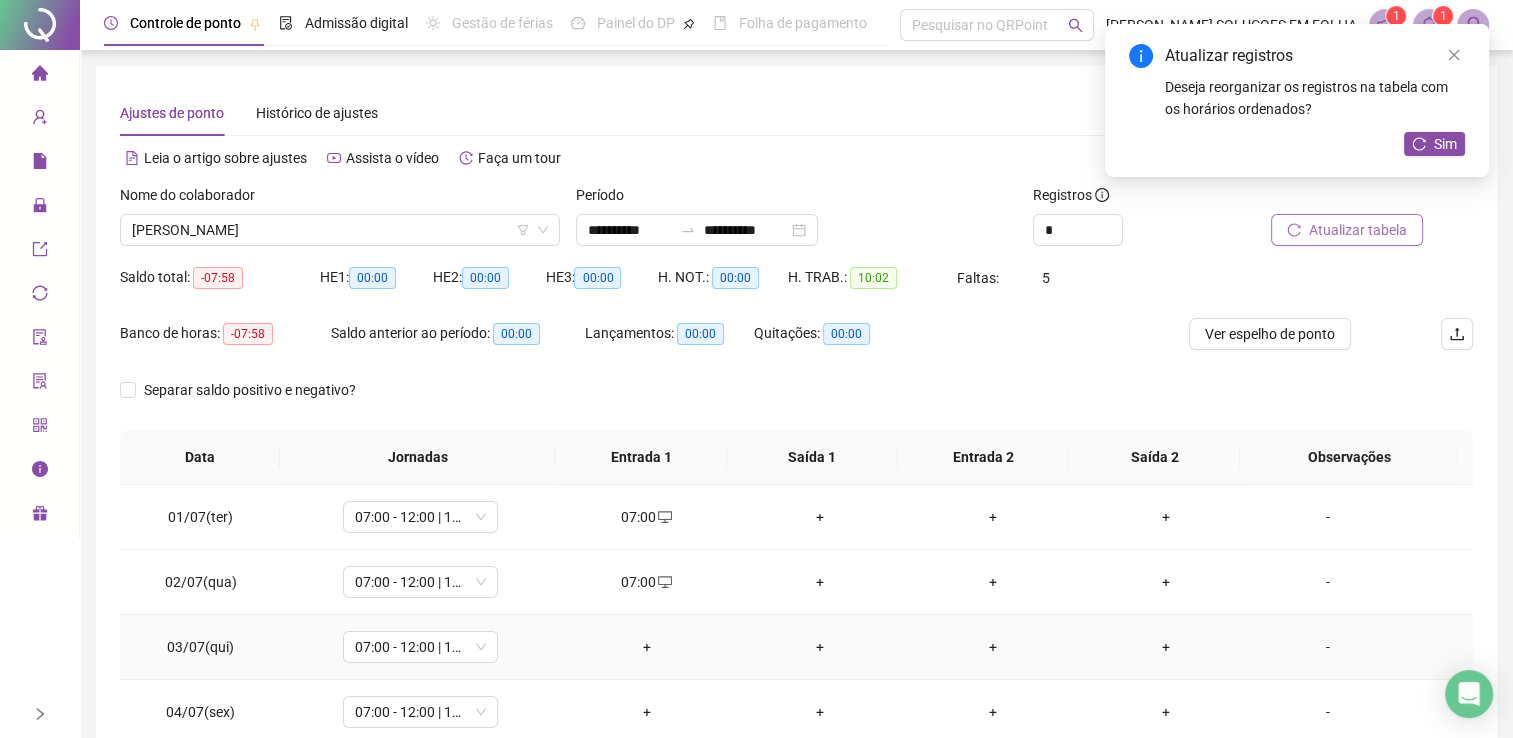 click on "+" at bounding box center [646, 647] 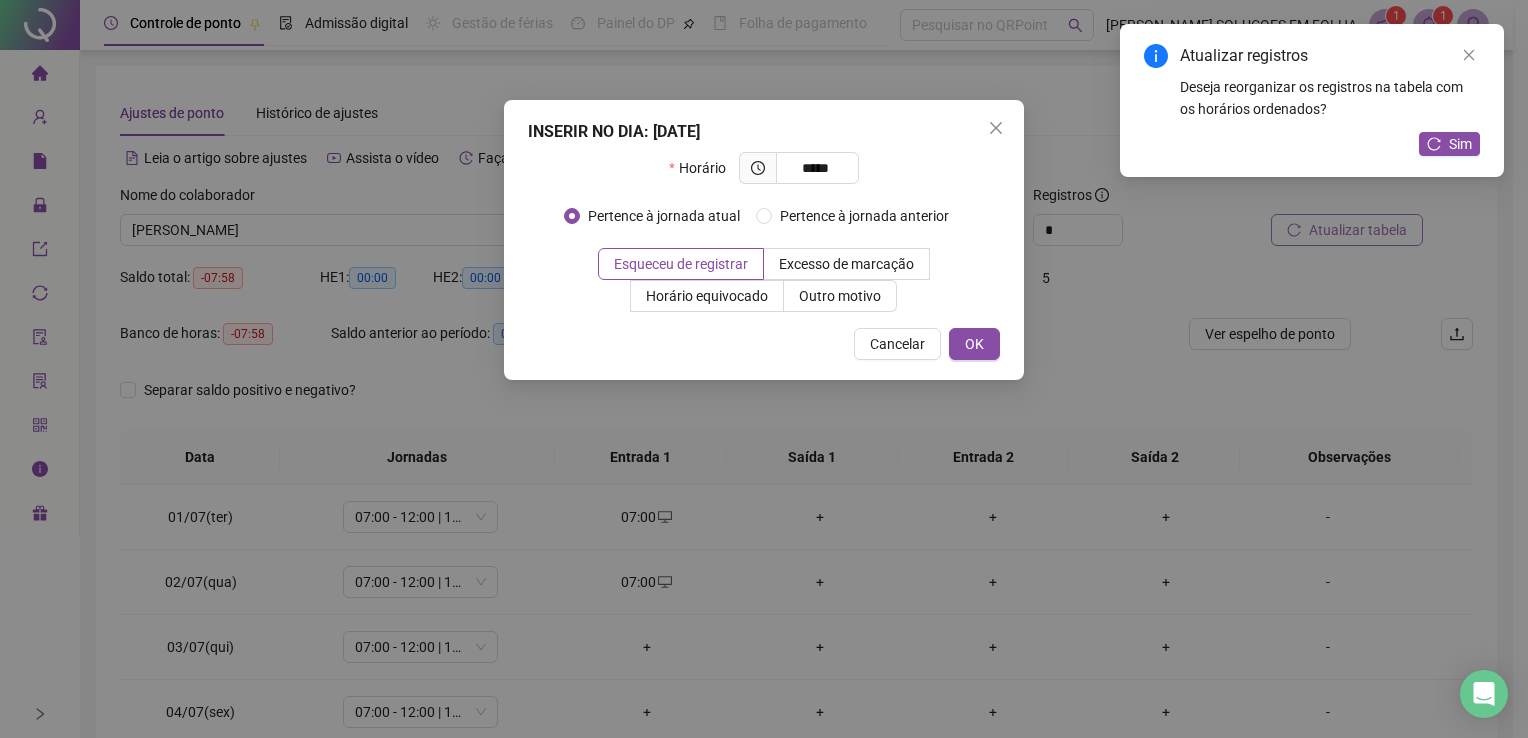 type on "*****" 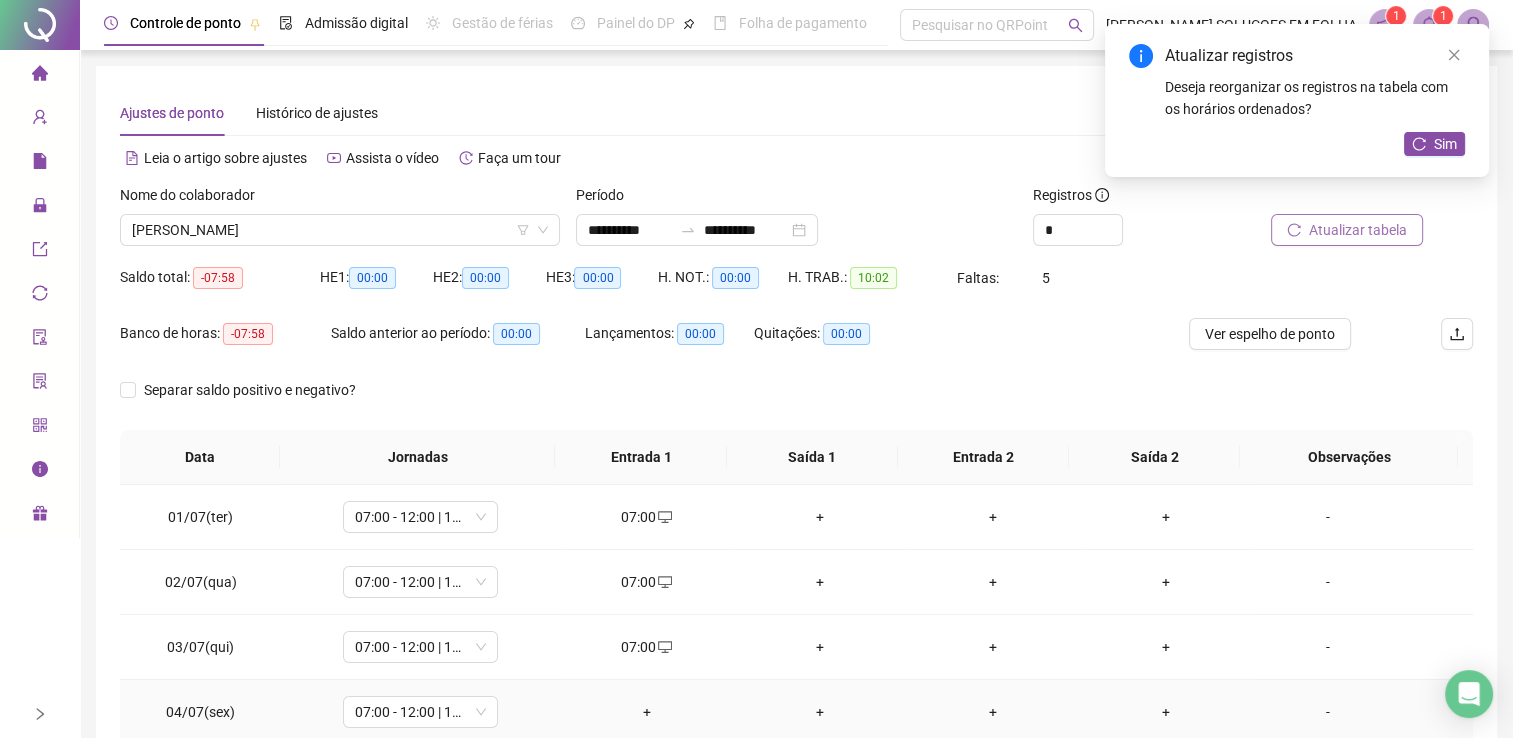 click on "+" at bounding box center [646, 712] 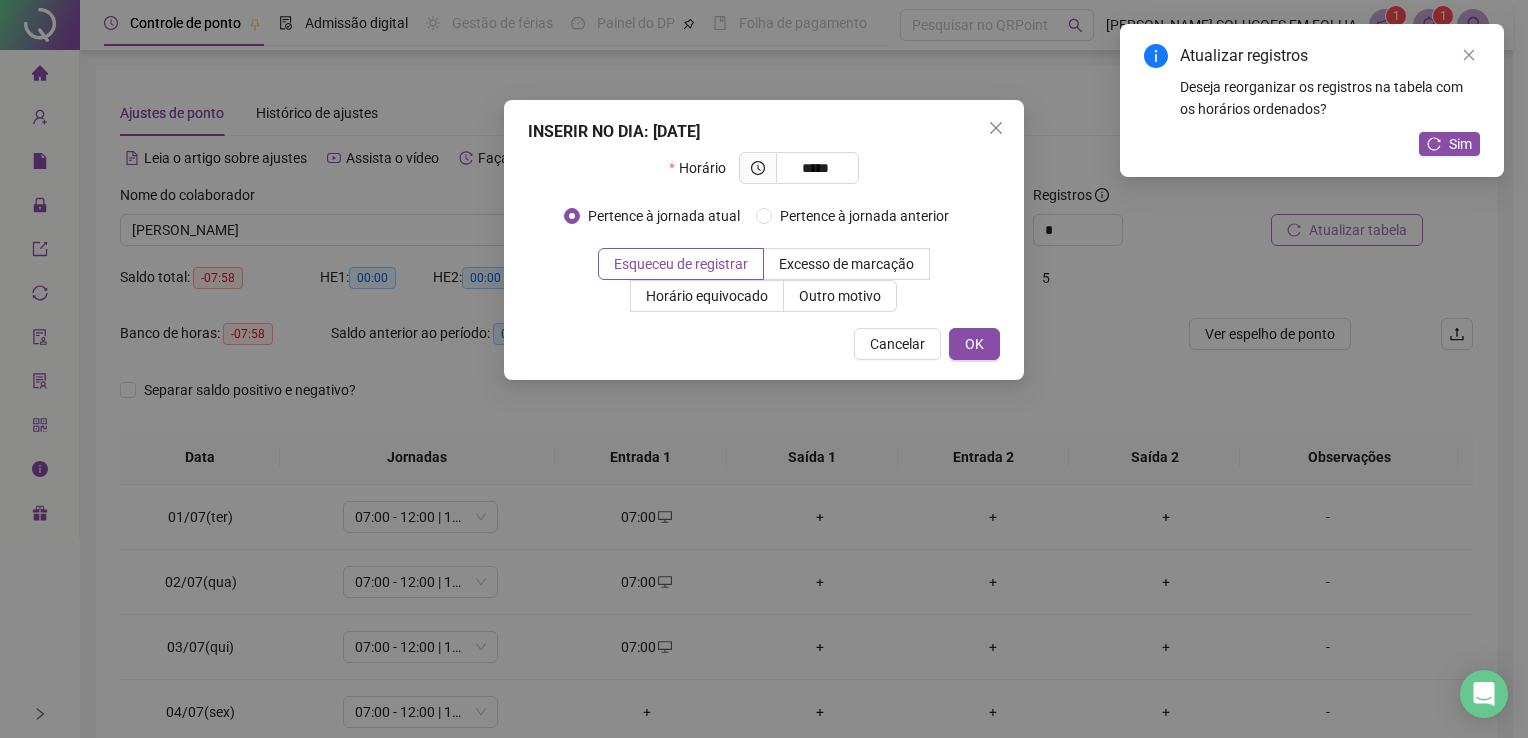 type on "*****" 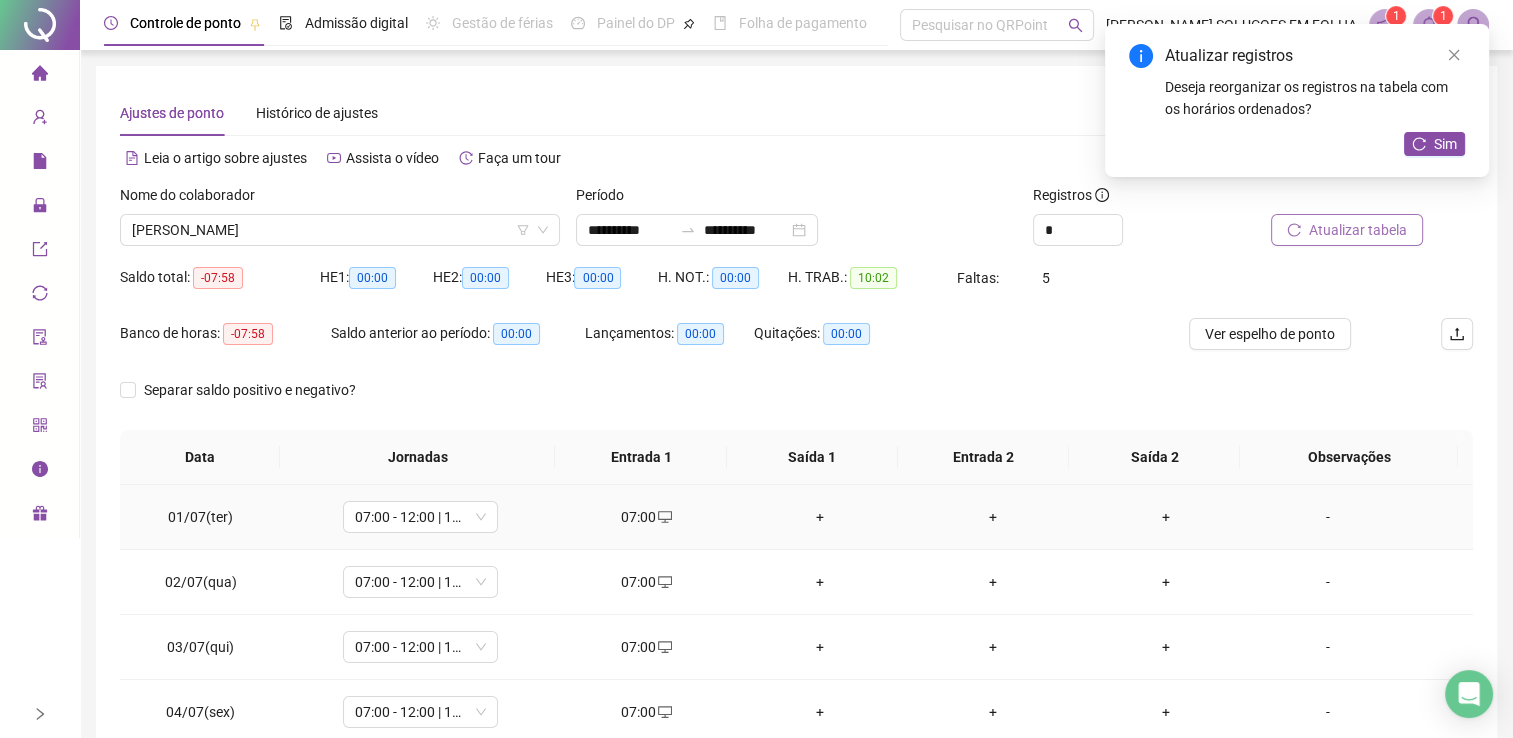click on "+" at bounding box center [819, 517] 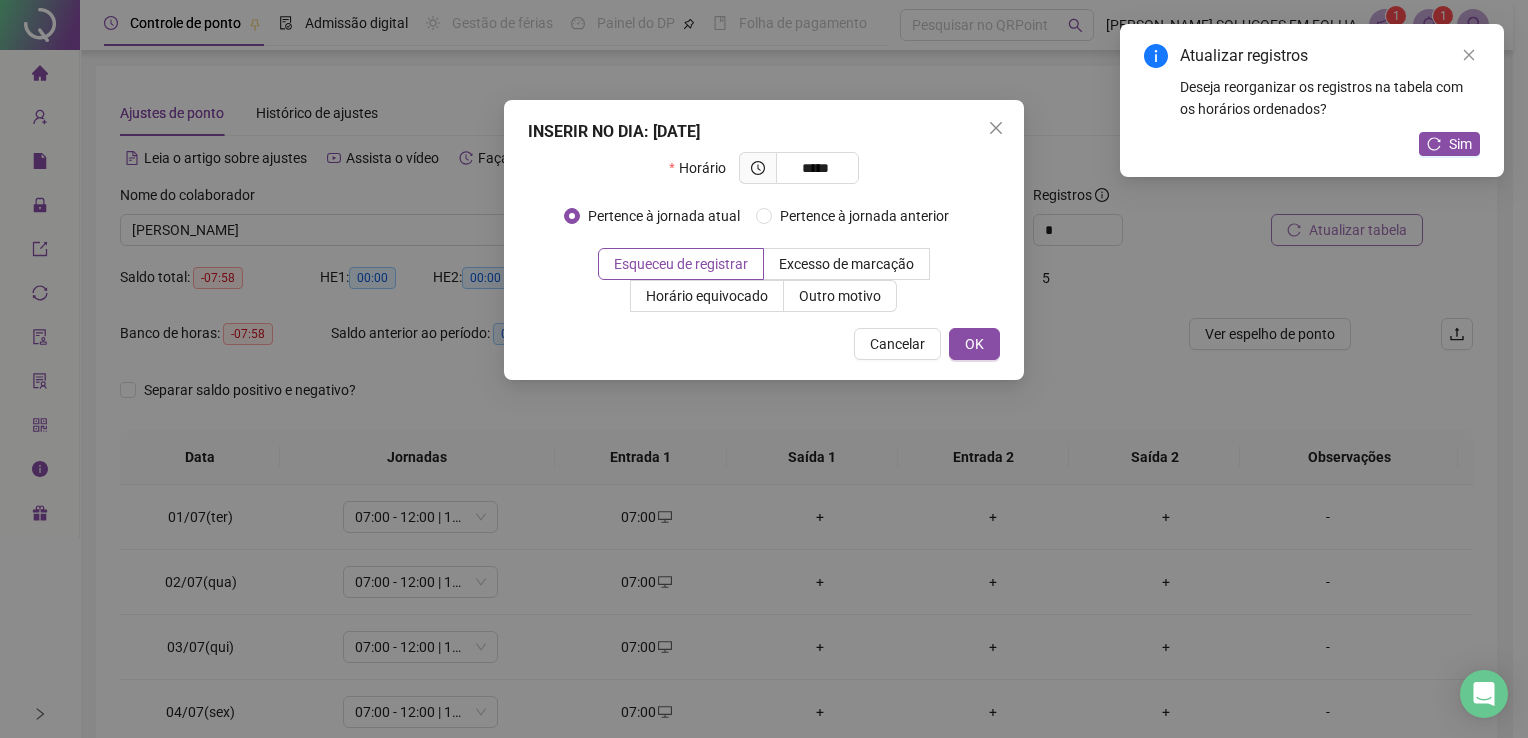 type on "*****" 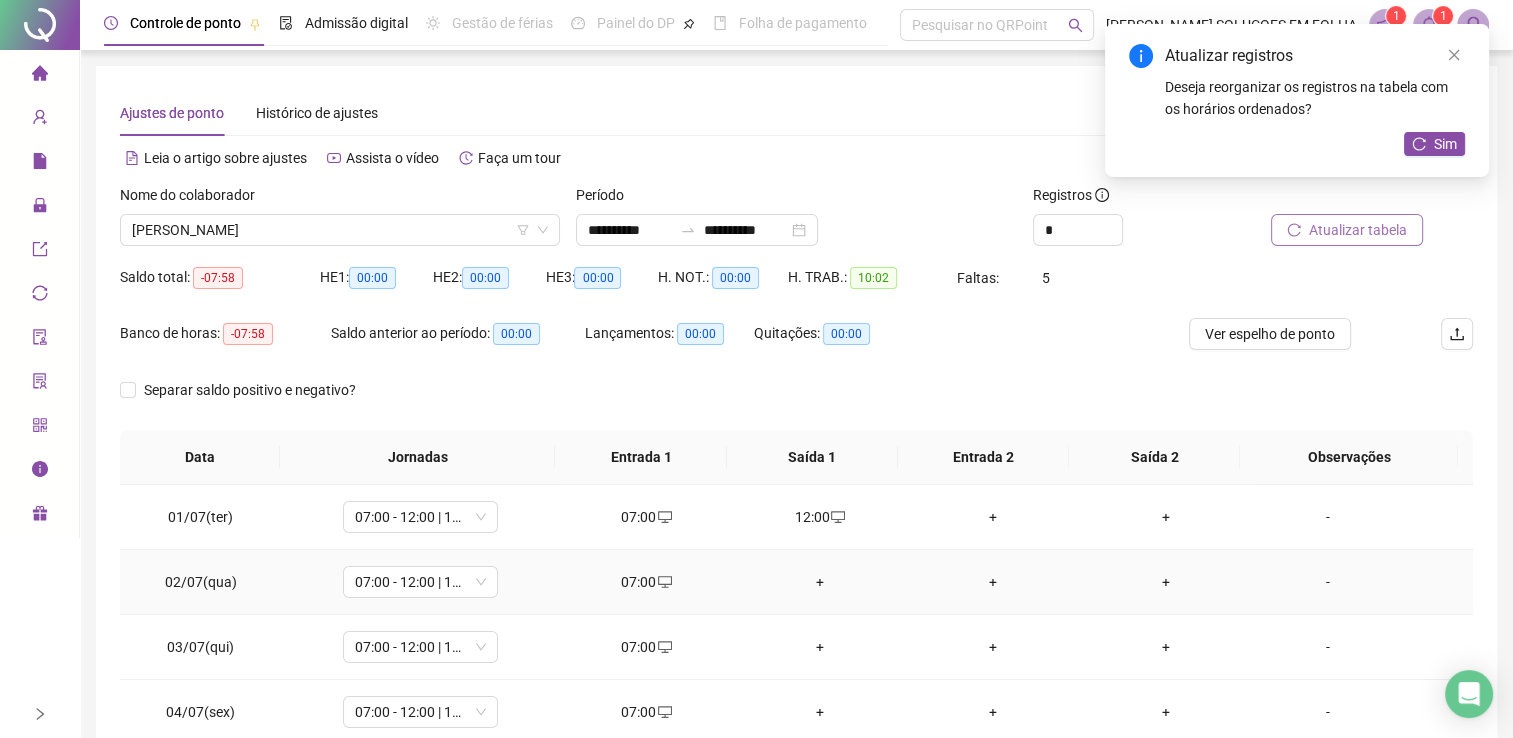click on "+" at bounding box center (819, 582) 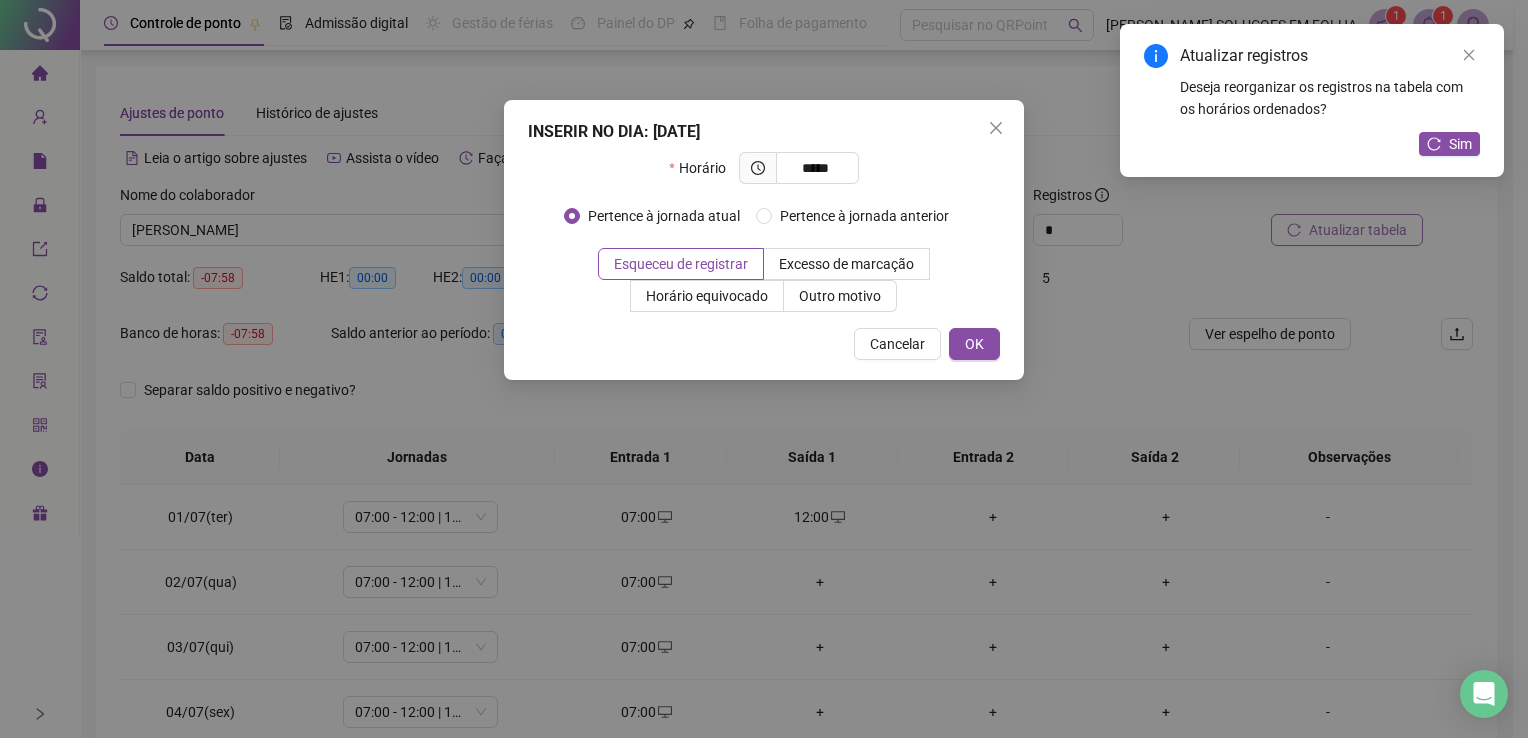 type on "*****" 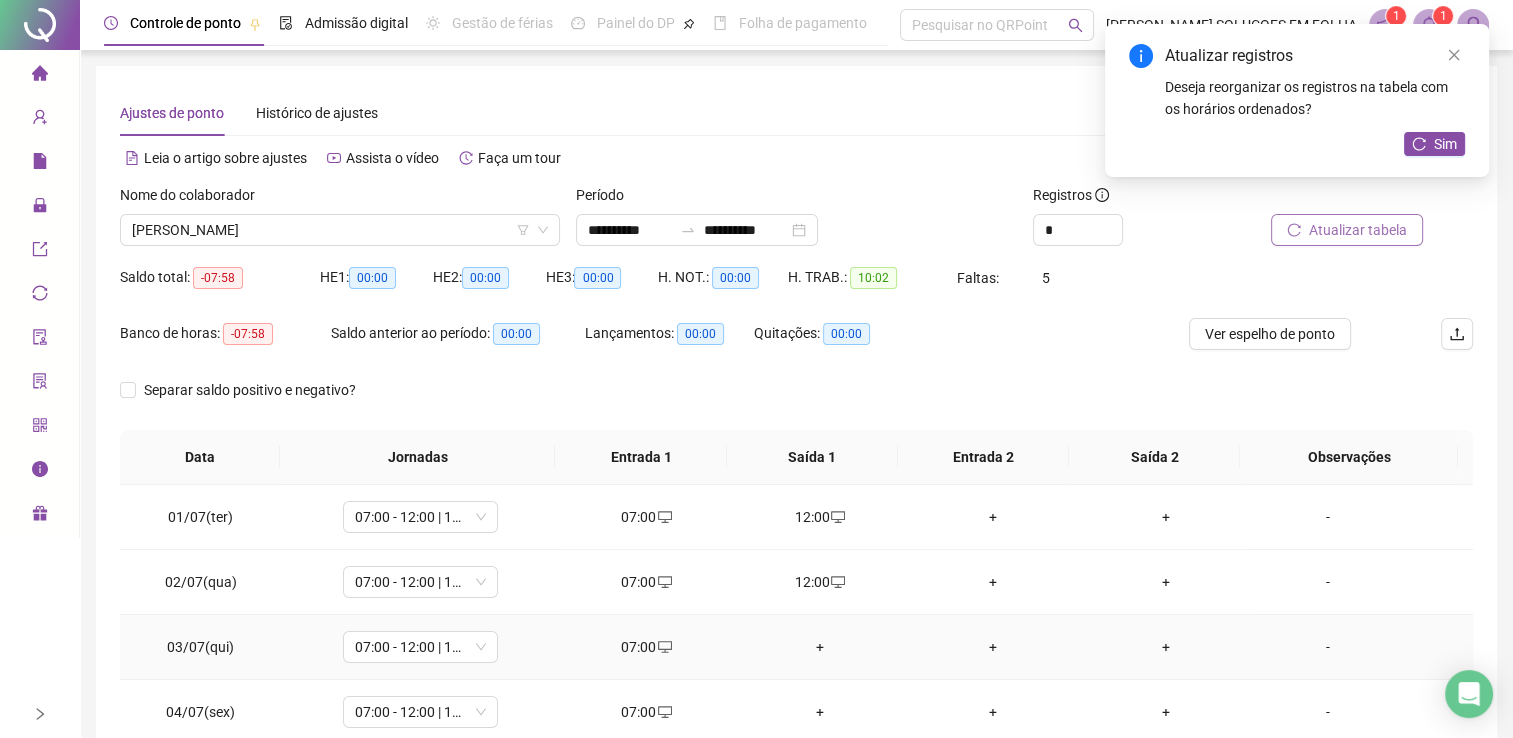 click on "+" at bounding box center [819, 647] 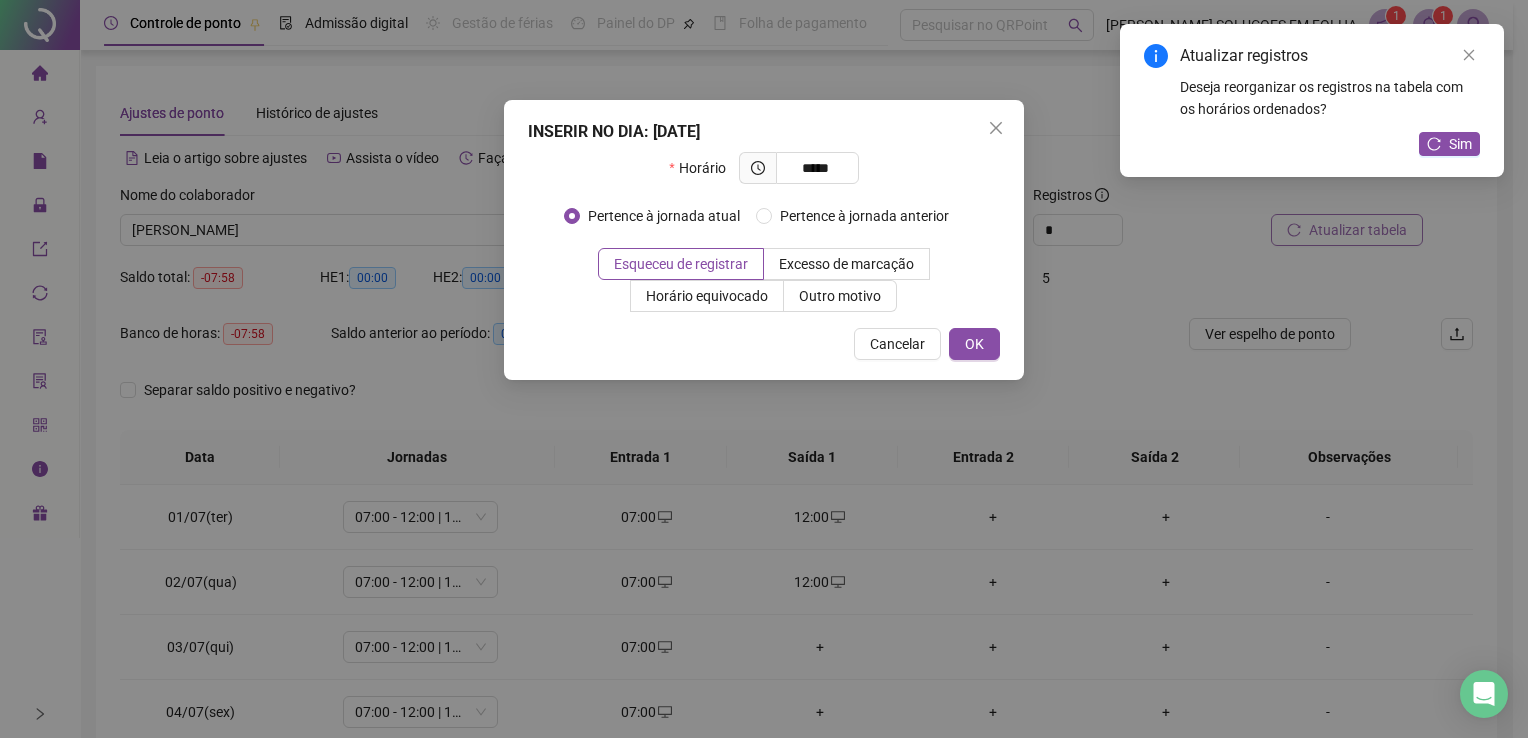 type on "*****" 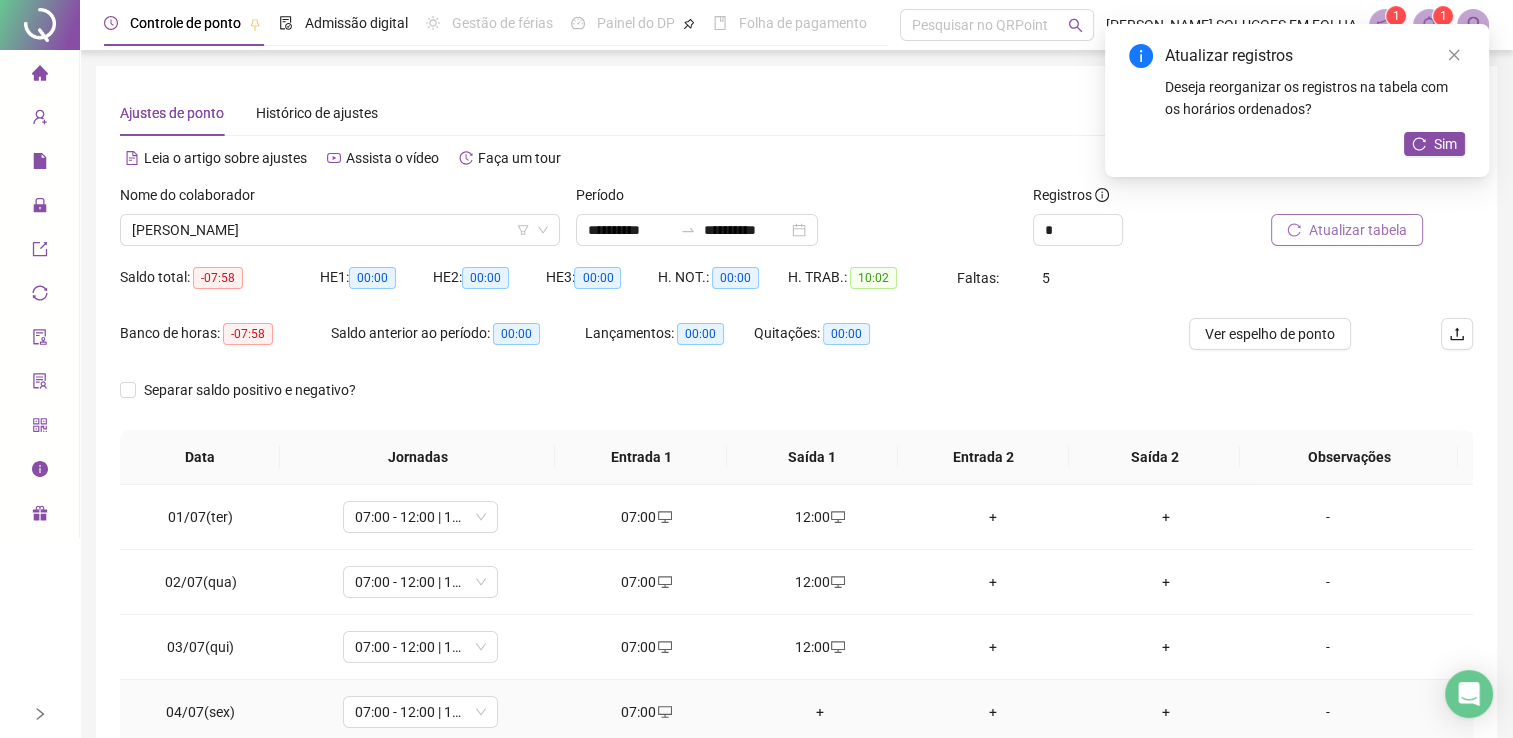 click on "+" at bounding box center [819, 712] 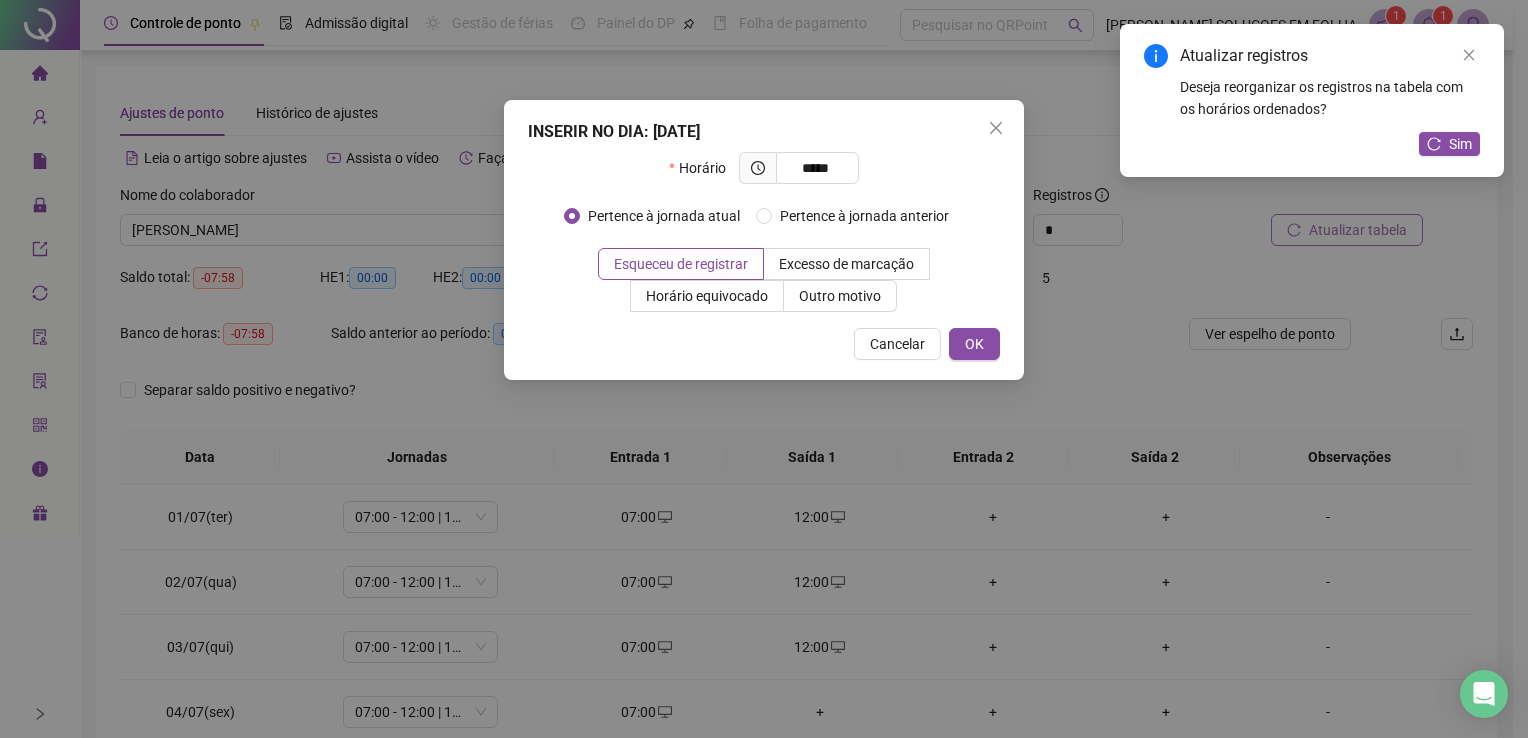 type on "*****" 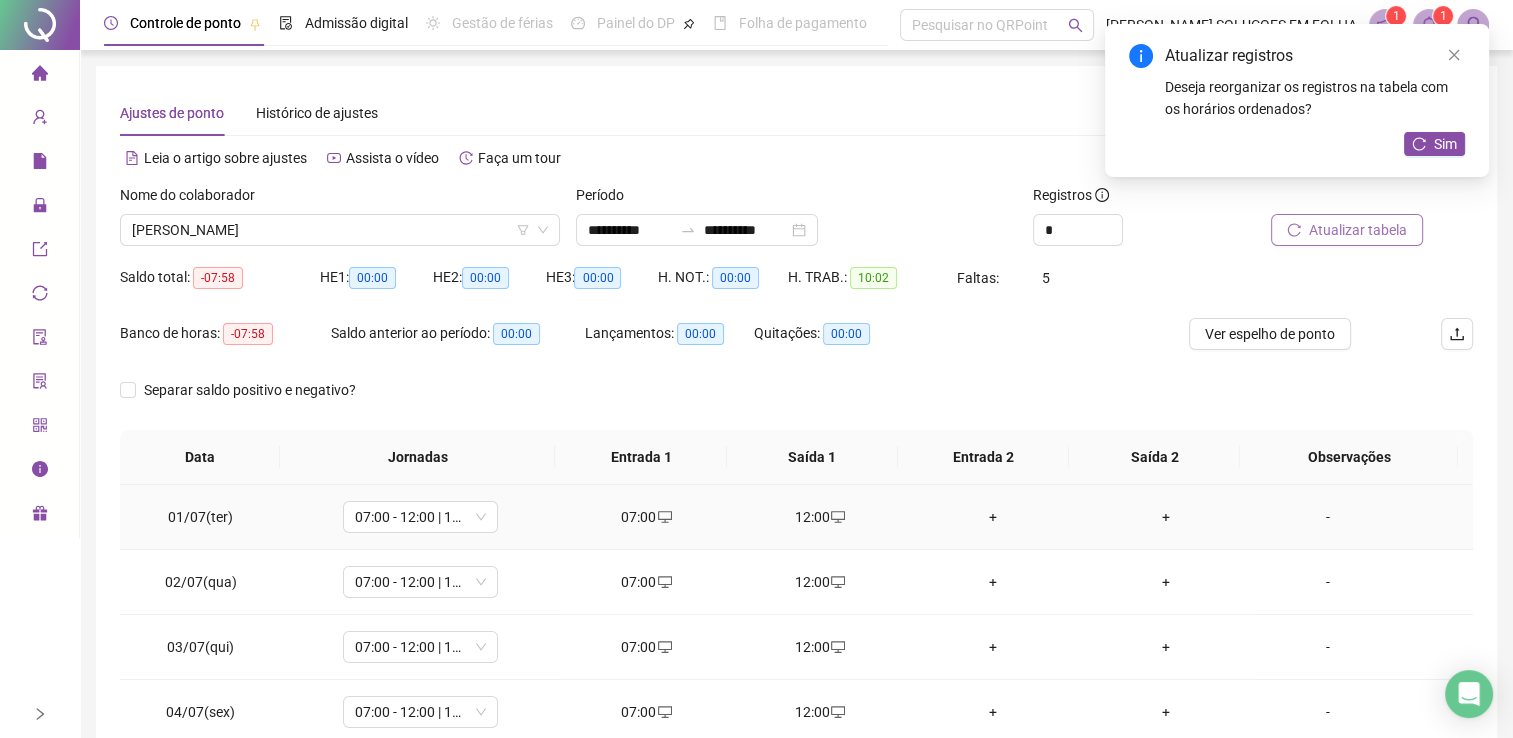 click on "+" at bounding box center [993, 517] 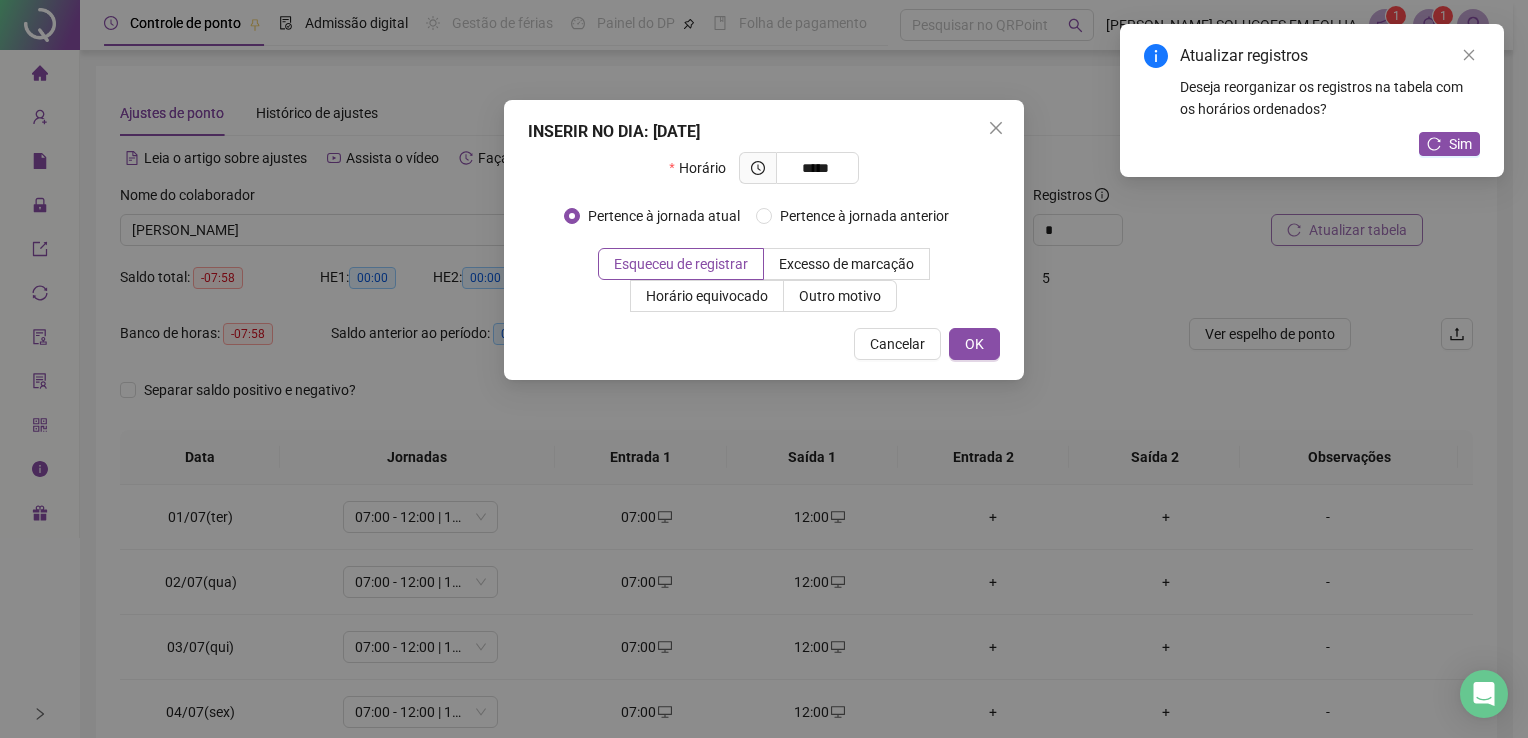 type on "*****" 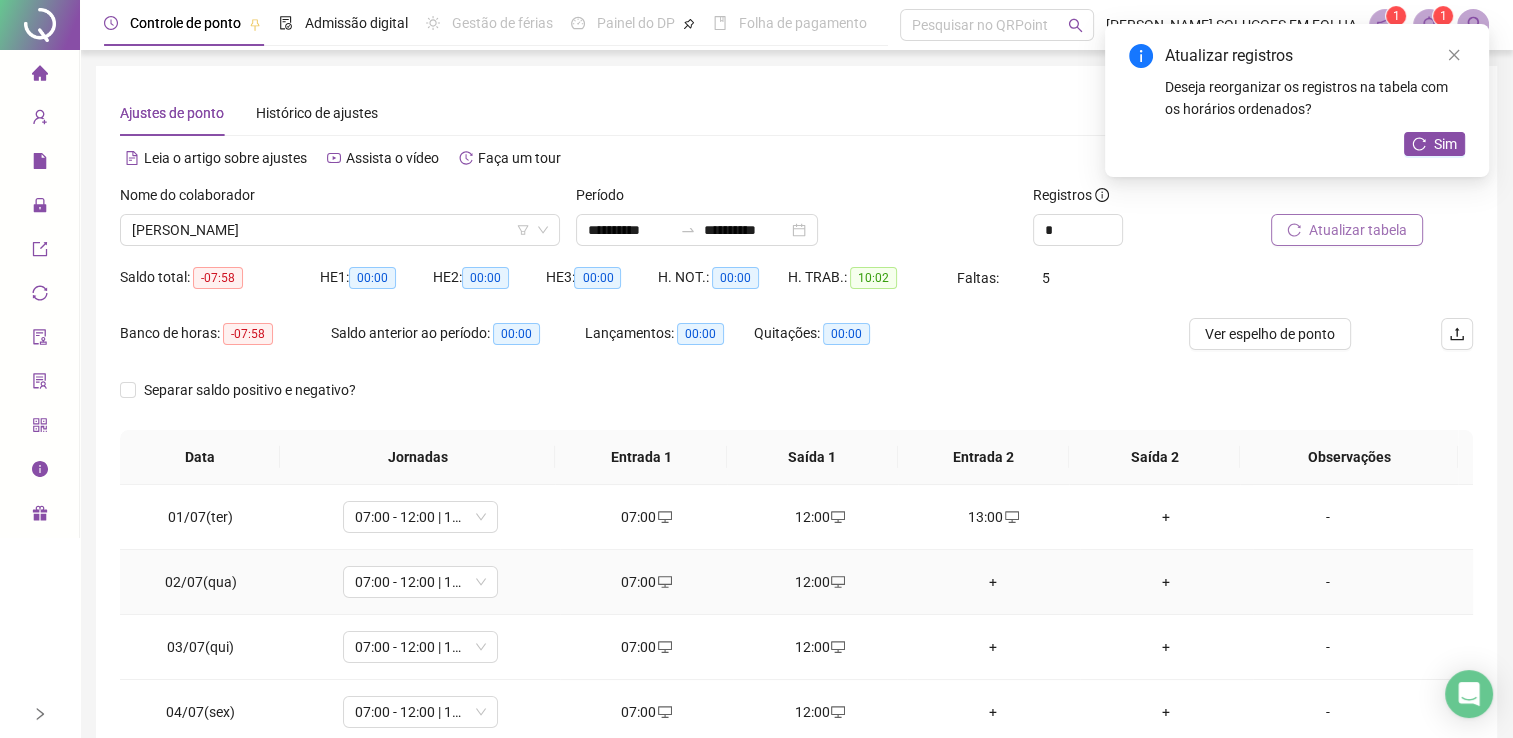 click on "+" at bounding box center [993, 582] 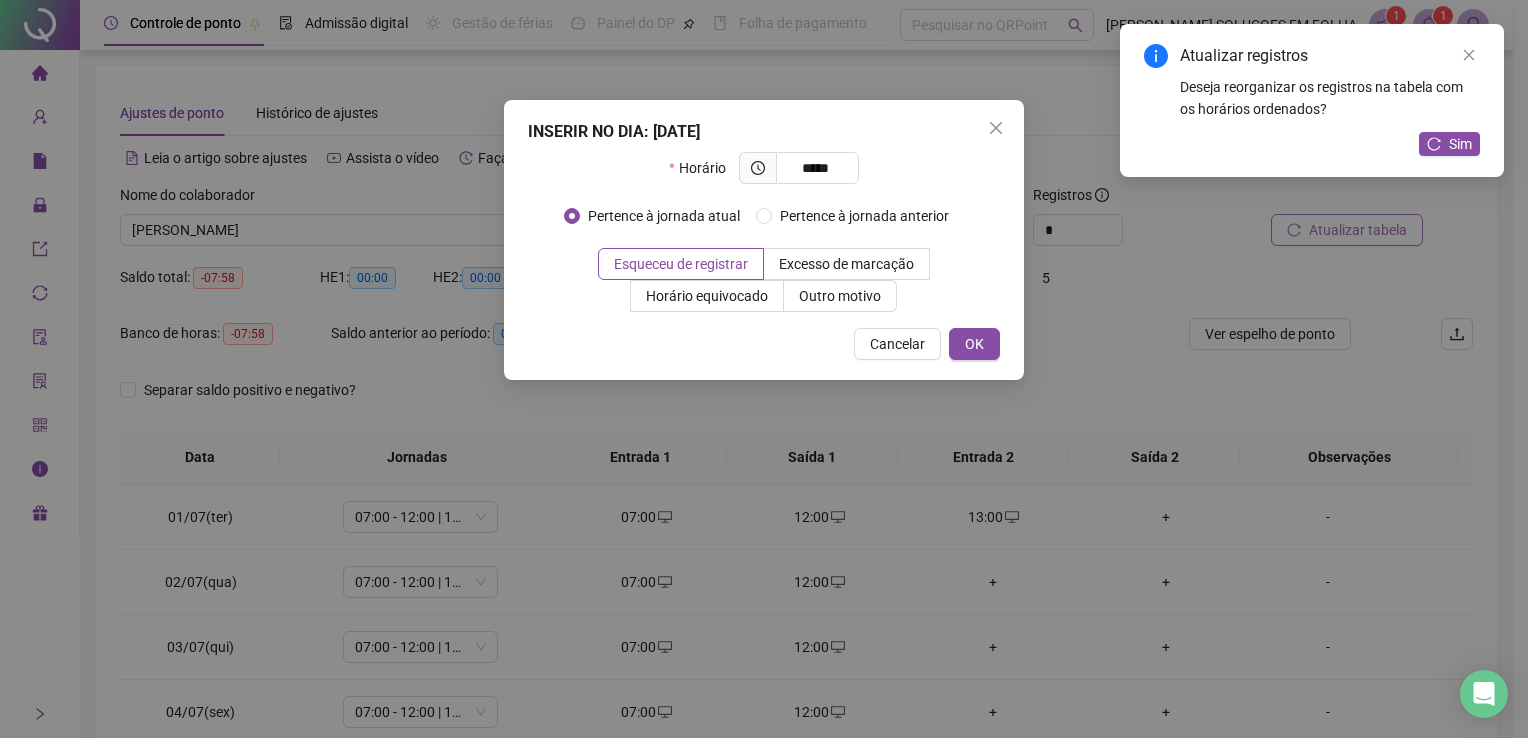 type on "*****" 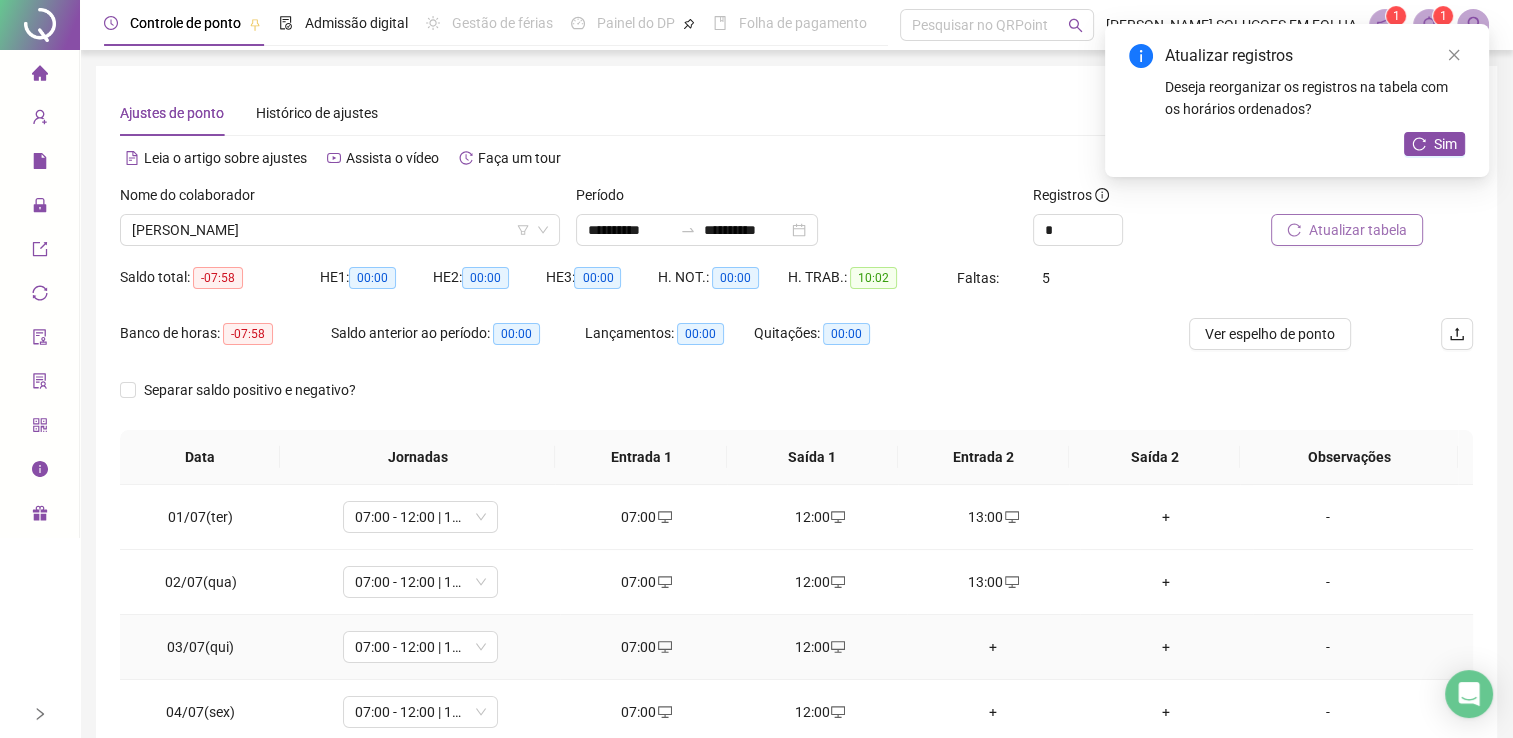 click on "+" at bounding box center [993, 647] 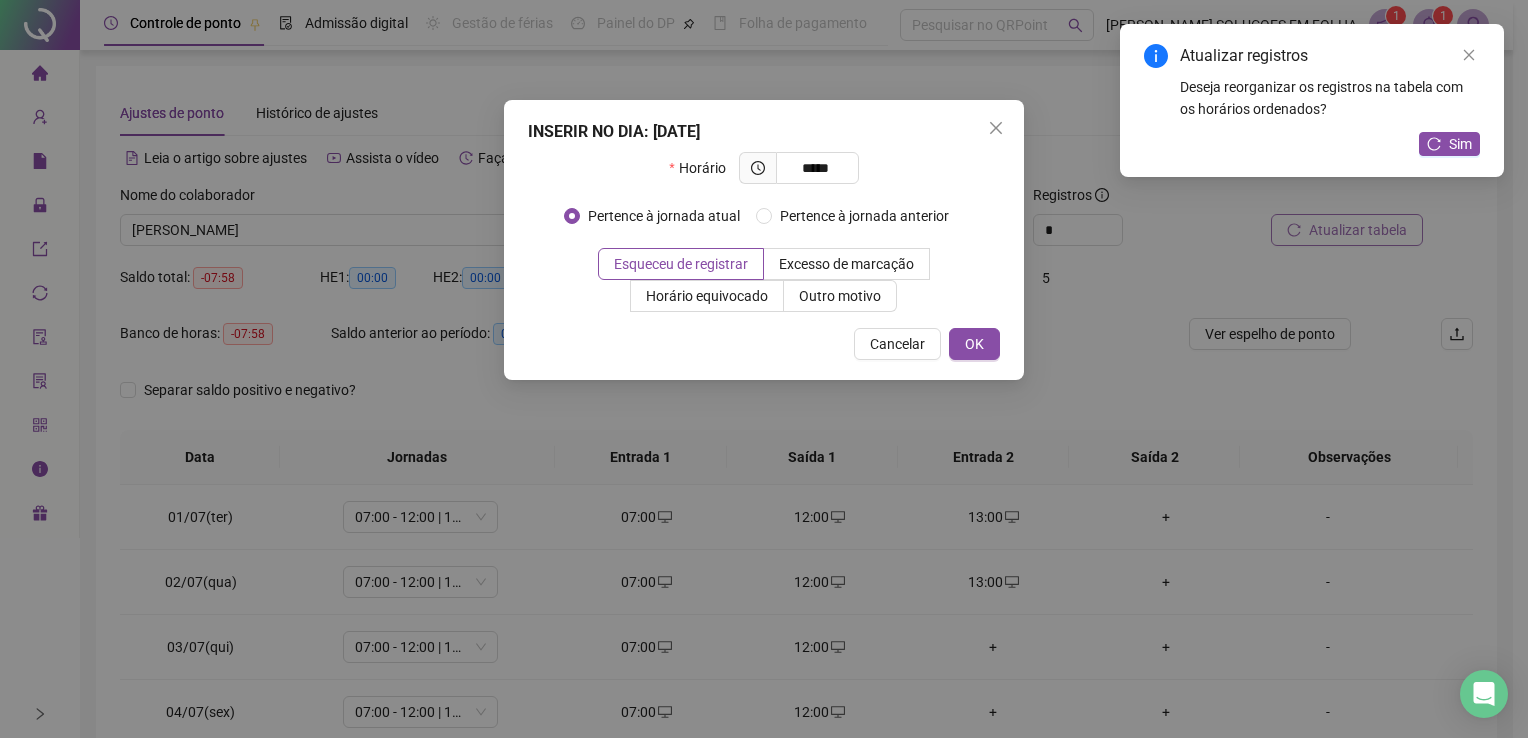 type on "*****" 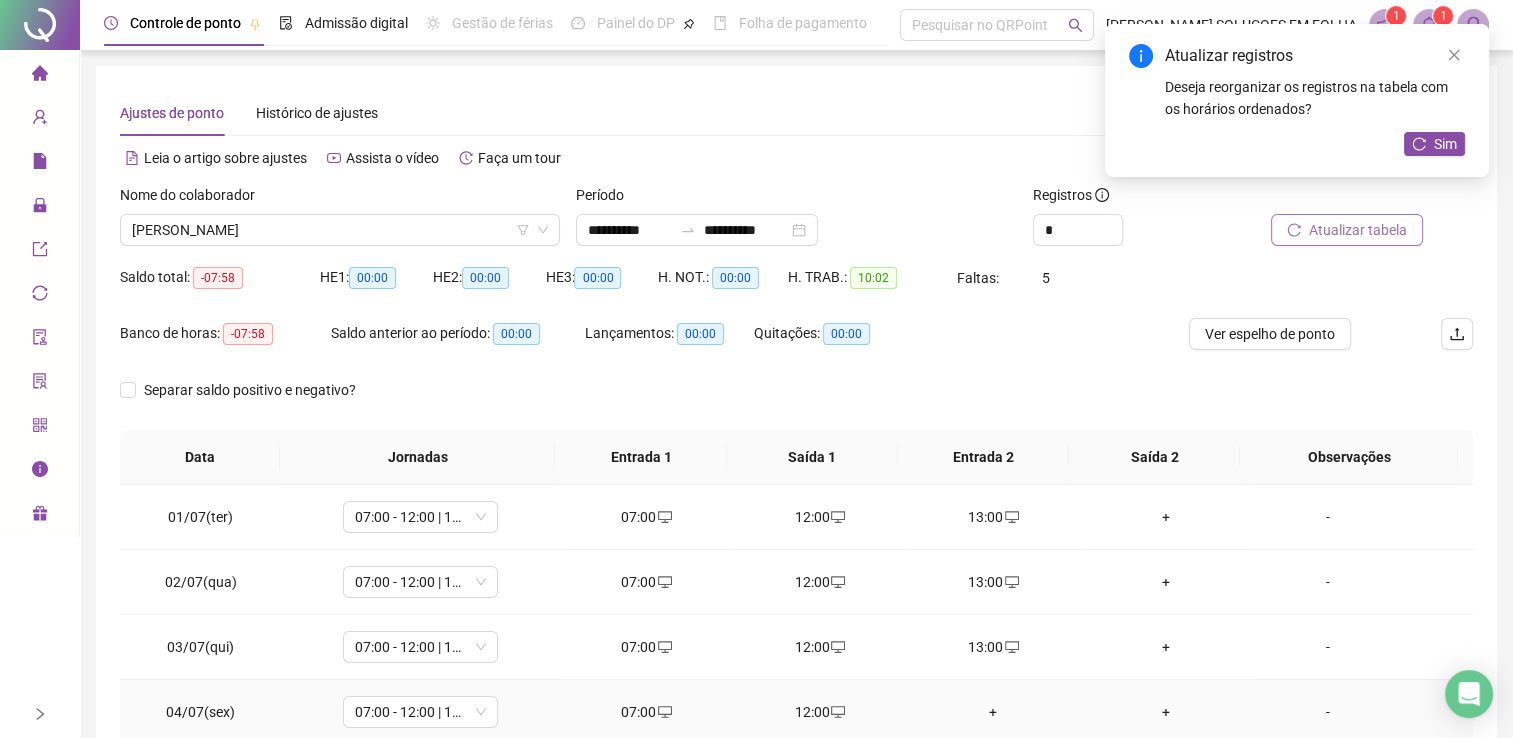 click on "+" at bounding box center (993, 712) 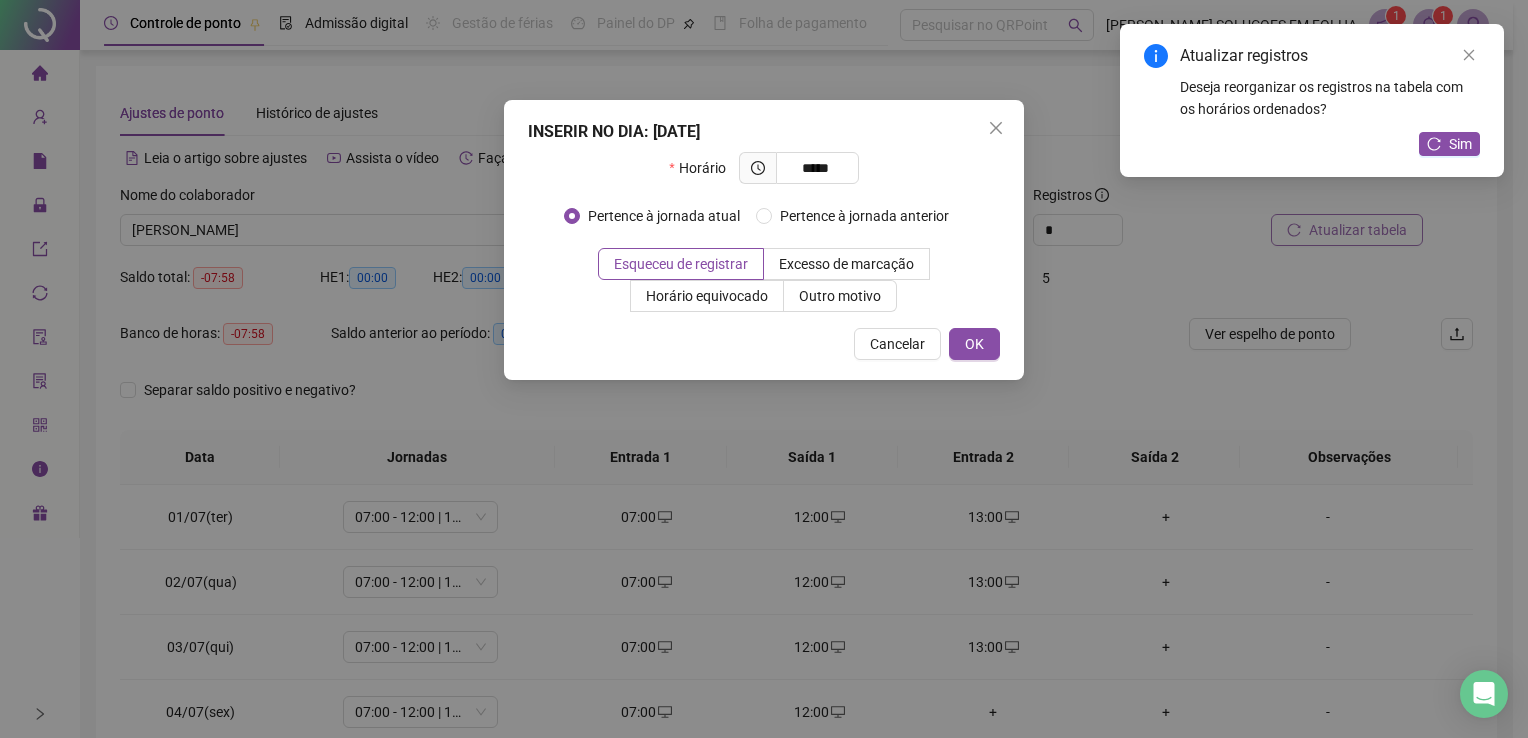 type on "*****" 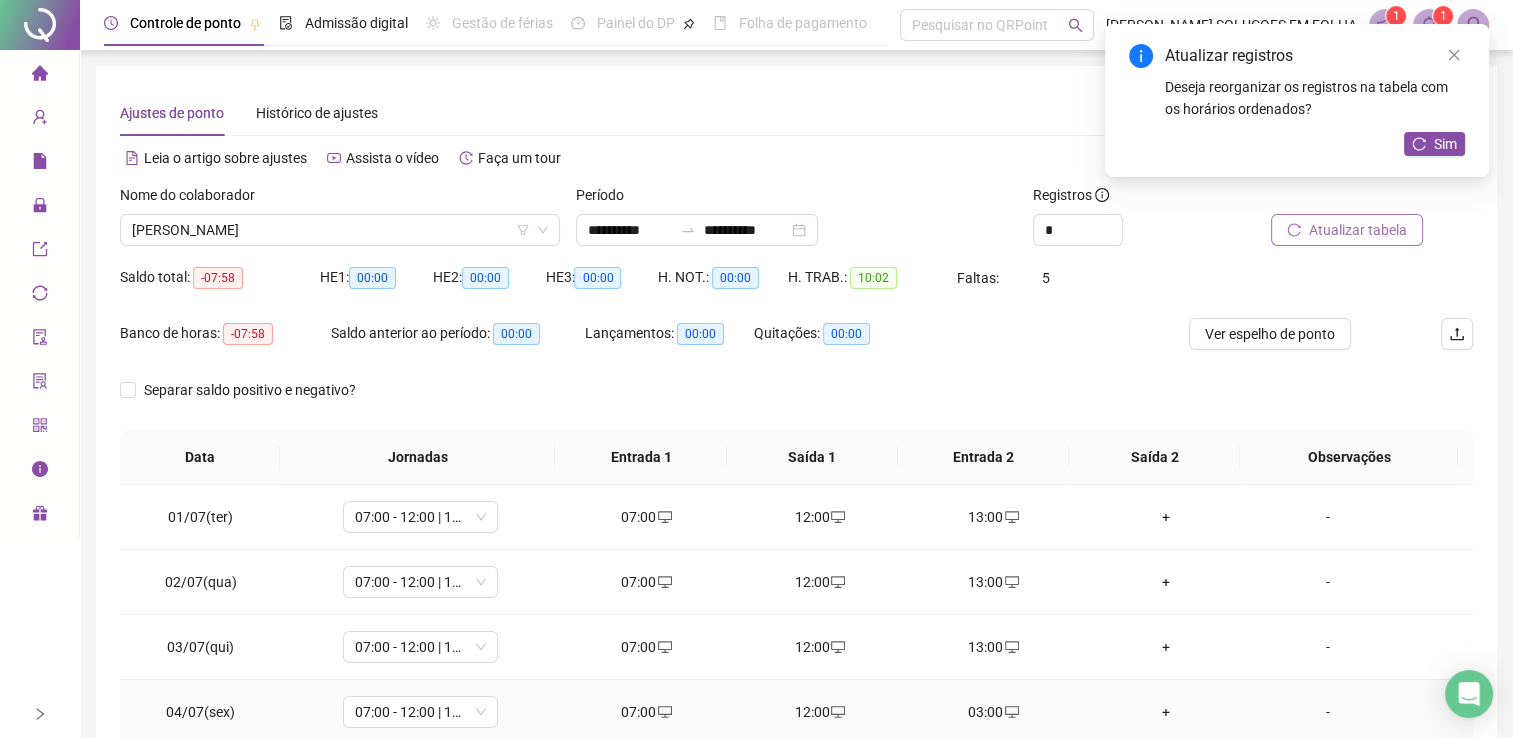 click on "03:00" at bounding box center [993, 712] 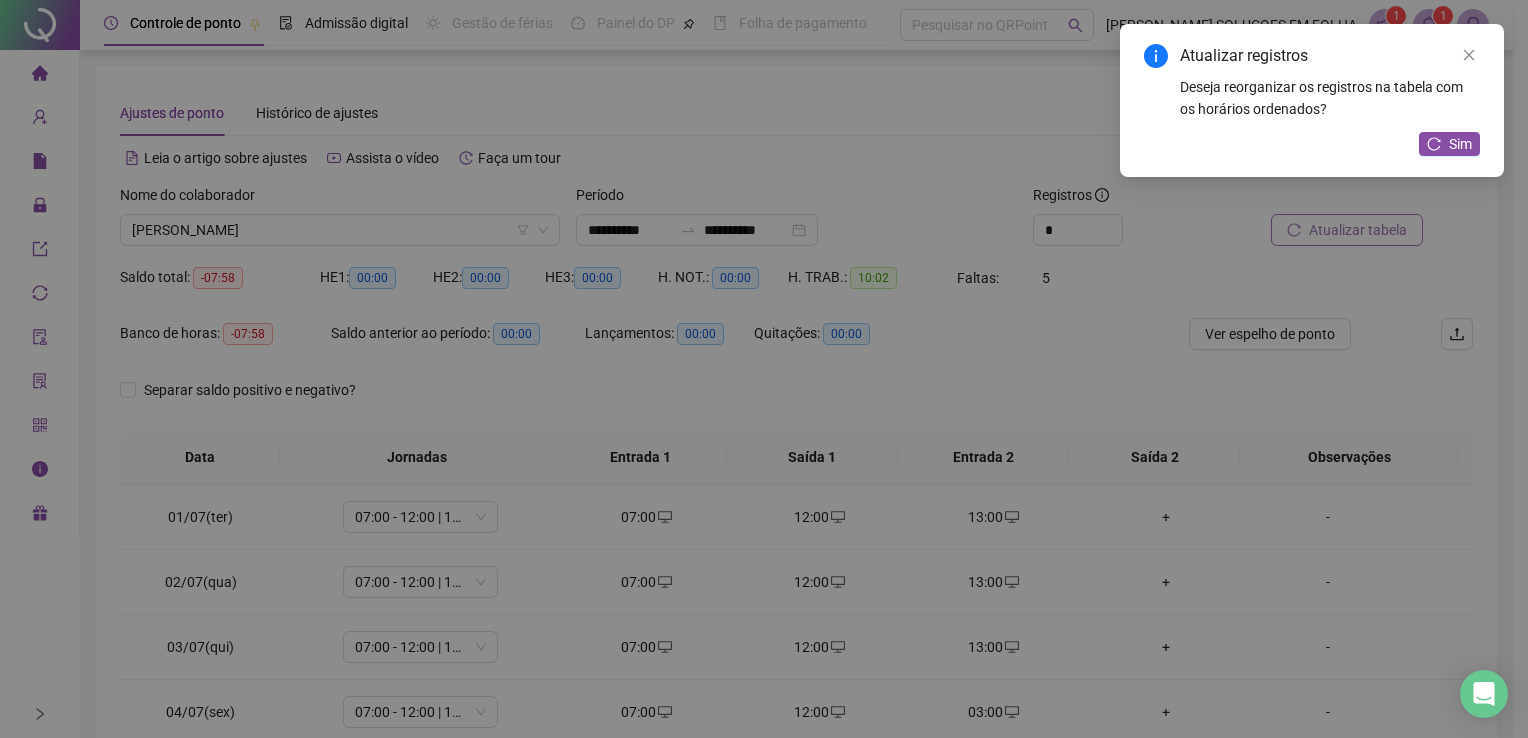 type on "**********" 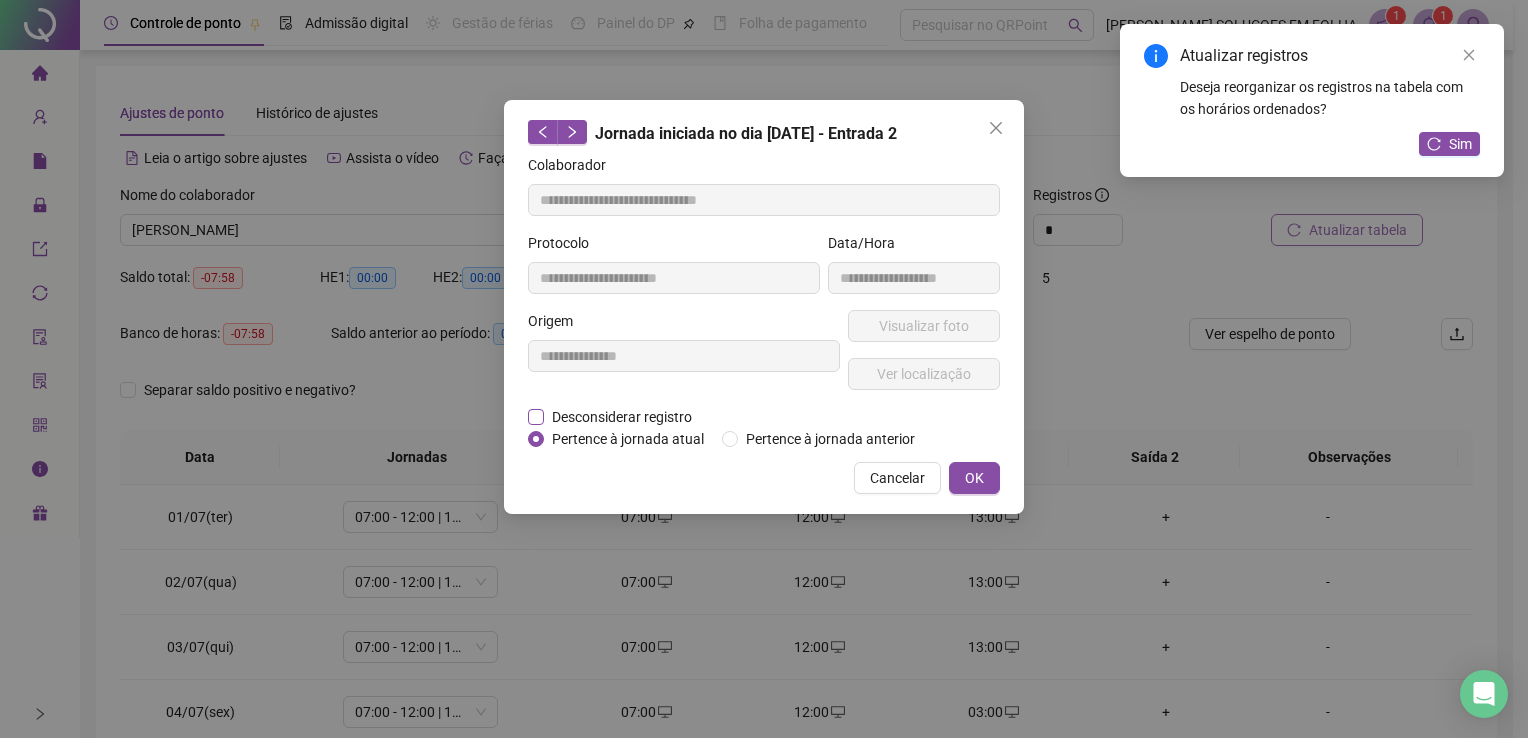 click on "Desconsiderar registro" at bounding box center [622, 417] 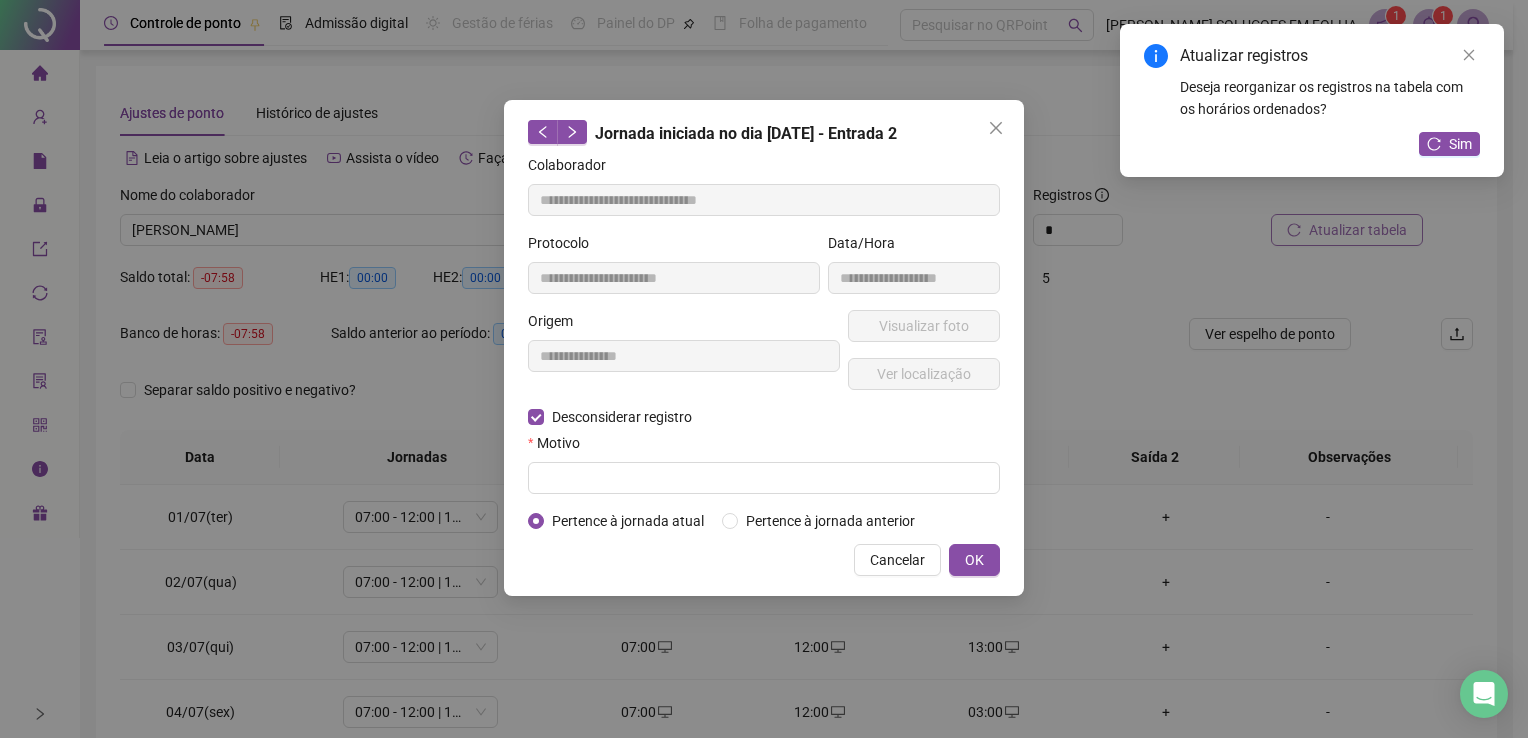click on "Motivo" at bounding box center [764, 447] 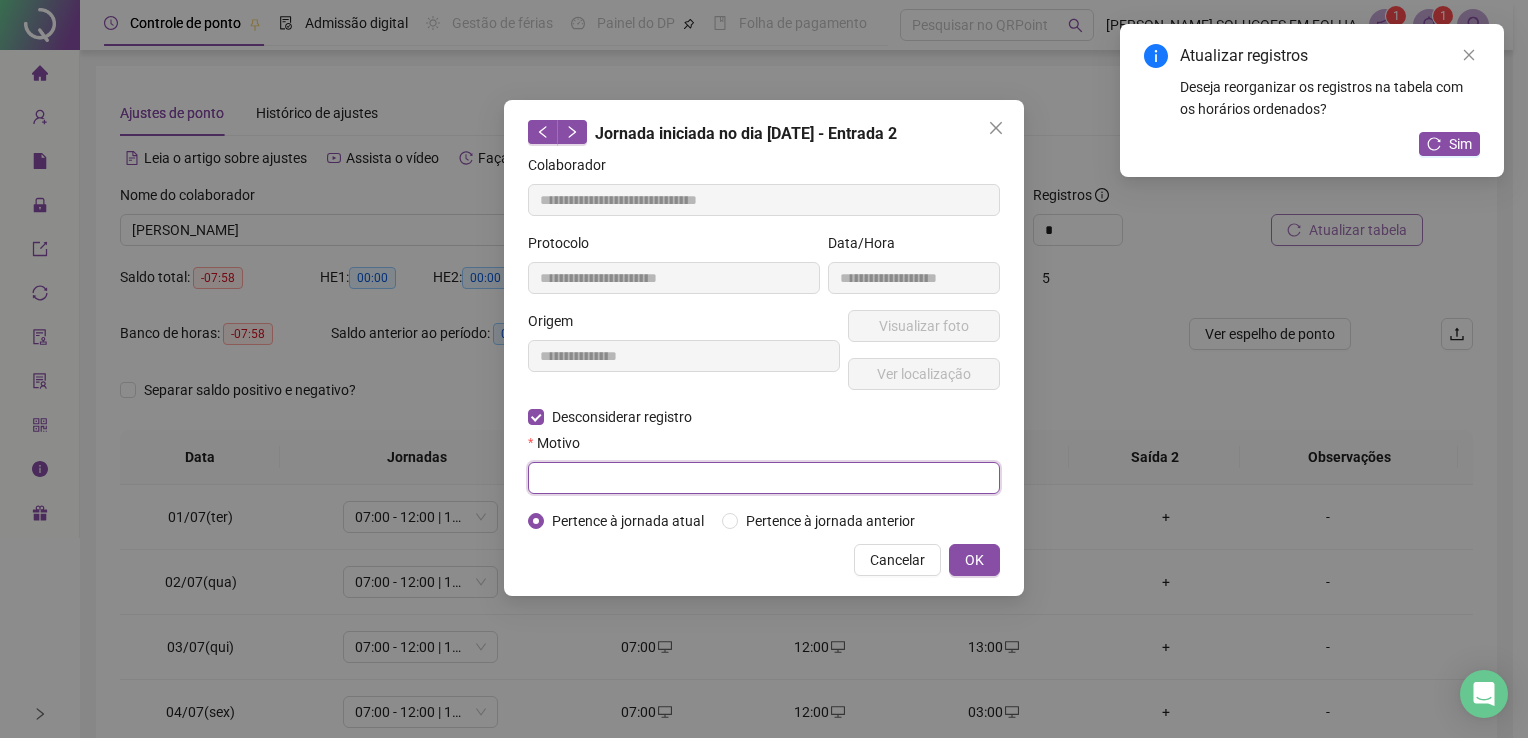 click at bounding box center (764, 478) 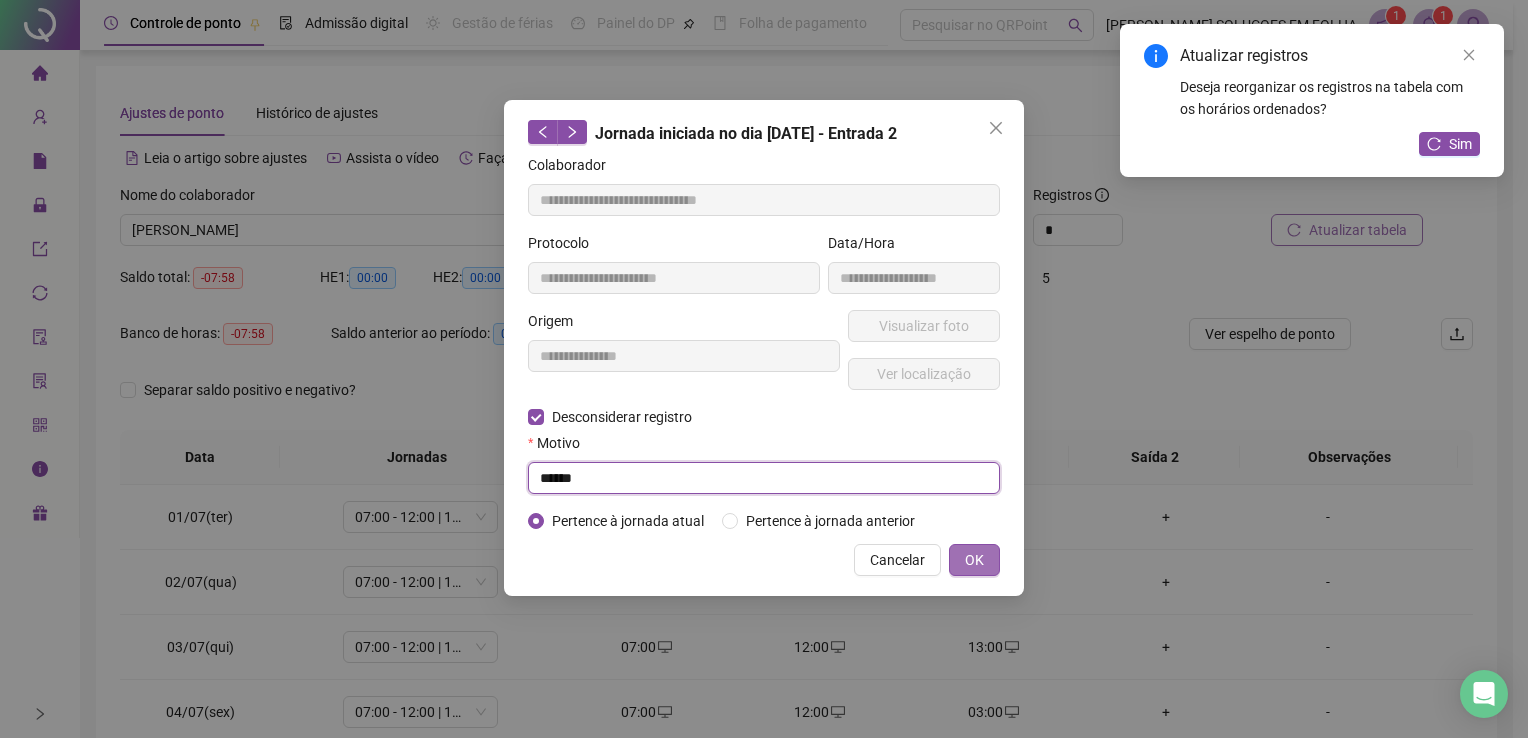 type on "******" 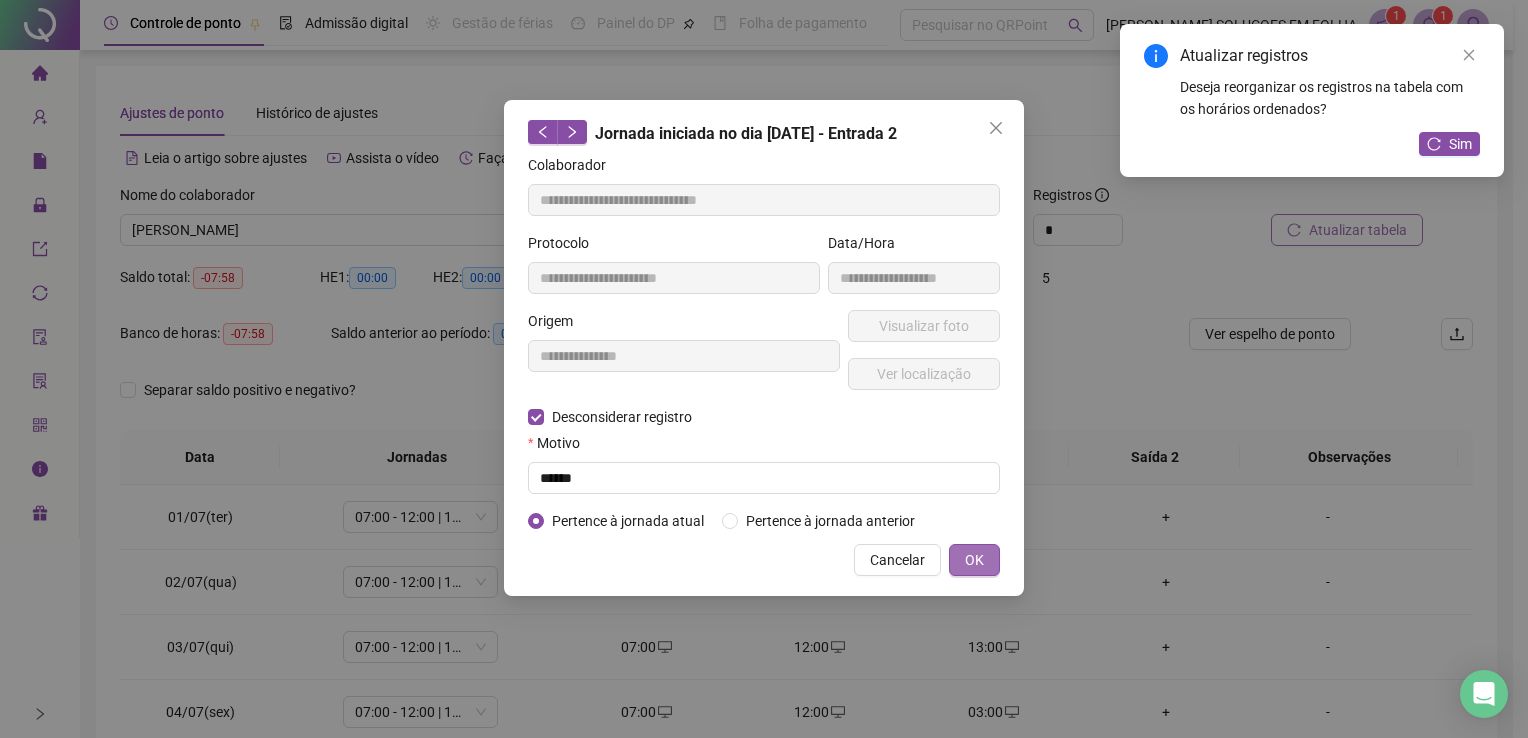 click on "OK" at bounding box center [974, 560] 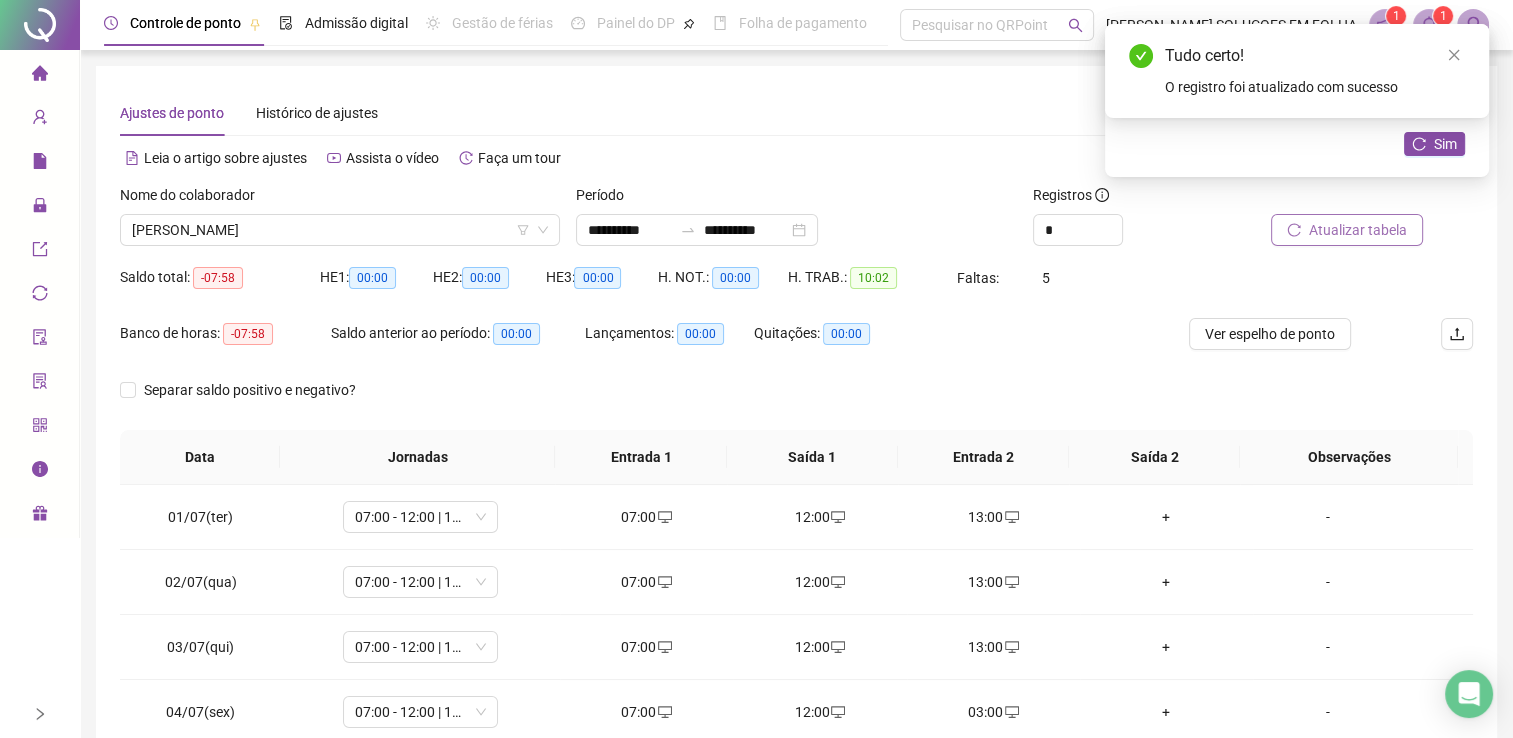 click on "Atualizar registros Deseja reorganizar os registros na tabela com os horários ordenados? Sim" at bounding box center [1297, 100] 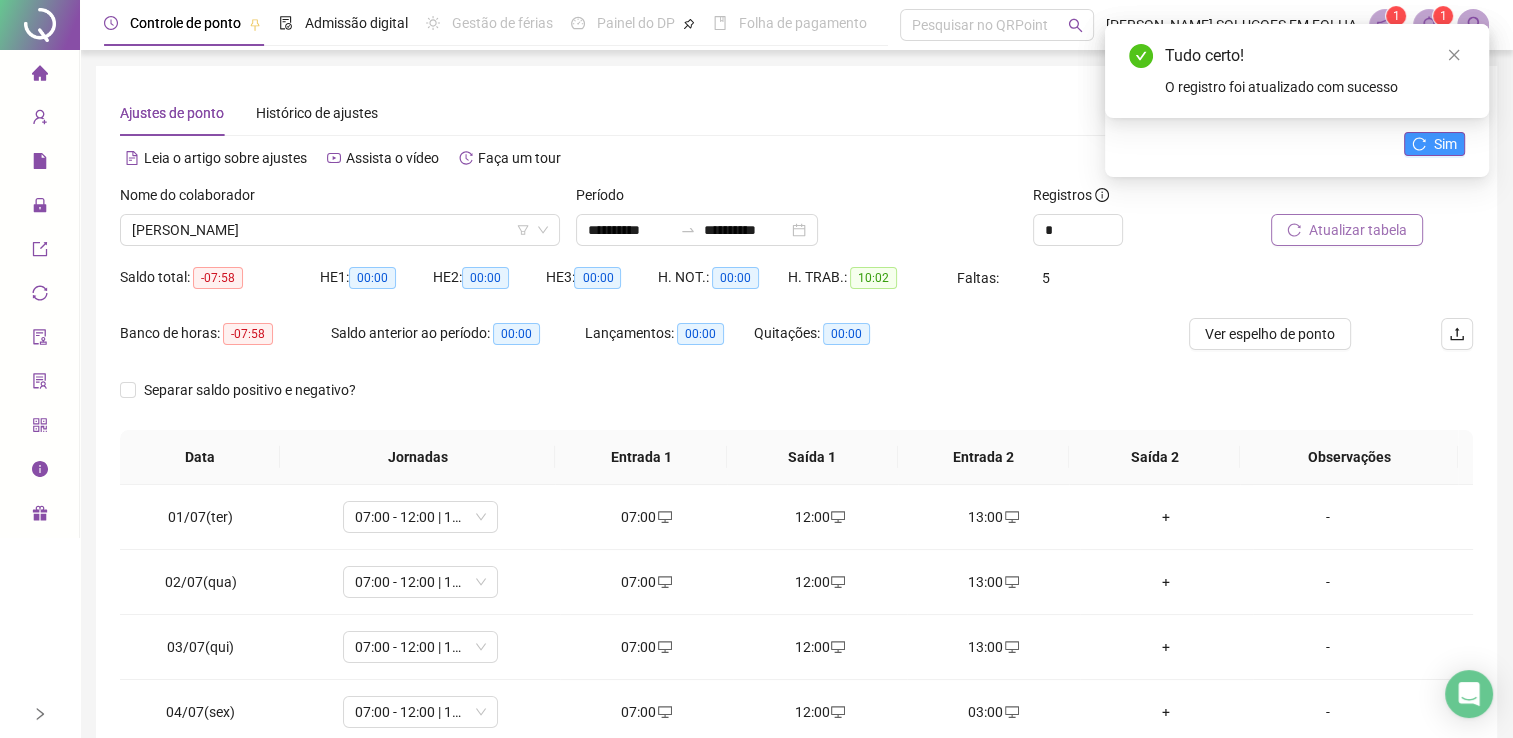 click on "Sim" at bounding box center [1445, 144] 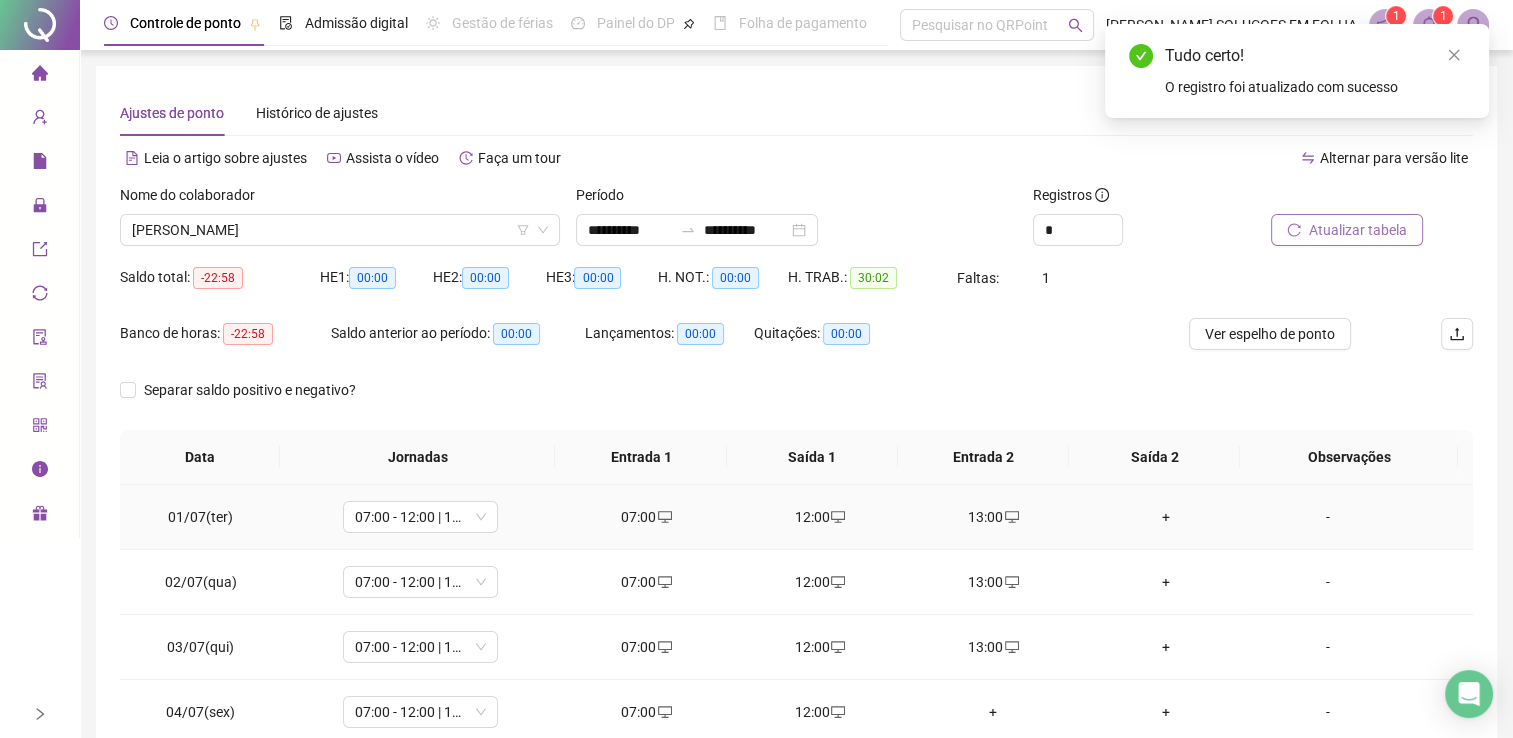 click on "+" at bounding box center (1166, 517) 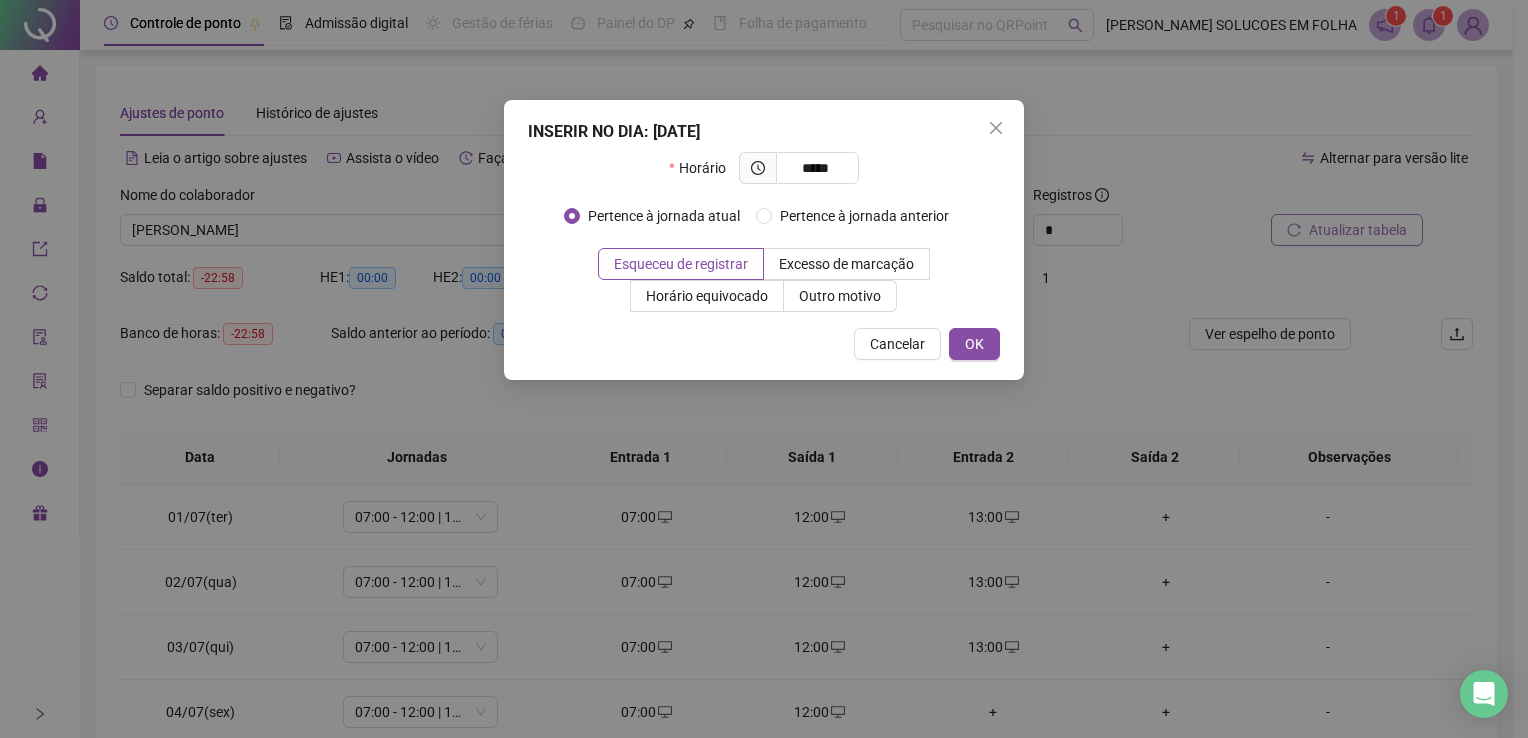 type on "*****" 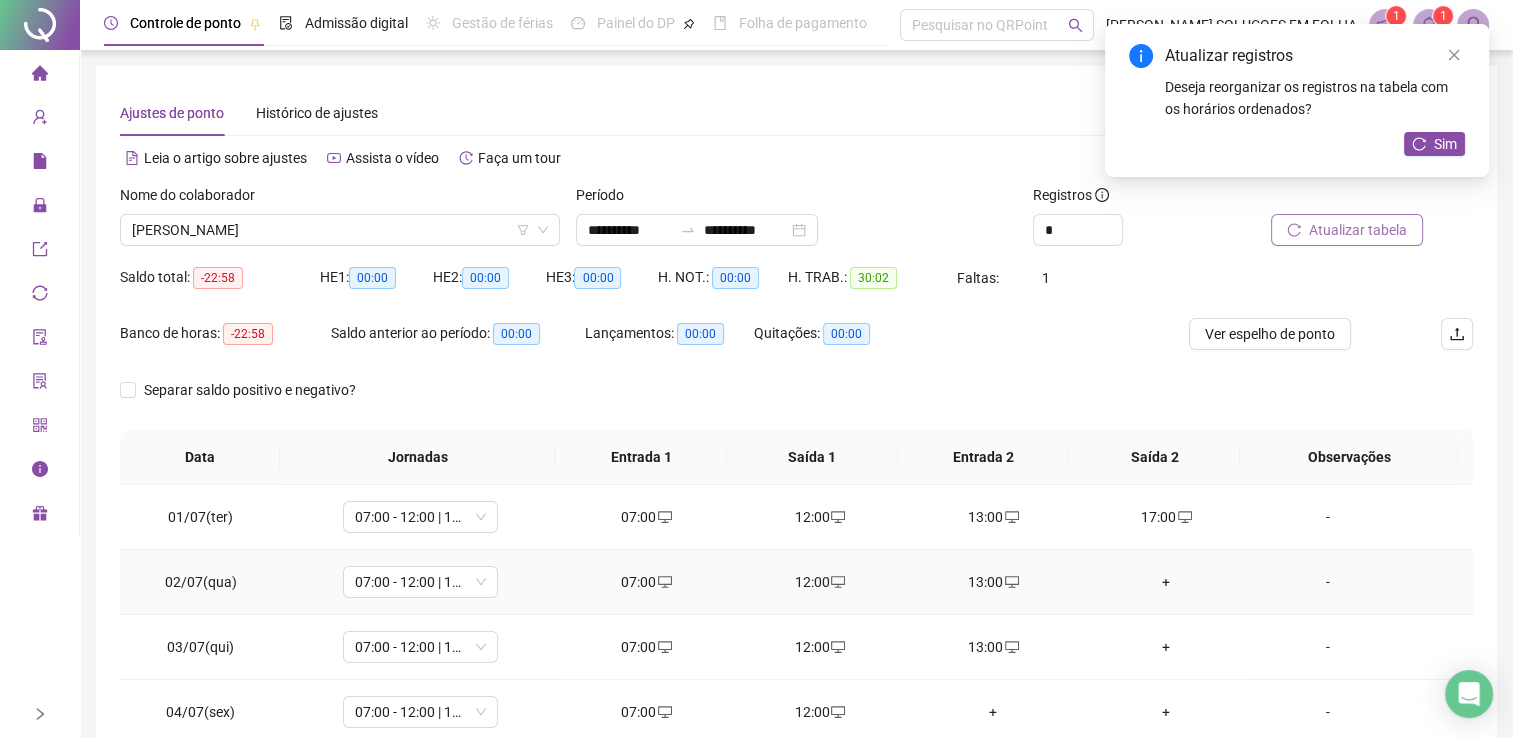 click on "+" at bounding box center [1166, 582] 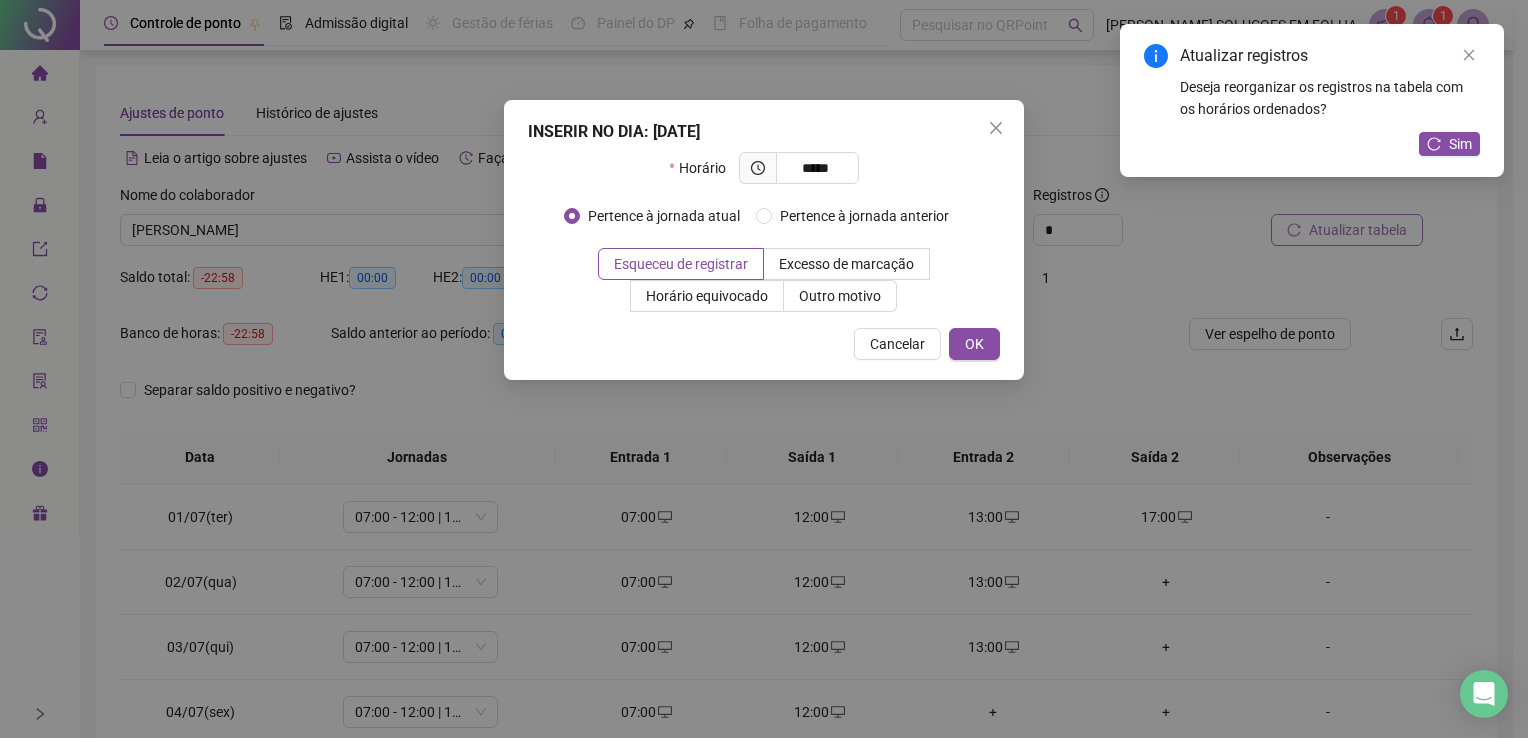 type on "*****" 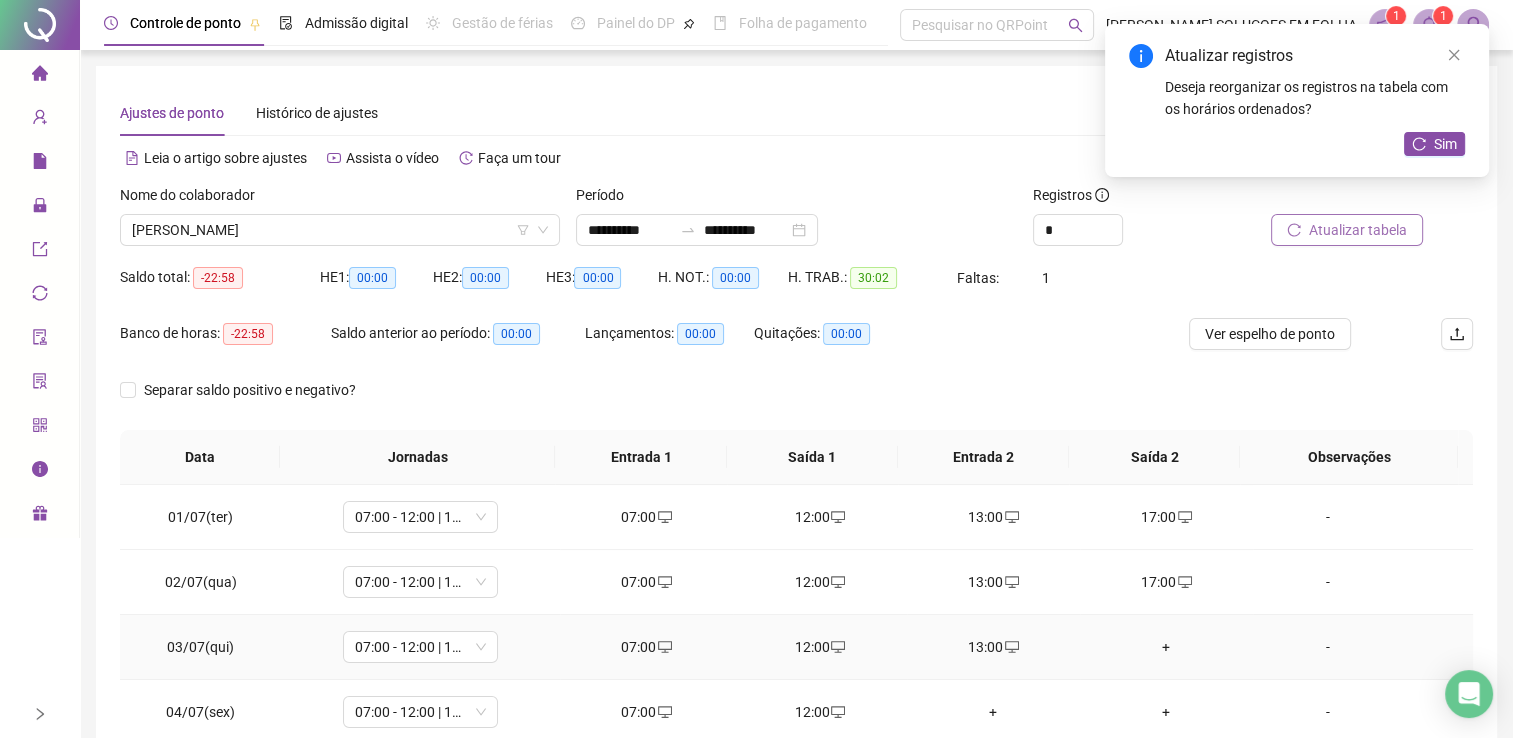 click on "+" at bounding box center (1166, 647) 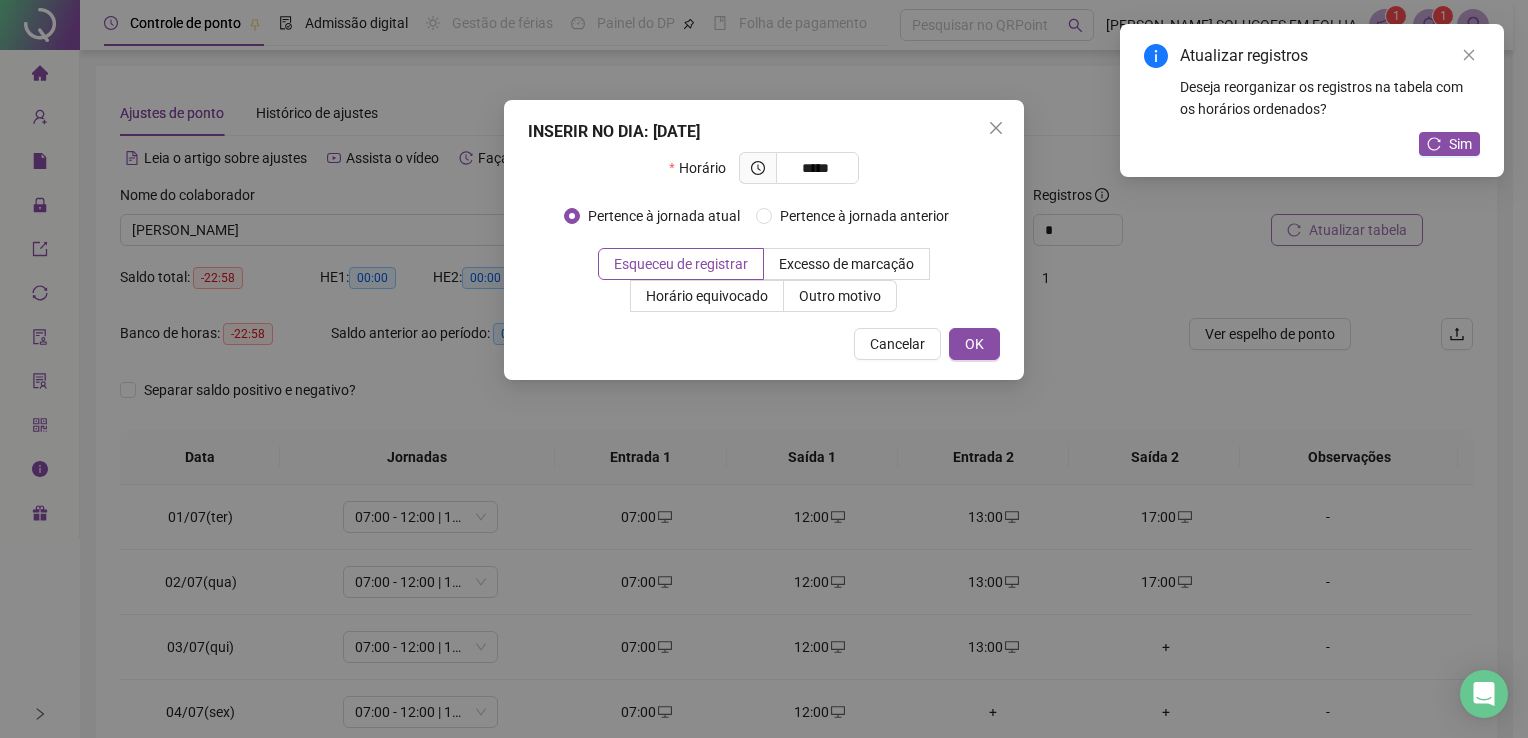type on "*****" 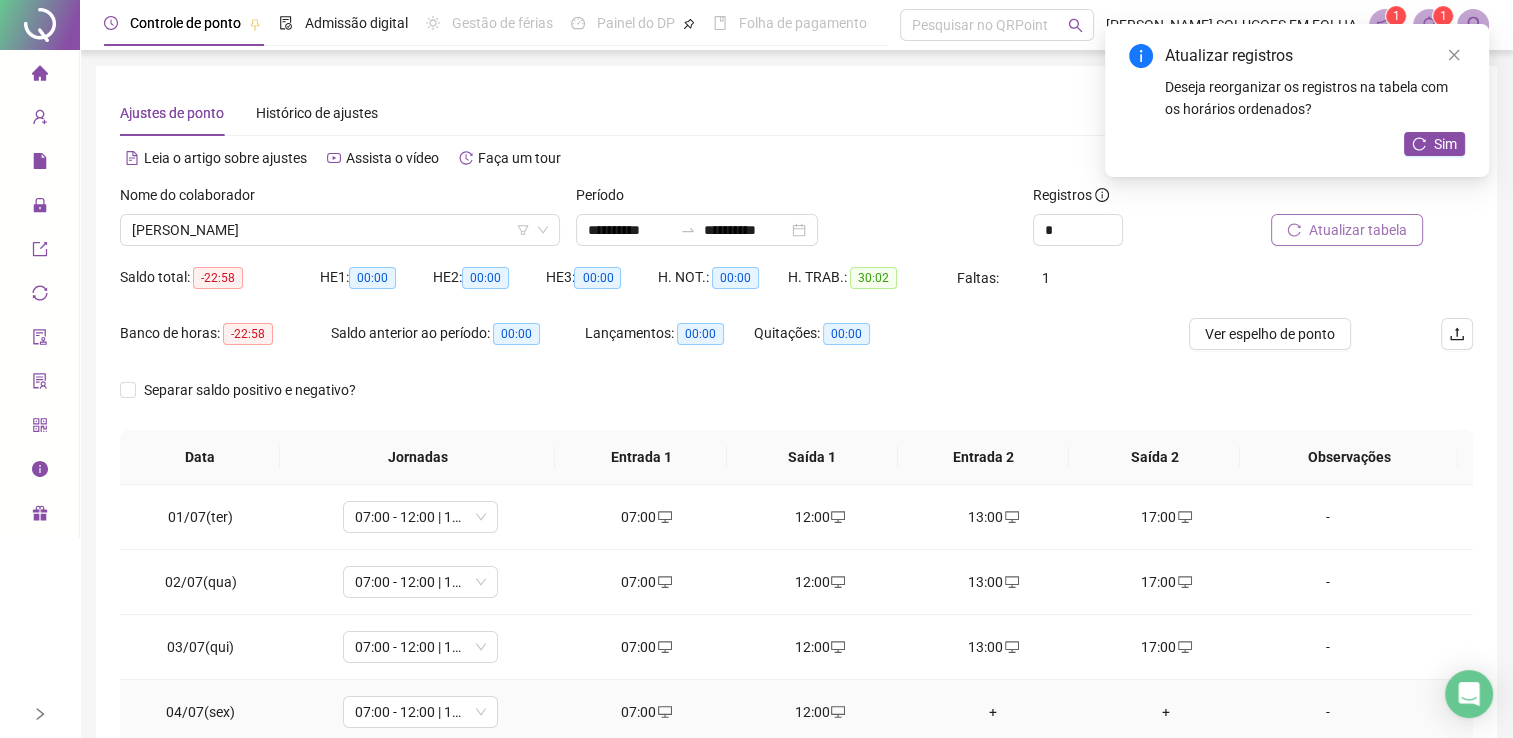 click on "+" at bounding box center [1166, 712] 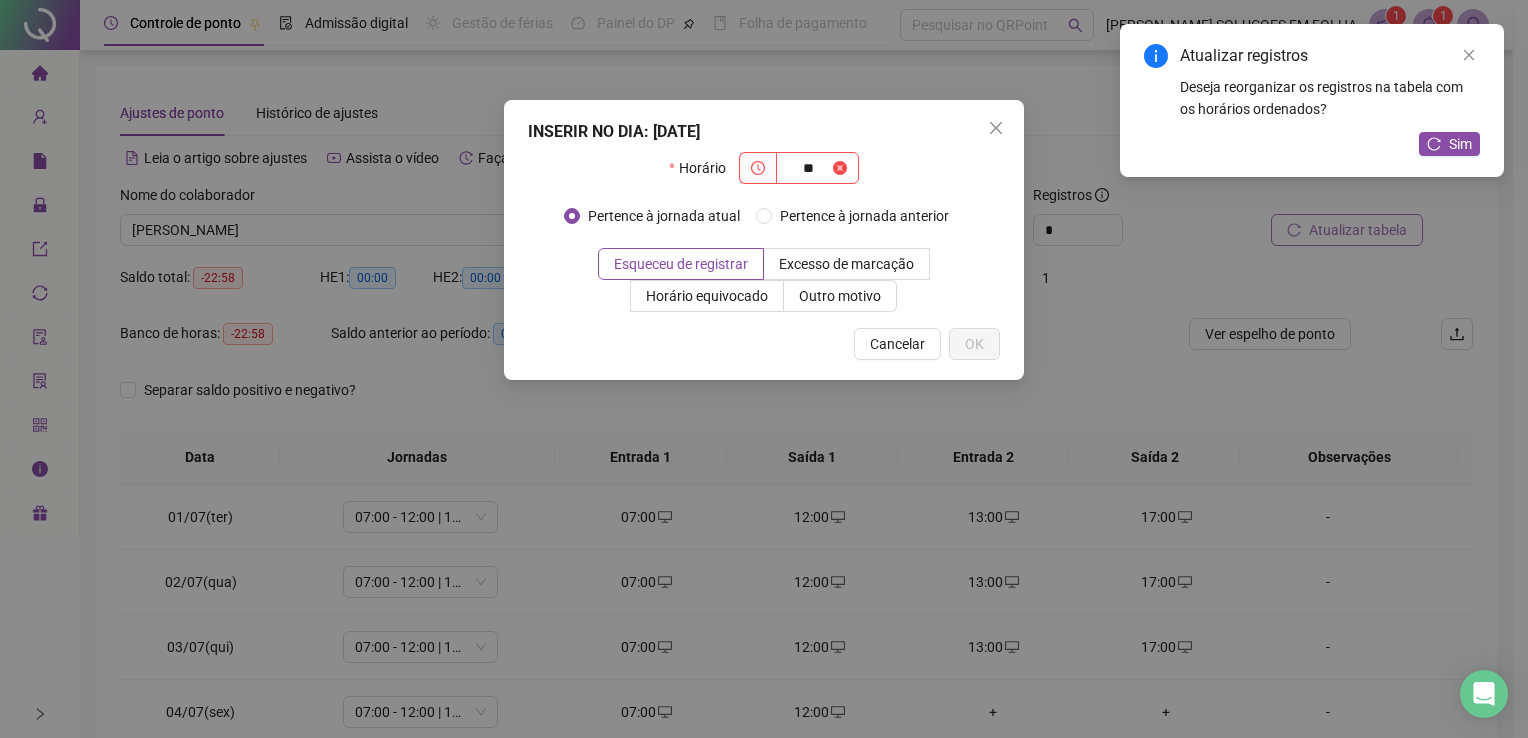 type on "*" 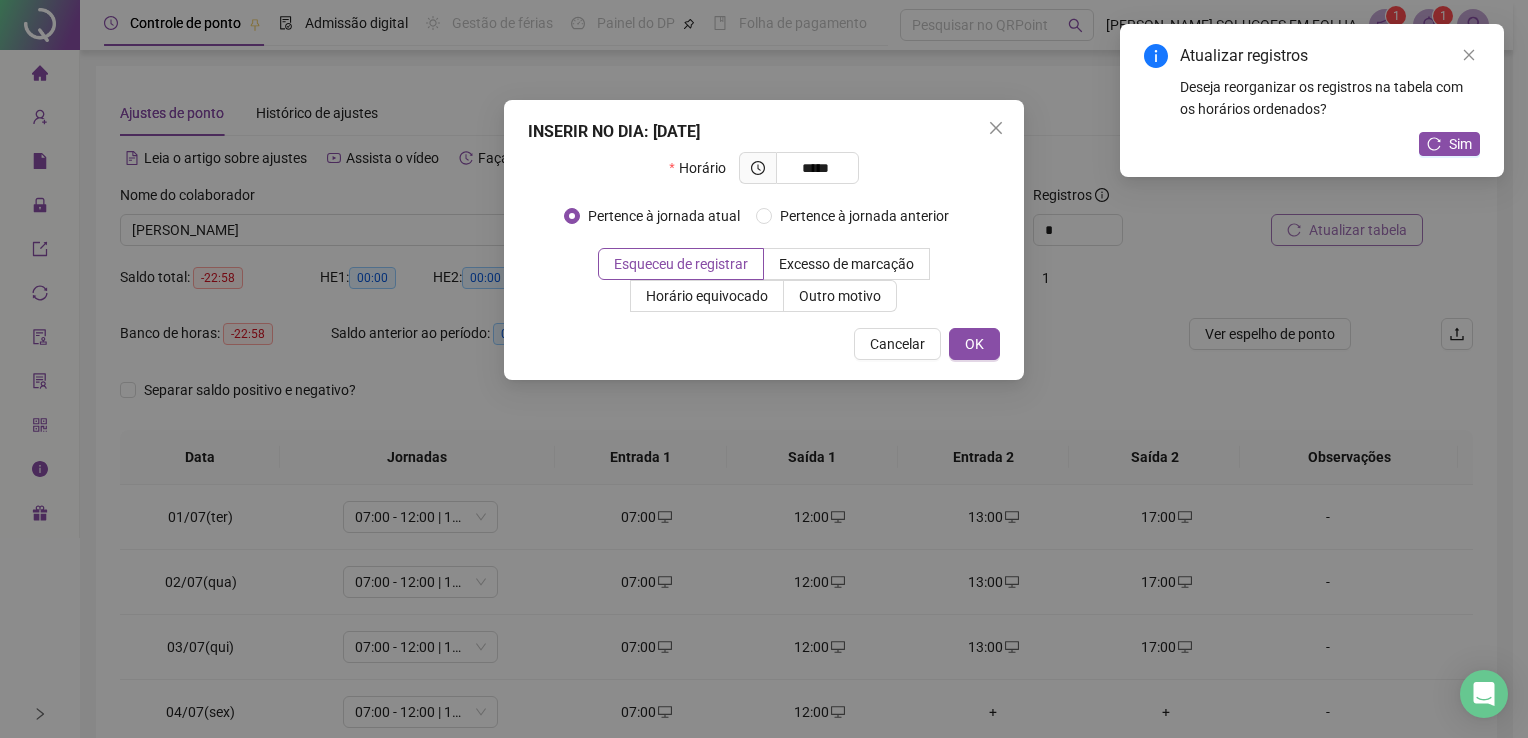 type on "*****" 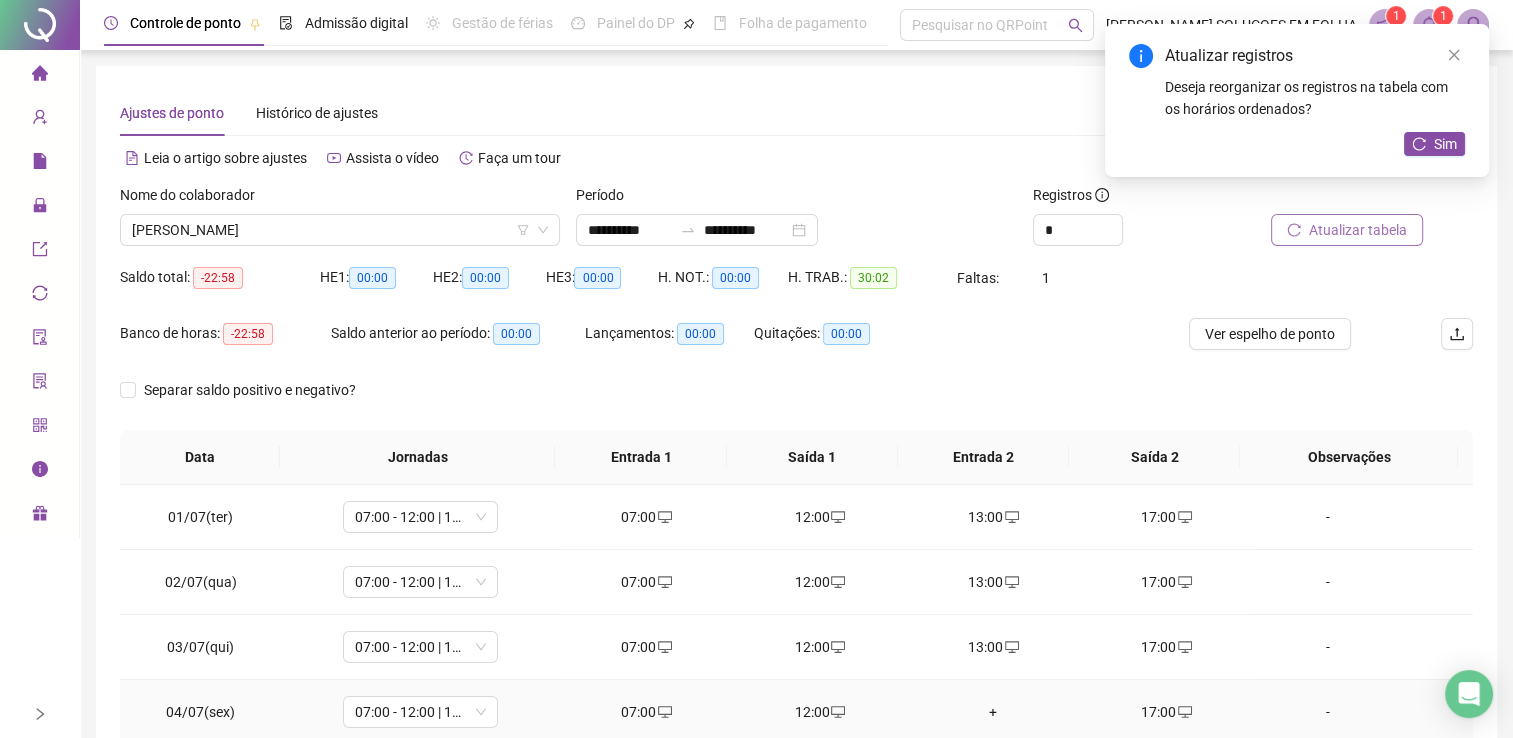 click on "+" at bounding box center (993, 712) 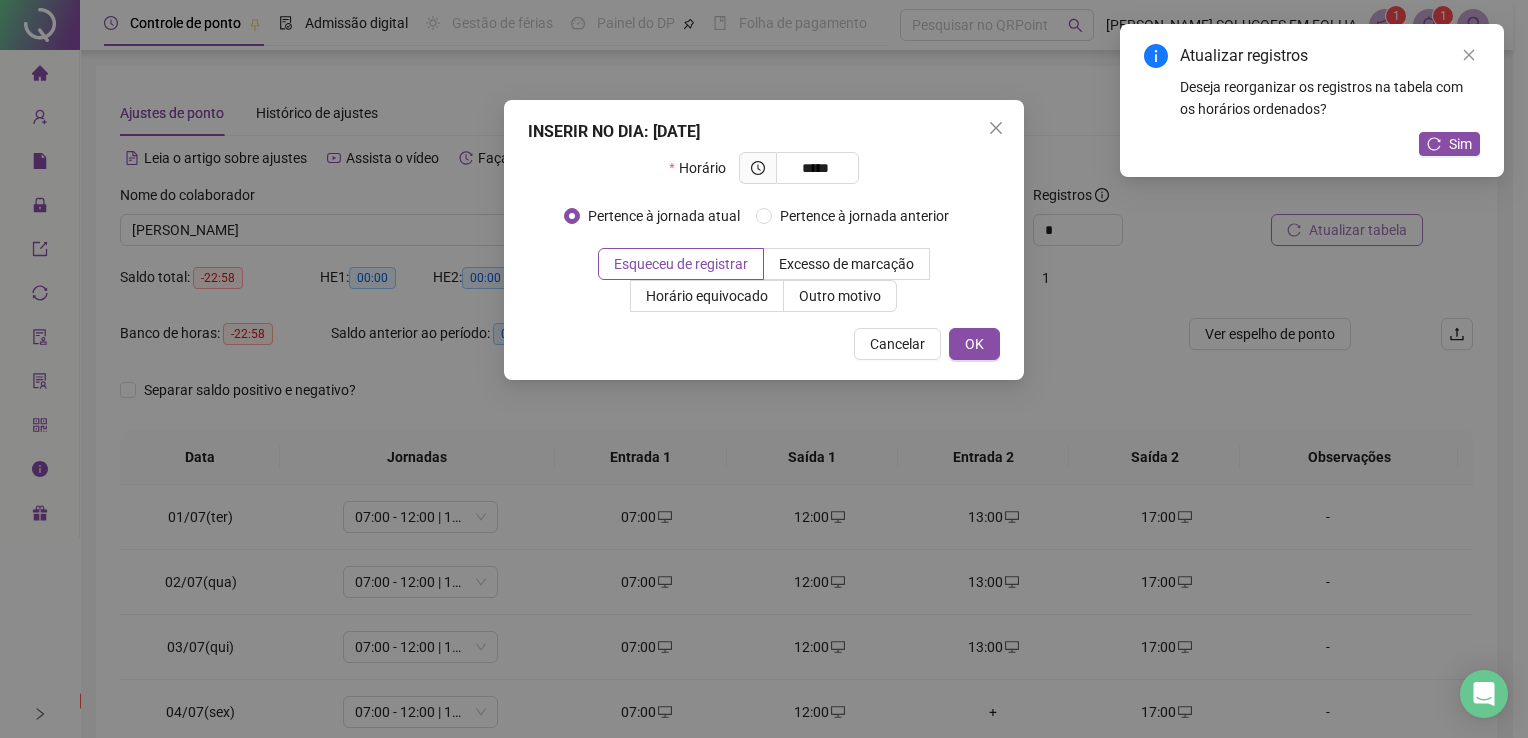 type on "*****" 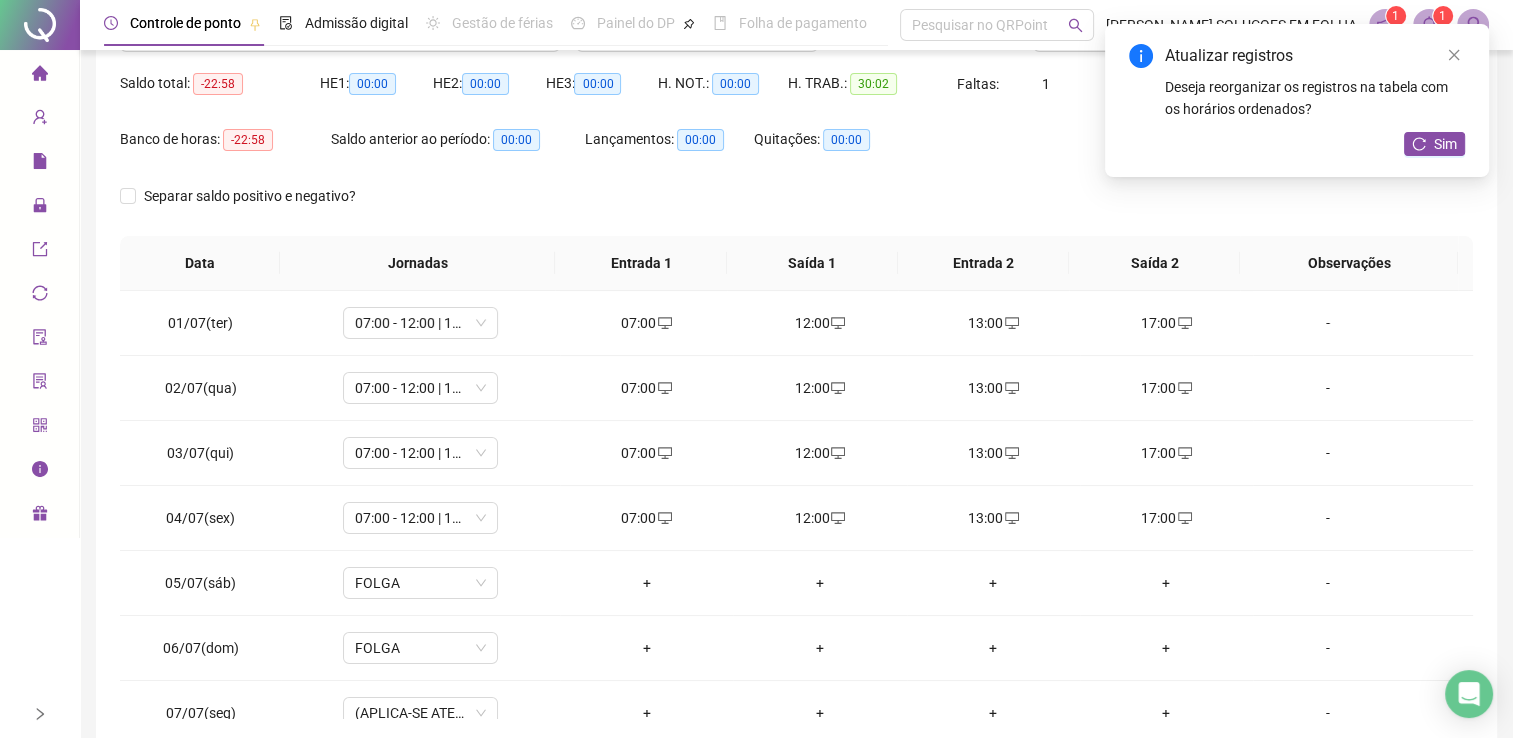 scroll, scrollTop: 197, scrollLeft: 0, axis: vertical 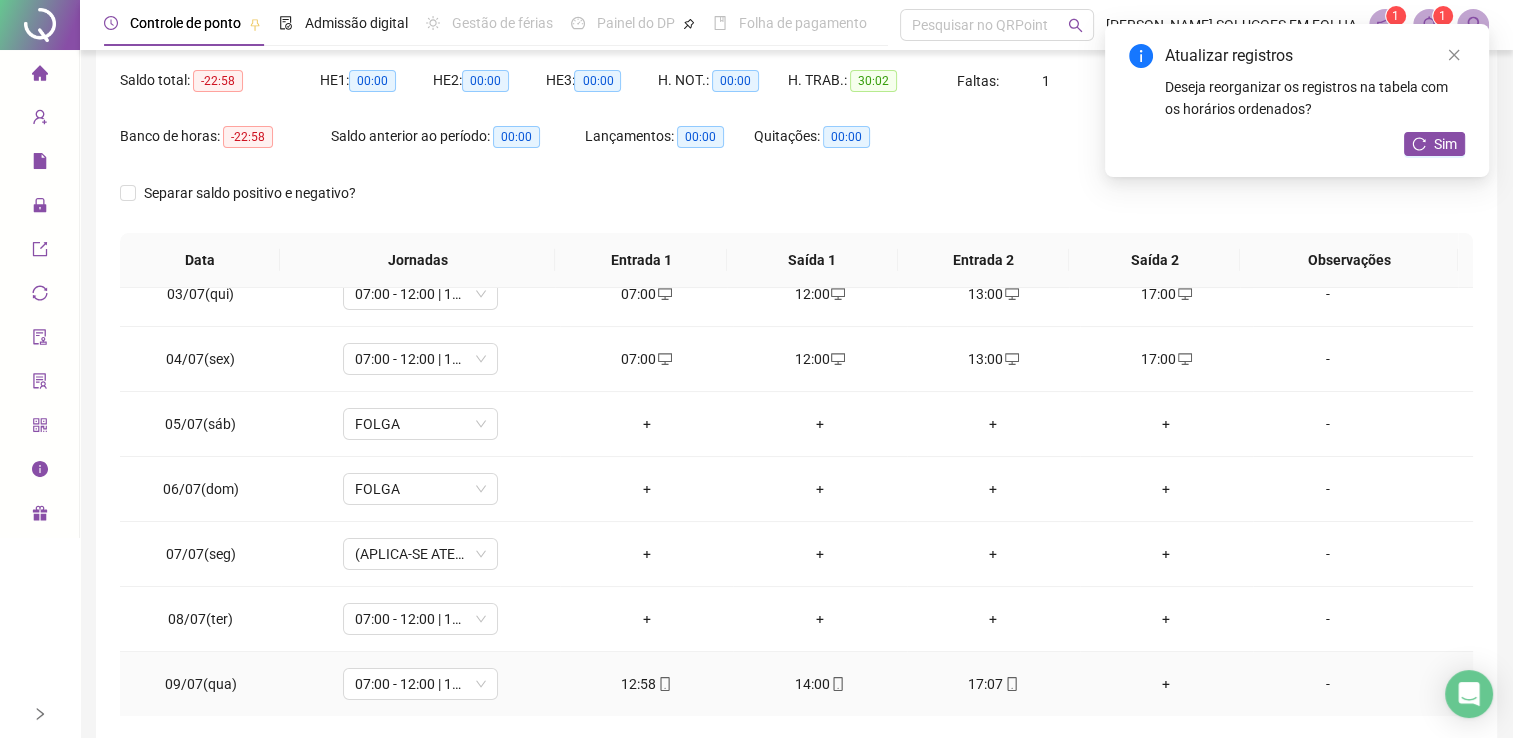 click on "+" at bounding box center (1166, 684) 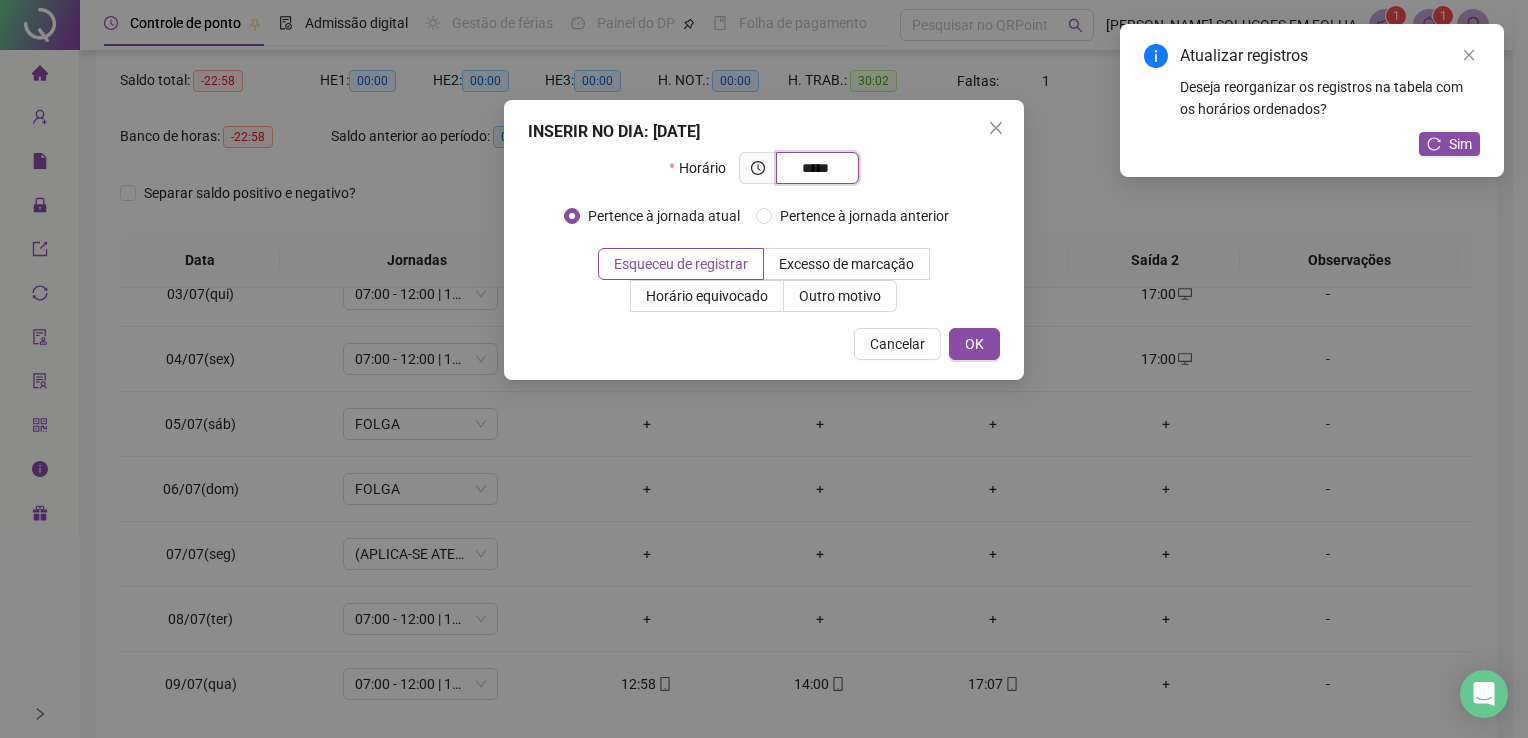 type on "*****" 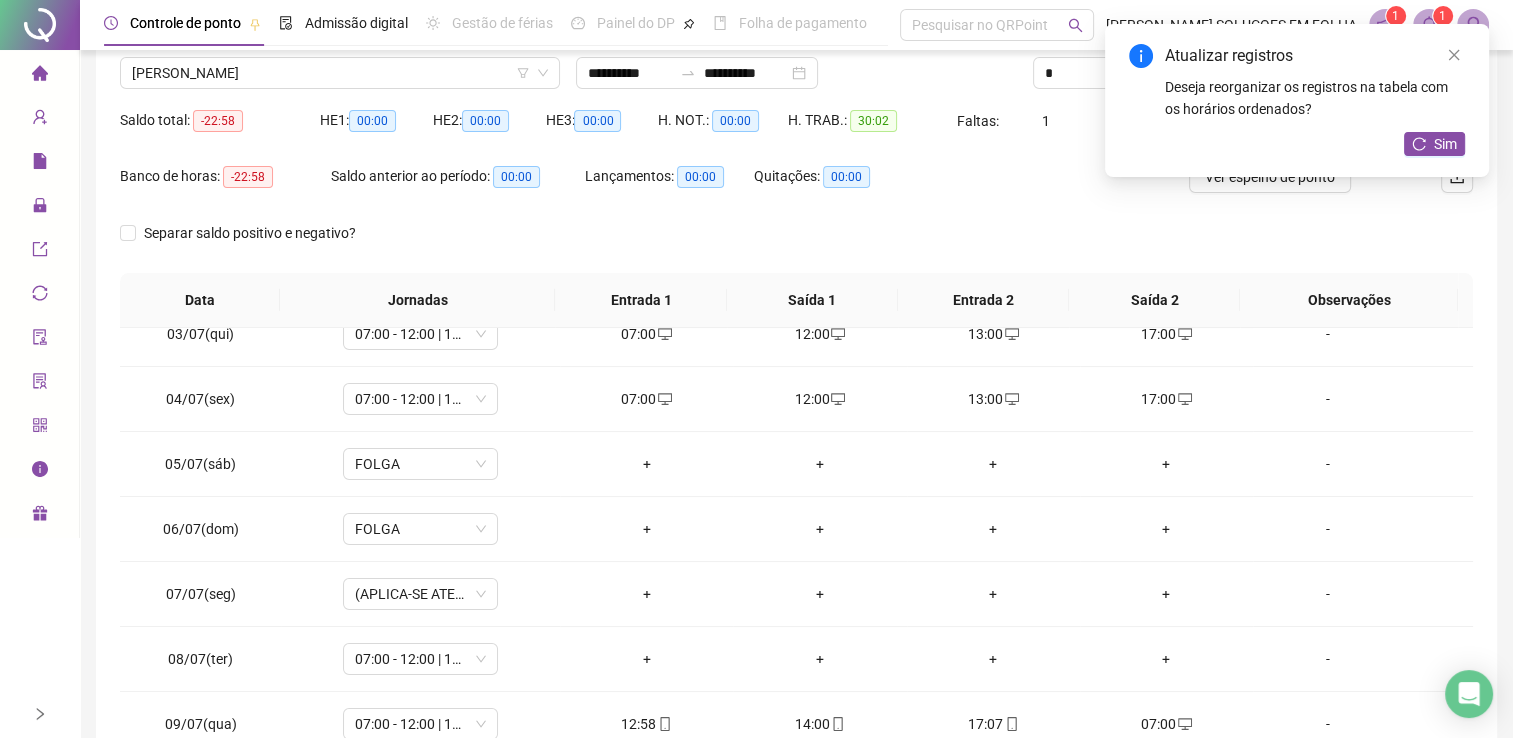 scroll, scrollTop: 117, scrollLeft: 0, axis: vertical 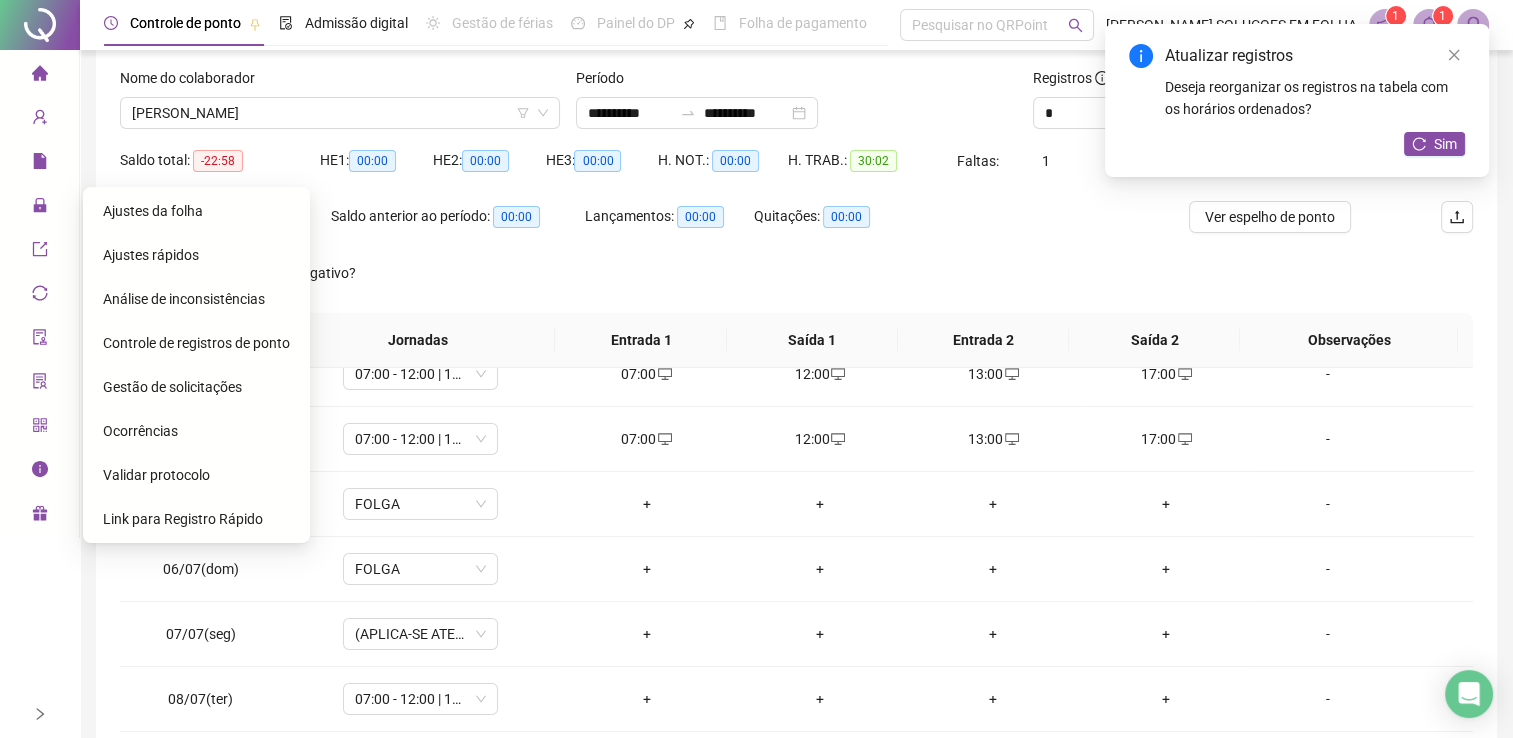 click on "Gestão de solicitações" at bounding box center (172, 387) 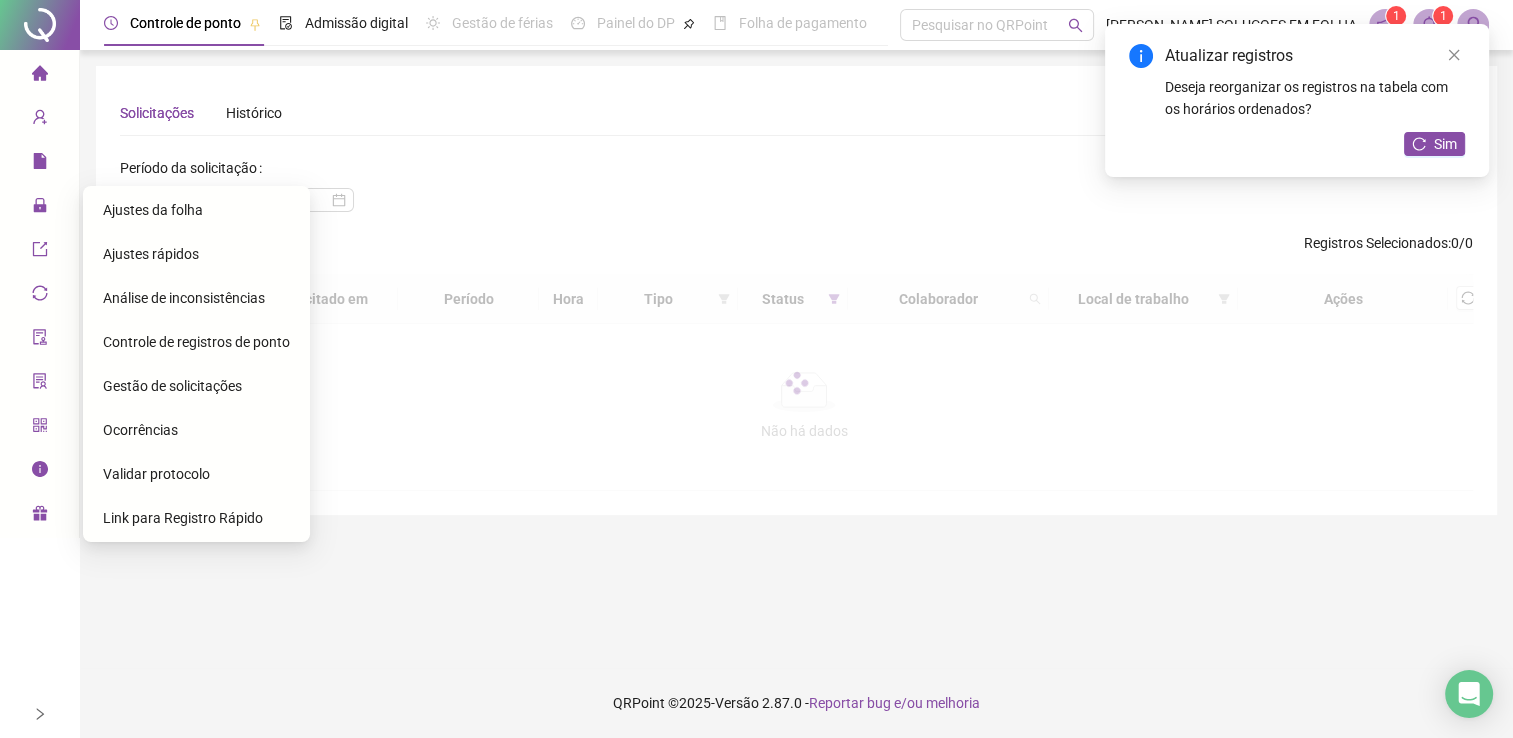 scroll, scrollTop: 0, scrollLeft: 0, axis: both 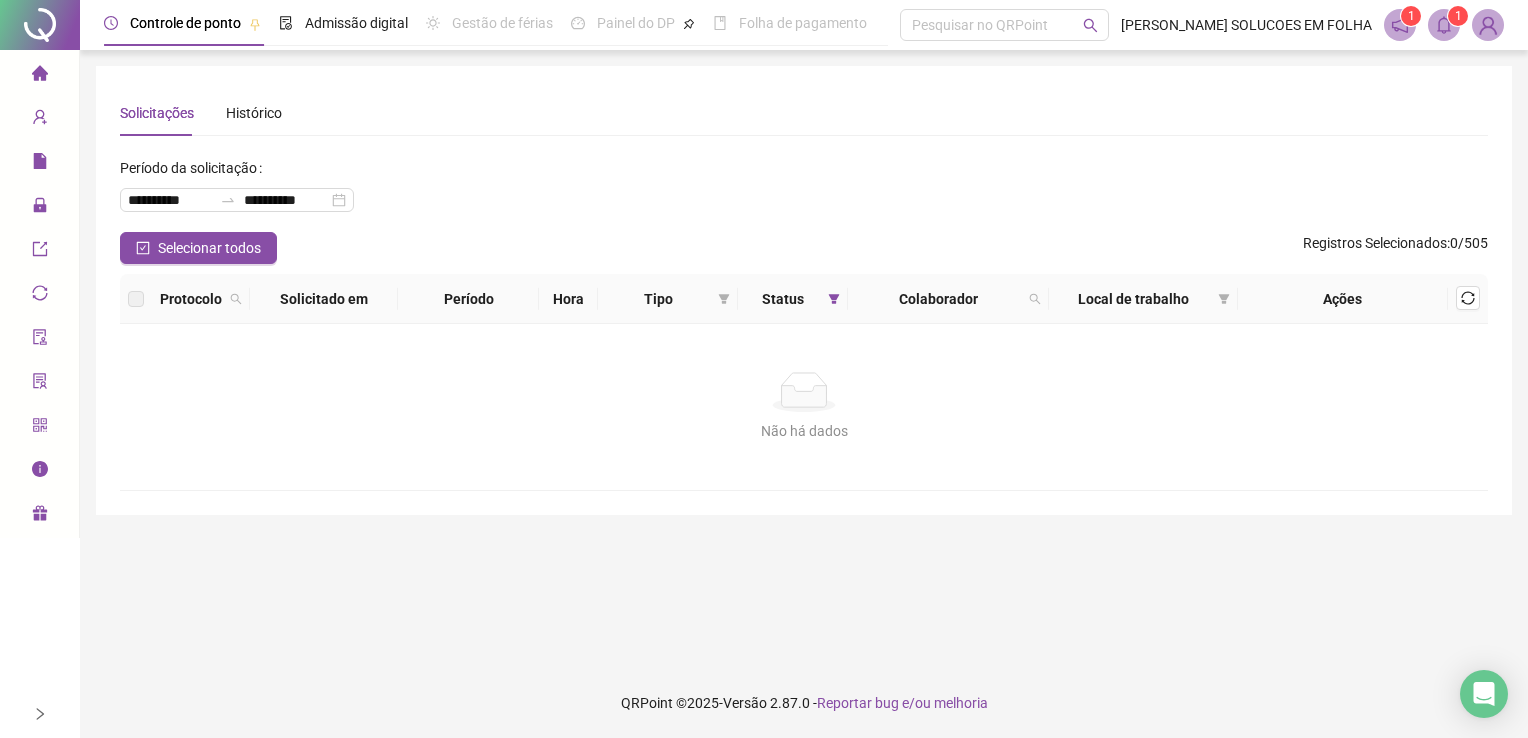 click on "Status" at bounding box center [783, 299] 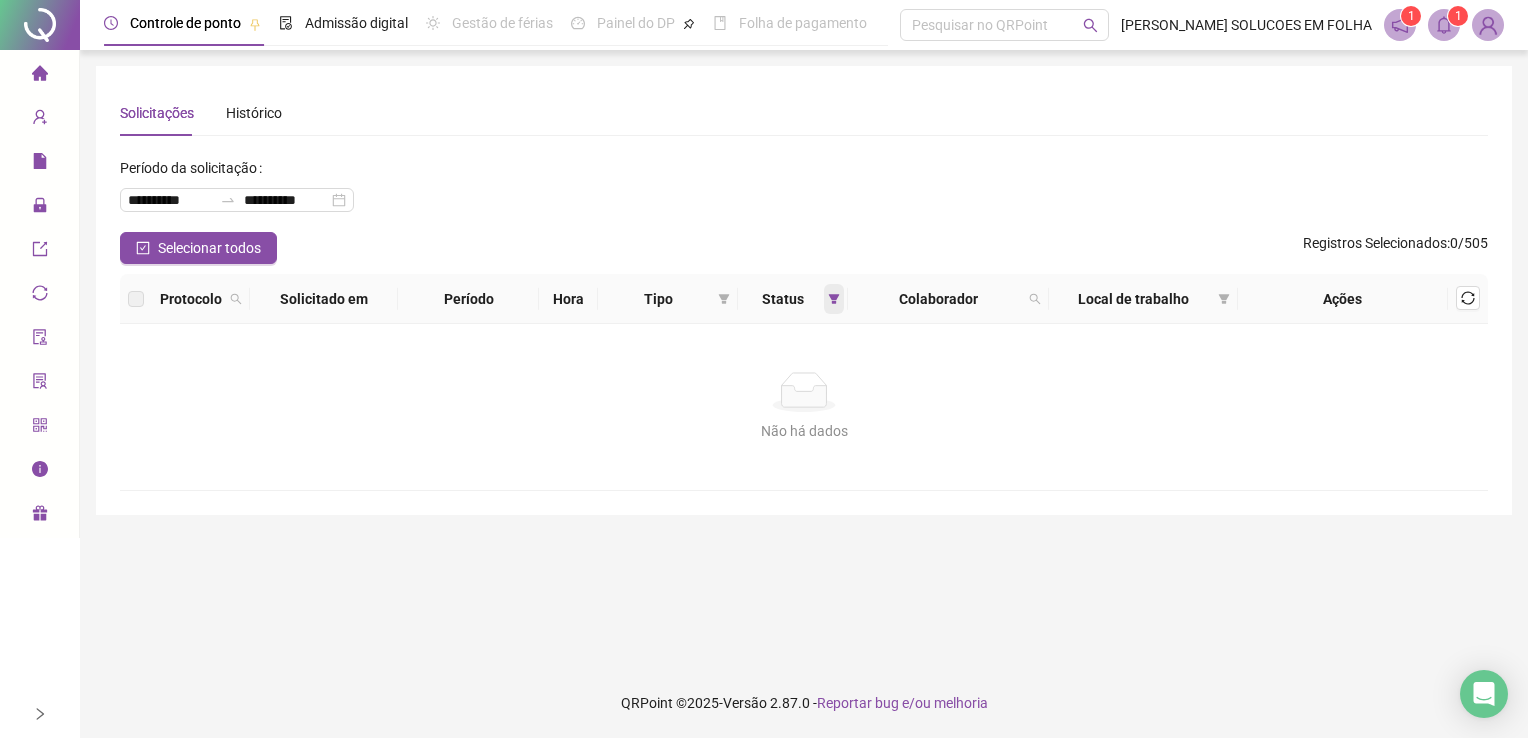click 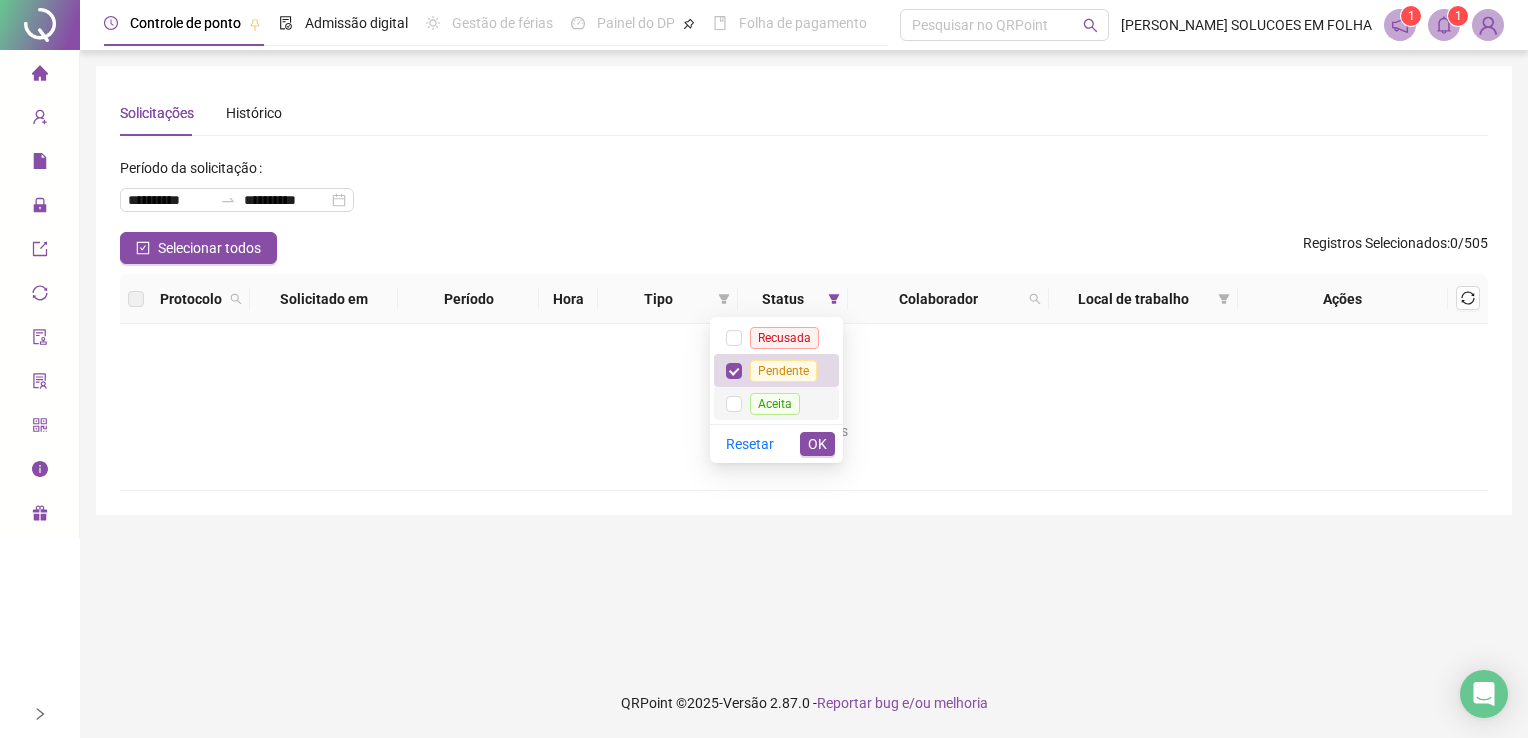 click on "Aceita" at bounding box center (775, 404) 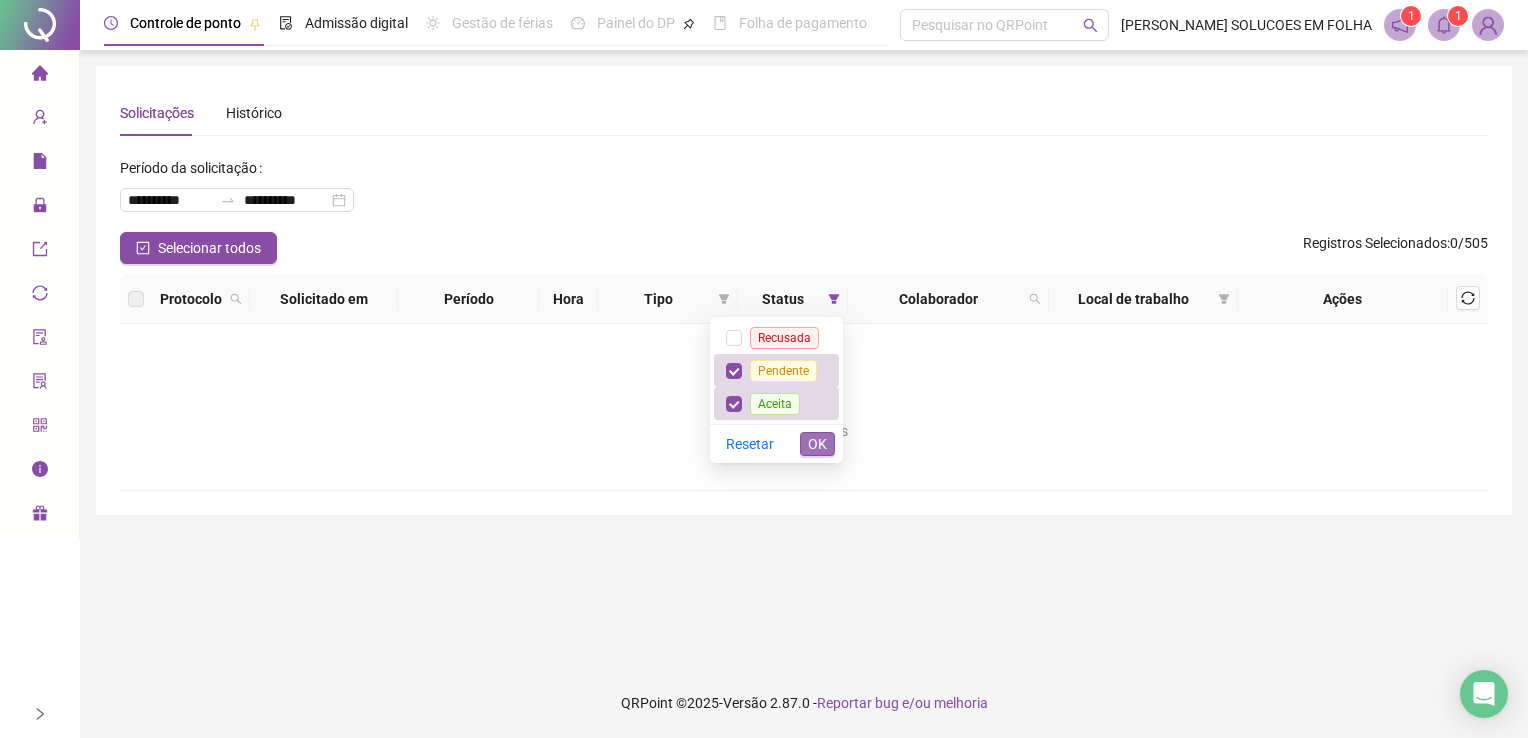 click on "OK" at bounding box center [817, 444] 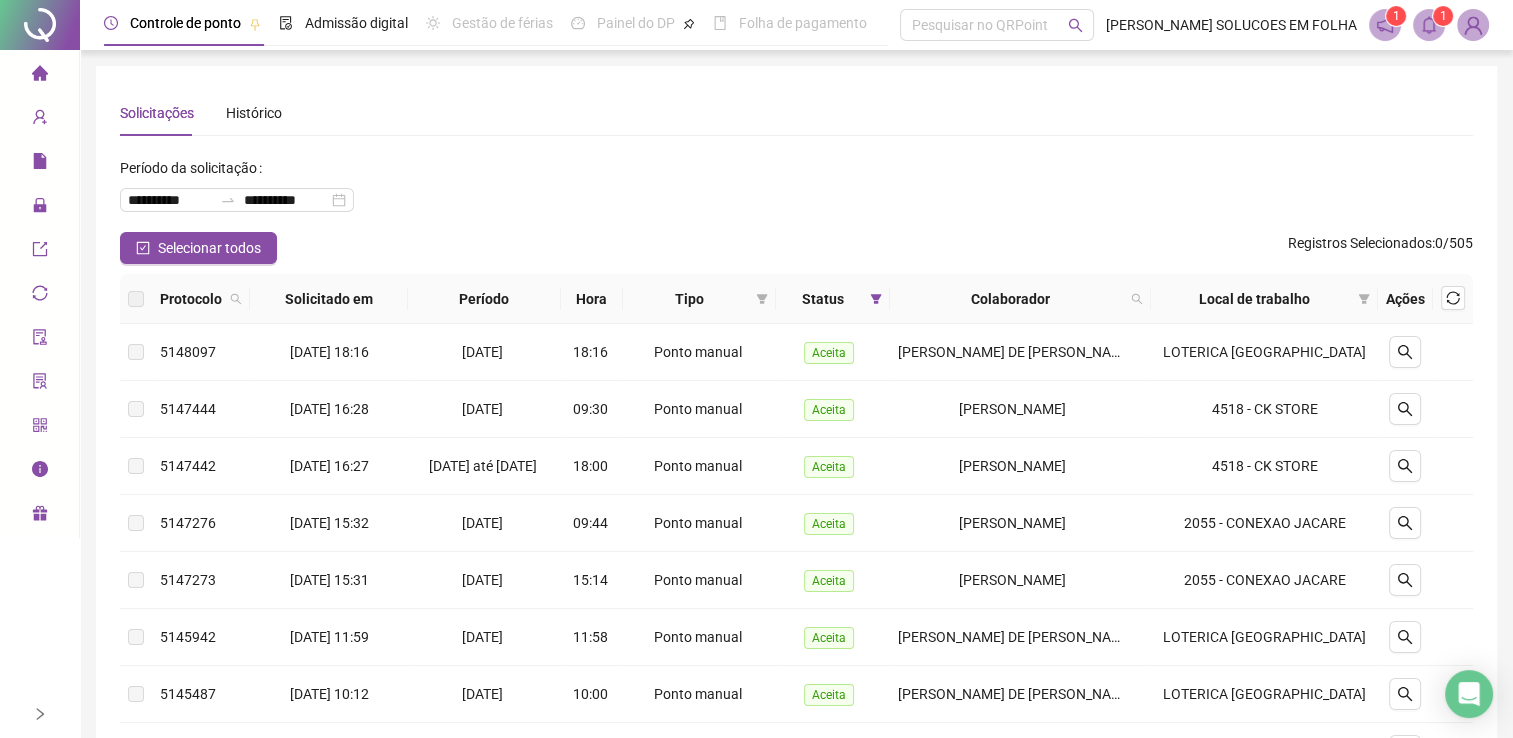 scroll, scrollTop: 480, scrollLeft: 0, axis: vertical 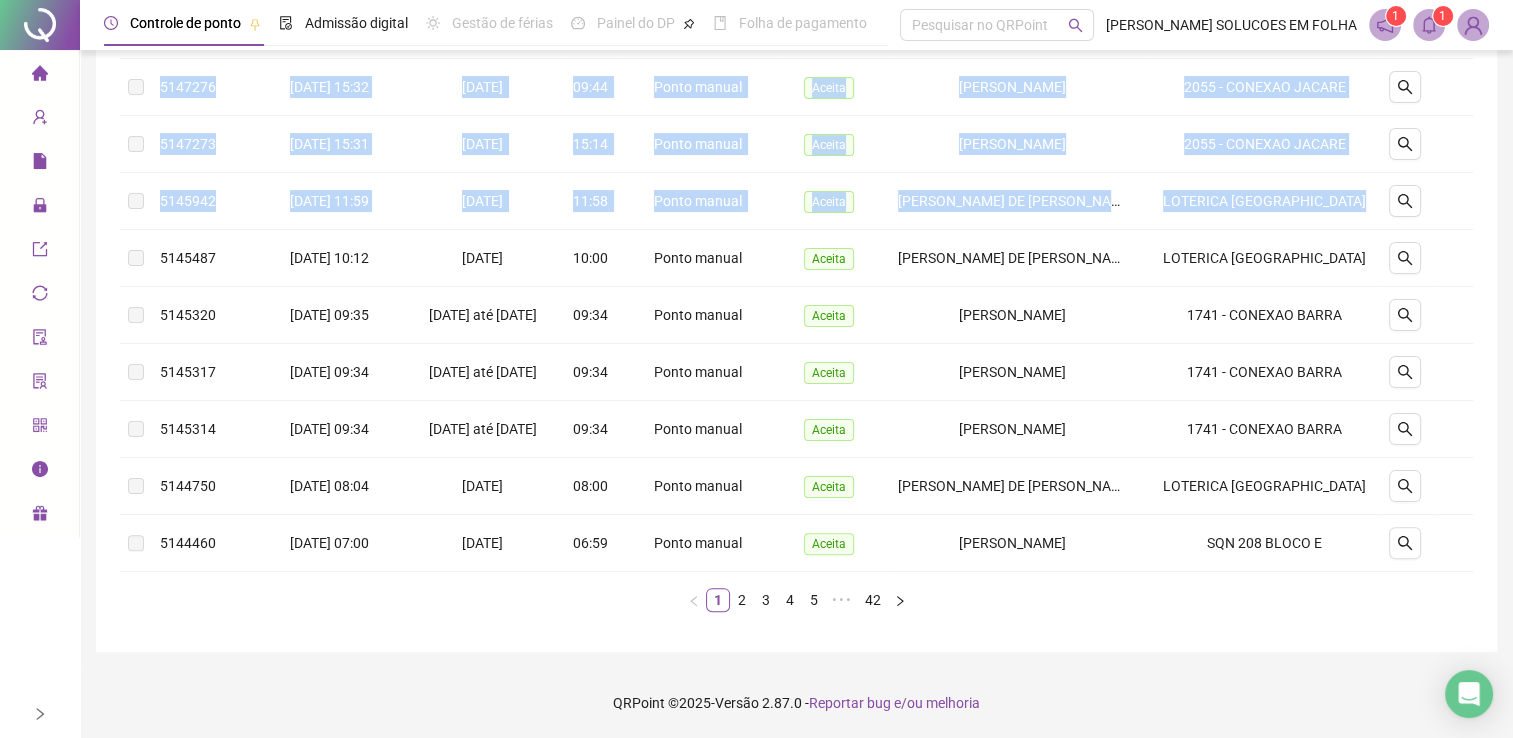 drag, startPoint x: 1512, startPoint y: 509, endPoint x: 1457, endPoint y: 171, distance: 342.44562 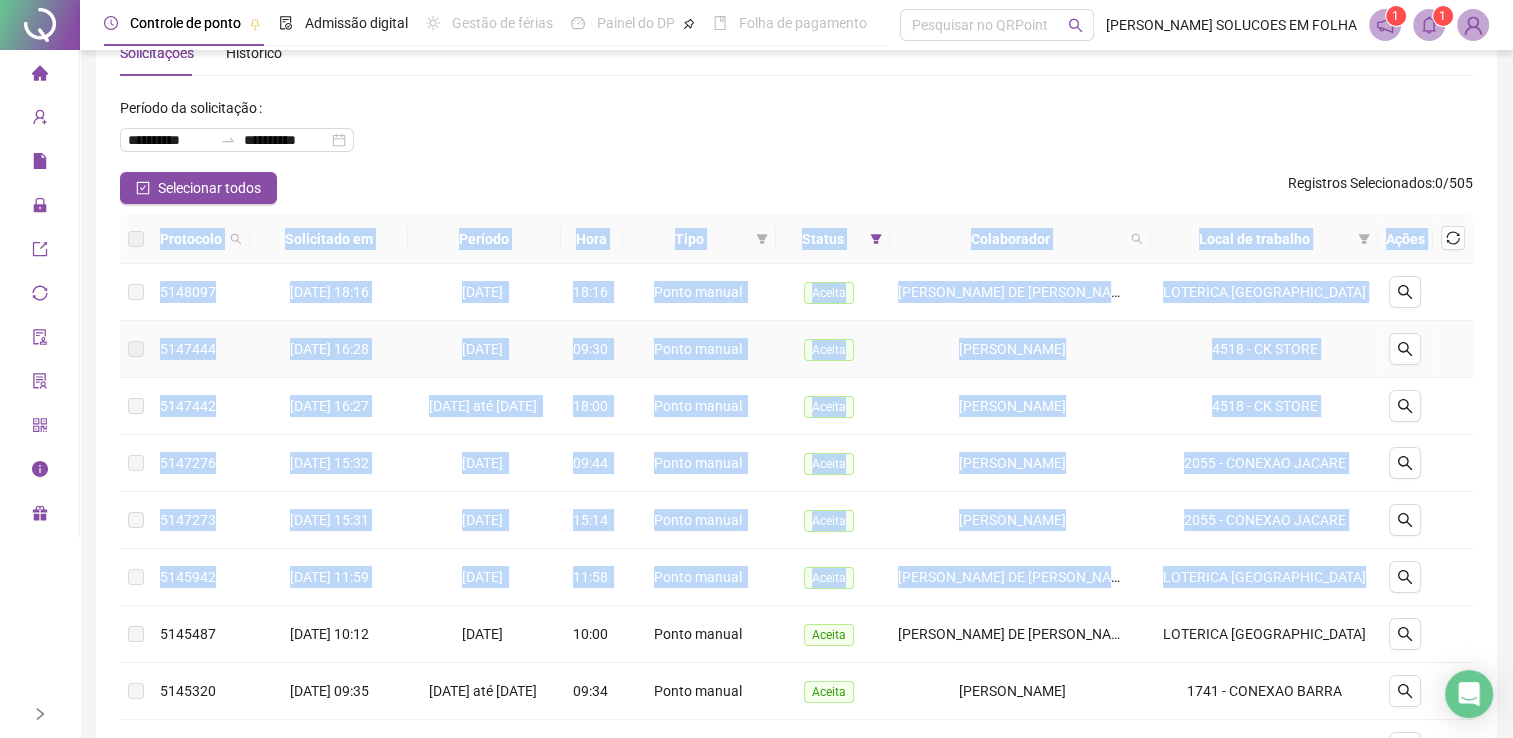 scroll, scrollTop: 0, scrollLeft: 0, axis: both 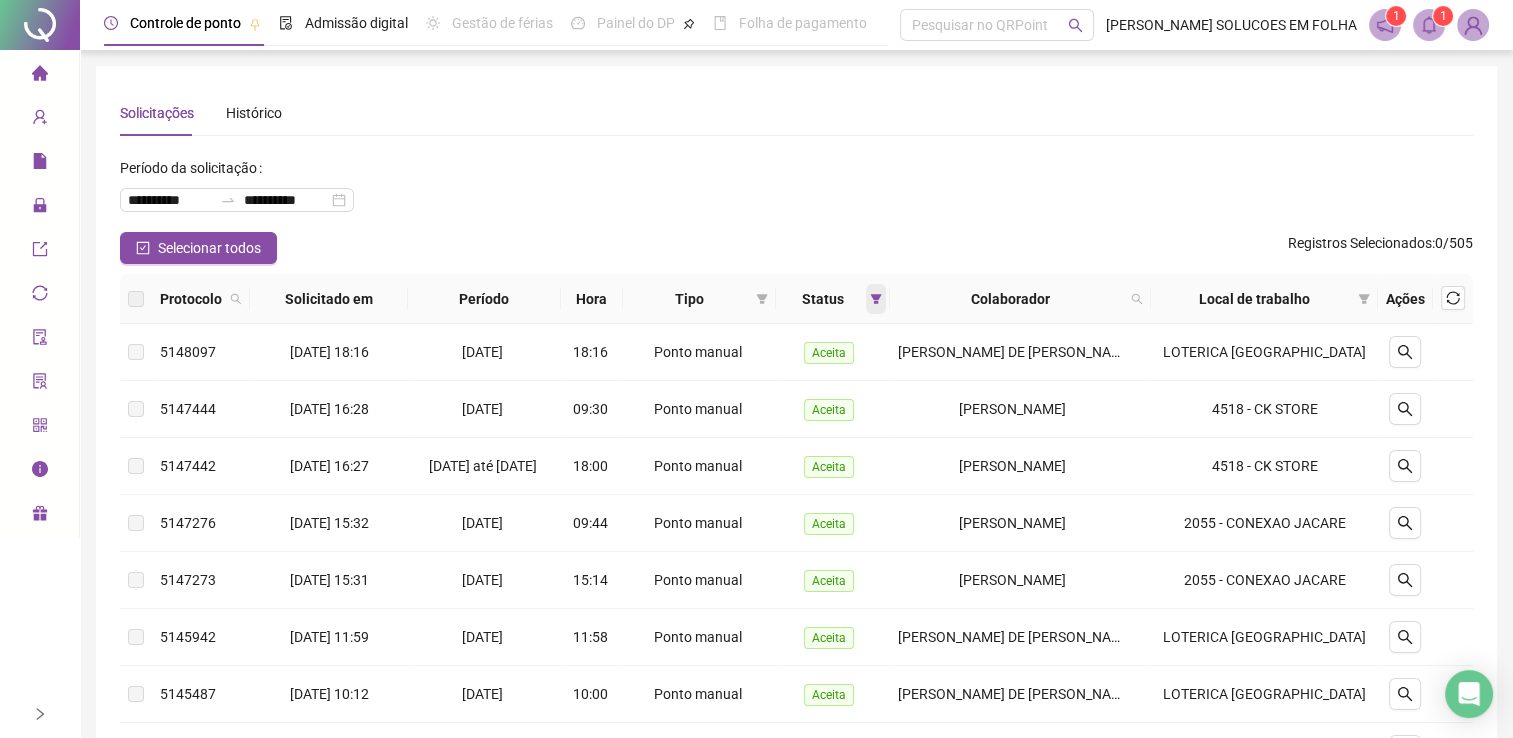click 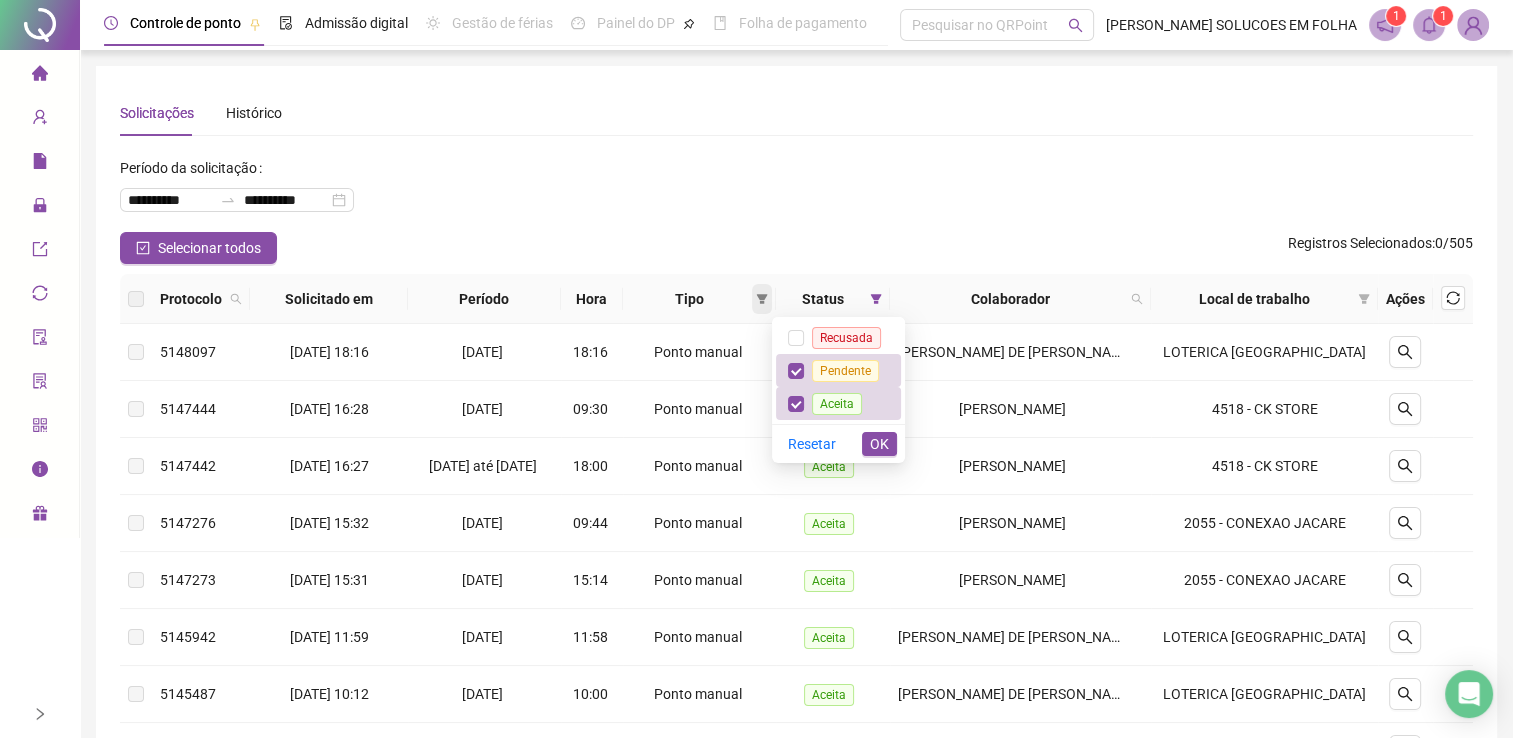 click at bounding box center (762, 299) 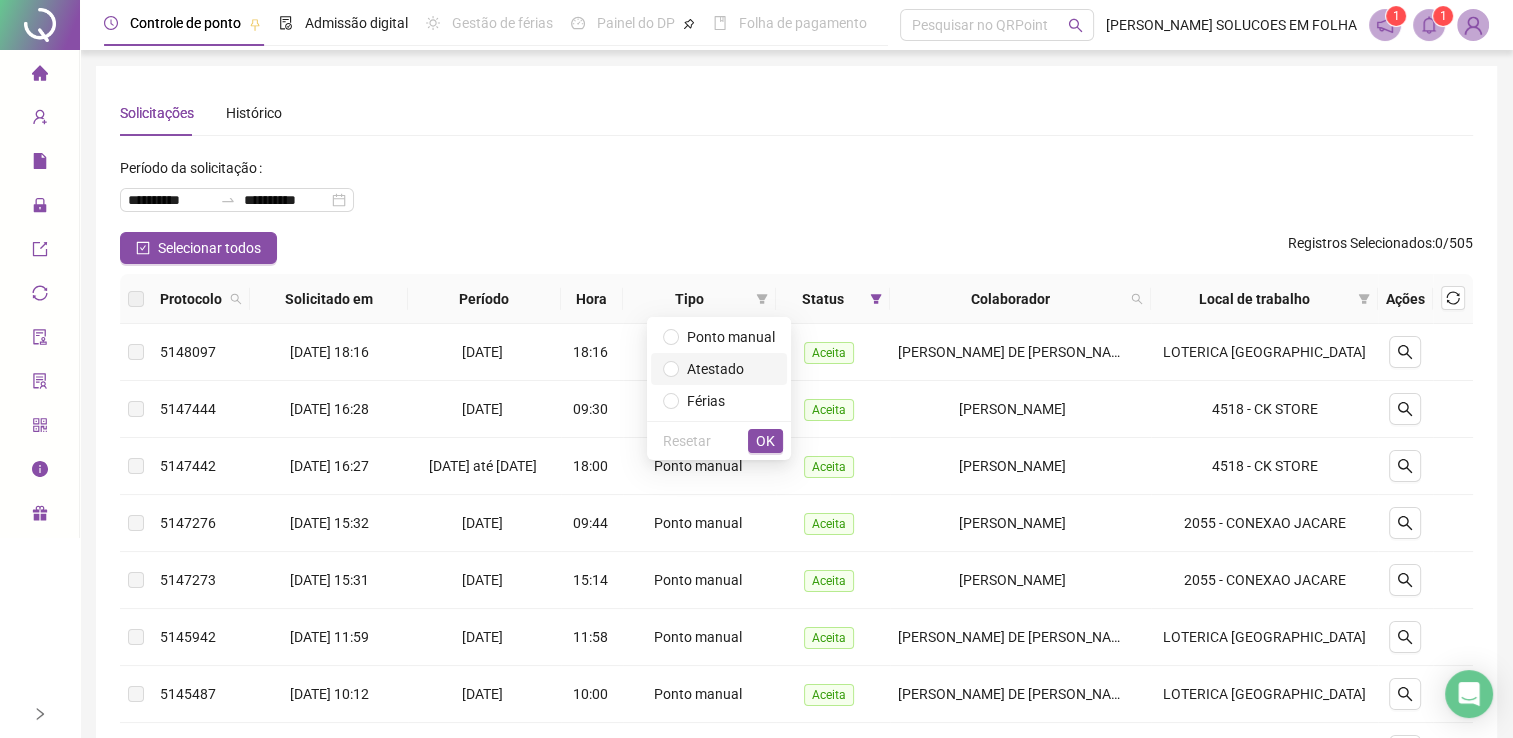 click on "Atestado" at bounding box center [715, 369] 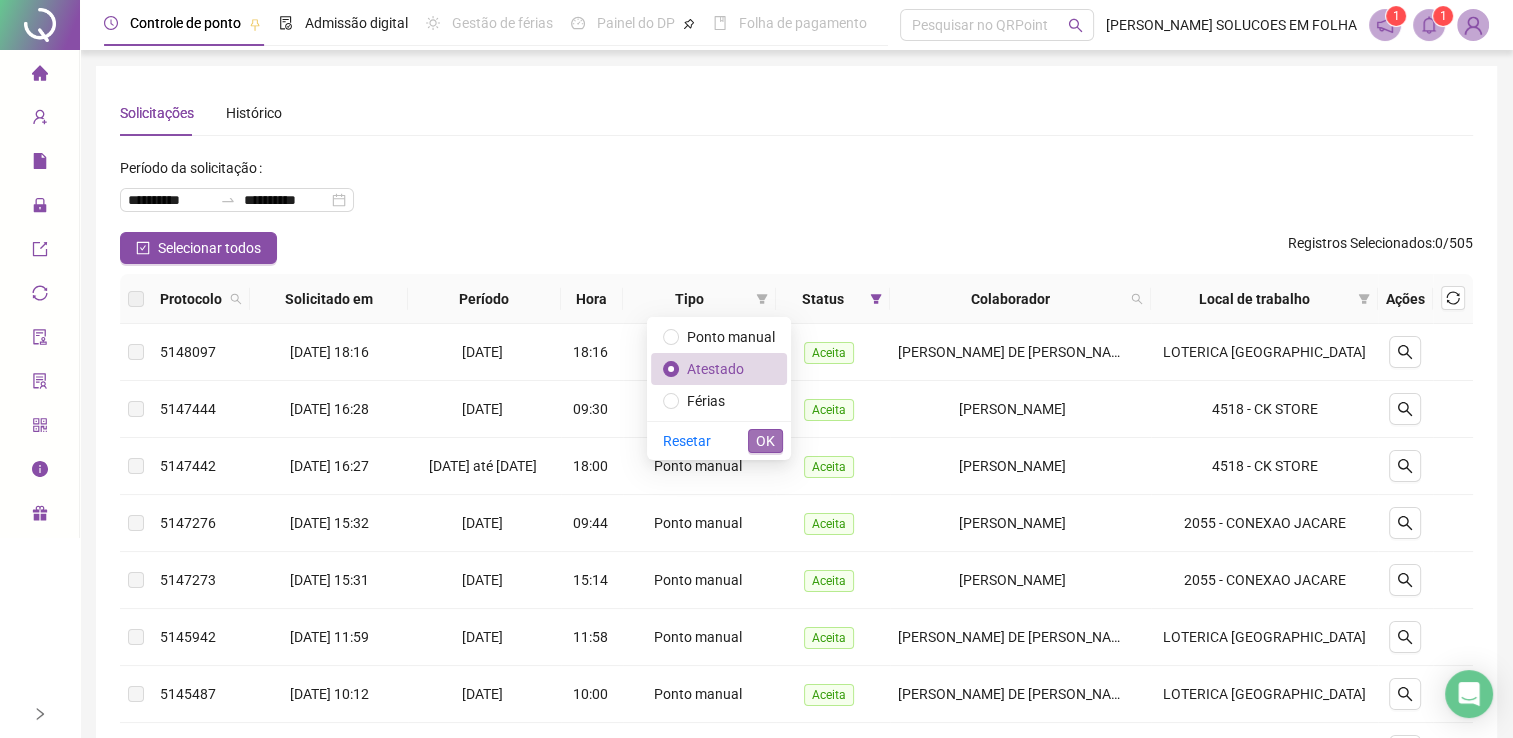 click on "OK" at bounding box center (765, 441) 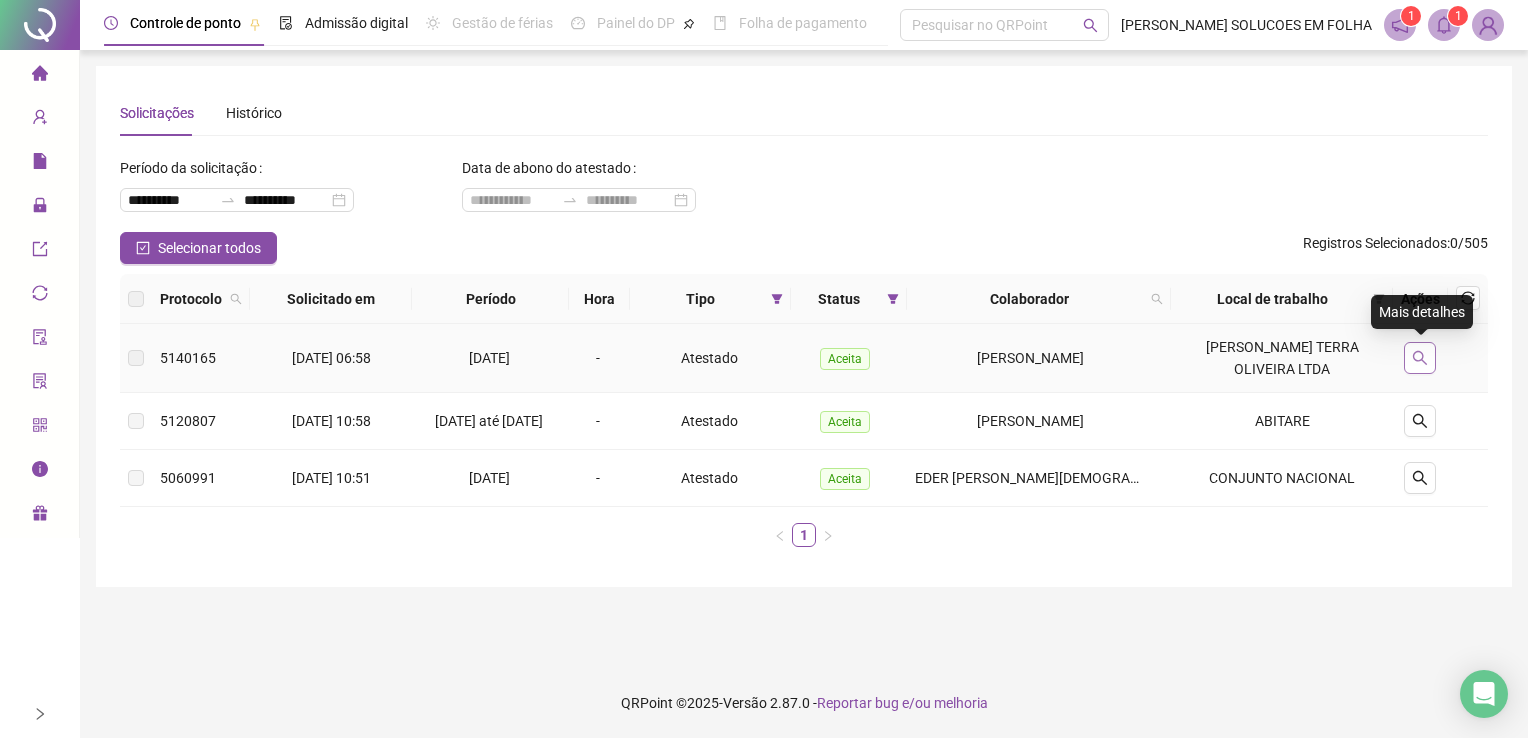 click at bounding box center (1420, 358) 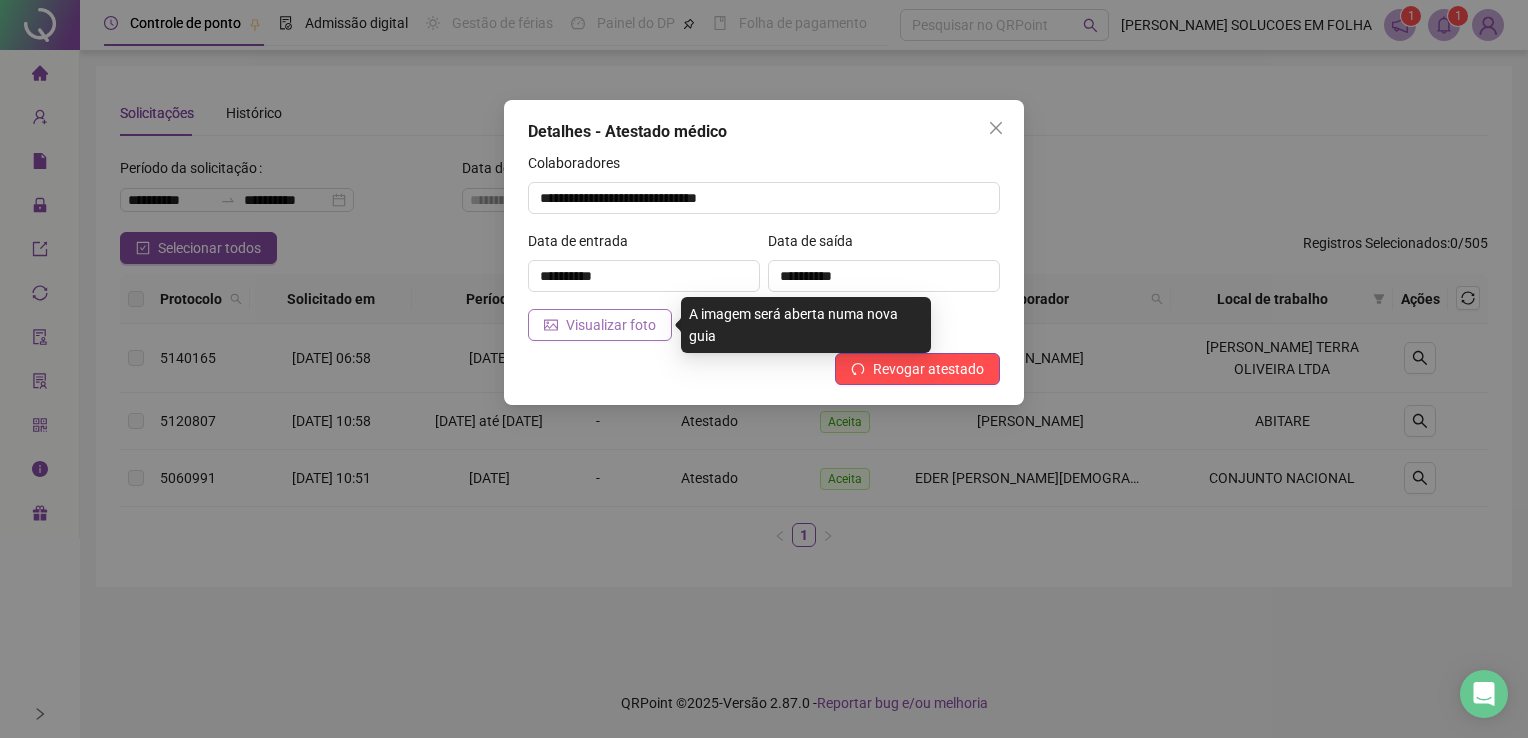 click on "Visualizar foto" at bounding box center (611, 325) 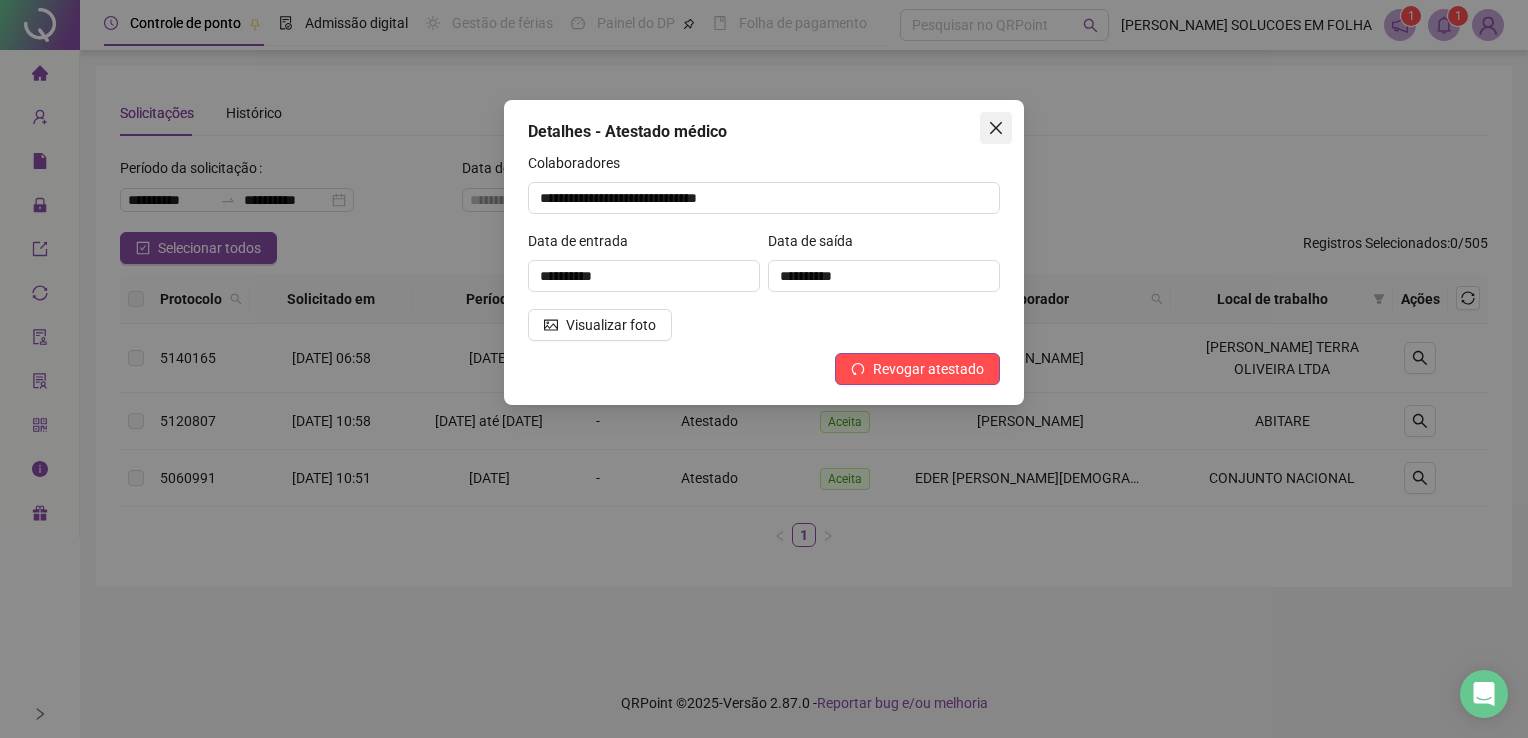 click 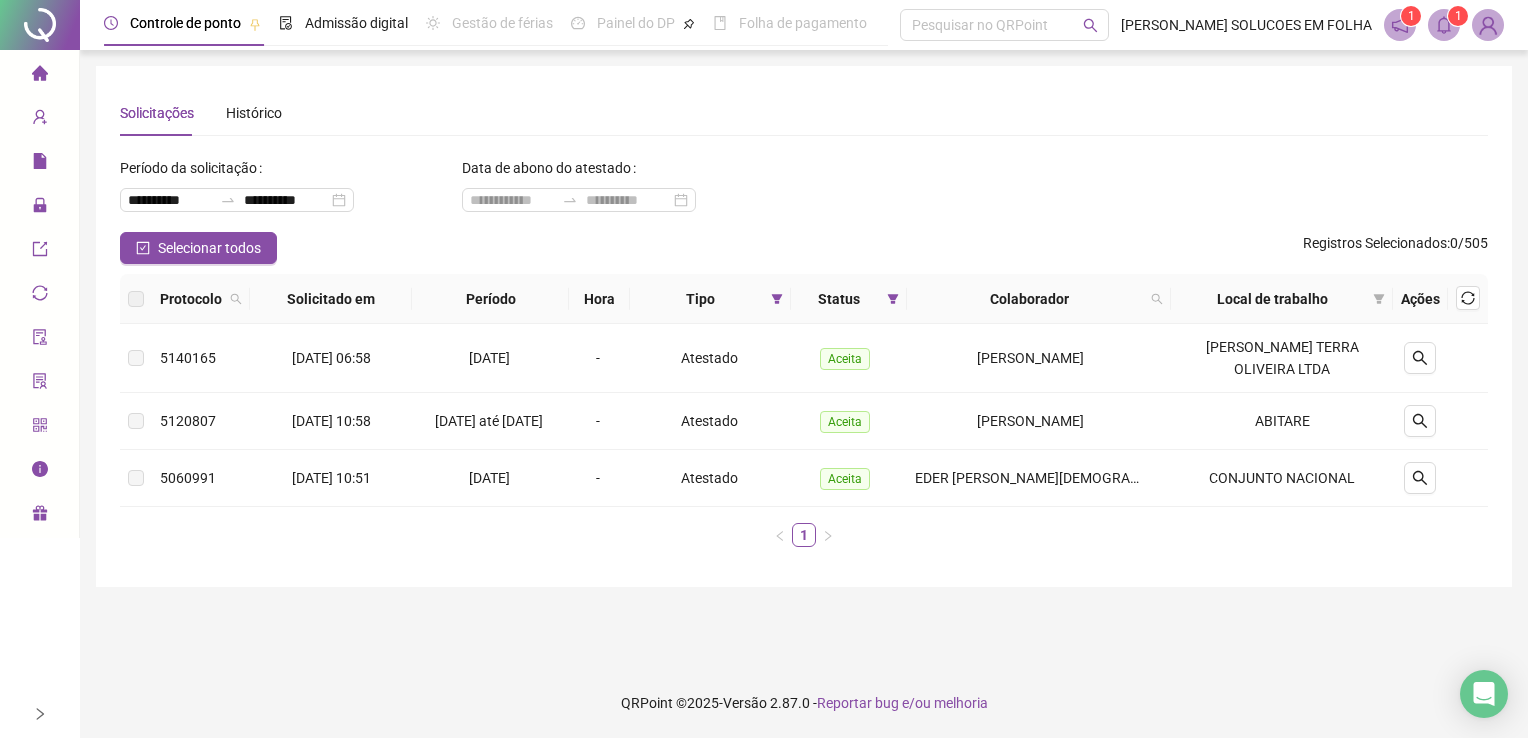 click on "Solicitações Histórico" at bounding box center (804, 113) 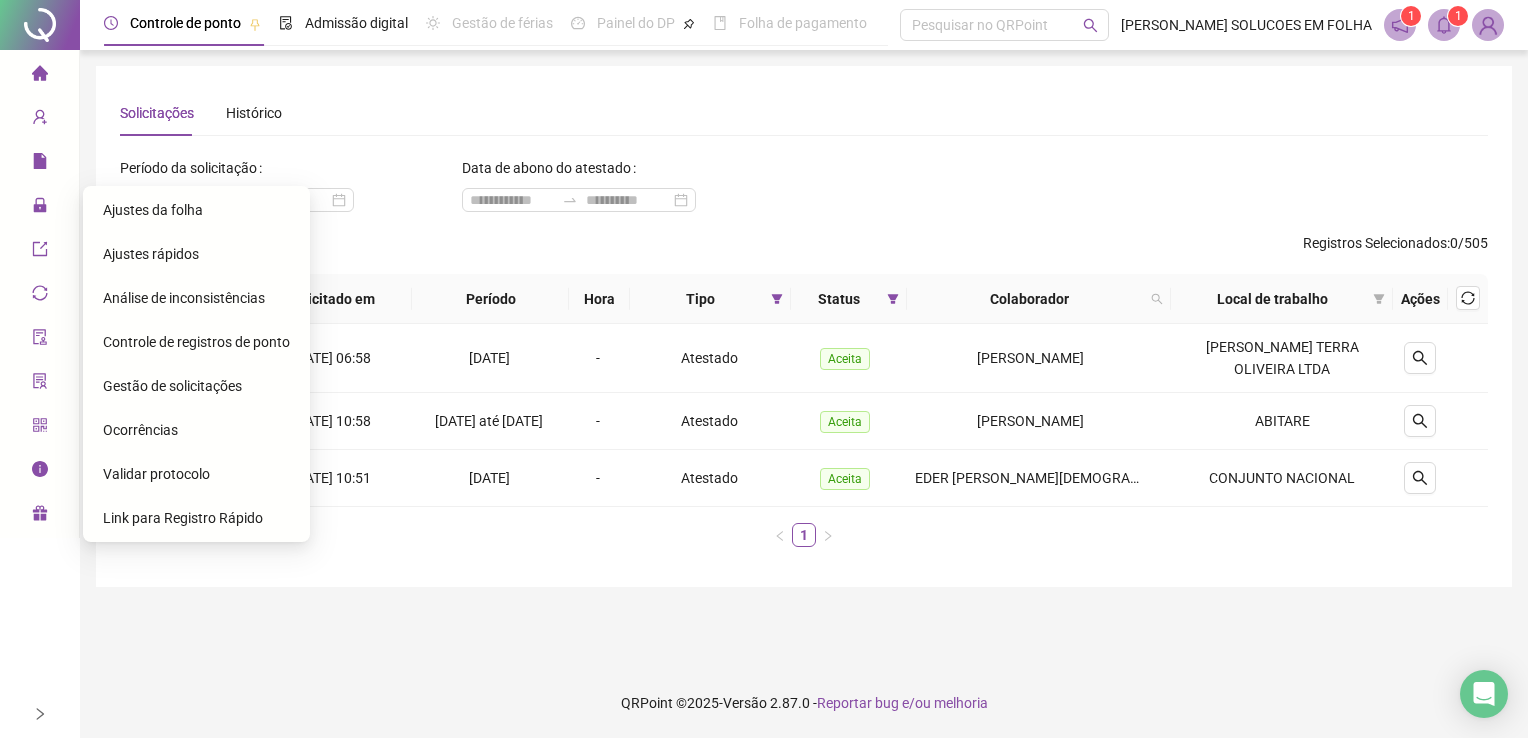 click on "Ajustes da folha" at bounding box center (153, 210) 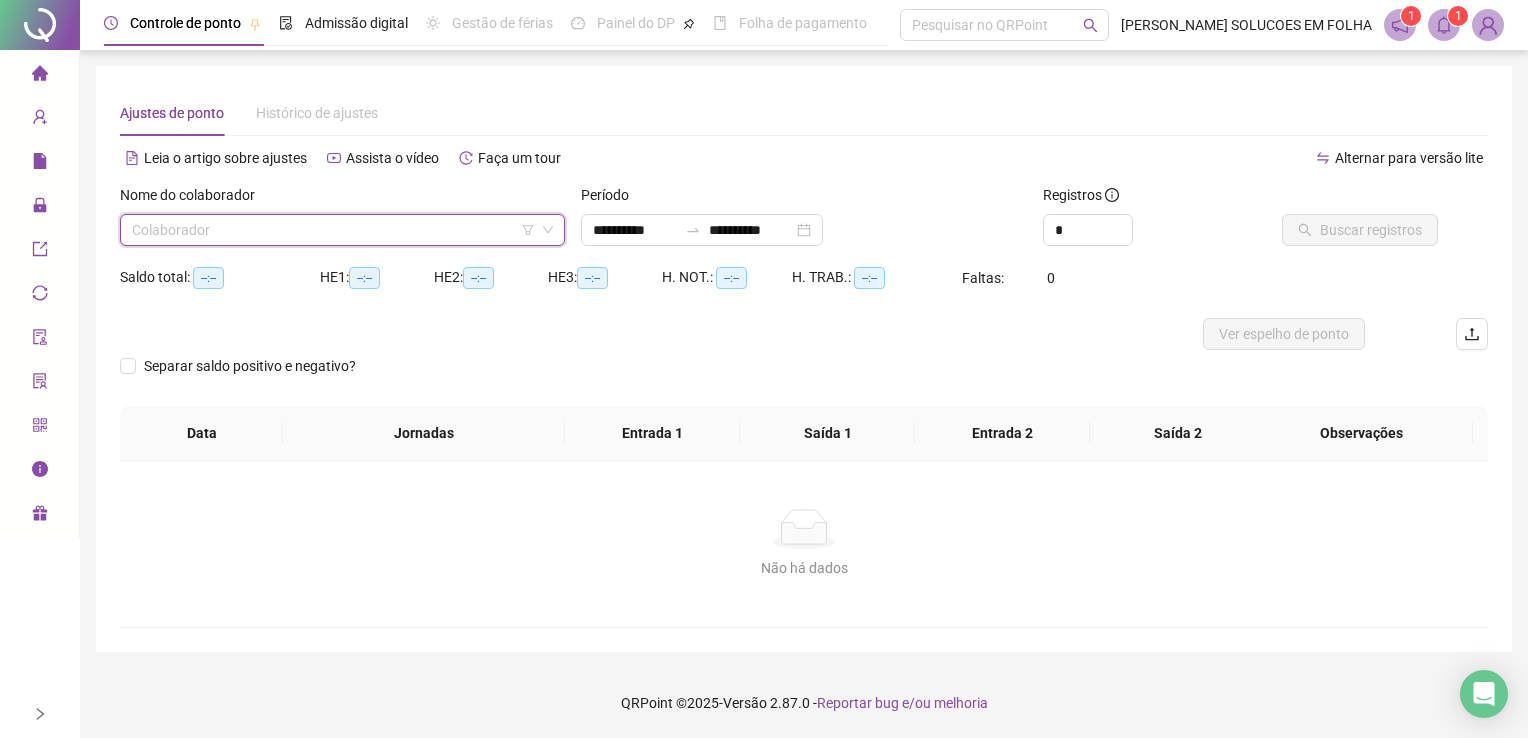 click at bounding box center [336, 230] 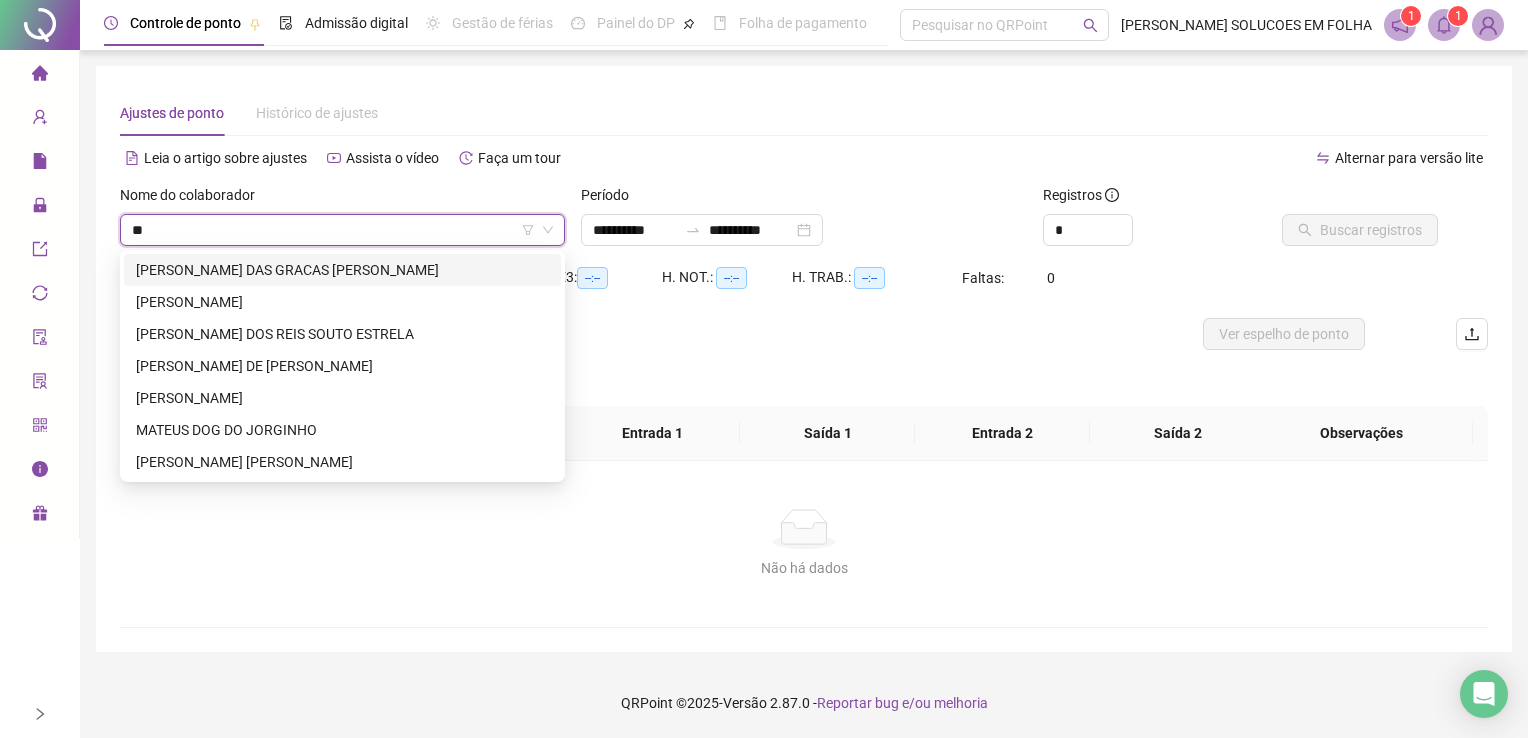type on "***" 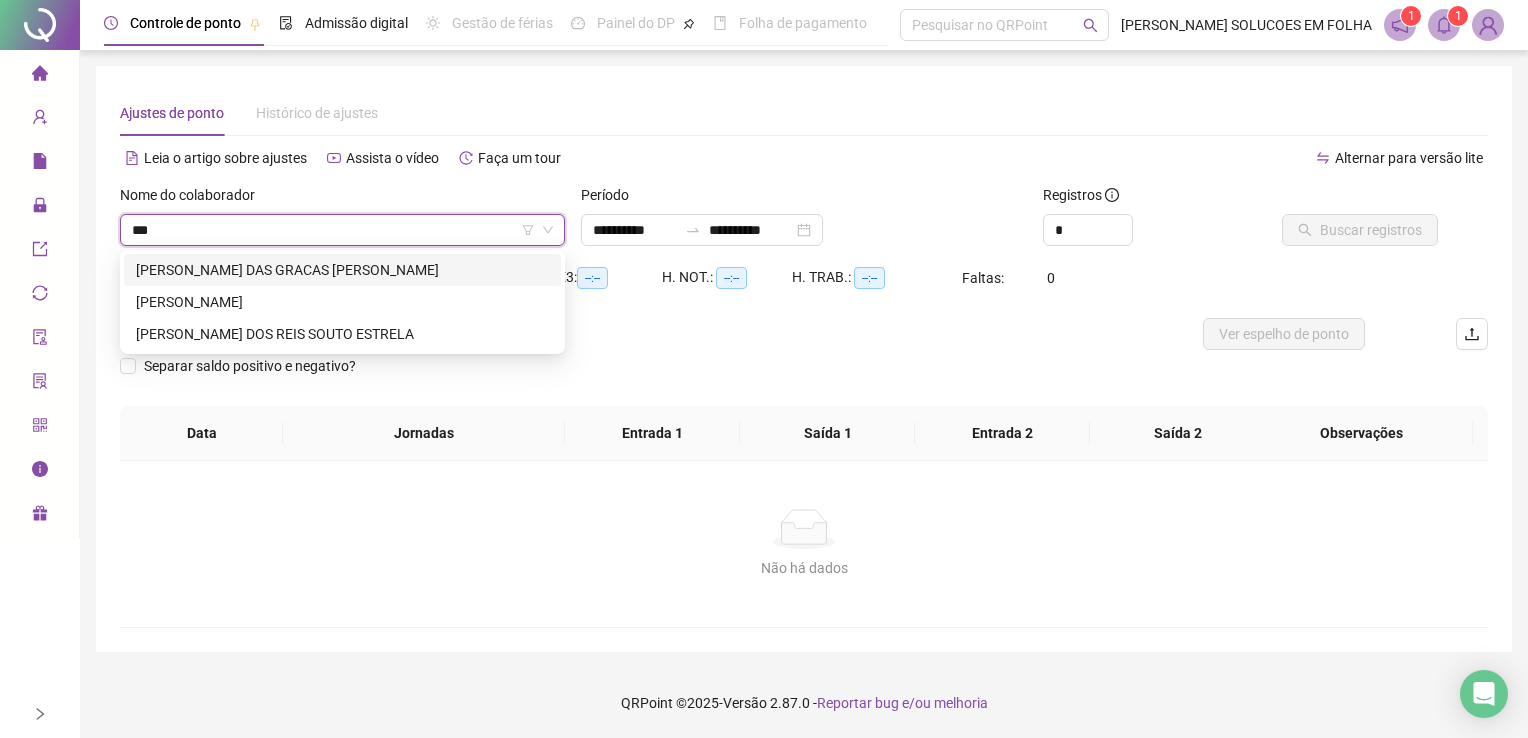 click on "[PERSON_NAME] DAS GRACAS [PERSON_NAME]" at bounding box center (342, 270) 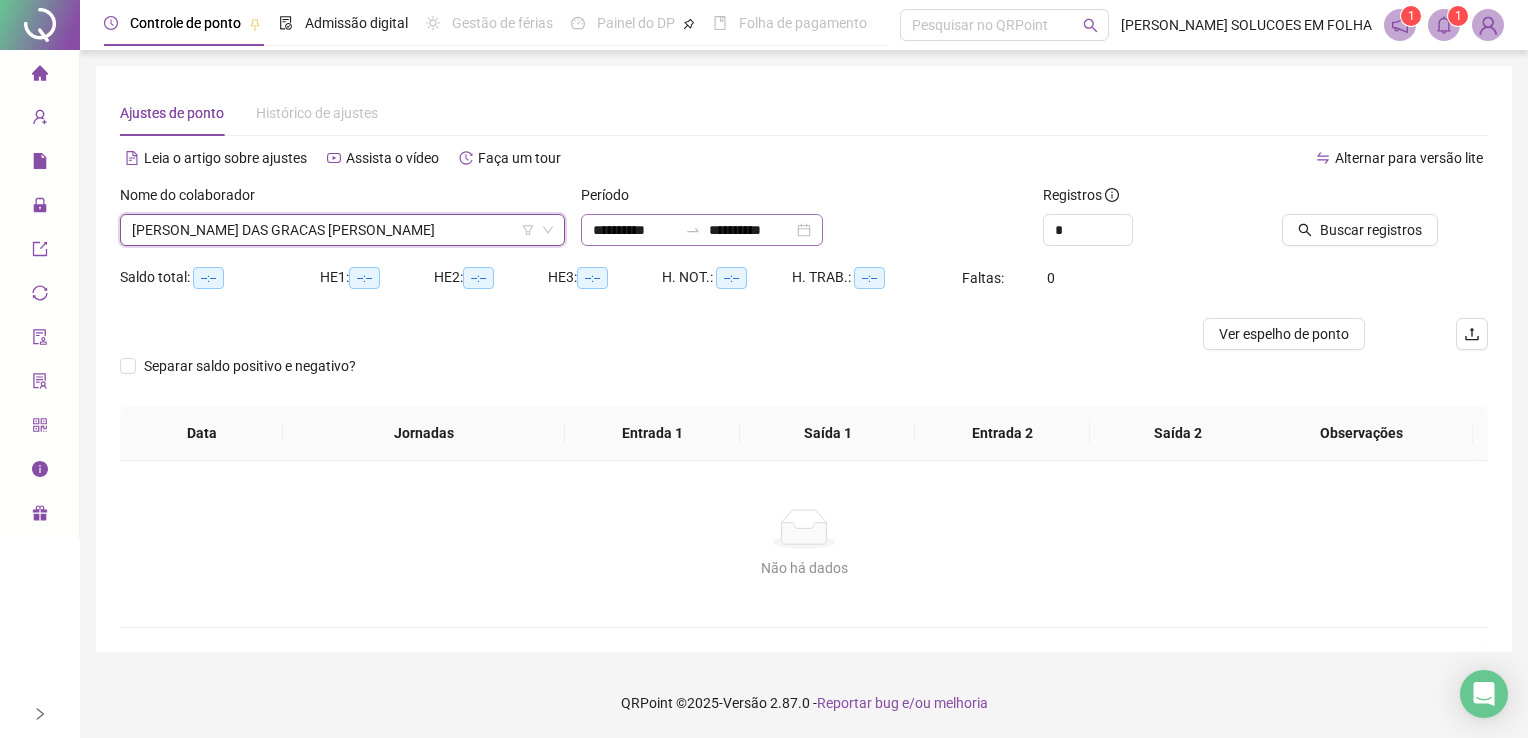 click on "**********" at bounding box center (702, 230) 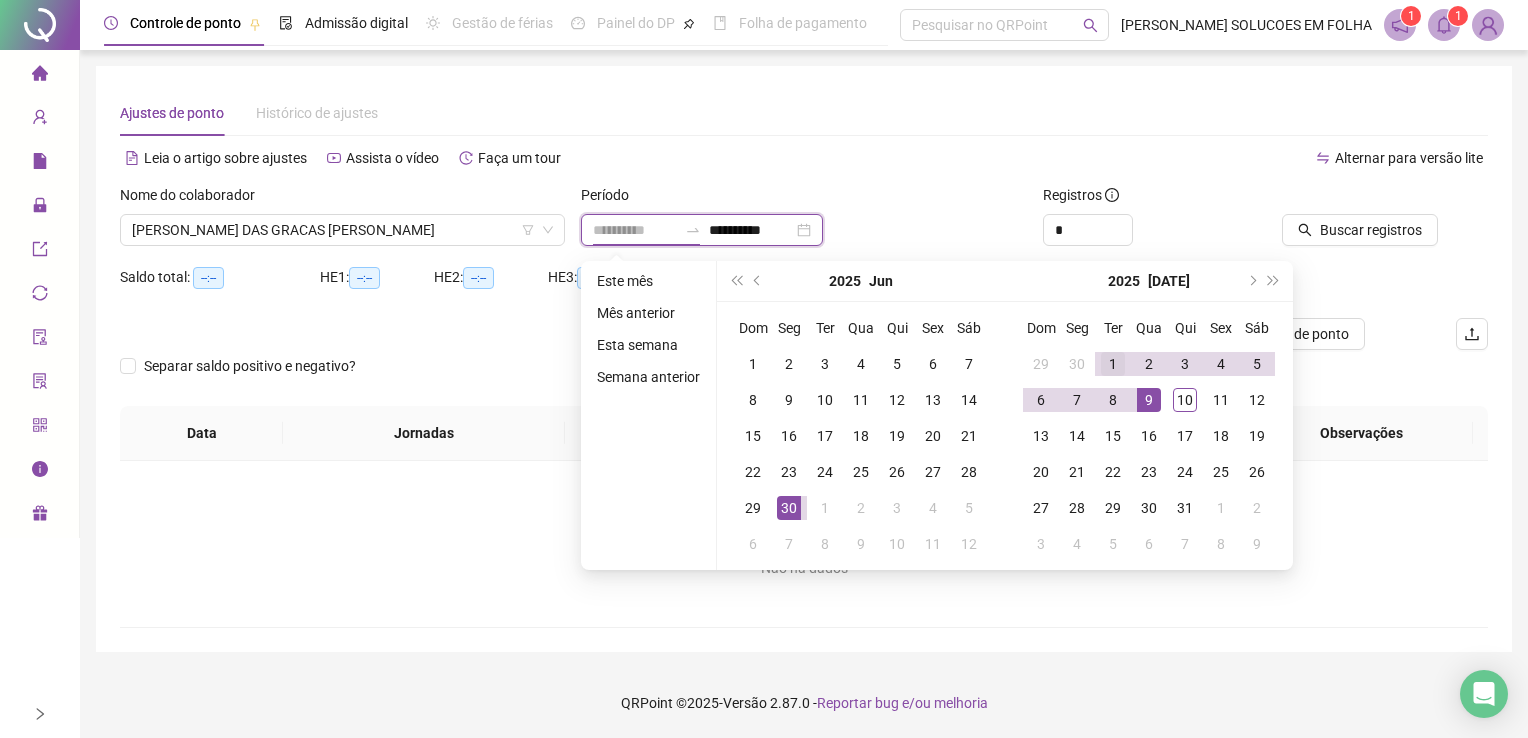 type on "**********" 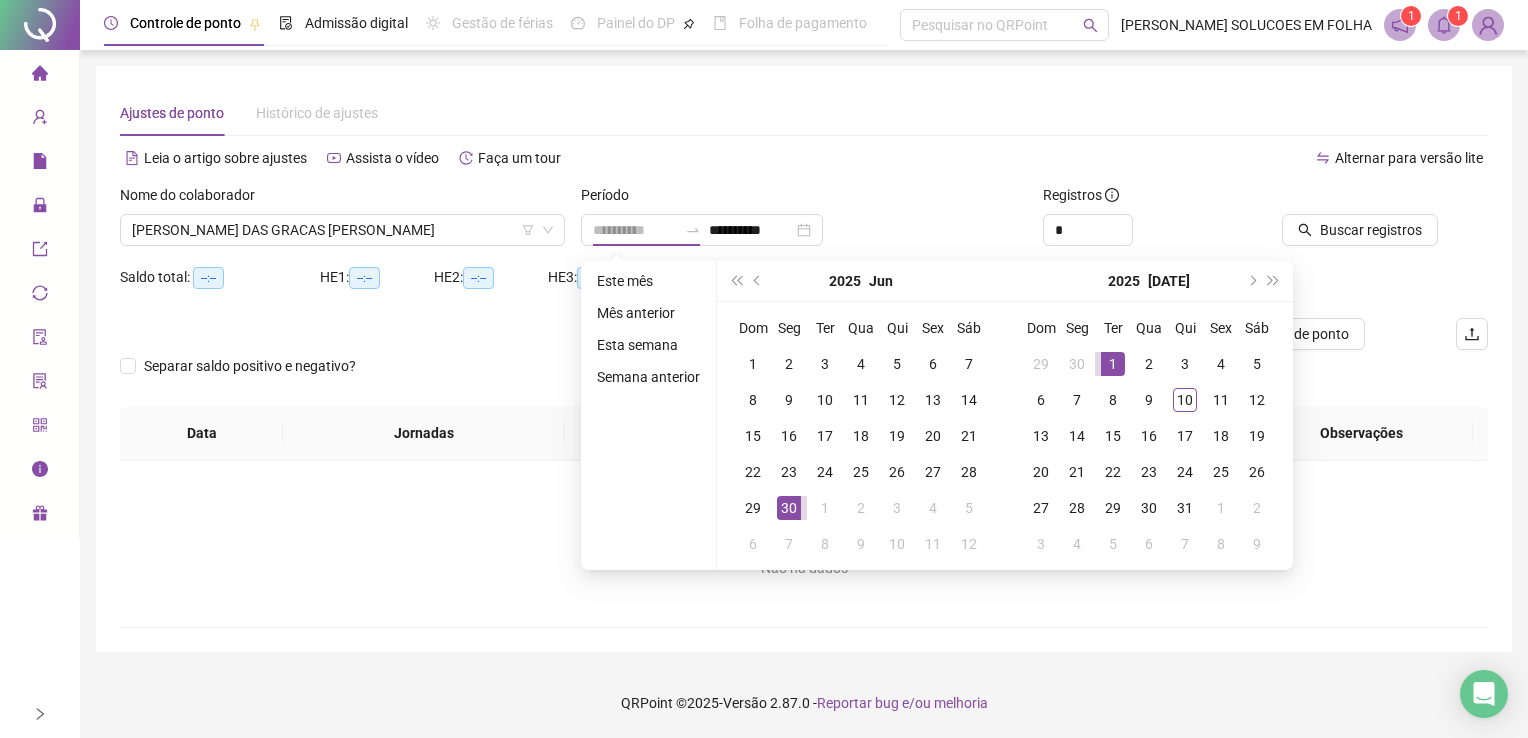 click on "1" at bounding box center [1113, 364] 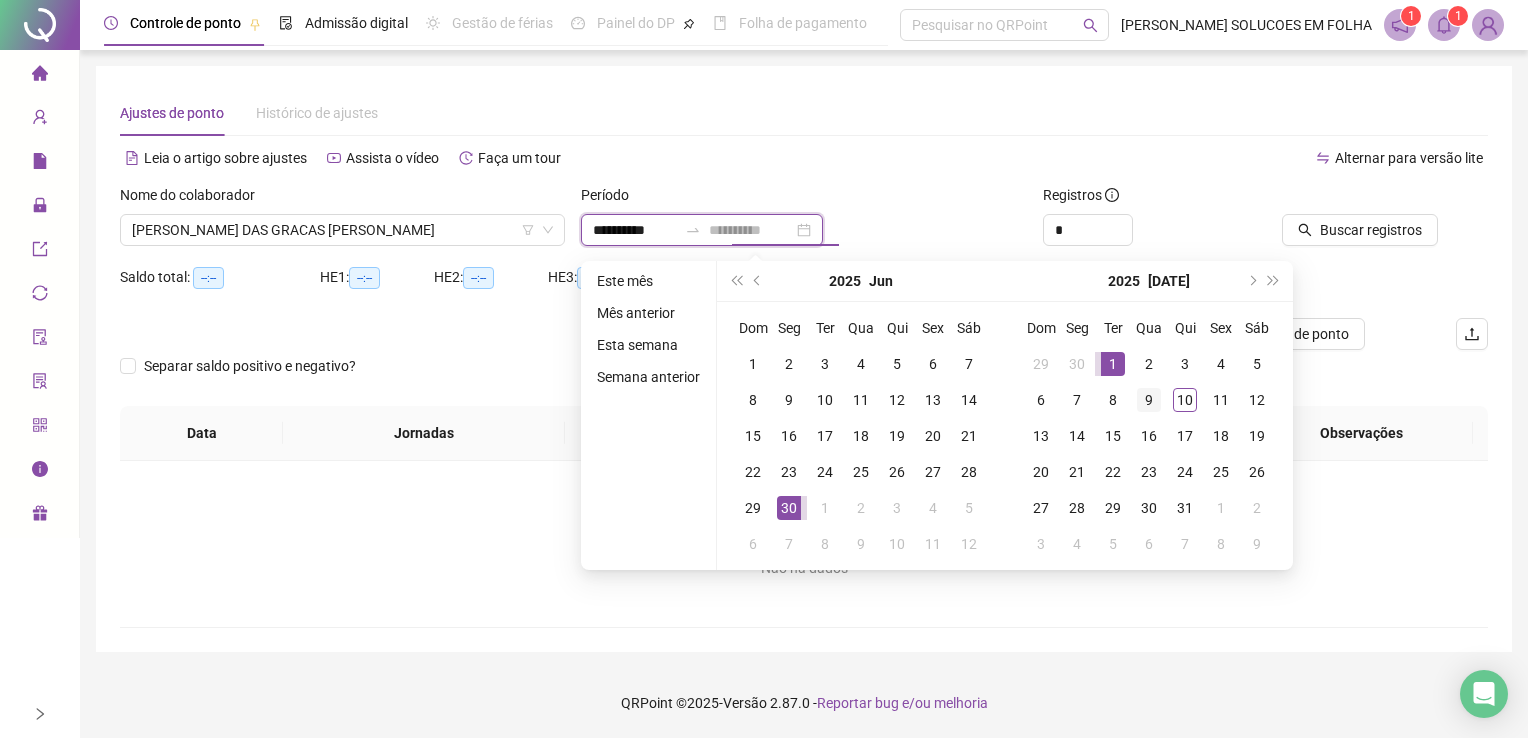 type on "**********" 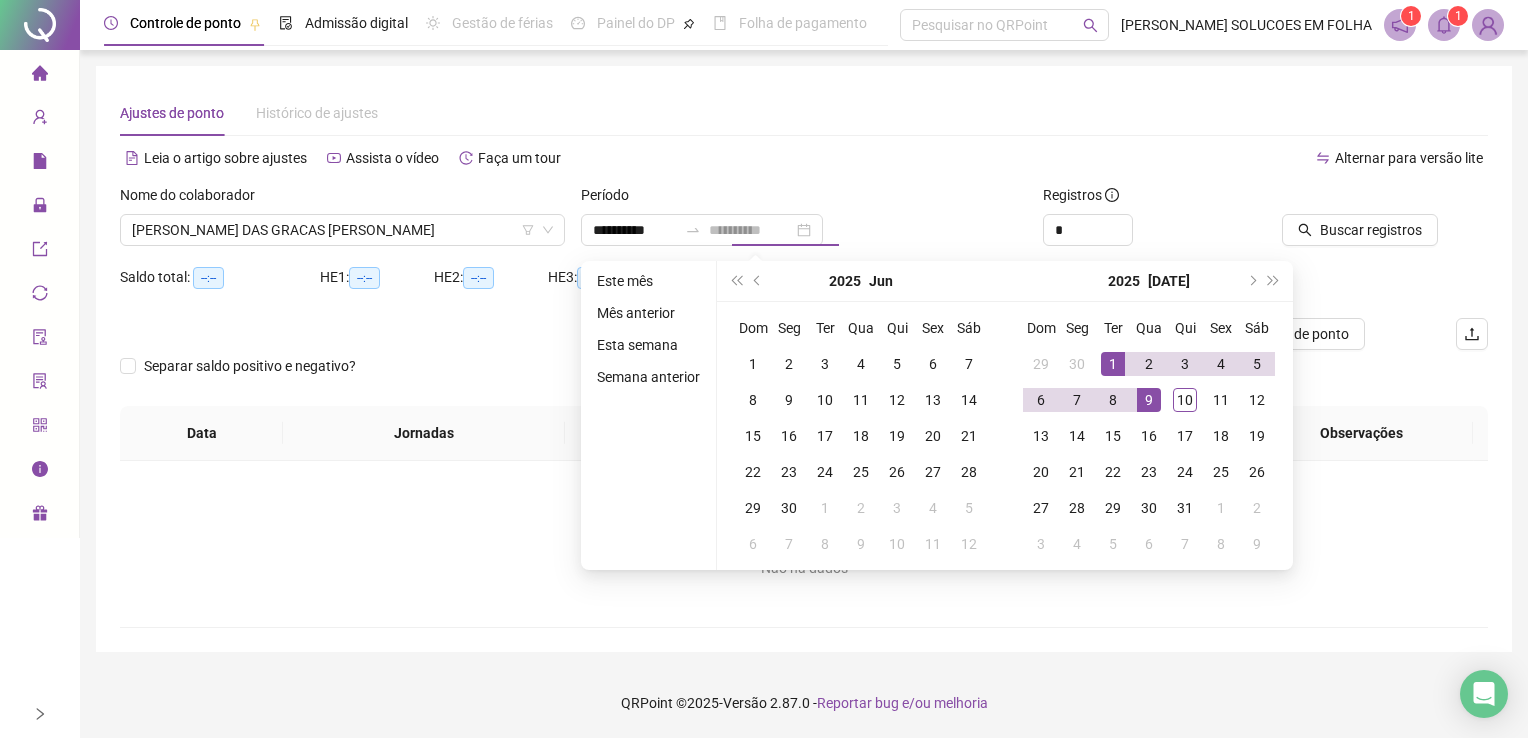 click on "9" at bounding box center (1149, 400) 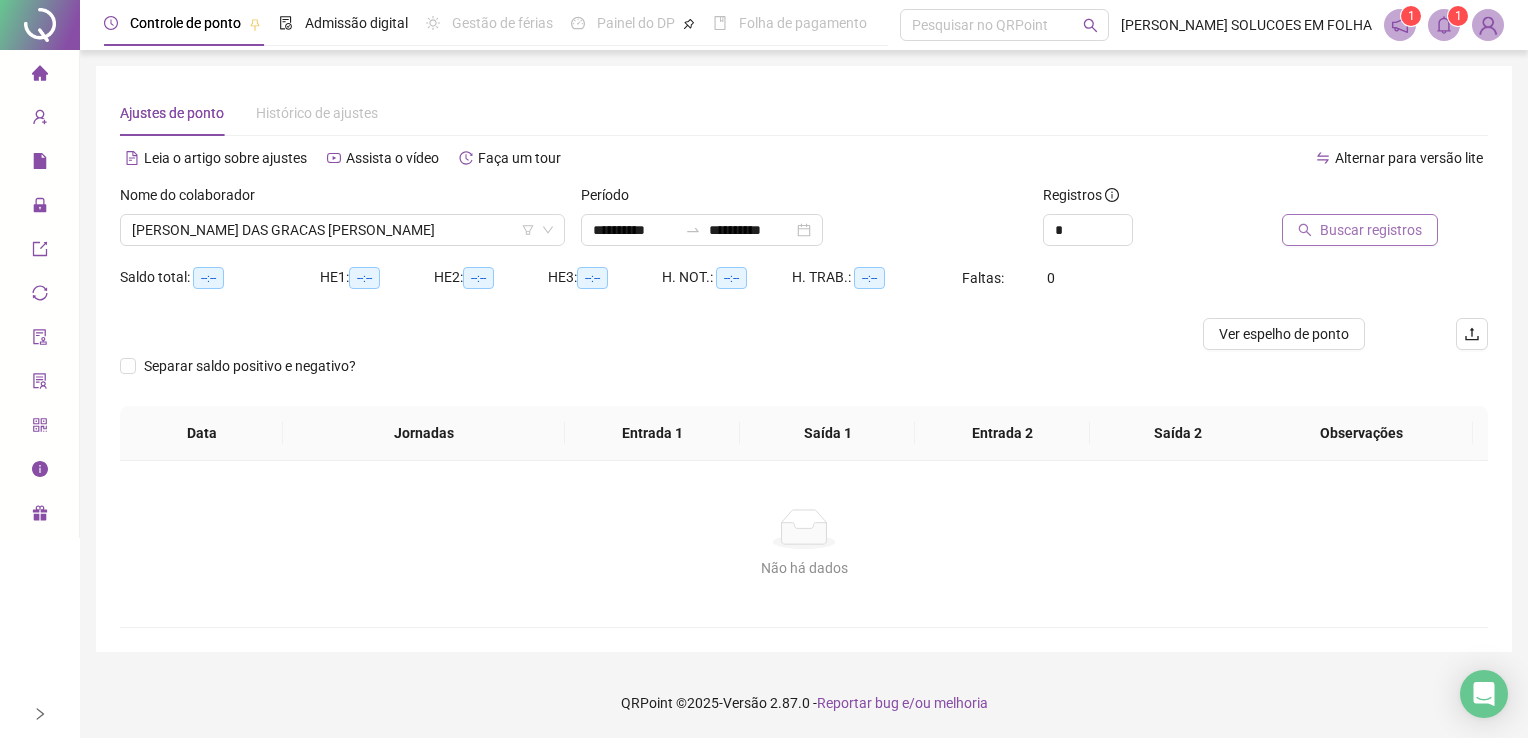 click on "Buscar registros" at bounding box center [1371, 230] 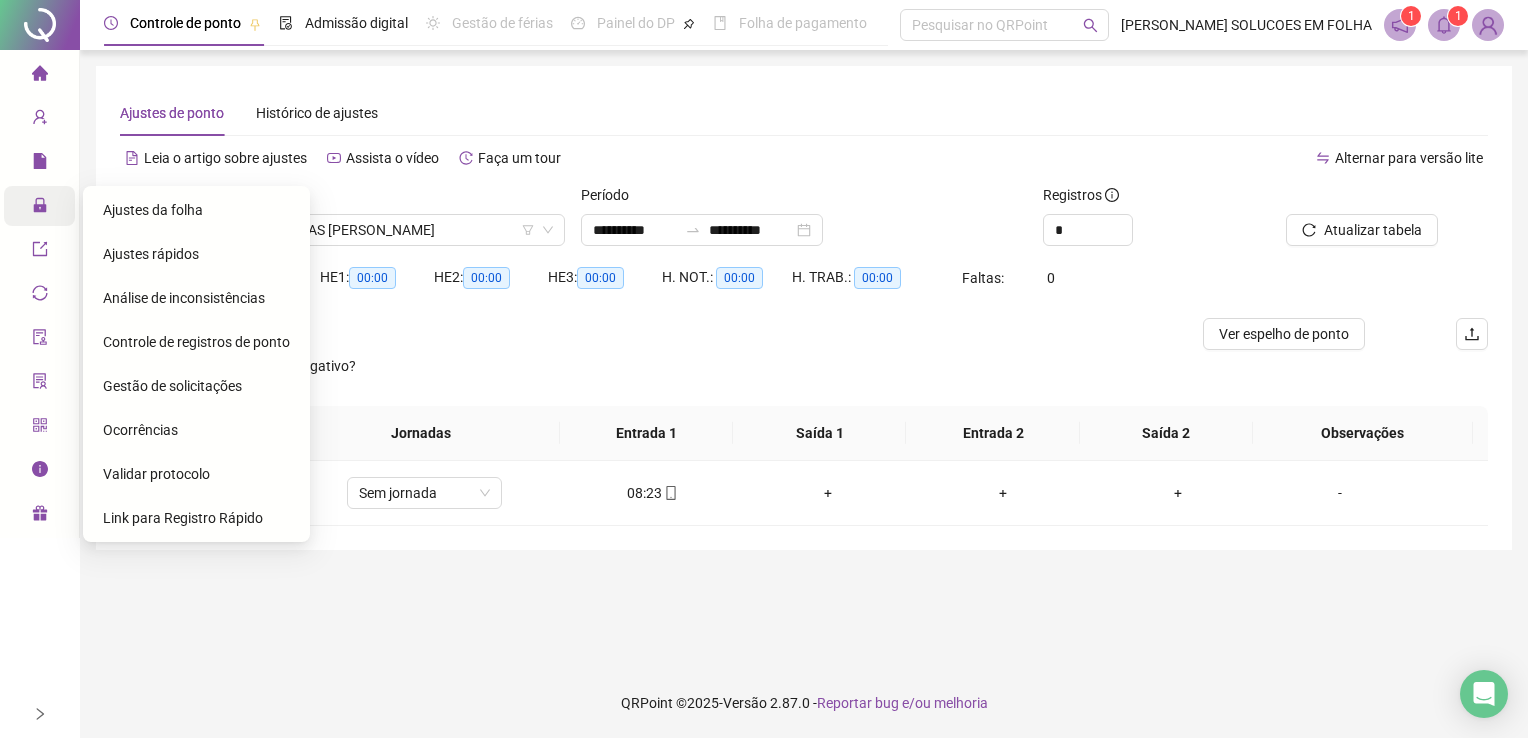 click 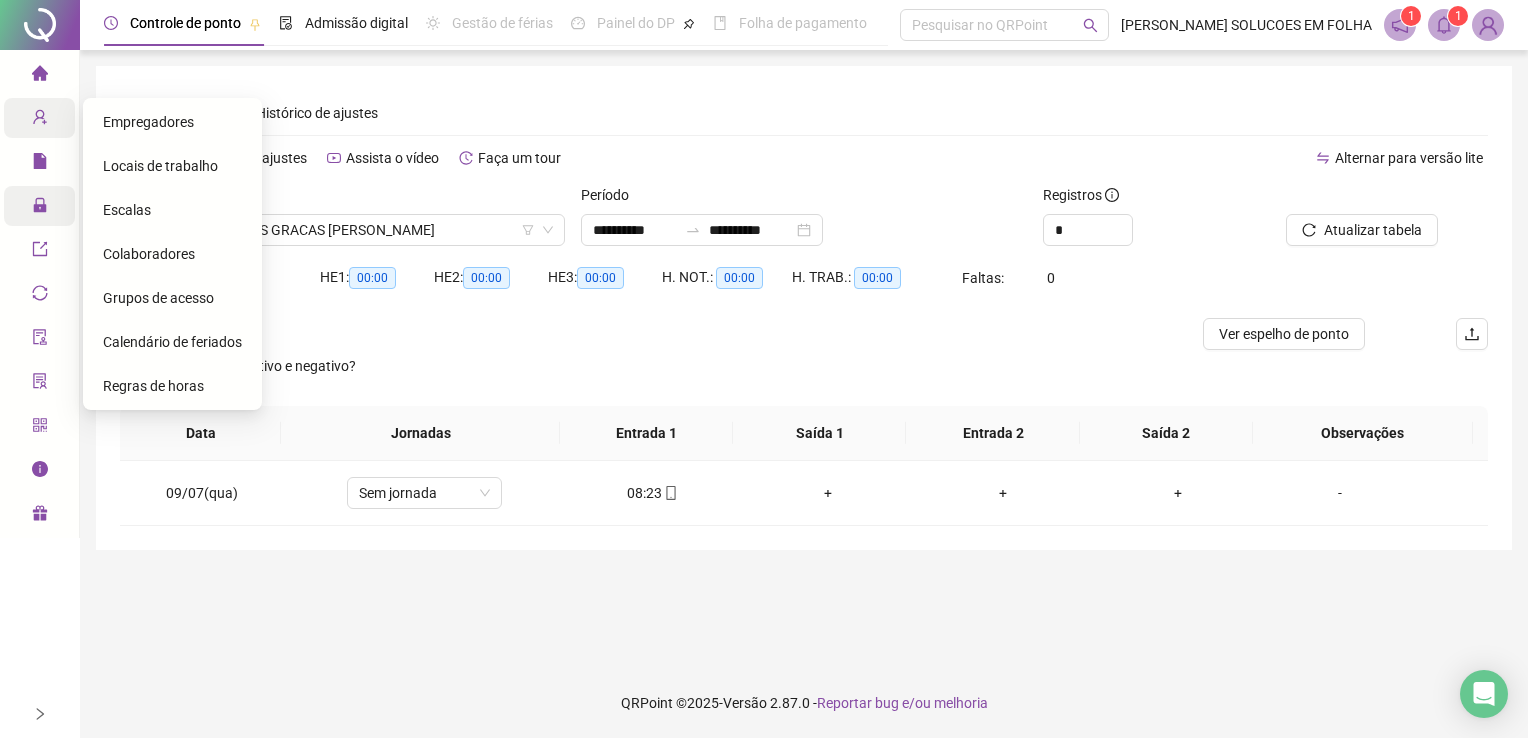 click on "Cadastros" at bounding box center (39, 118) 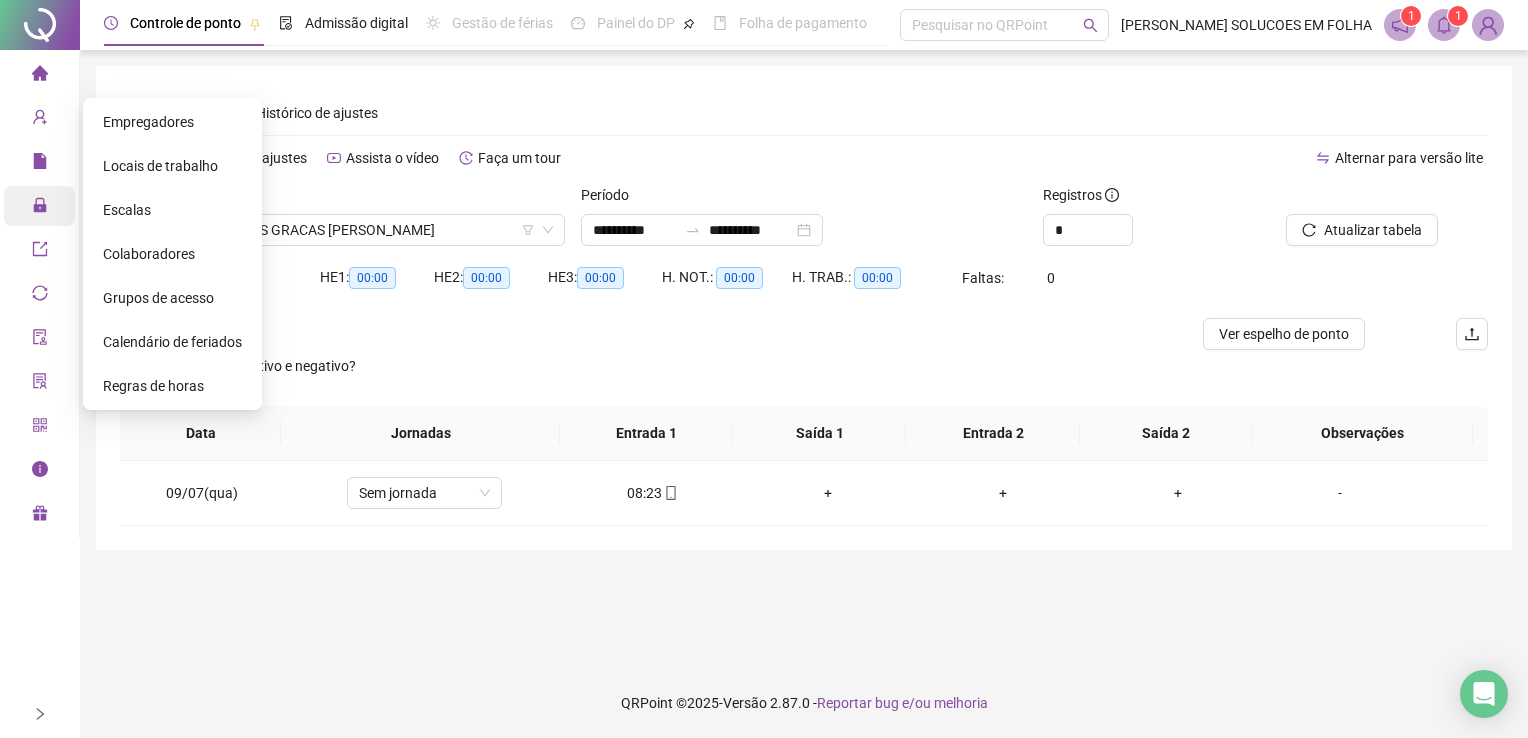 click on "Colaboradores" at bounding box center [149, 254] 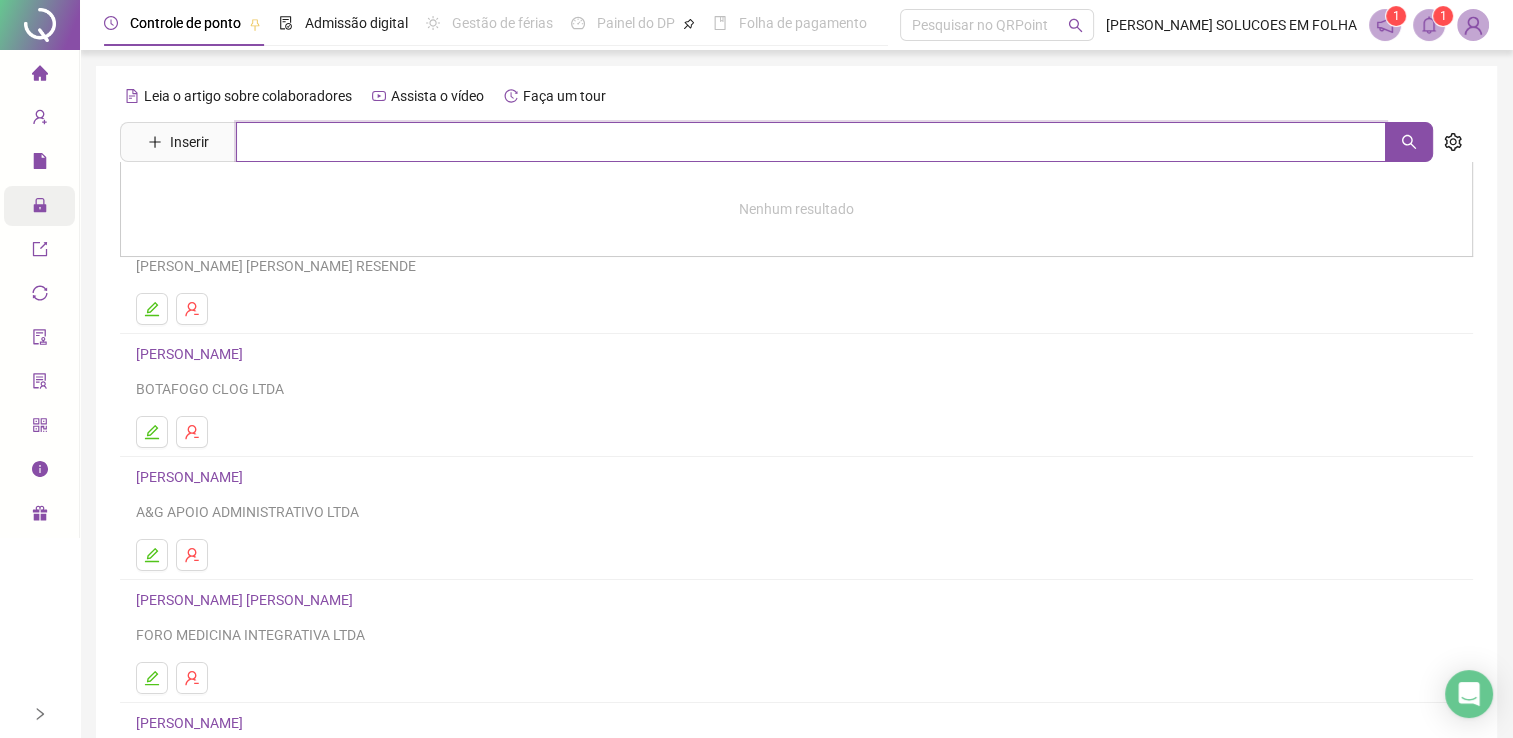 click at bounding box center [811, 142] 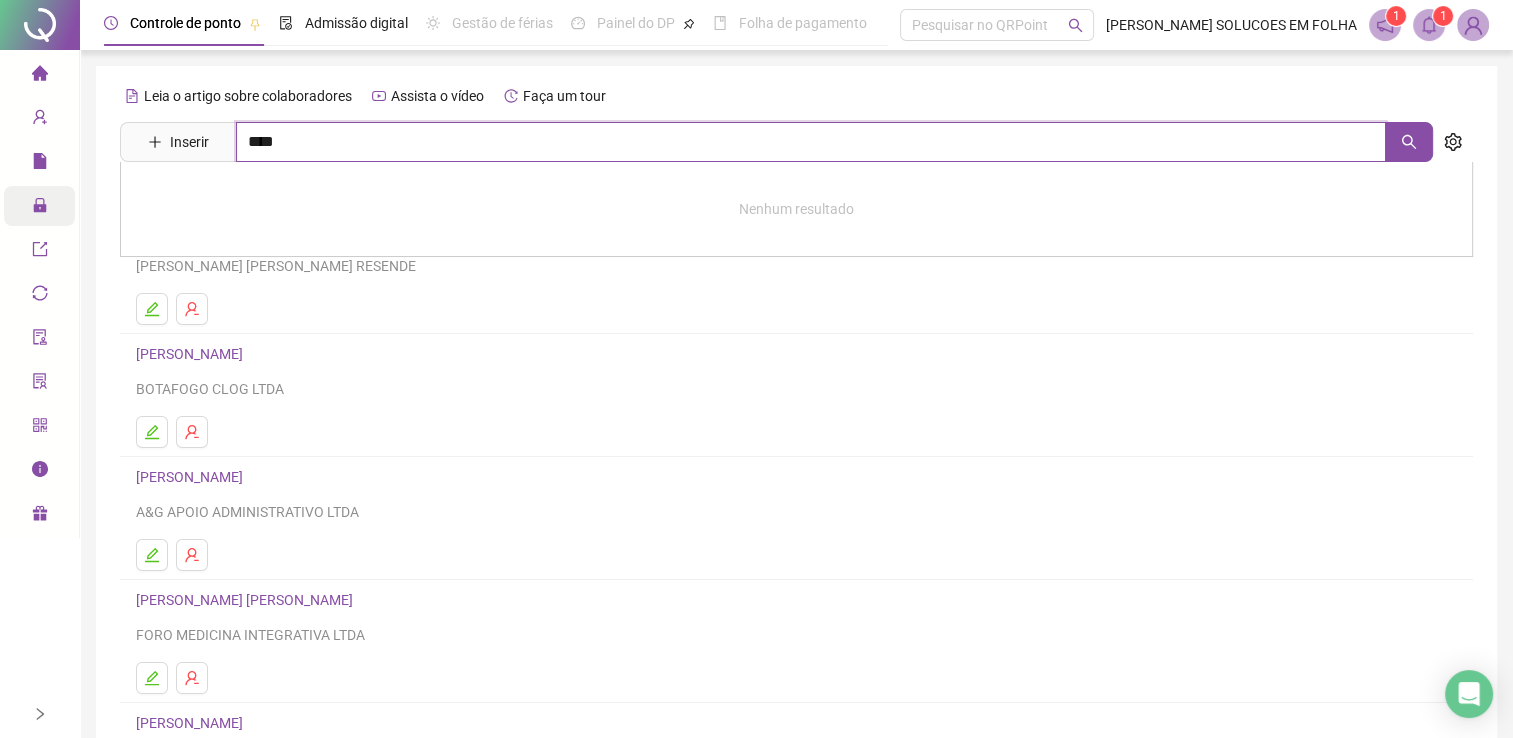 type on "****" 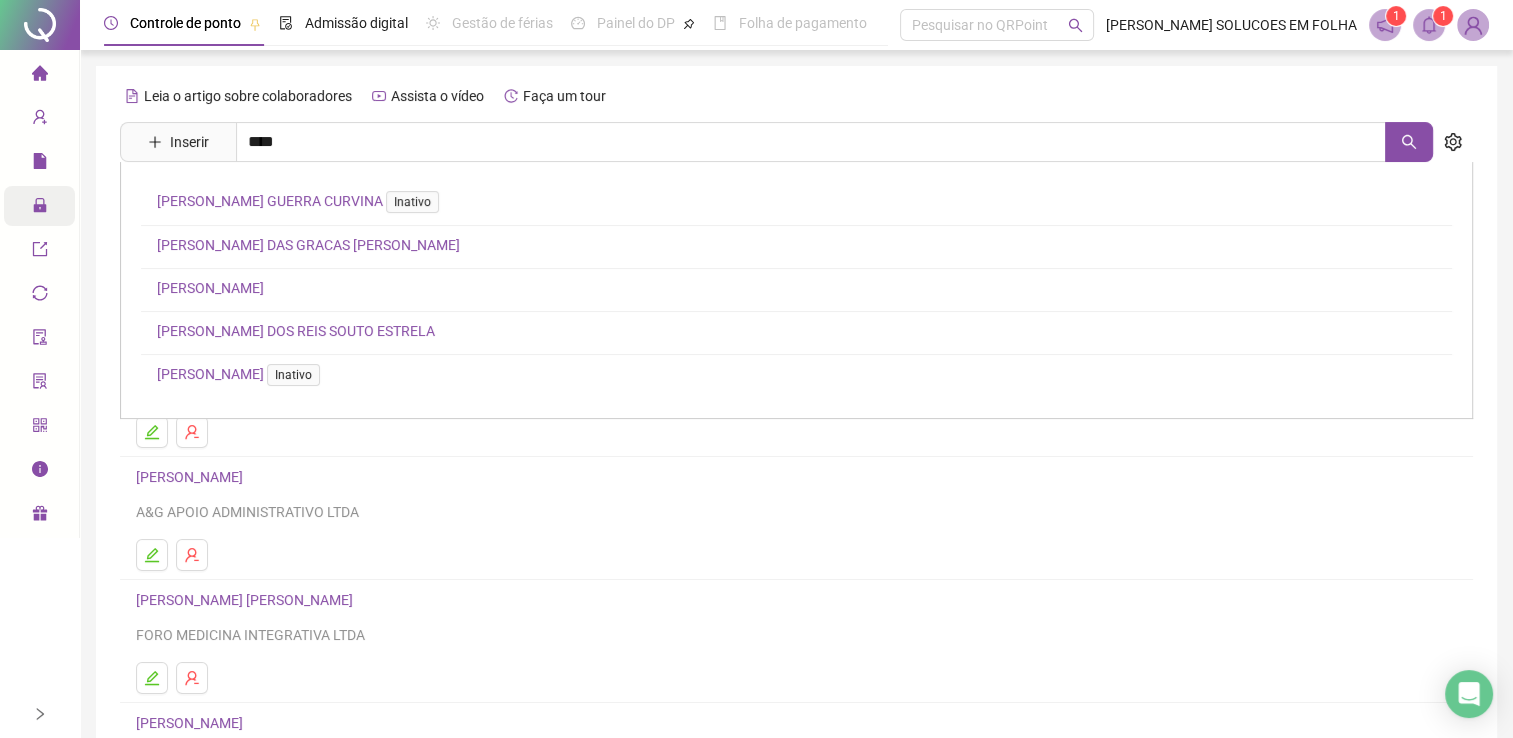 click on "[PERSON_NAME] DAS GRACAS [PERSON_NAME]" at bounding box center [308, 245] 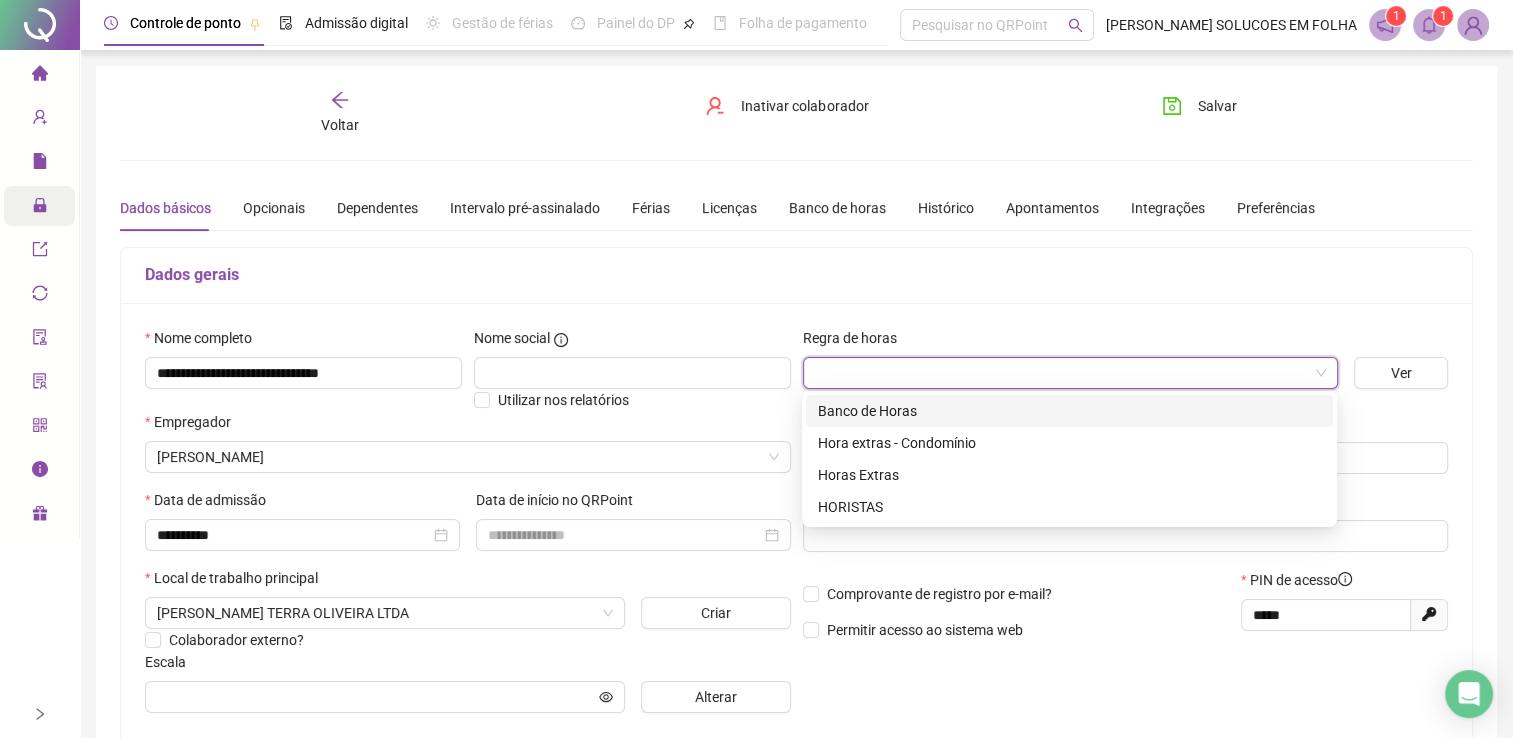 click at bounding box center (1064, 373) 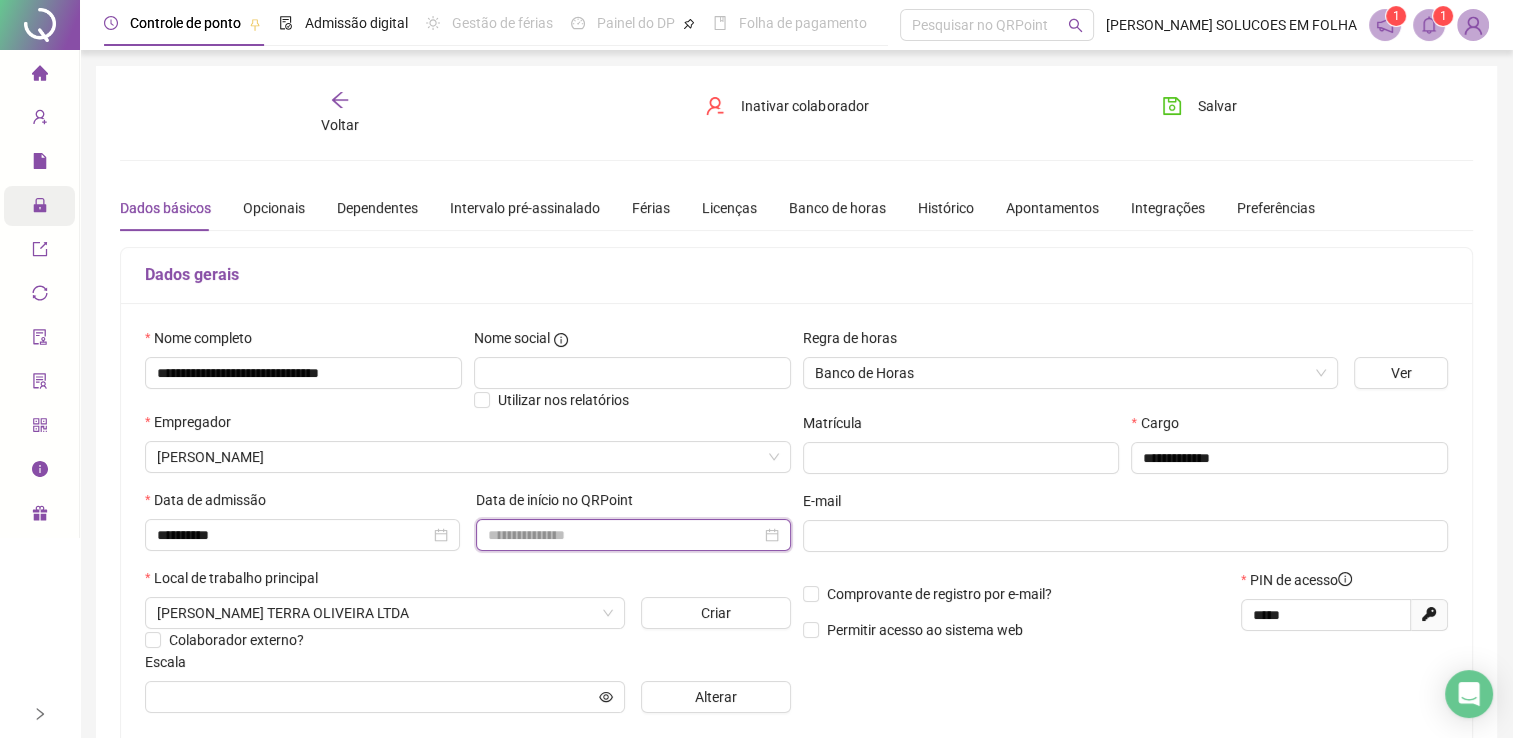 click at bounding box center (624, 535) 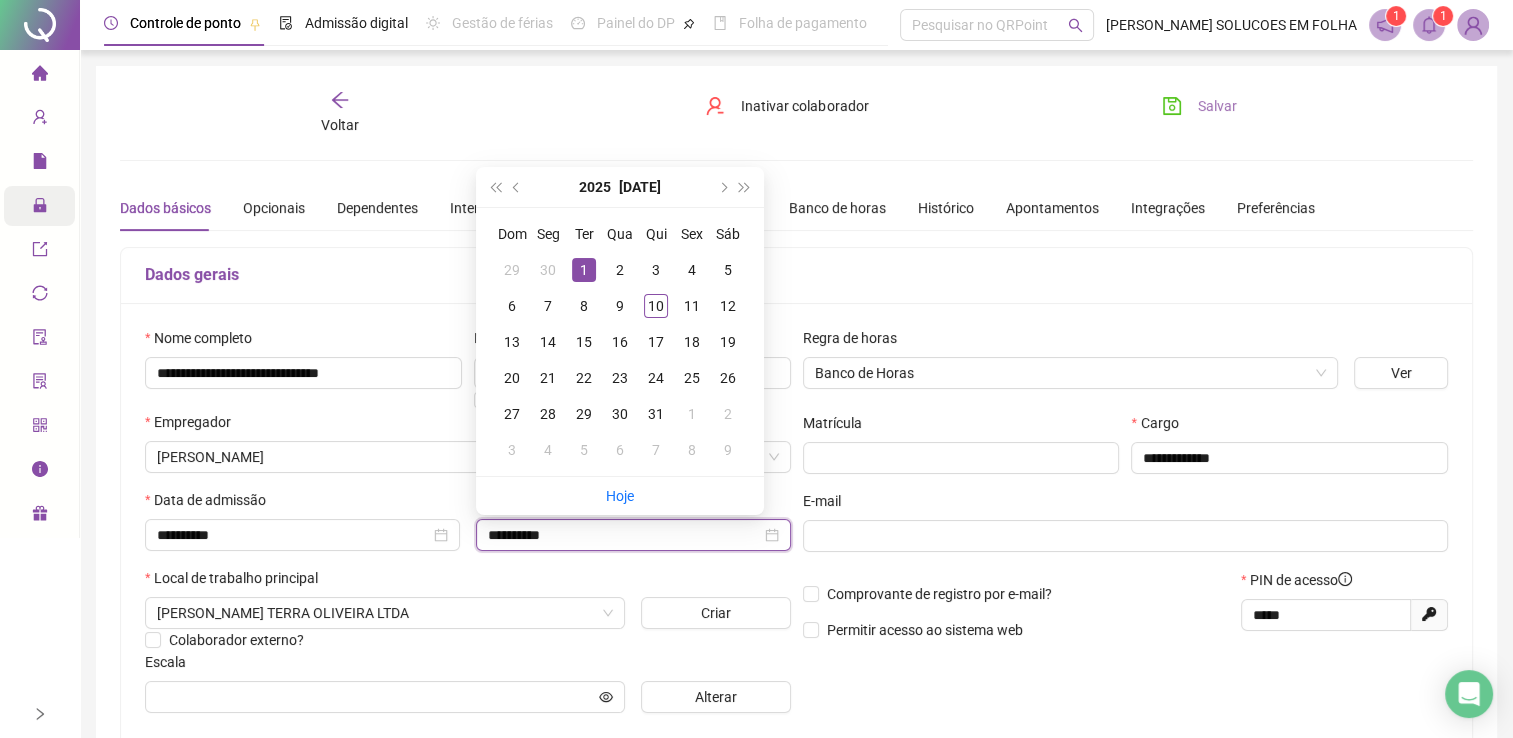 type on "**********" 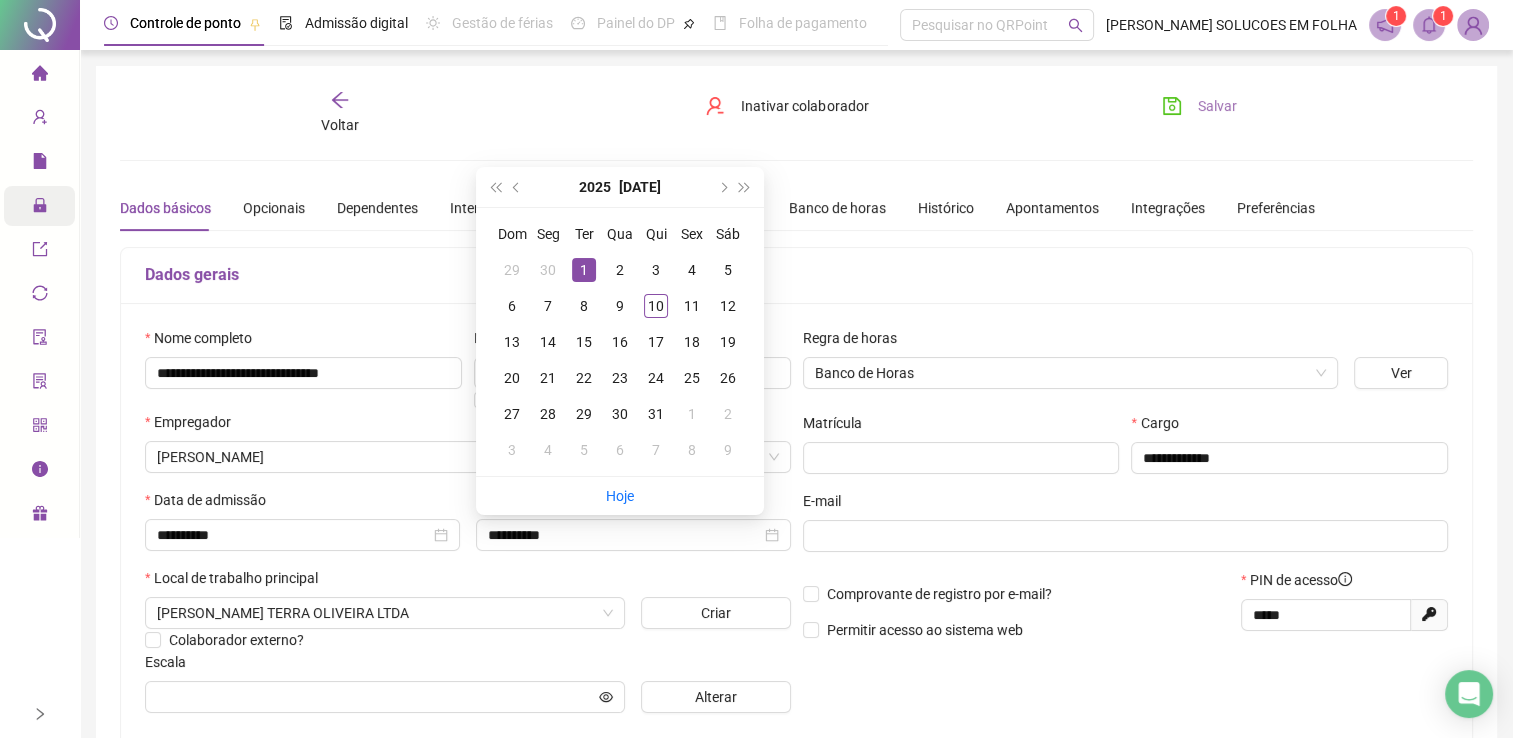 click on "Salvar" at bounding box center [1217, 106] 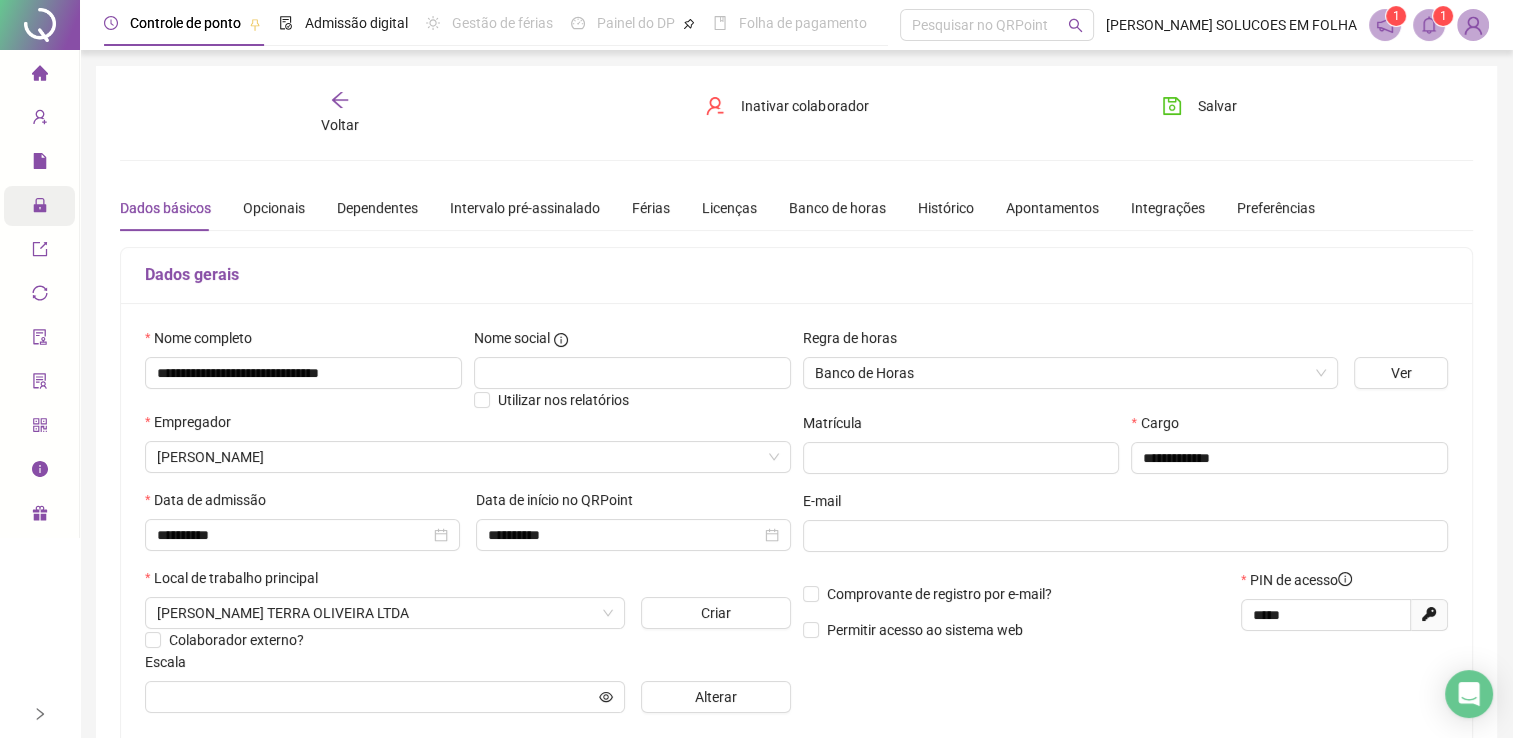 click 